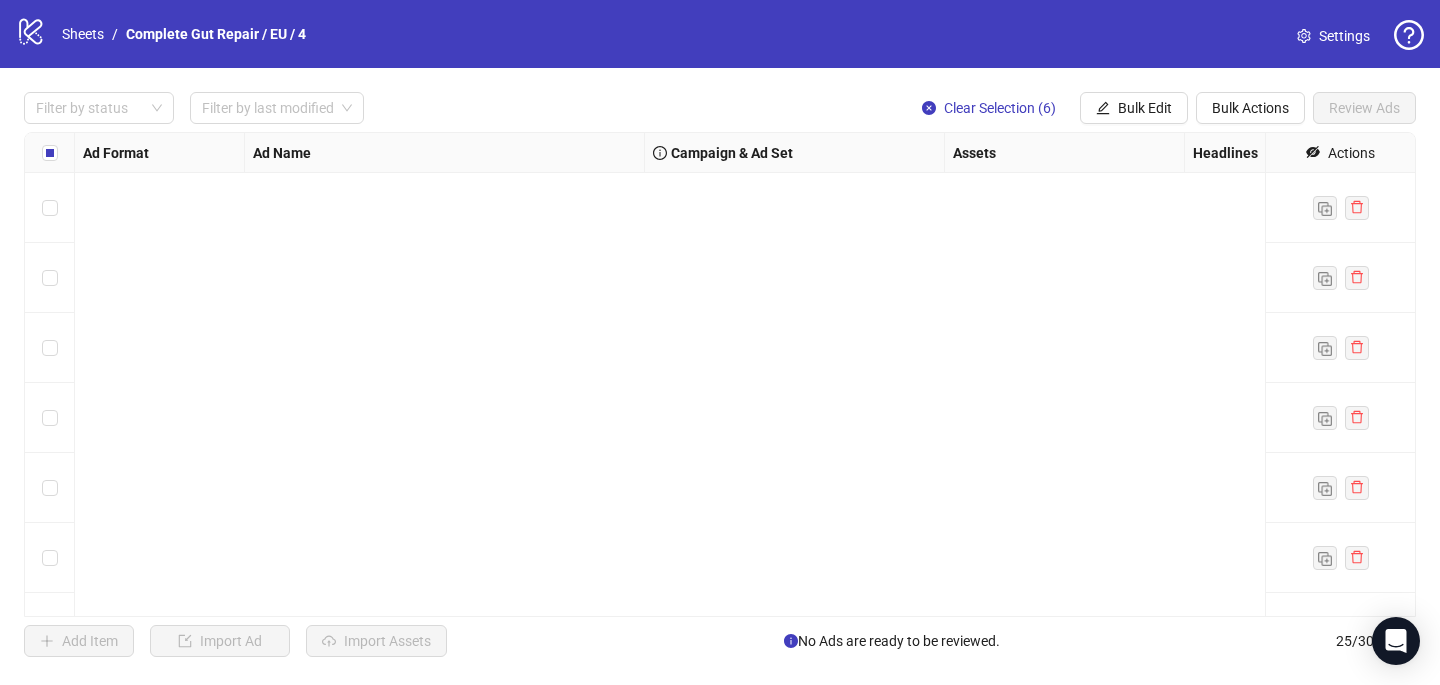 scroll, scrollTop: 0, scrollLeft: 0, axis: both 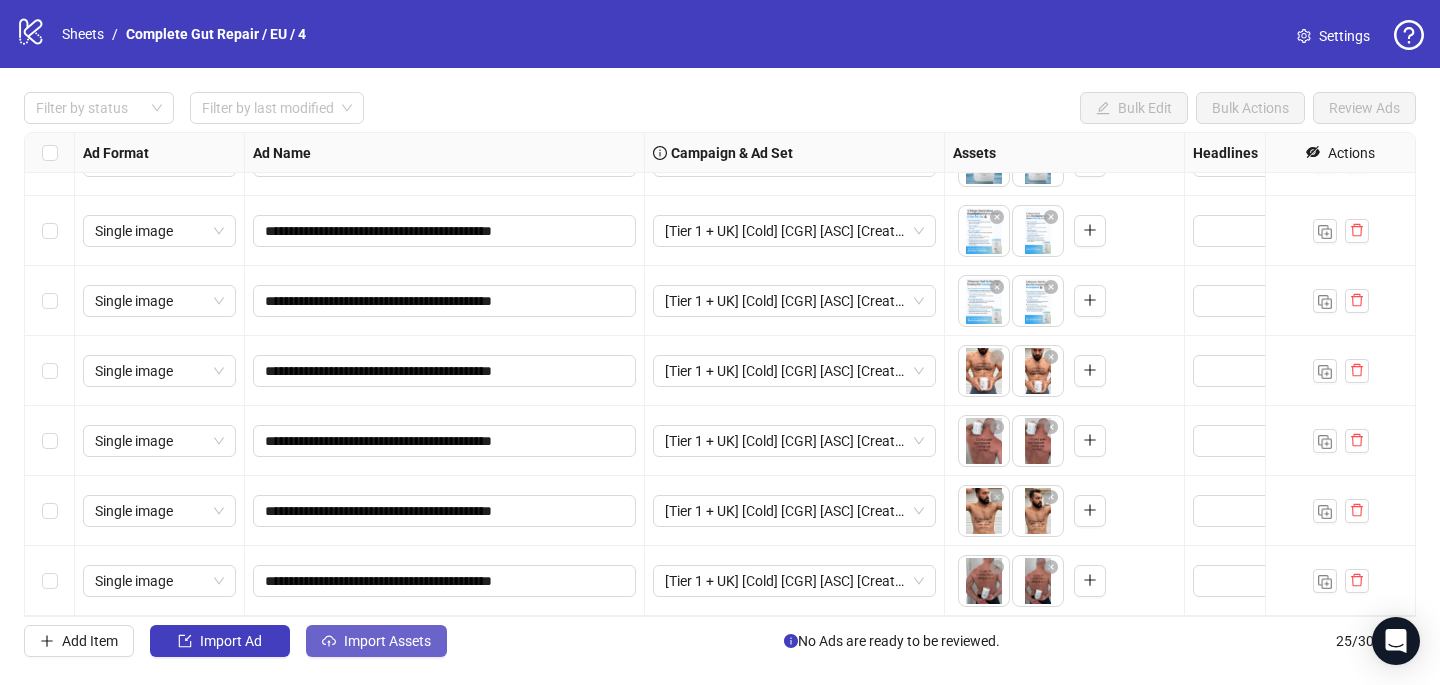 click on "Import Assets" at bounding box center [231, 641] 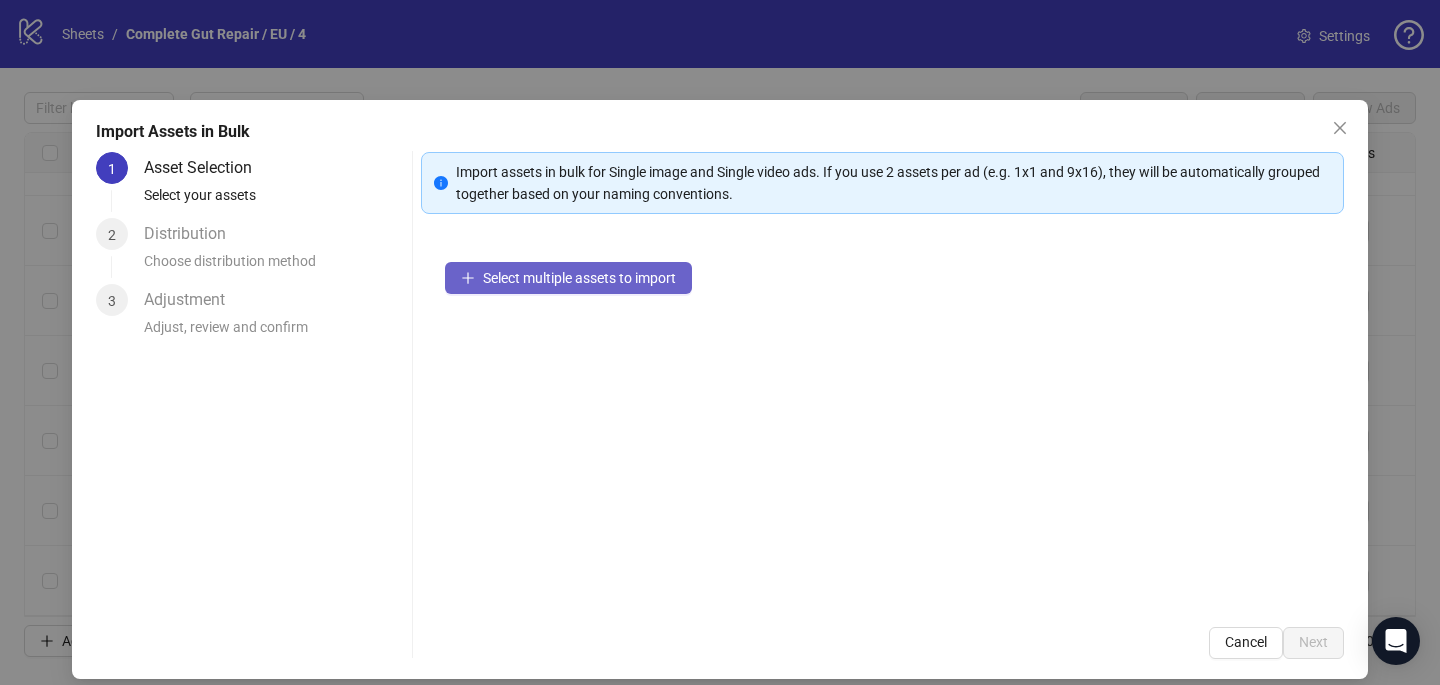 click on "Select multiple assets to import" at bounding box center [579, 278] 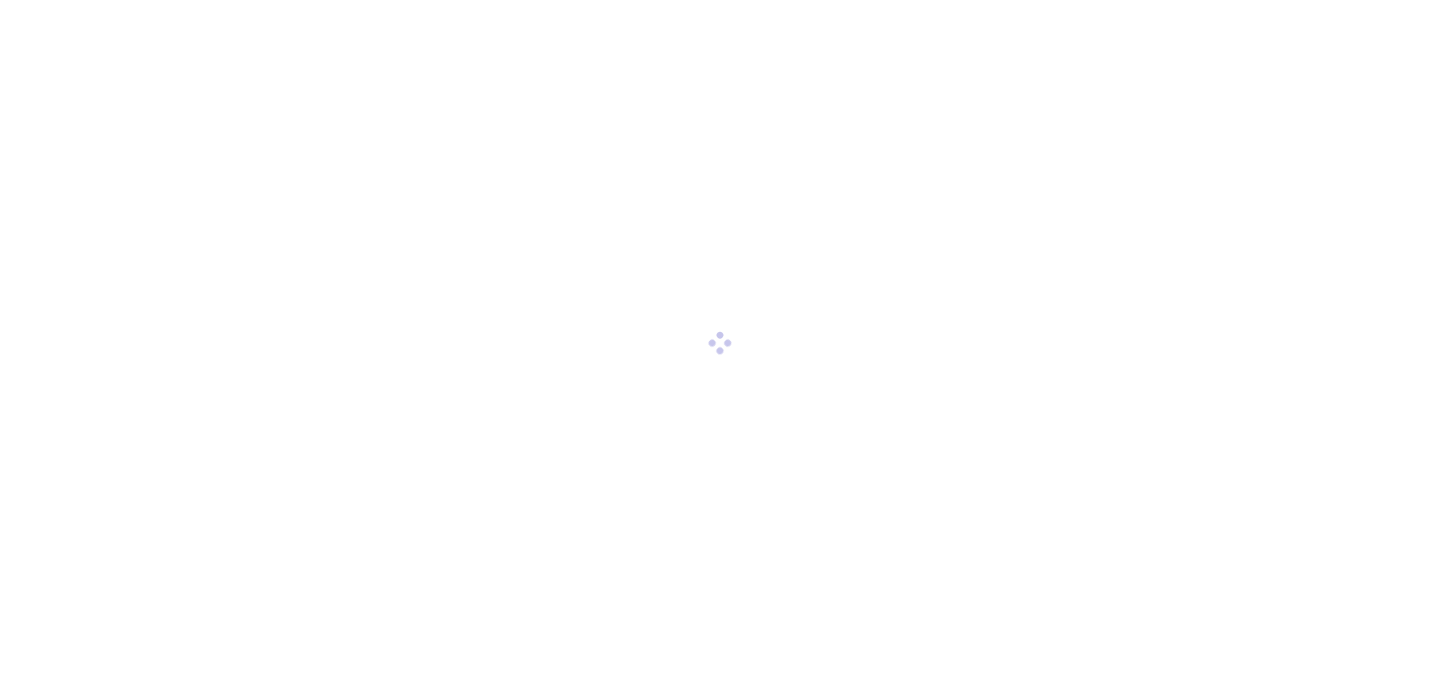 scroll, scrollTop: 0, scrollLeft: 0, axis: both 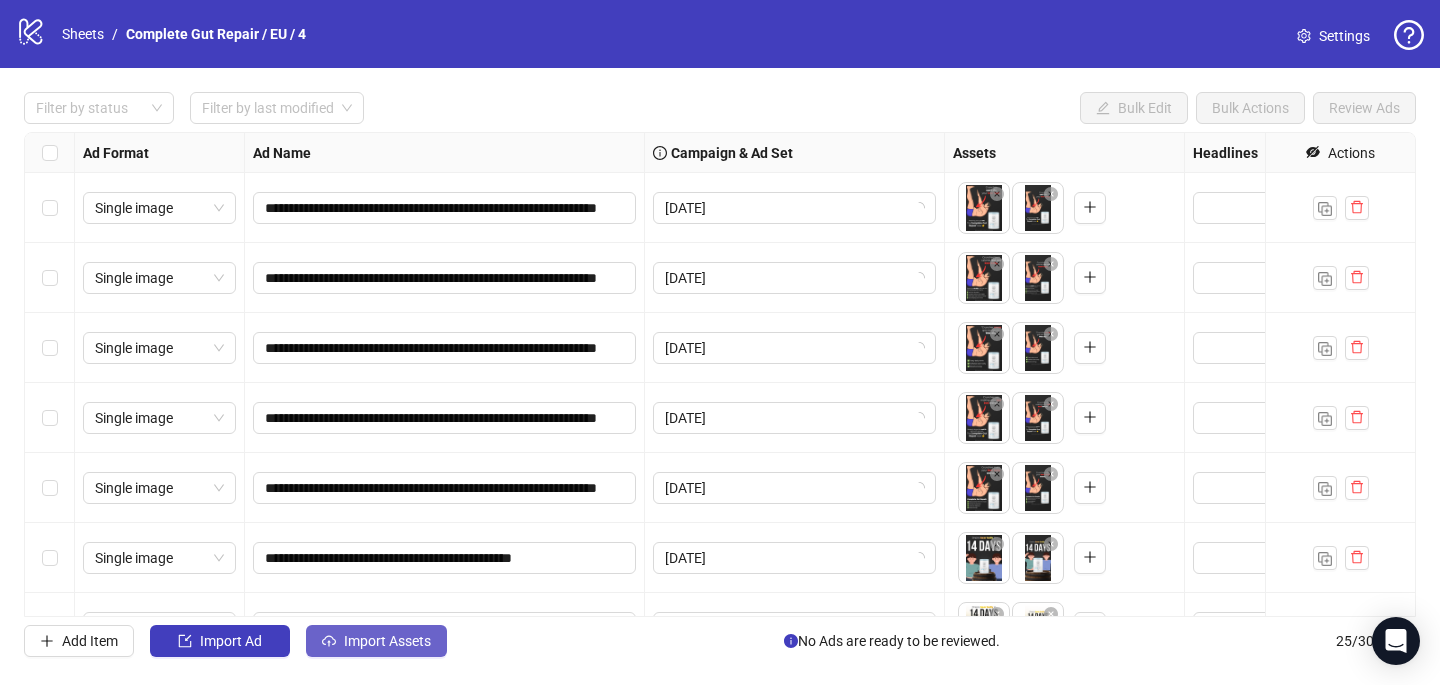 click on "Import Assets" at bounding box center (231, 641) 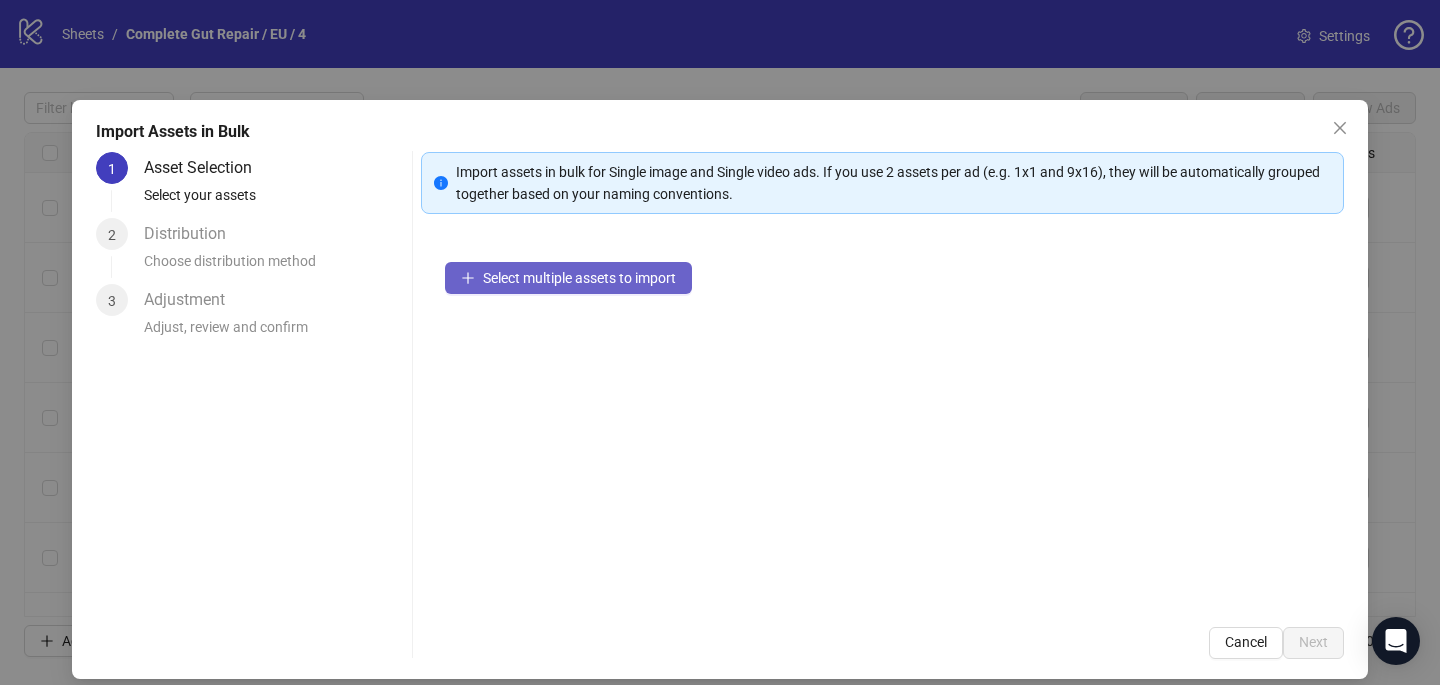 click on "Select multiple assets to import" at bounding box center [579, 278] 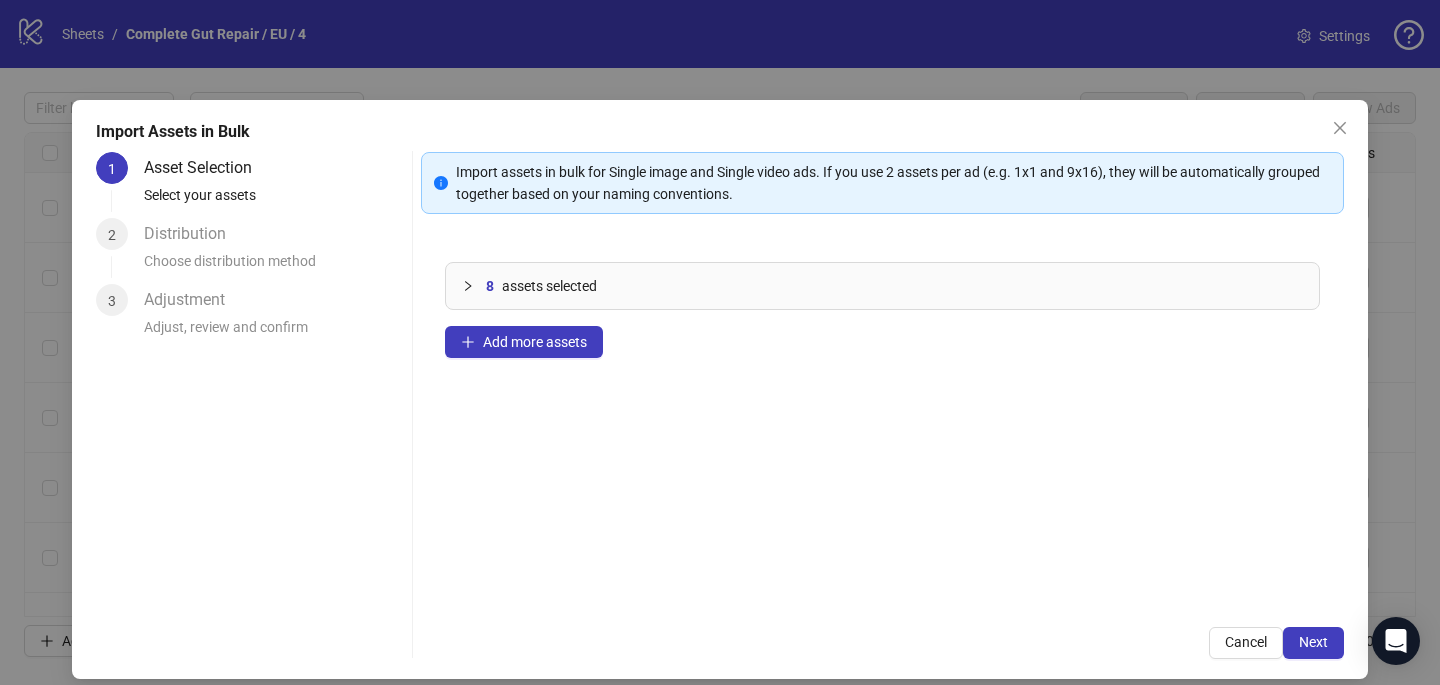 click on "Import assets in bulk for Single image and Single video ads. If you use 2 assets per ad (e.g. 1x1 and 9x16), they will be automatically grouped together based on your naming conventions. 8 assets selected Add more assets Cancel Next" at bounding box center [882, 405] 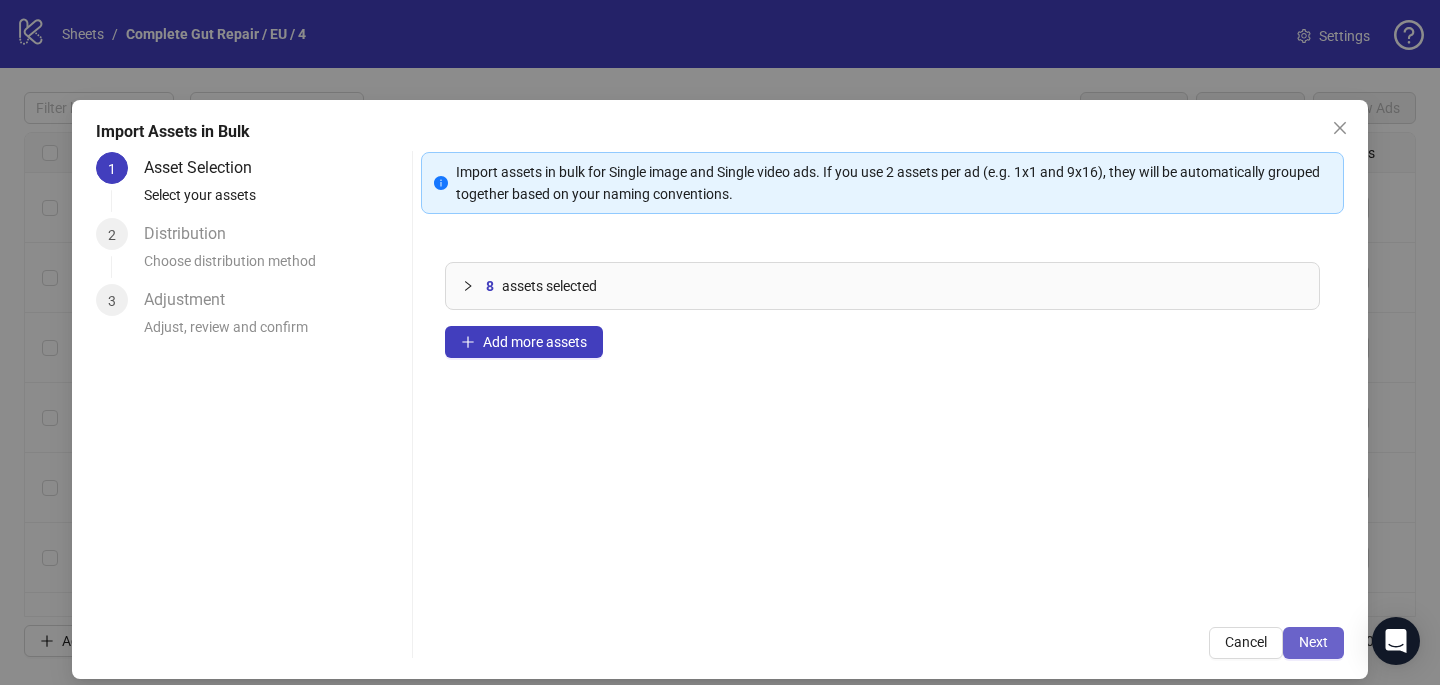click on "Next" at bounding box center [1313, 642] 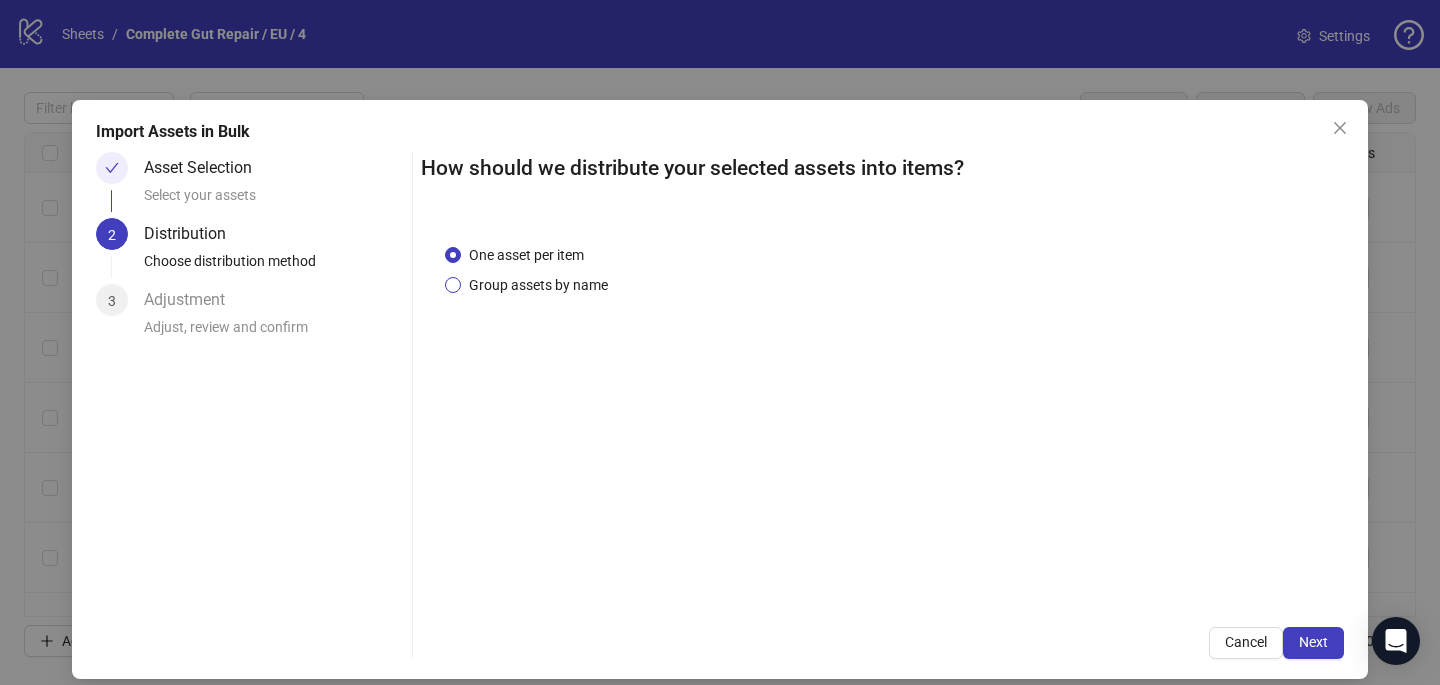 click on "Group assets by name" at bounding box center (526, 255) 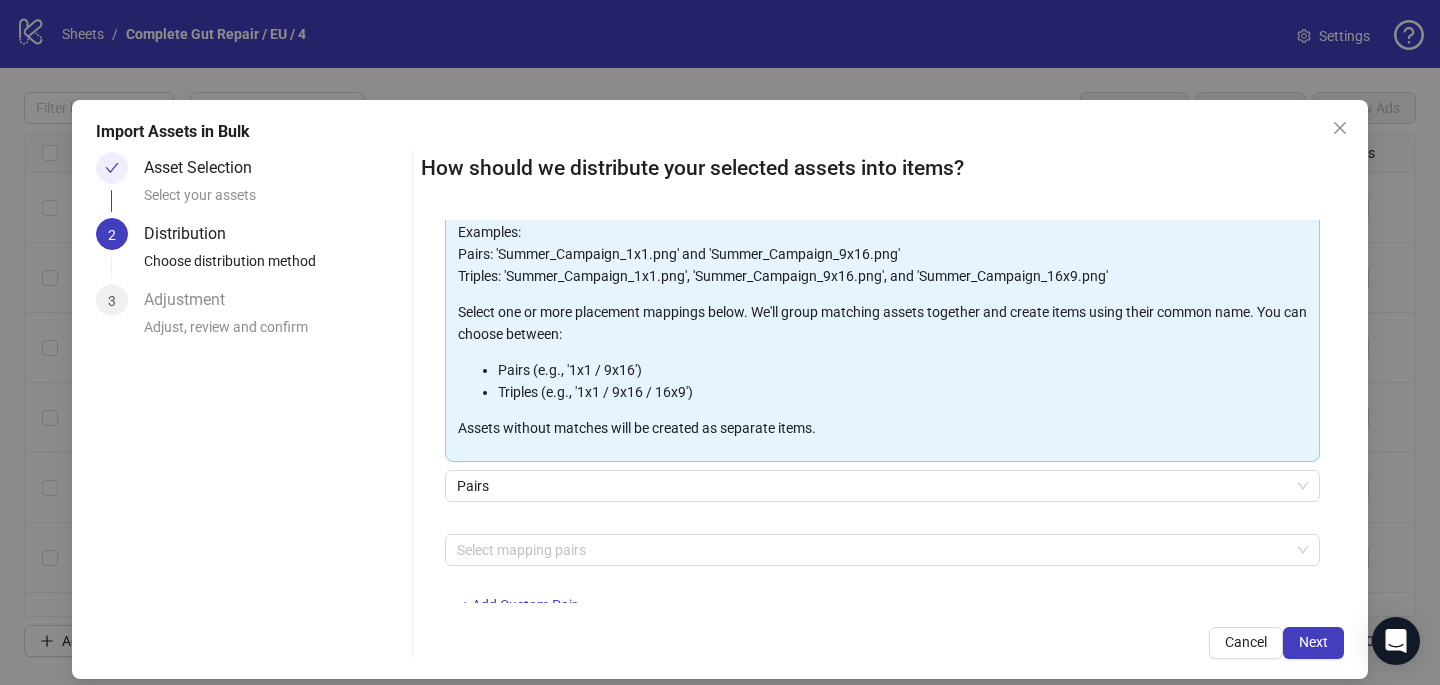 scroll, scrollTop: 203, scrollLeft: 0, axis: vertical 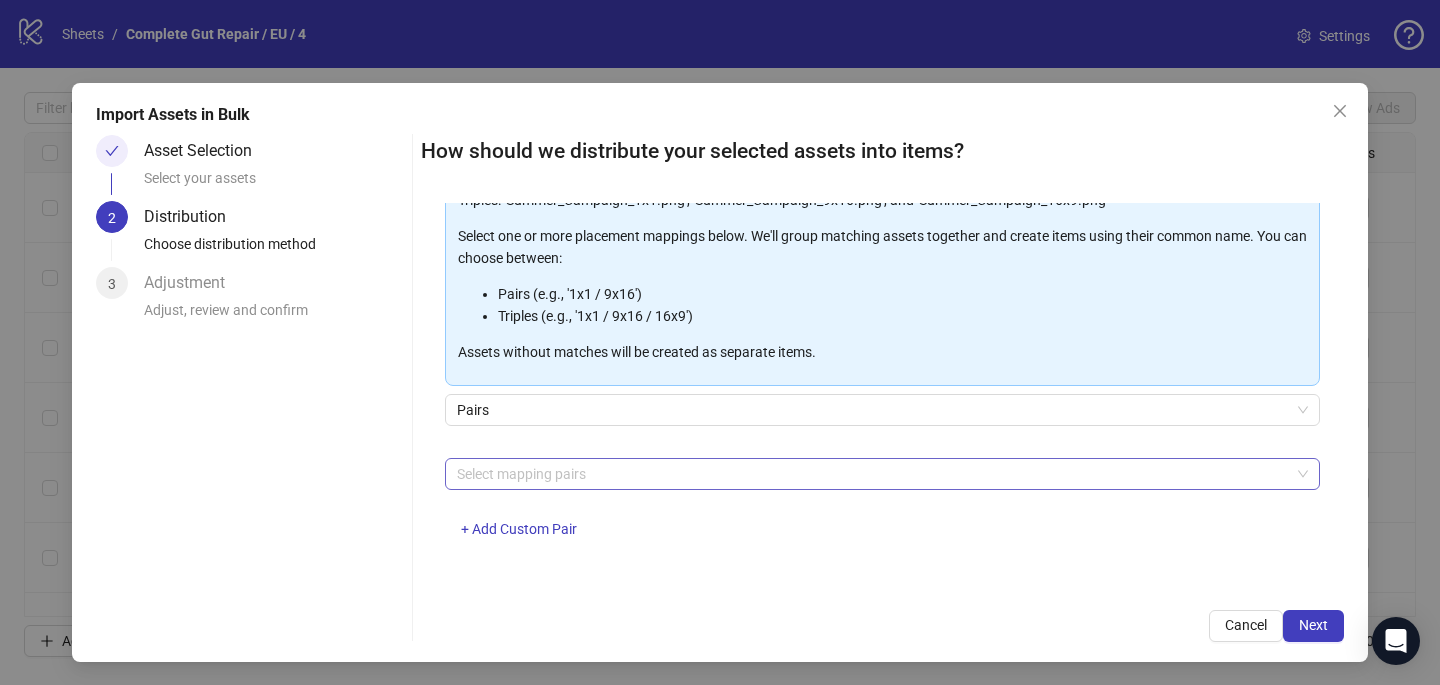 click at bounding box center (872, 474) 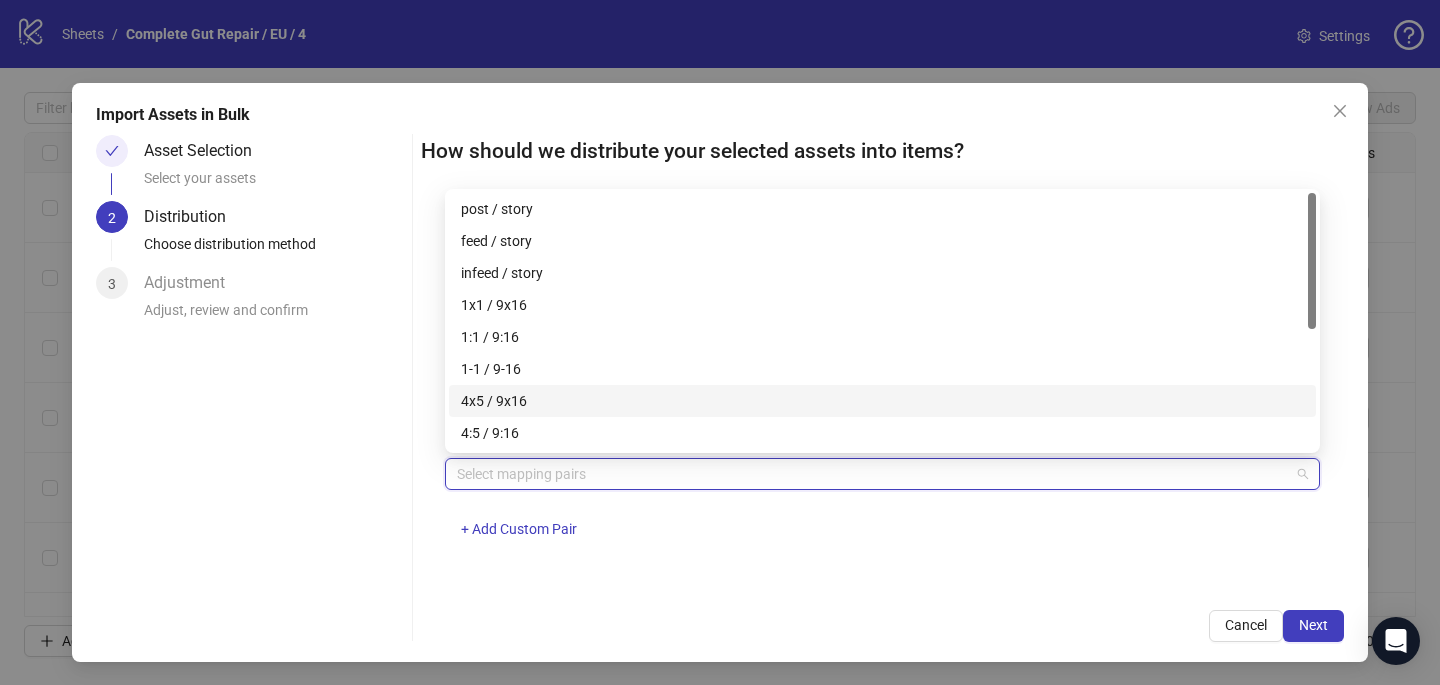 click on "4x5 / 9x16" at bounding box center (882, 401) 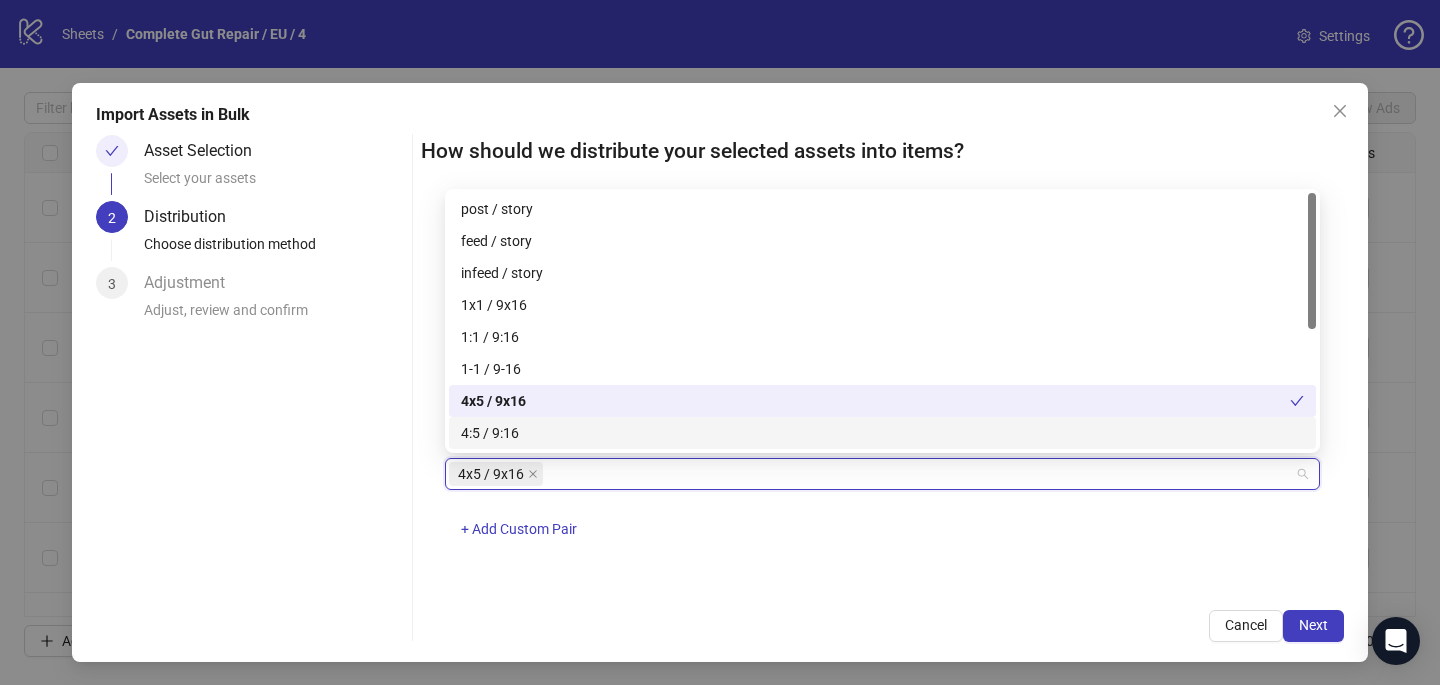 click on "4x5 / 9x16   + Add Custom Pair" at bounding box center [882, 510] 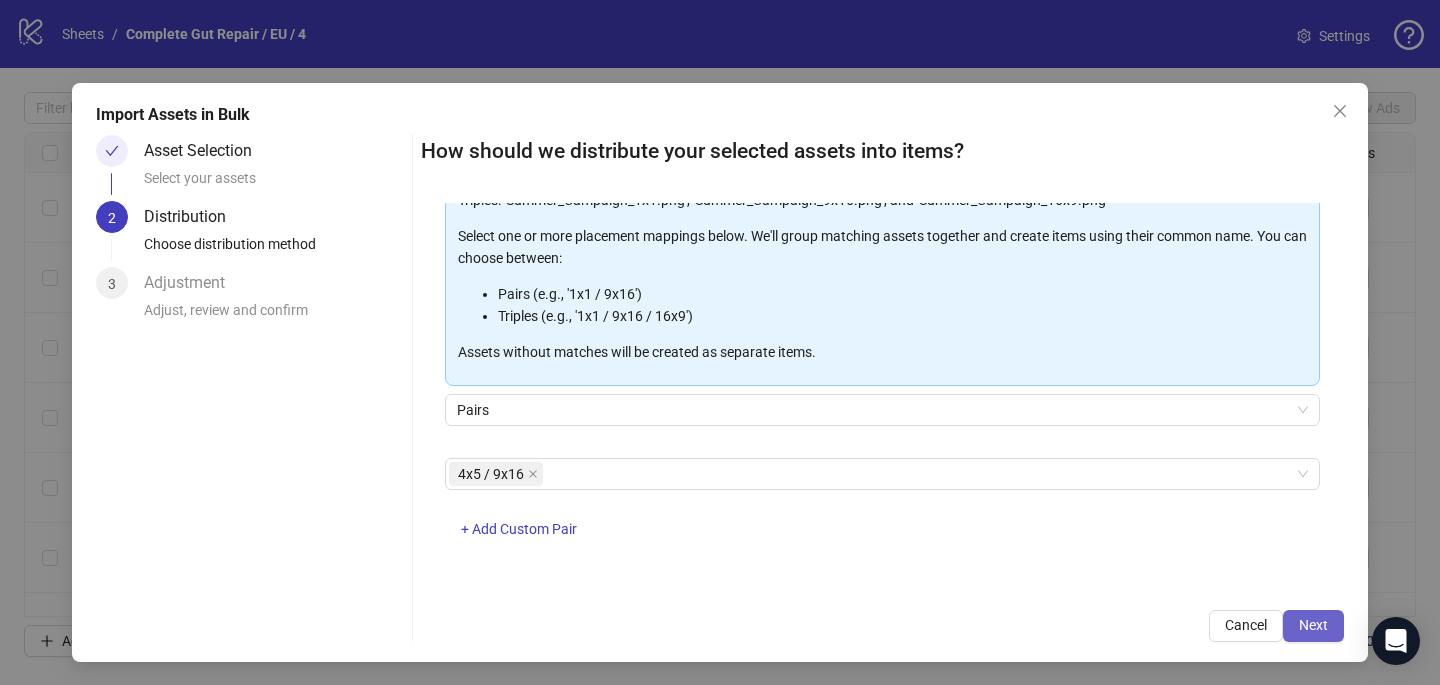 click on "Next" at bounding box center [1313, 625] 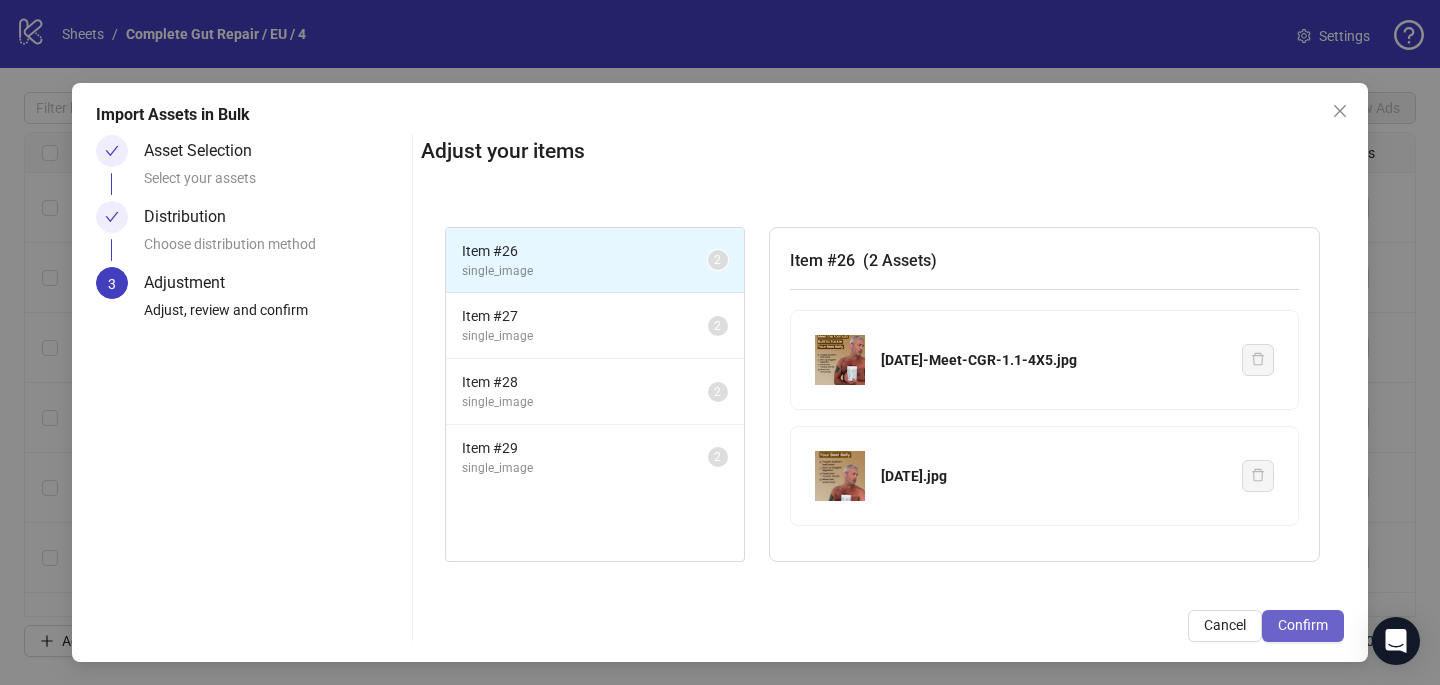 click on "Confirm" at bounding box center (1303, 625) 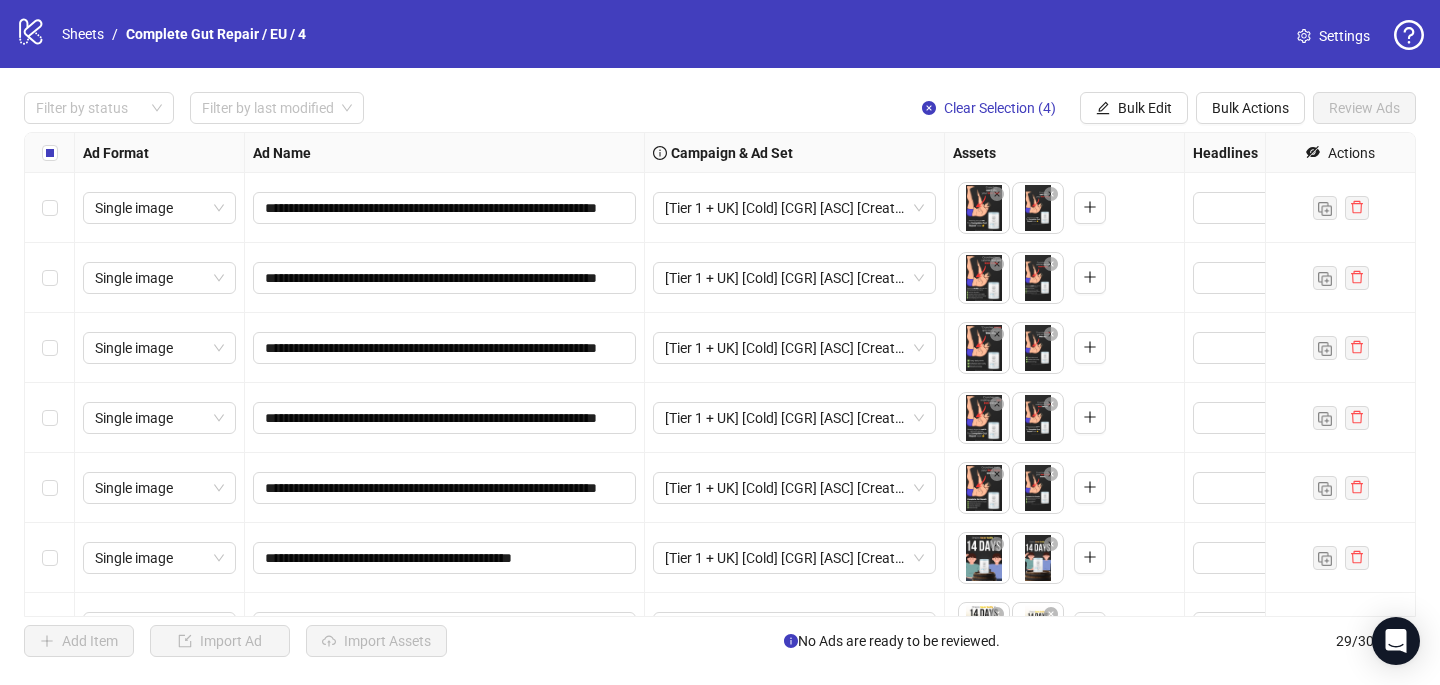scroll, scrollTop: 422, scrollLeft: 0, axis: vertical 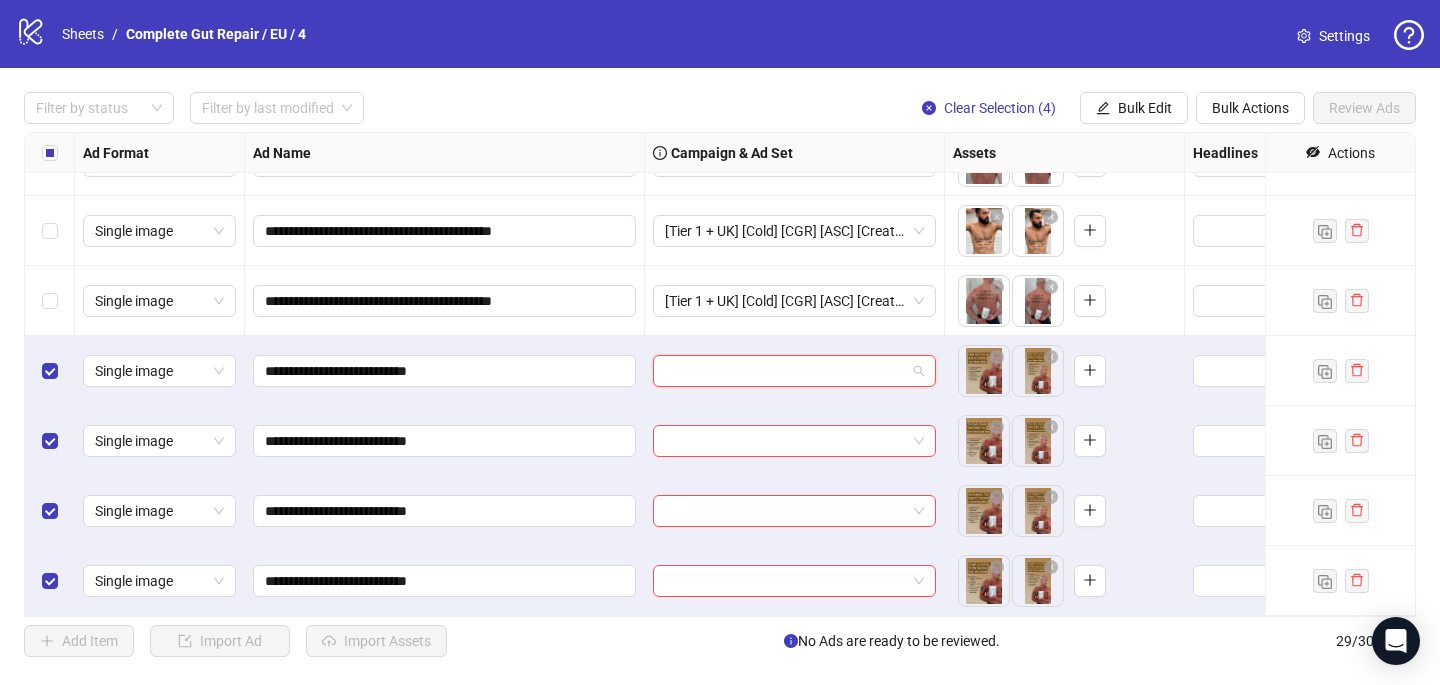 click at bounding box center (785, 371) 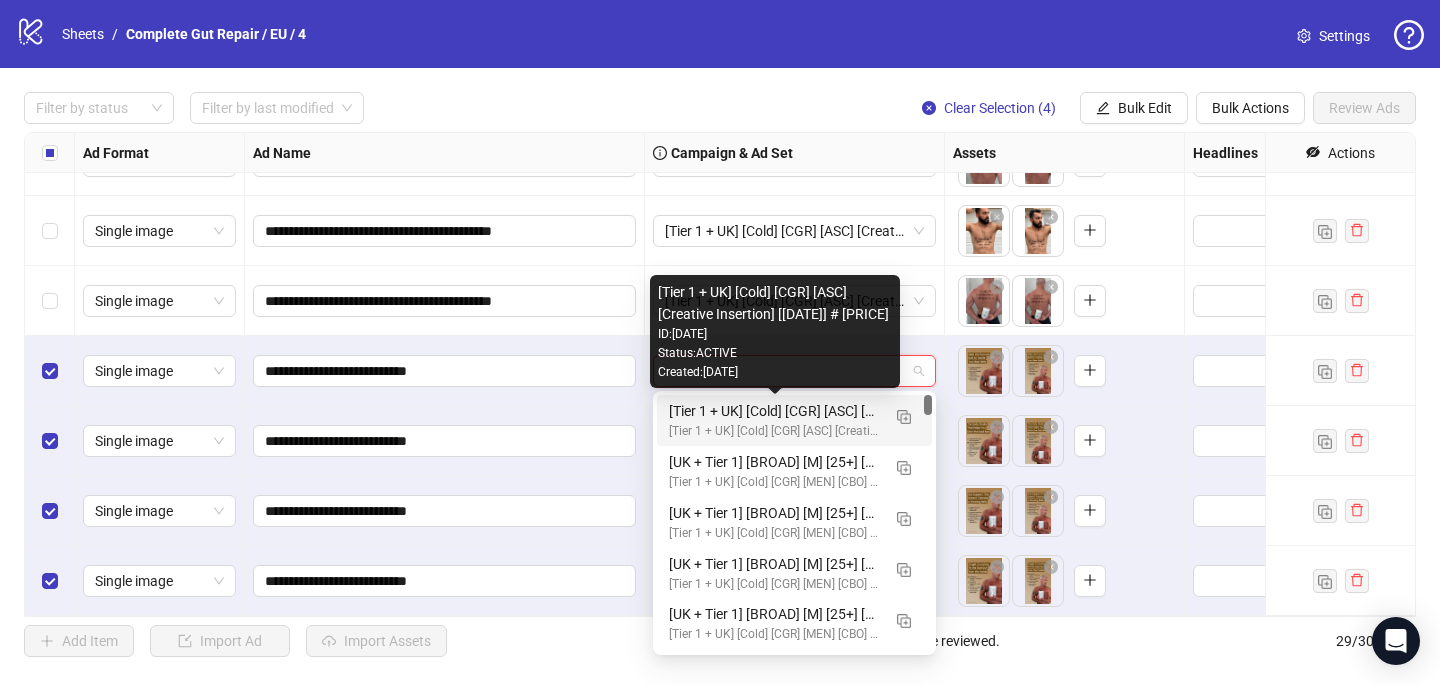 click on "[Tier 1 + UK] [Cold] [CGR] [ASC] [Creative Insertion] [7 [MONTH] [YEAR]] # 1,000€" at bounding box center [774, 411] 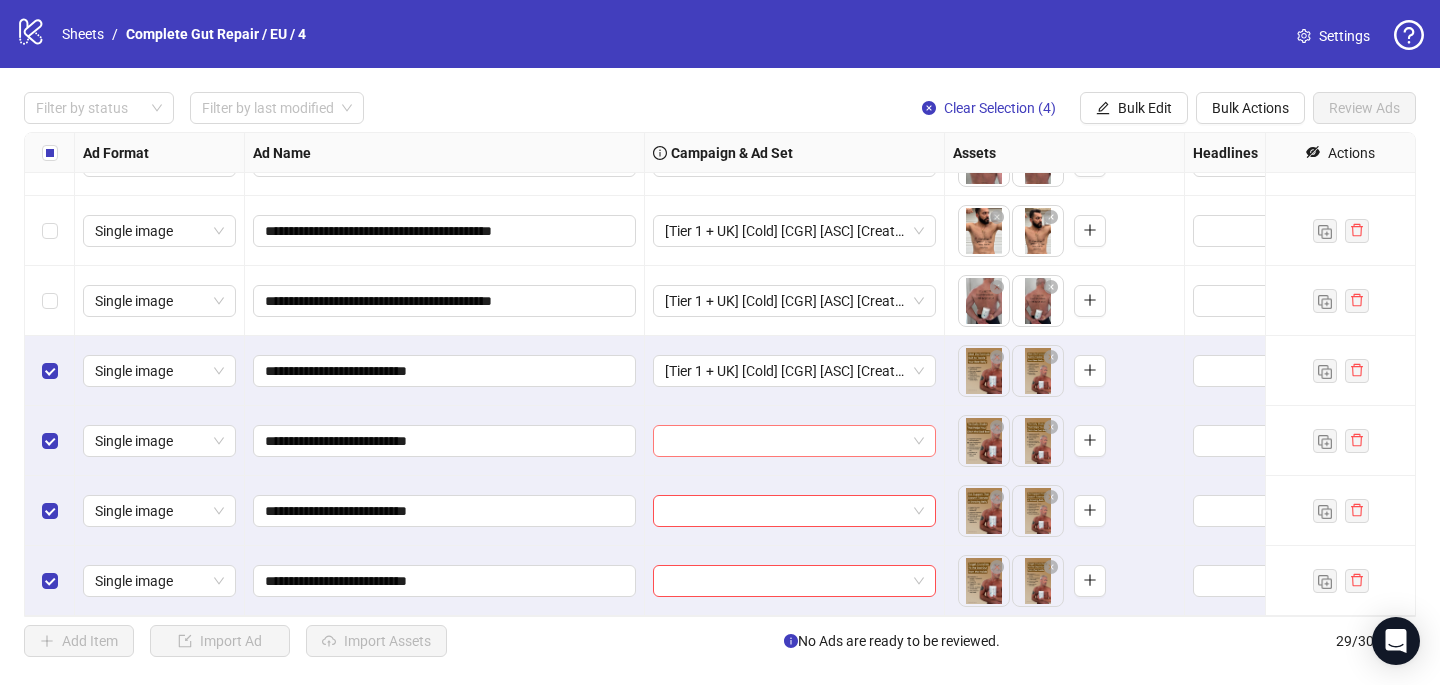 click at bounding box center [785, 441] 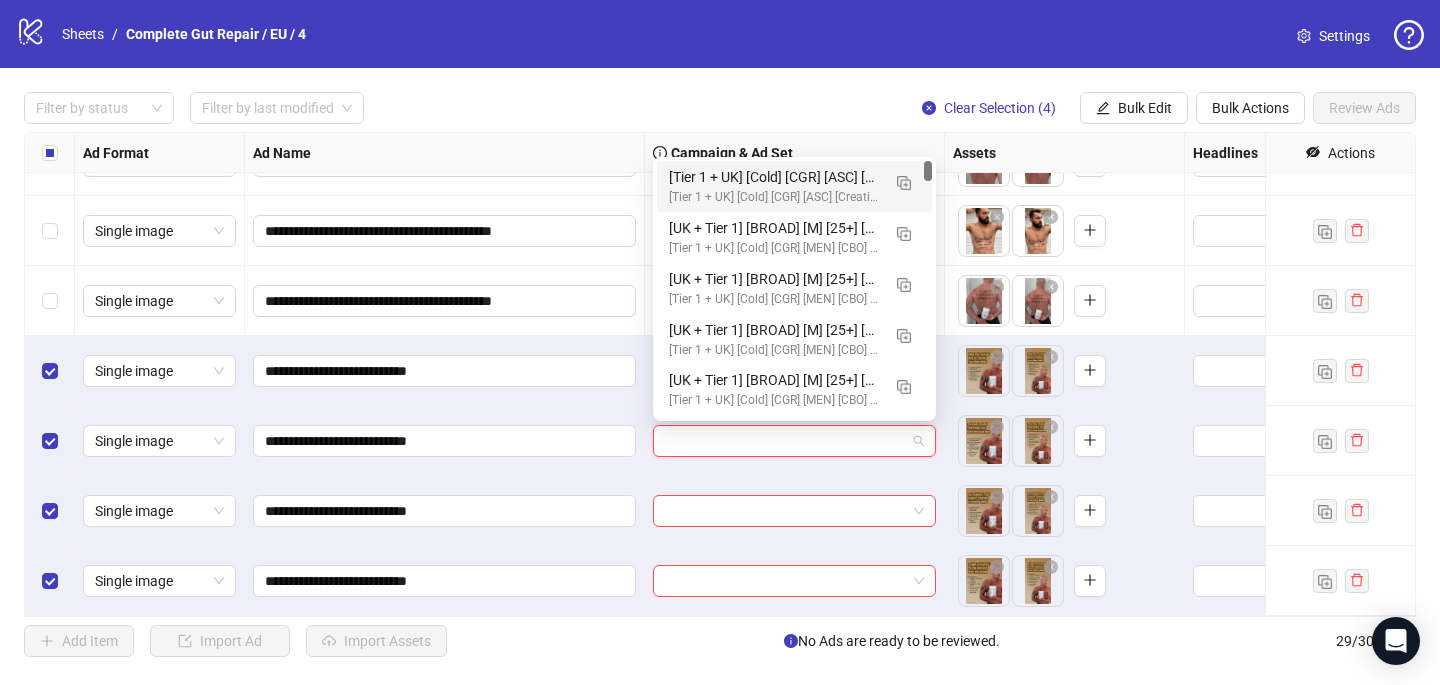 click on "[Tier 1 + UK] [Cold] [CGR] [ASC] [Creative Insertion] [7 July 2025] # 1,000€ [Tier 1 + UK] [Cold] [CGR] [ASC] [Creative Insertion] [7 July 2025] # 1,000€" at bounding box center (794, 186) 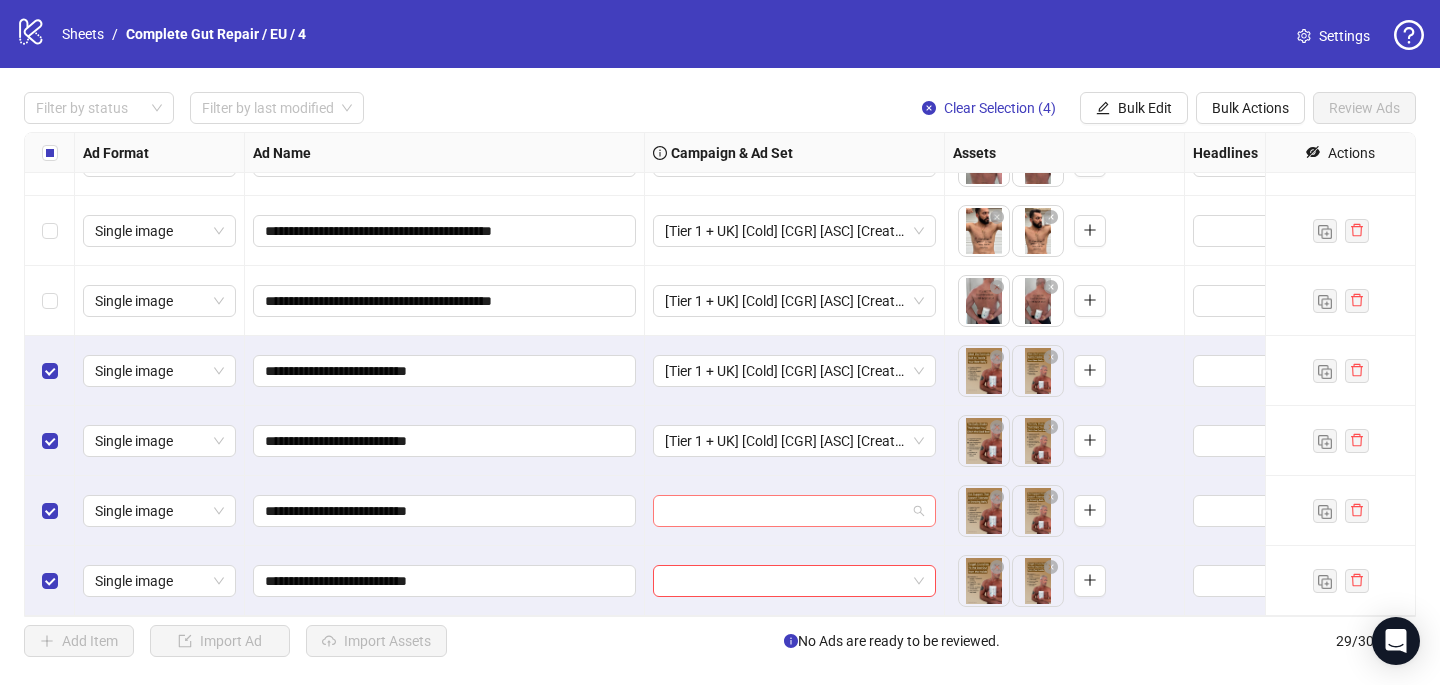 click at bounding box center [785, 511] 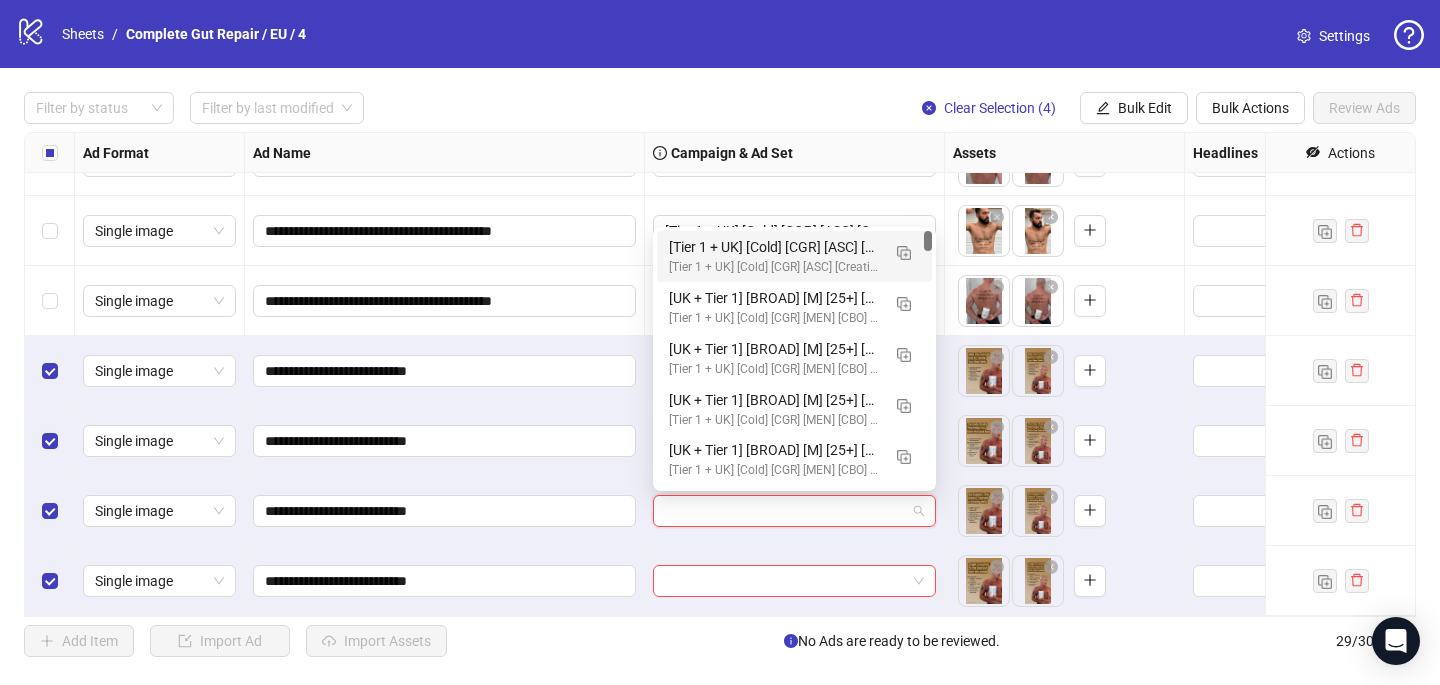 click on "[Tier 1 + UK] [Cold] [CGR] [ASC] [Creative Insertion] [7 [MONTH] [YEAR]] # 1,000€" at bounding box center [774, 247] 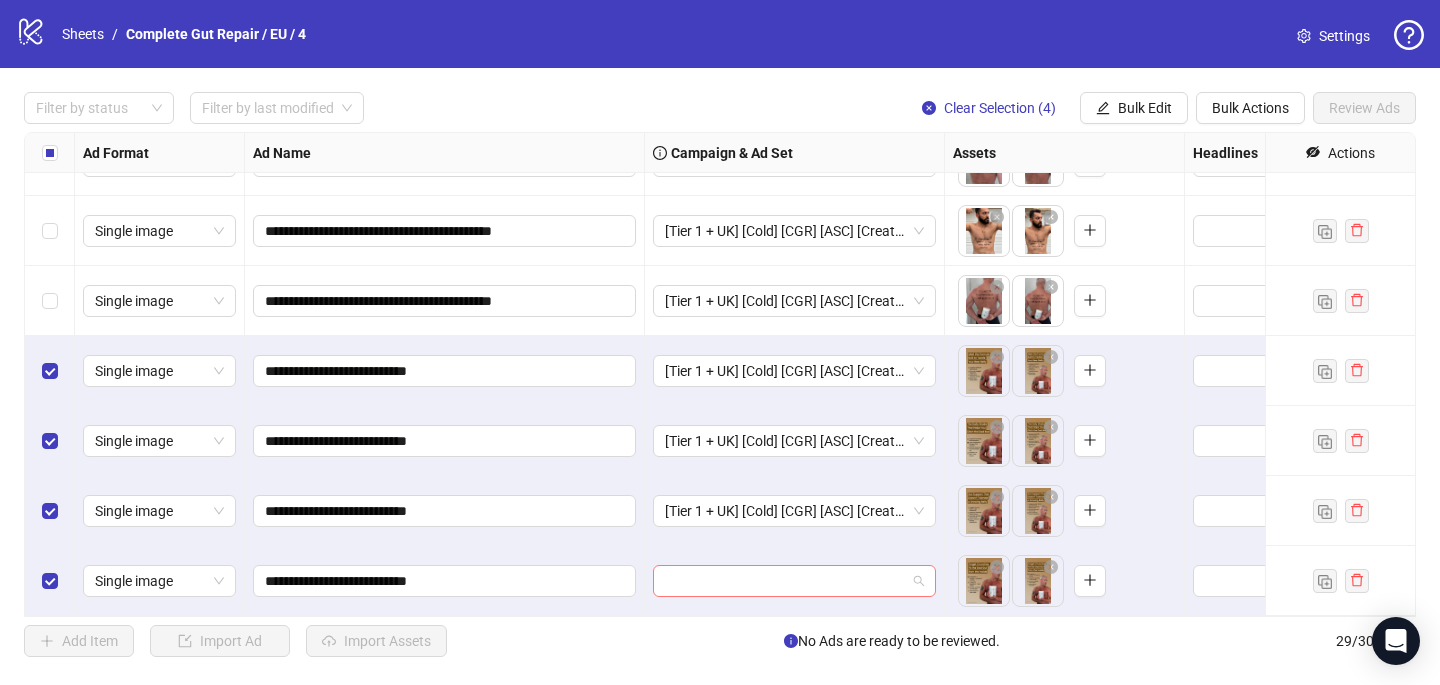 click at bounding box center [785, 581] 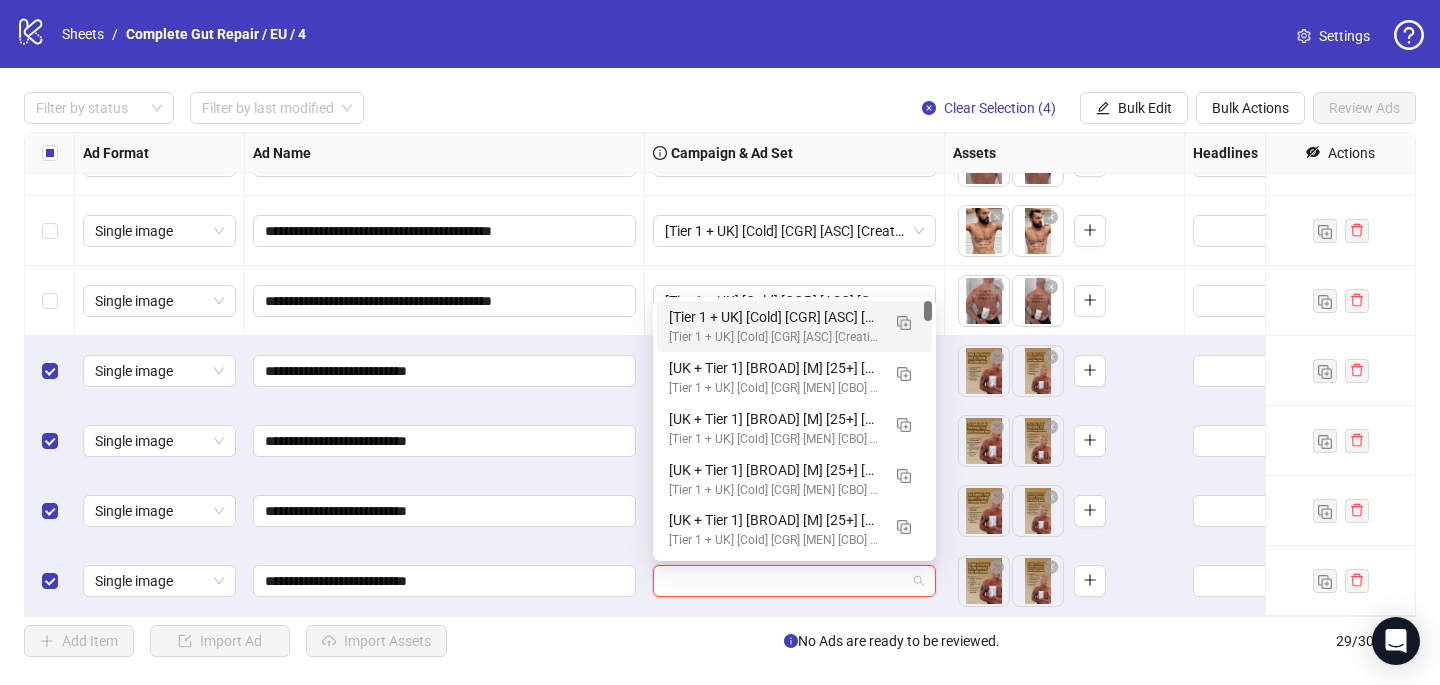 click on "[Tier 1 + UK] [Cold] [CGR] [ASC] [Creative Insertion] [7 [MONTH] [YEAR]] # 1,000€" at bounding box center [774, 317] 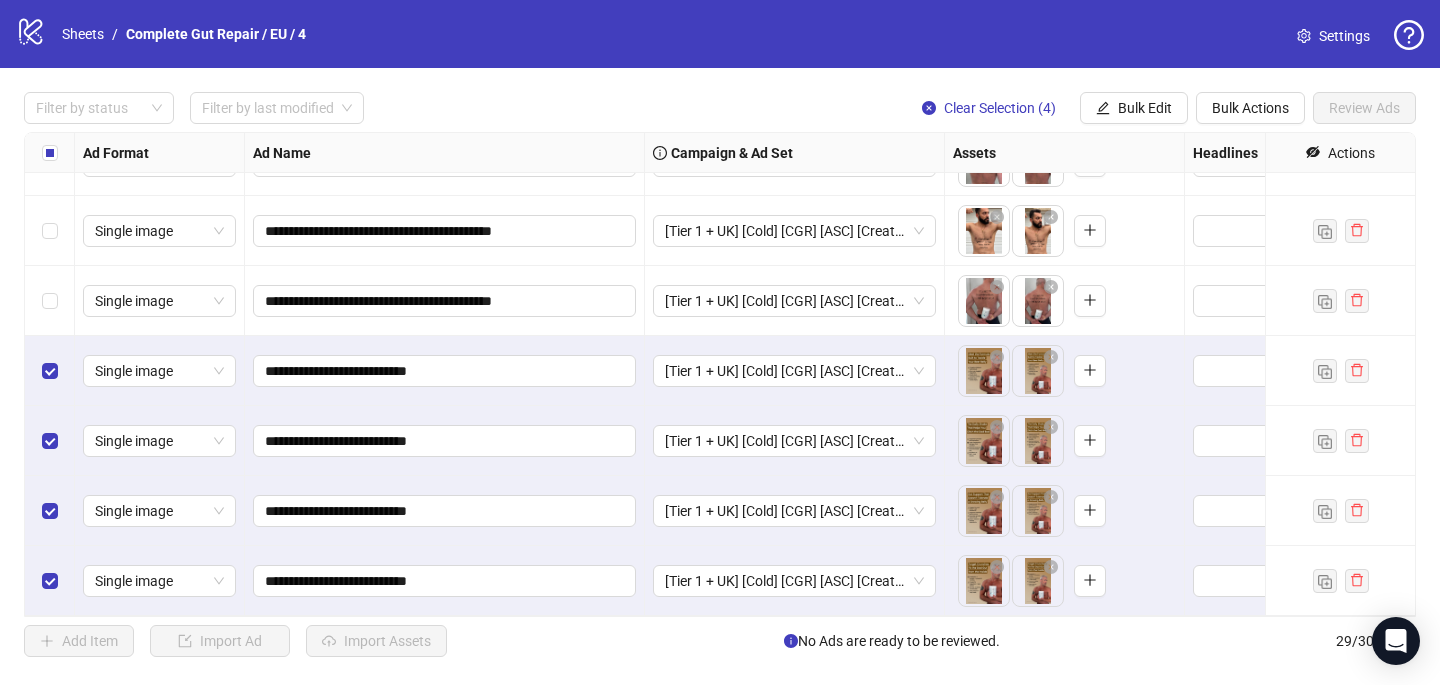 click at bounding box center [50, 153] 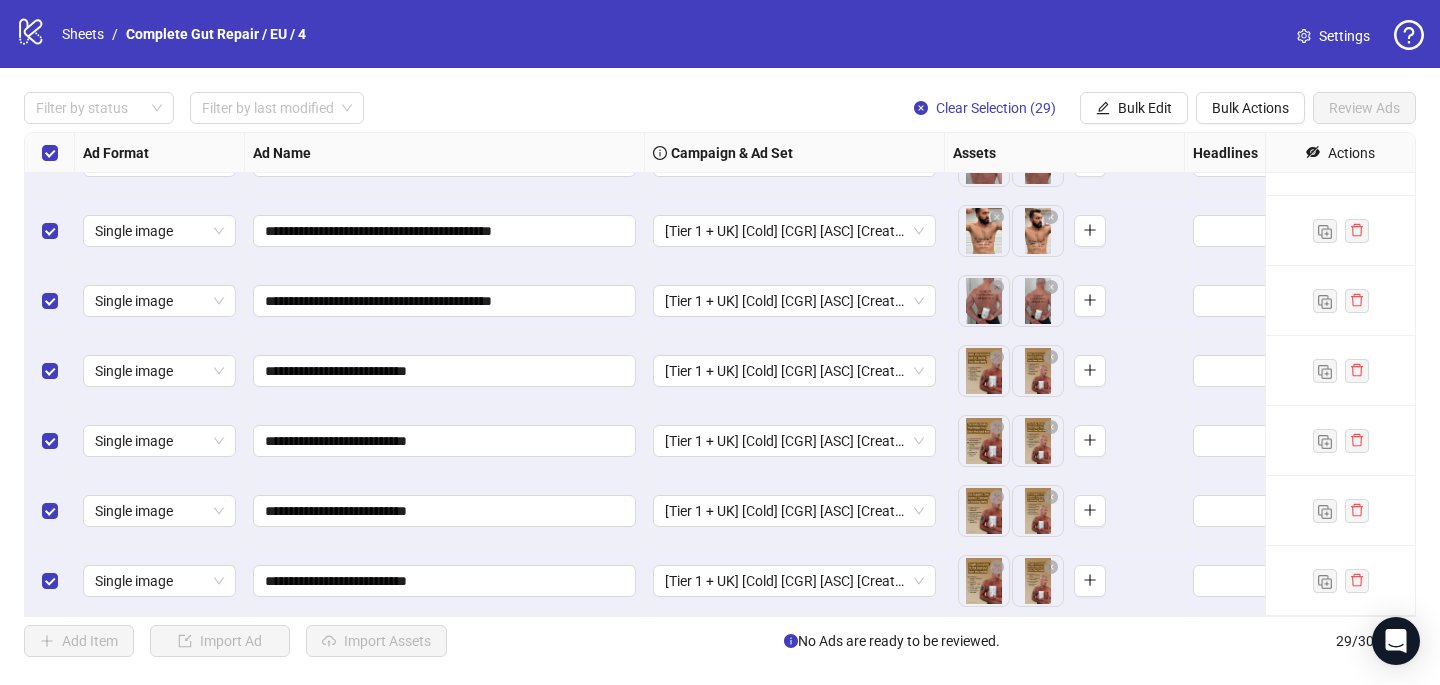 click at bounding box center (50, 153) 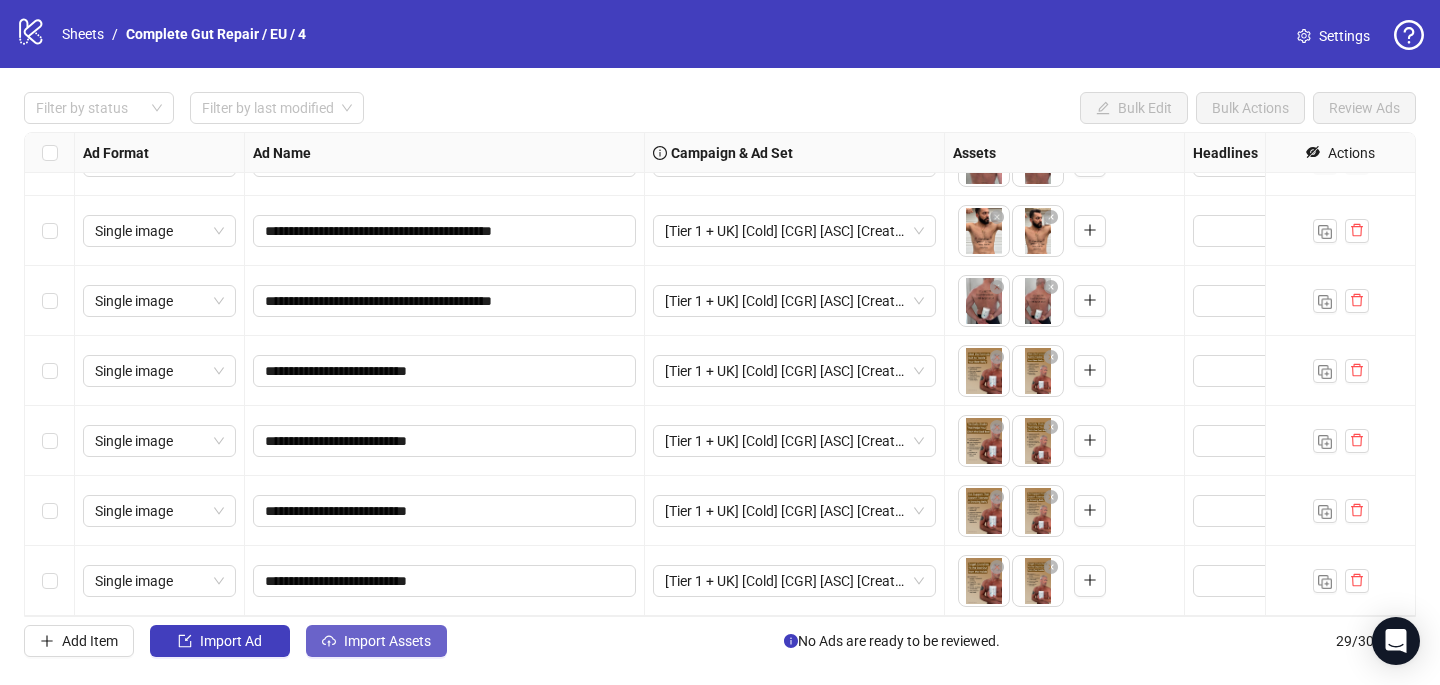 click on "Import Assets" at bounding box center [231, 641] 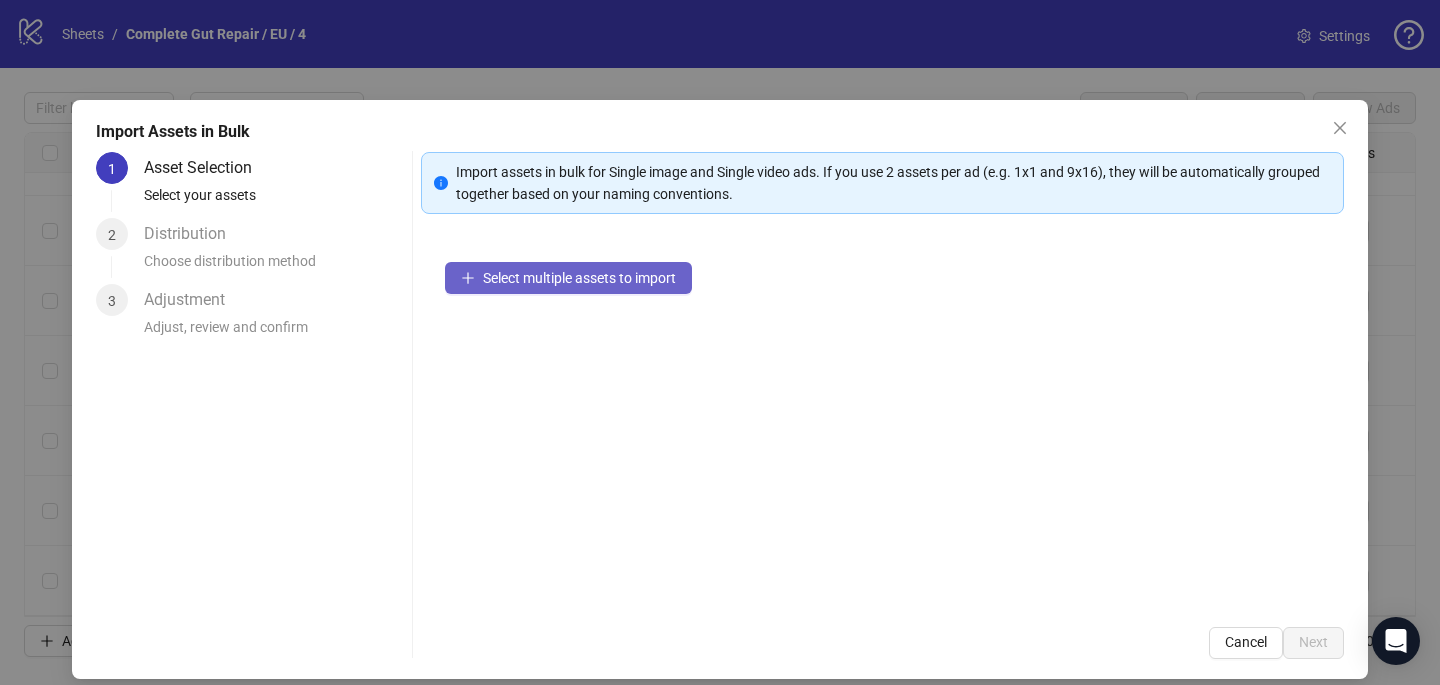 click on "Select multiple assets to import" at bounding box center (579, 278) 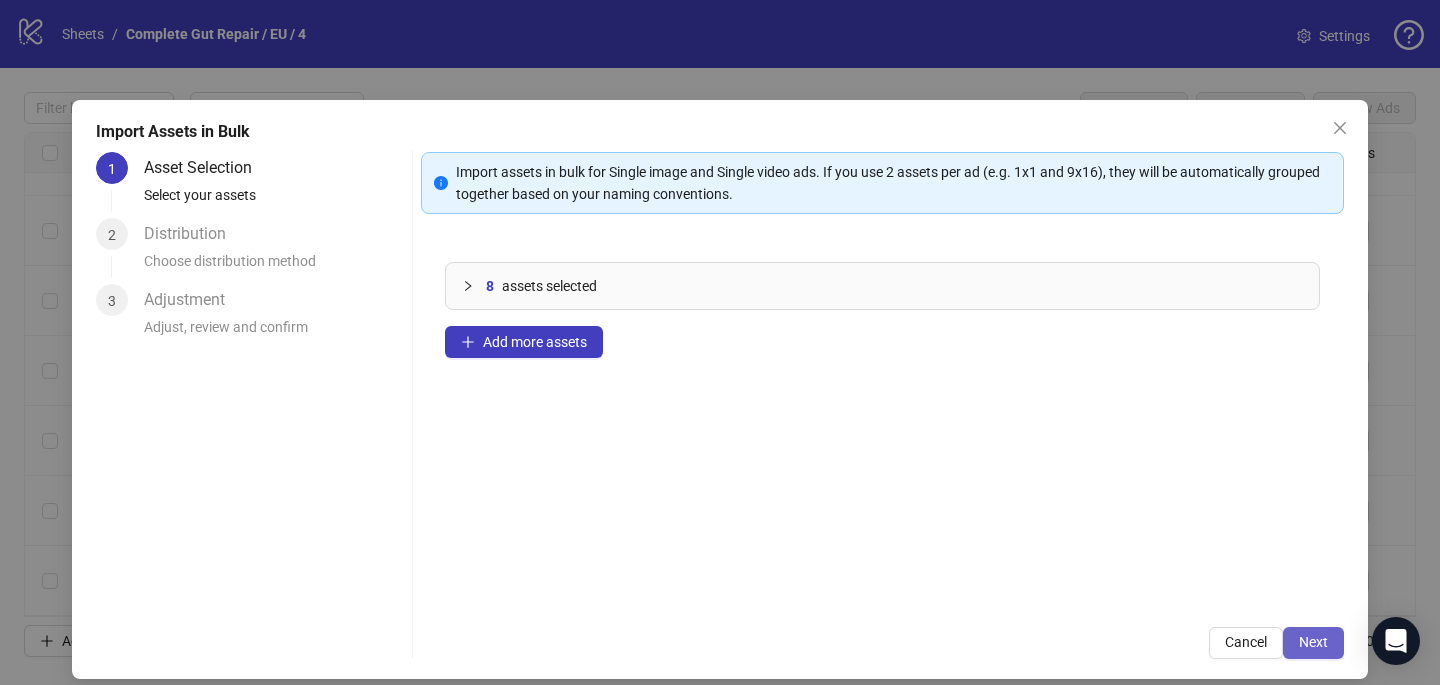 click on "Next" at bounding box center (1313, 642) 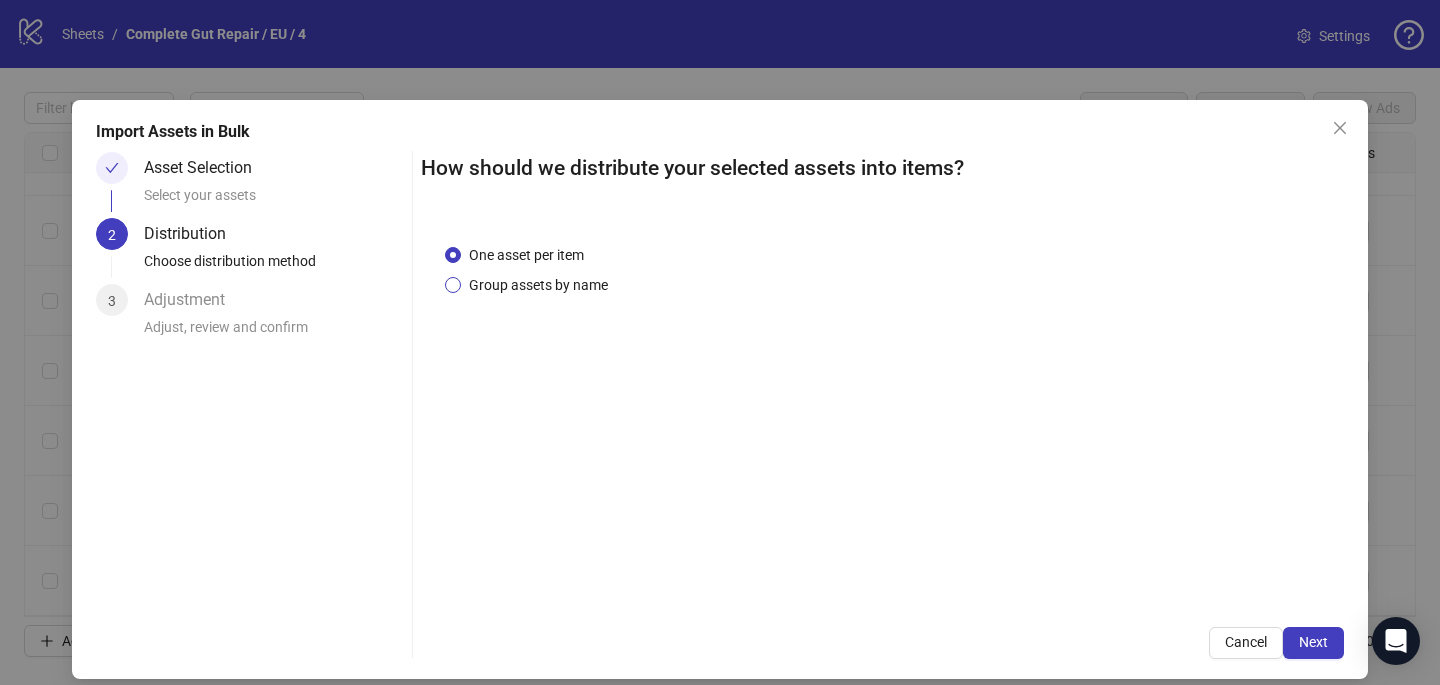 click on "Group assets by name" at bounding box center [526, 255] 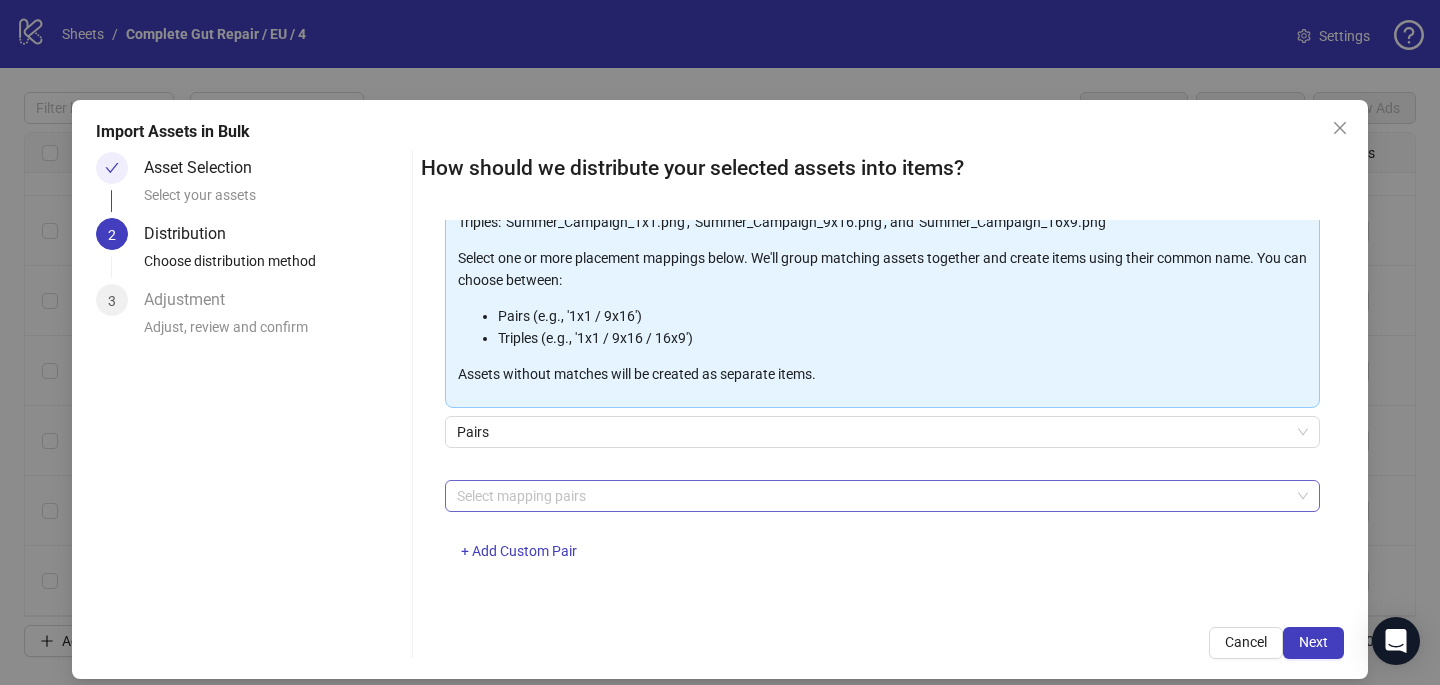 scroll, scrollTop: 203, scrollLeft: 0, axis: vertical 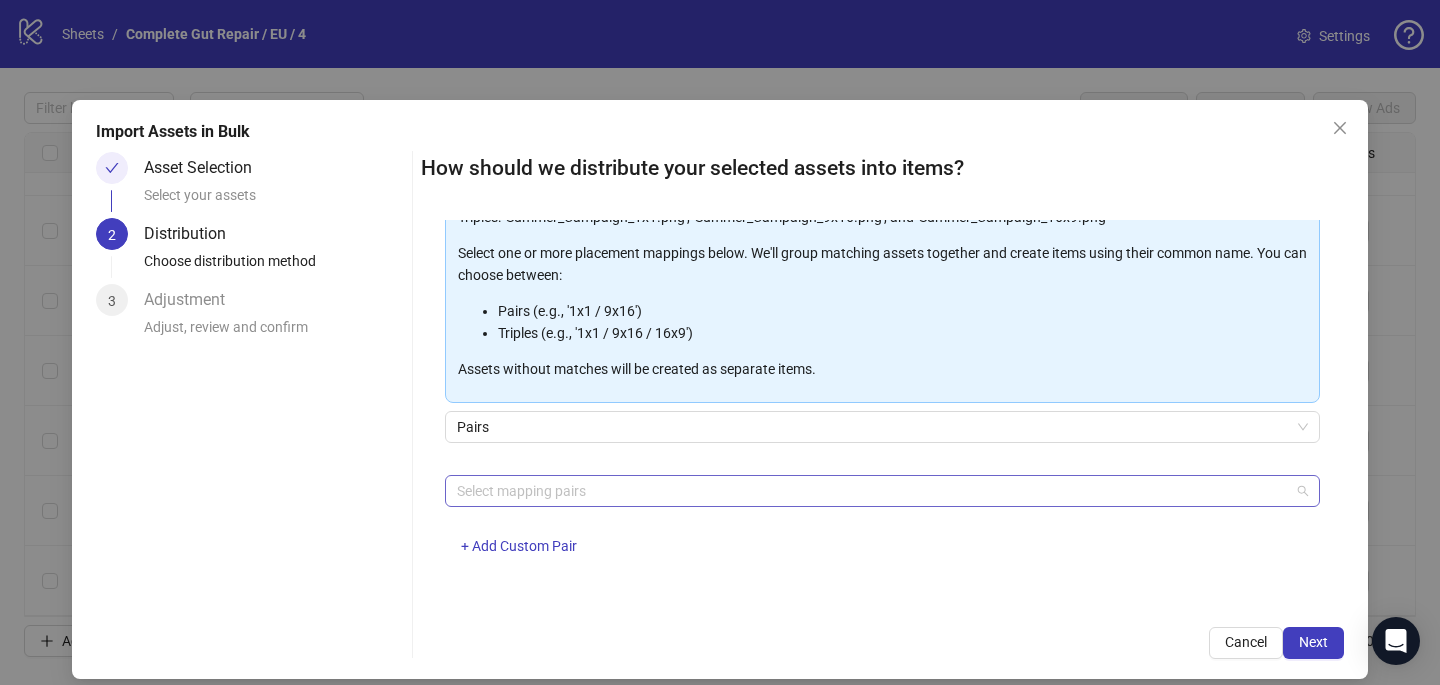 click at bounding box center (872, 491) 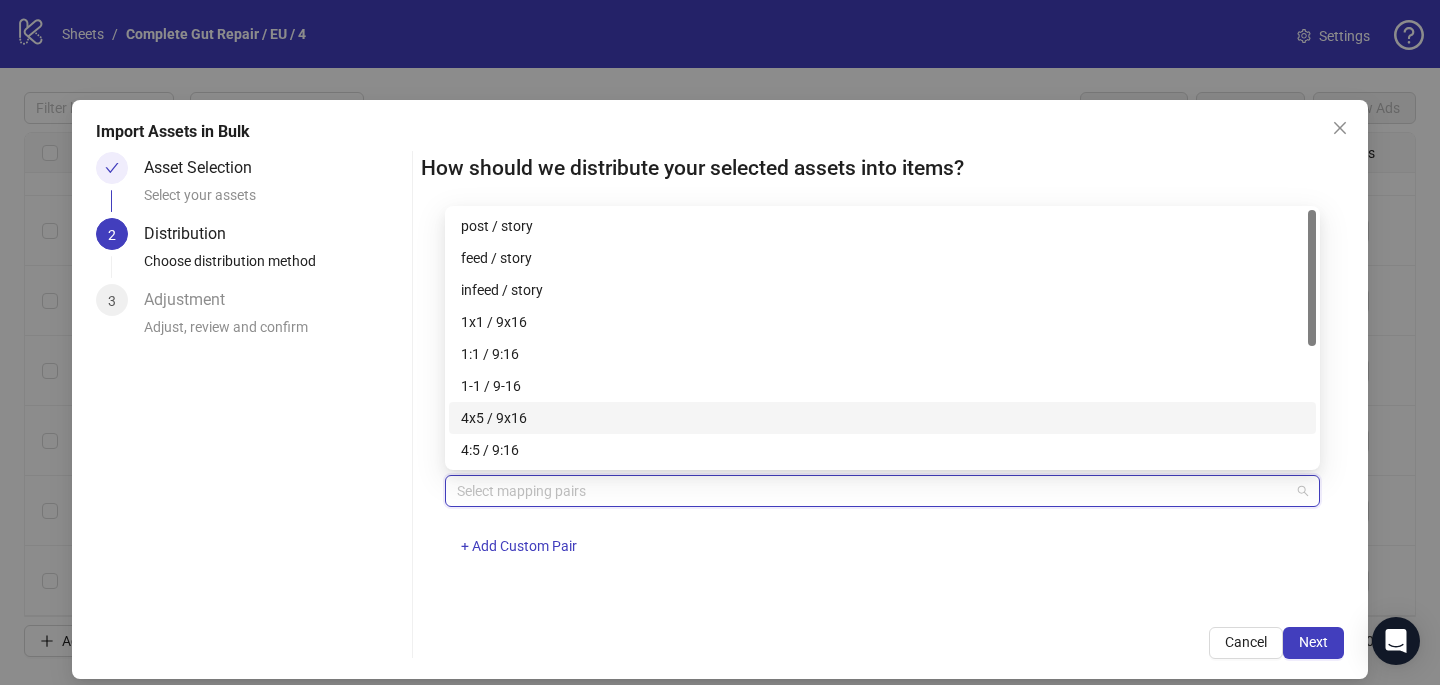 click on "4x5 / 9x16" at bounding box center (882, 418) 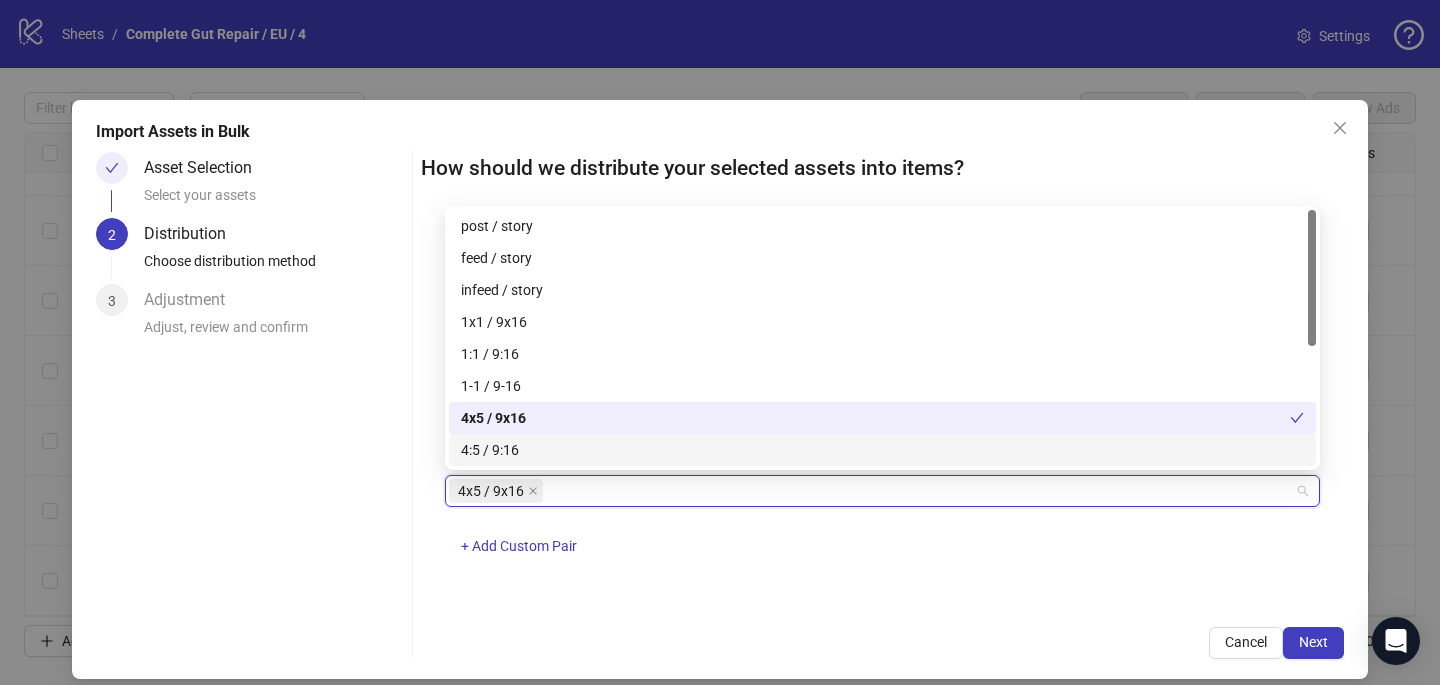 click on "How should we distribute your selected assets into items? One asset per item Group assets by name Assets must follow a consistent naming pattern to use this feature. Examples: Pairs: 'Summer_Campaign_1x1.png' and 'Summer_Campaign_9x16.png' Triples: 'Summer_Campaign_1x1.png', 'Summer_Campaign_9x16.png', and 'Summer_Campaign_16x9.png' Select one or more placement mappings below. We'll group matching assets together and create items using their common name. You can choose between: Pairs (e.g., '1x1 / 9x16') Triples (e.g., '1x1 / 9x16 / 16x9') Assets without matches will be created as separate items. Pairs 4x5 / 9x16   + Add Custom Pair Cancel Next" at bounding box center (882, 405) 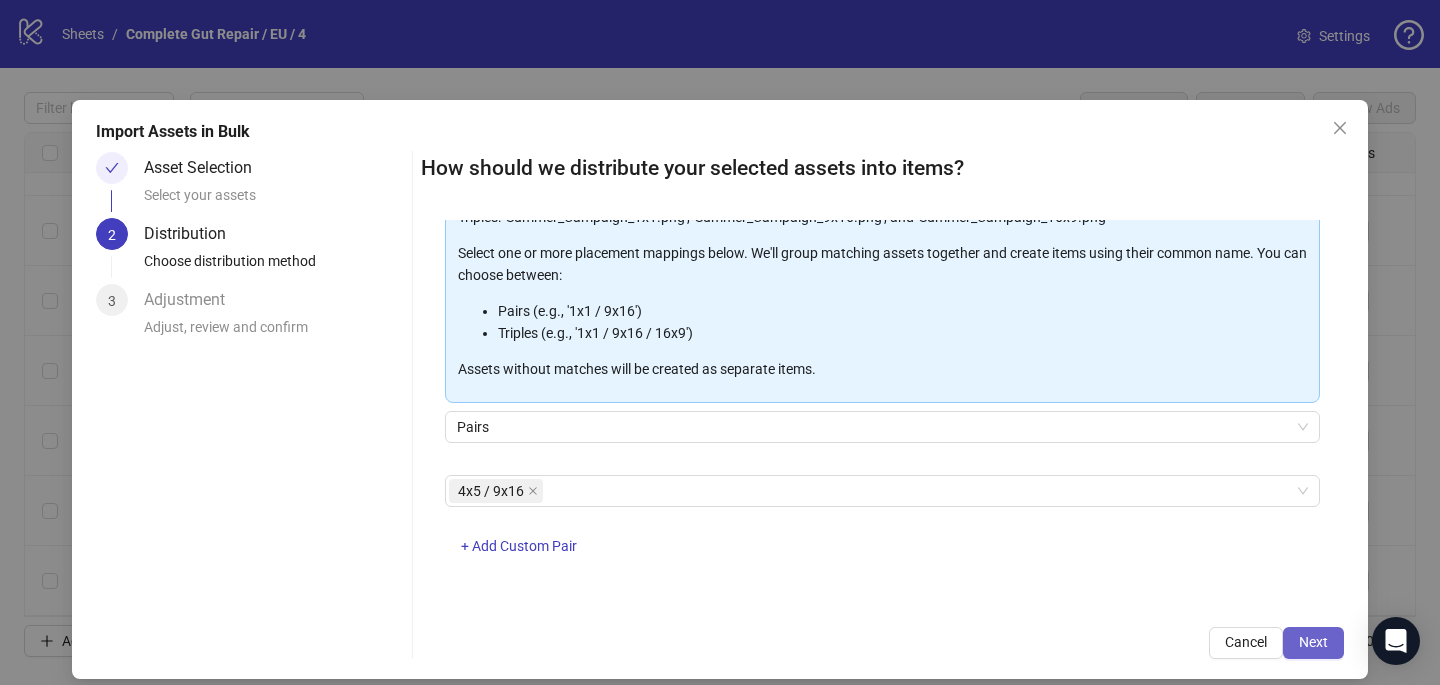 click on "Next" at bounding box center [1313, 643] 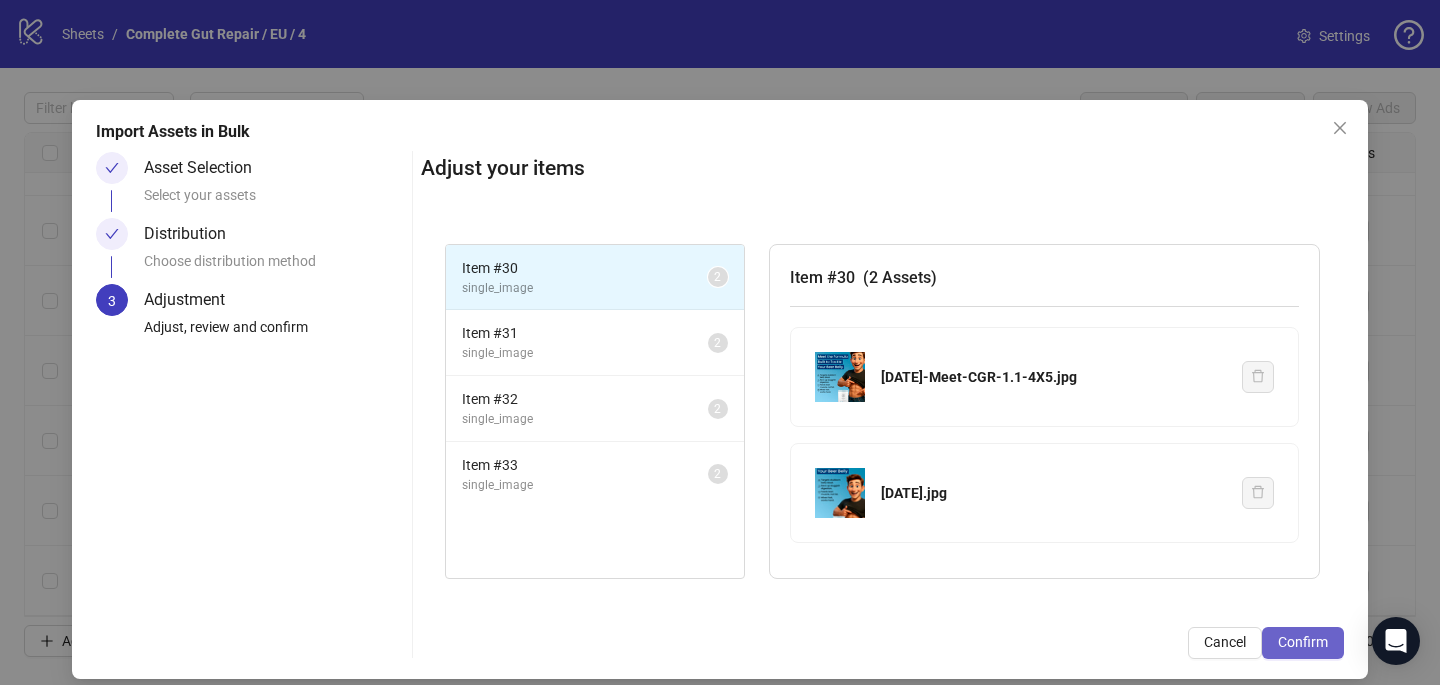 click on "Confirm" at bounding box center (1303, 643) 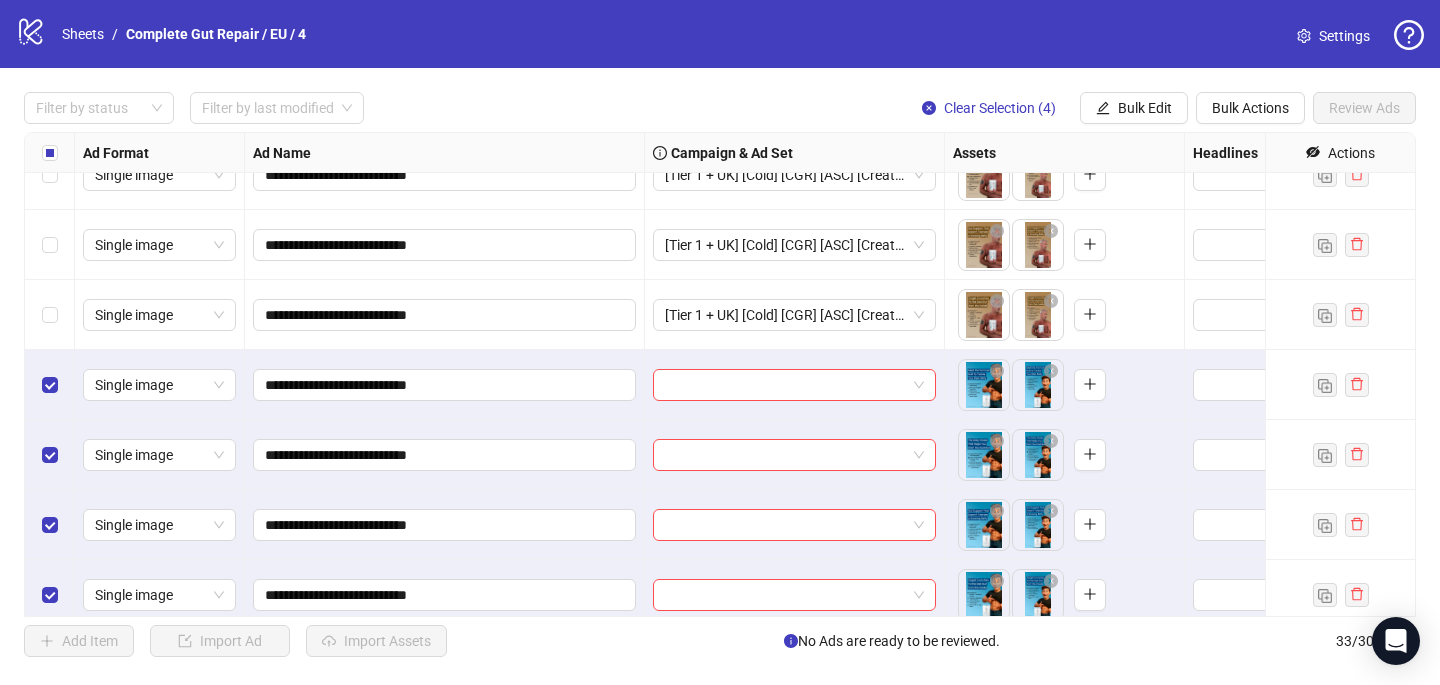 scroll, scrollTop: 1867, scrollLeft: 0, axis: vertical 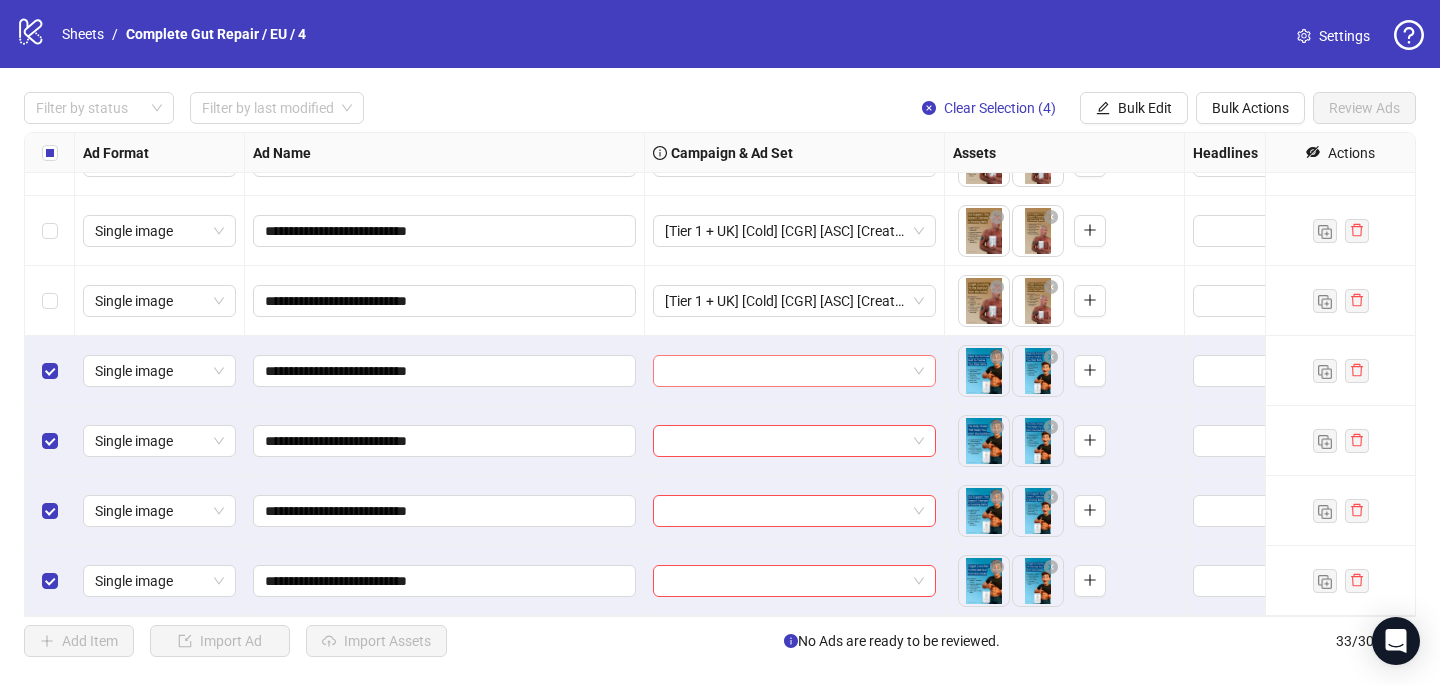 click at bounding box center (785, 371) 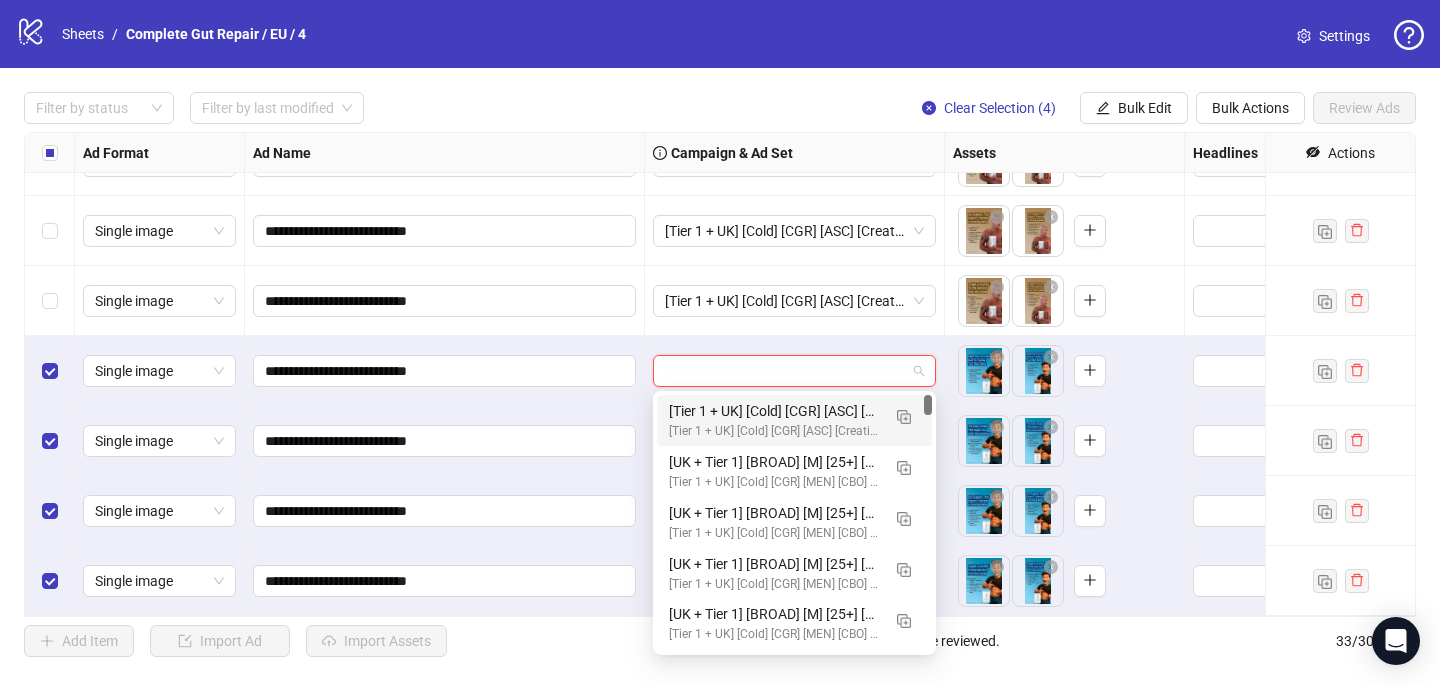 click on "[Tier 1 + UK] [Cold] [CGR] [ASC] [Creative Insertion] [7 [MONTH] [YEAR]] # 1,000€" at bounding box center [774, 411] 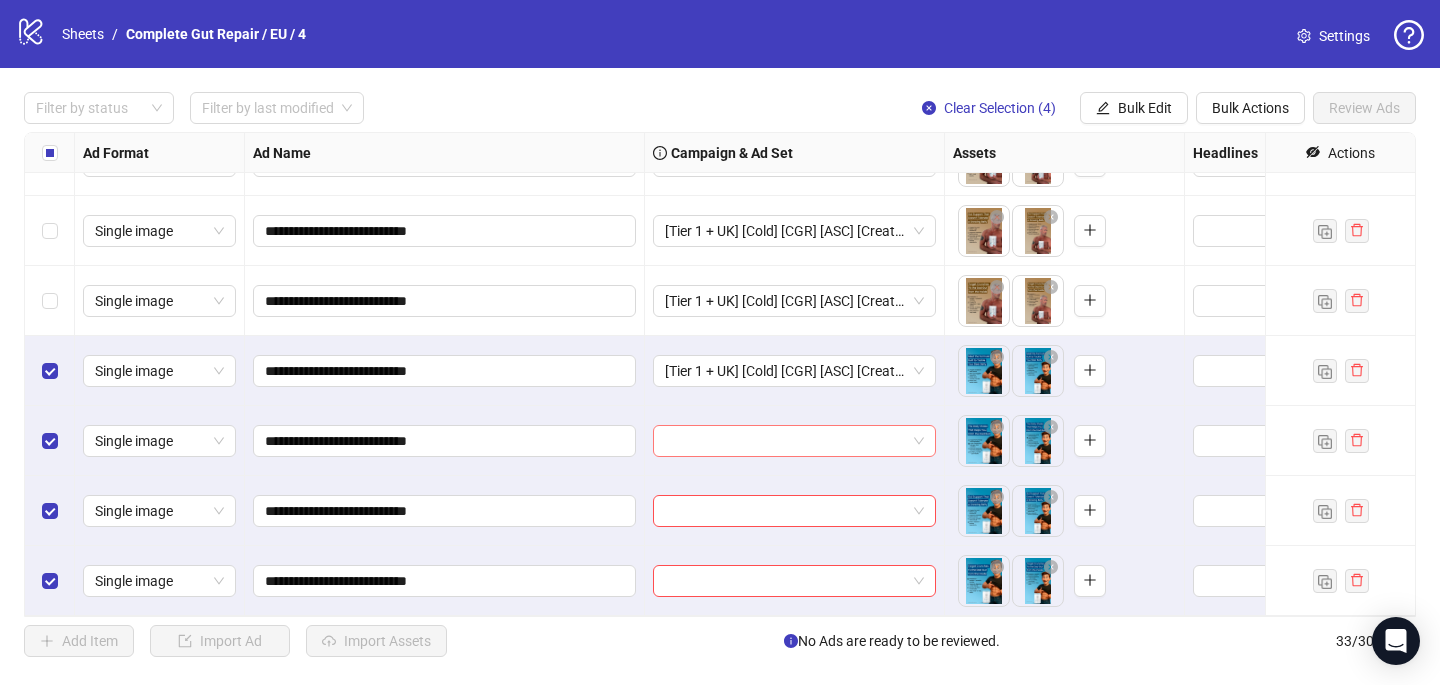 click at bounding box center [785, 441] 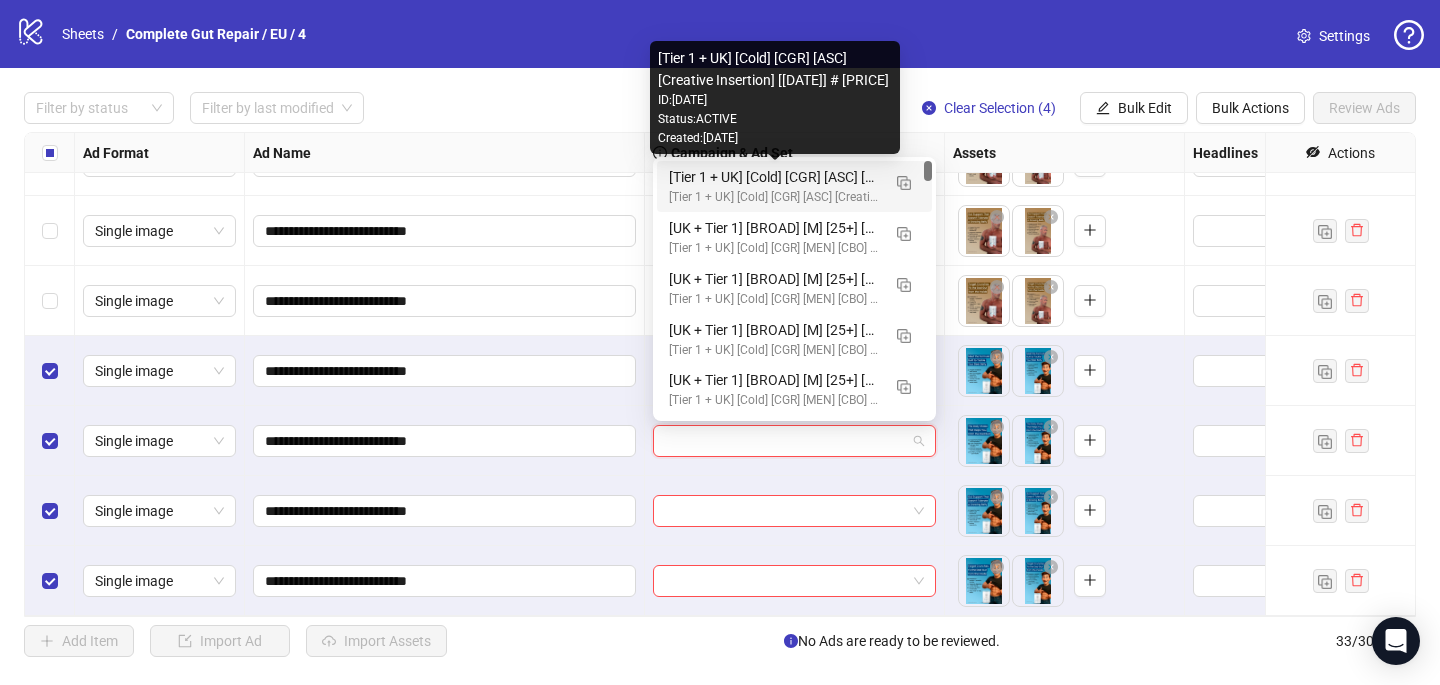 click on "[Tier 1 + UK] [Cold] [CGR] [ASC] [Creative Insertion] [7 [MONTH] [YEAR]] # 1,000€" at bounding box center (774, 177) 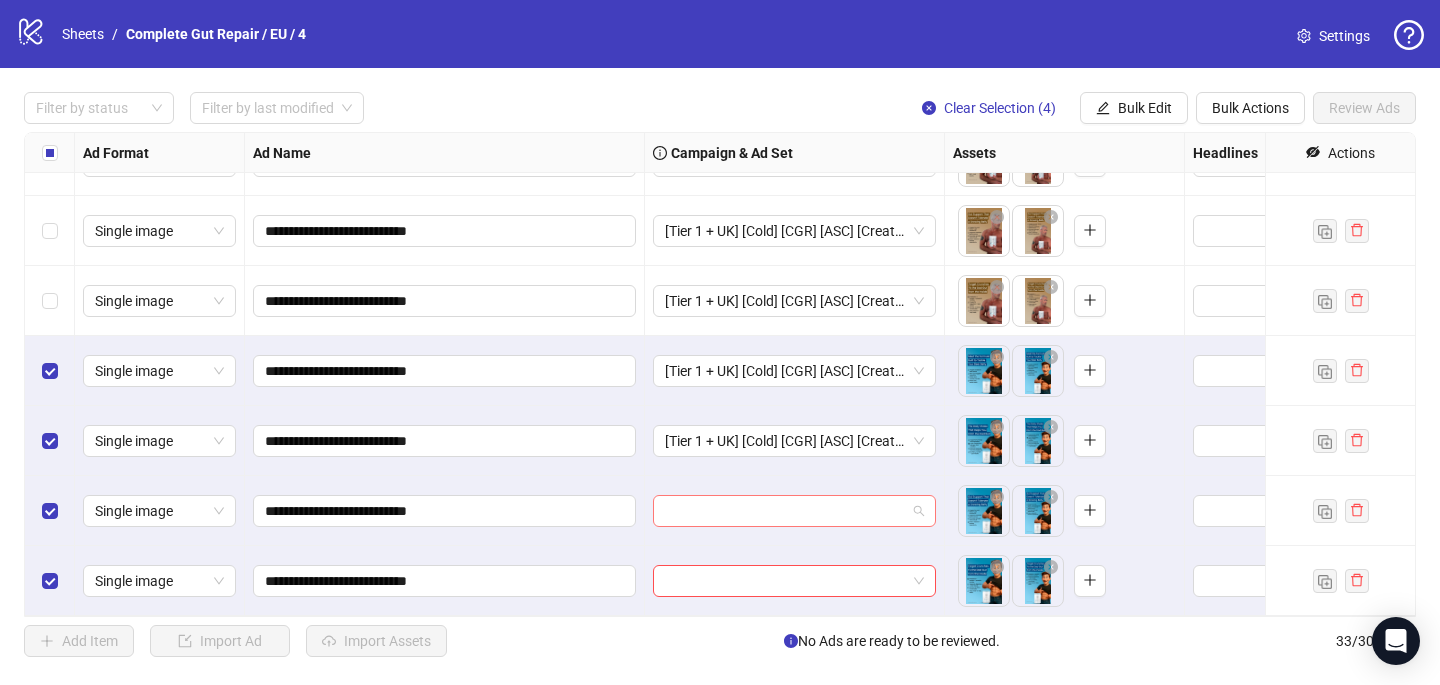 click at bounding box center (785, 511) 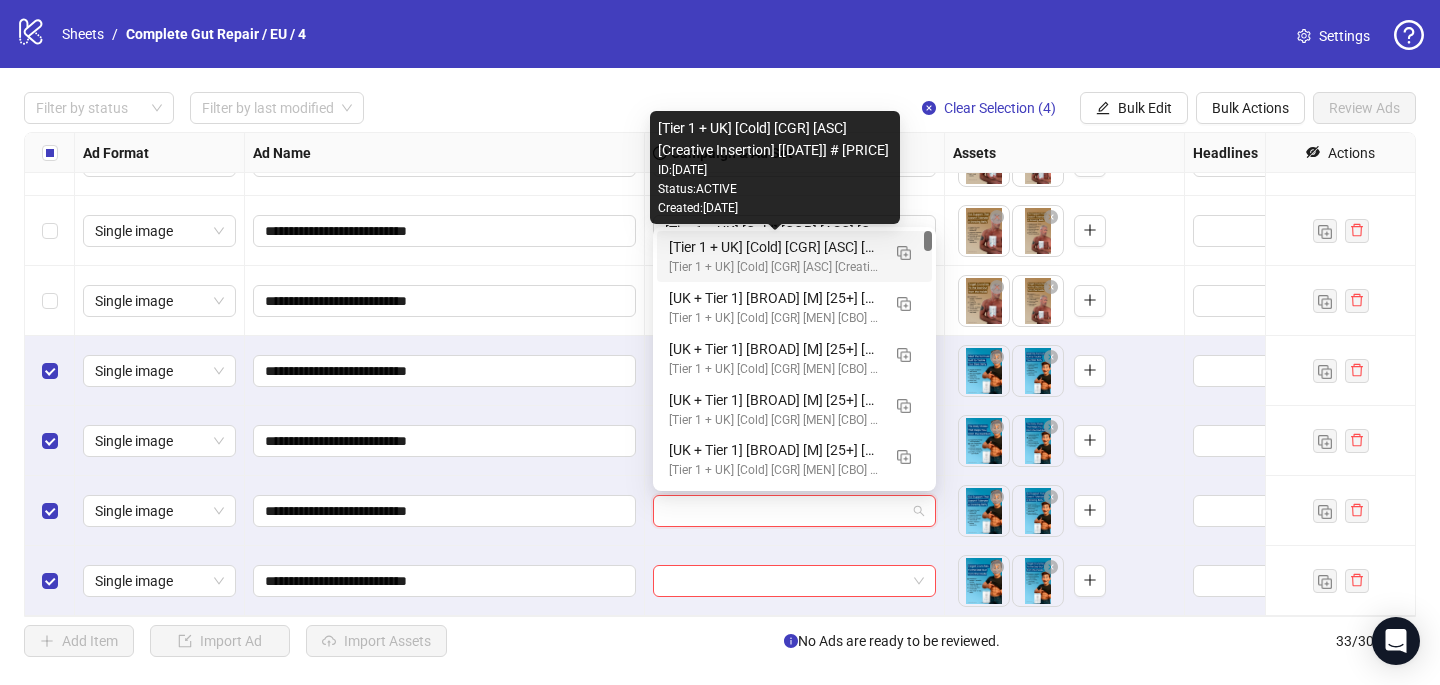 click on "[Tier 1 + UK] [Cold] [CGR] [ASC] [Creative Insertion] [7 [MONTH] [YEAR]] # 1,000€" at bounding box center (774, 247) 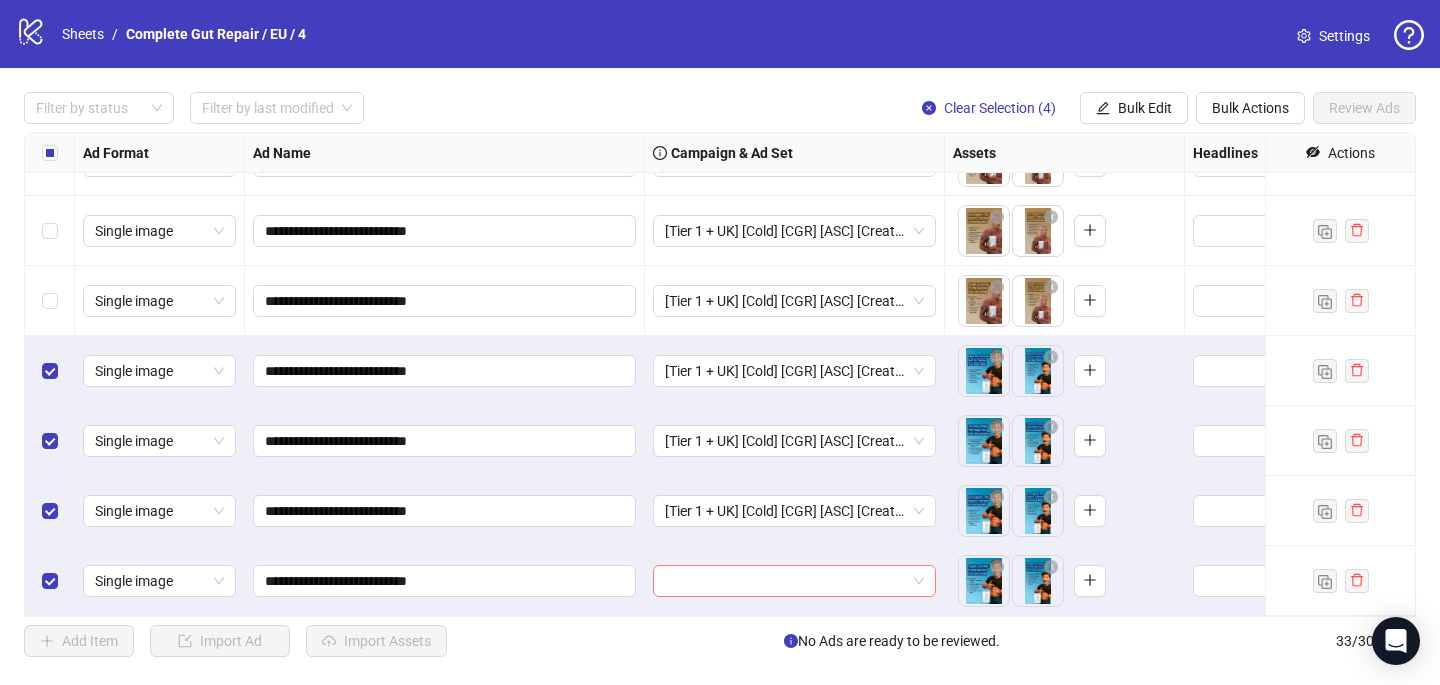 click at bounding box center [785, 581] 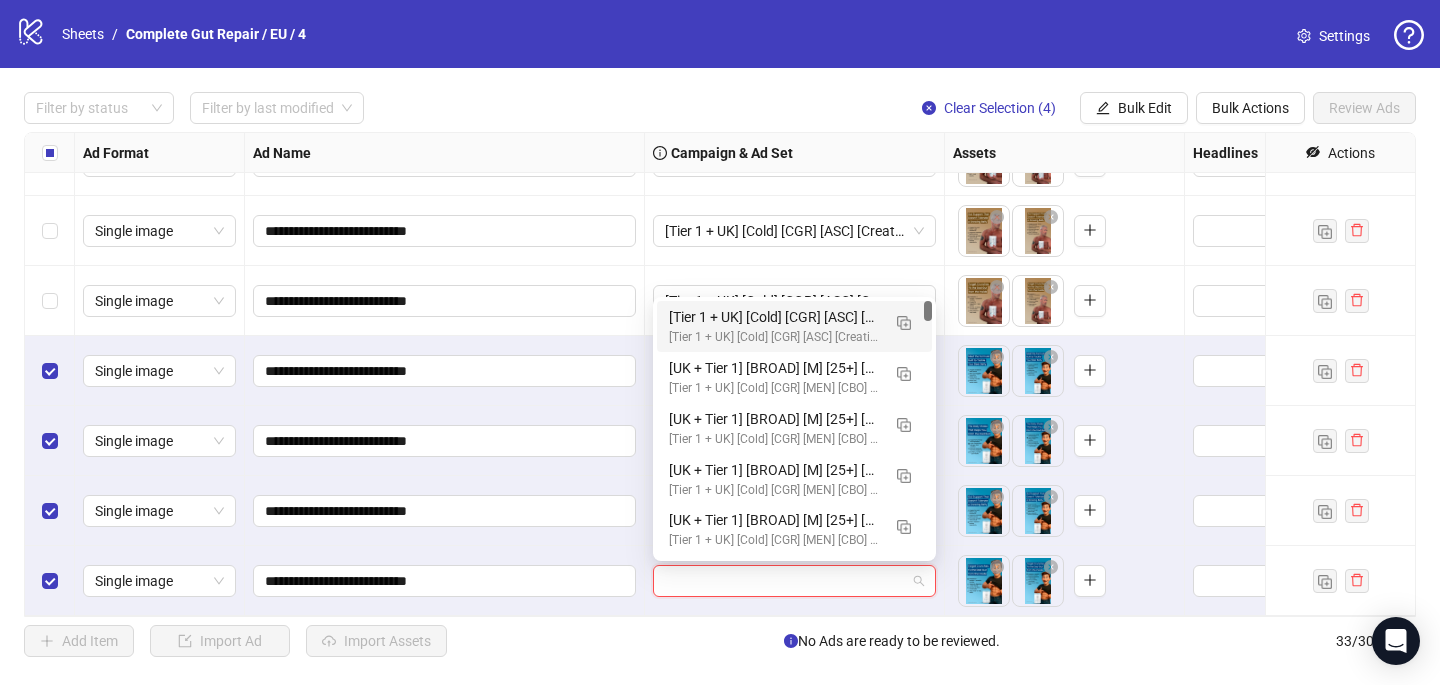 click on "[Tier 1 + UK] [Cold] [CGR] [ASC] [Creative Insertion] [7 [MONTH] [YEAR]] # 1,000€" at bounding box center [774, 317] 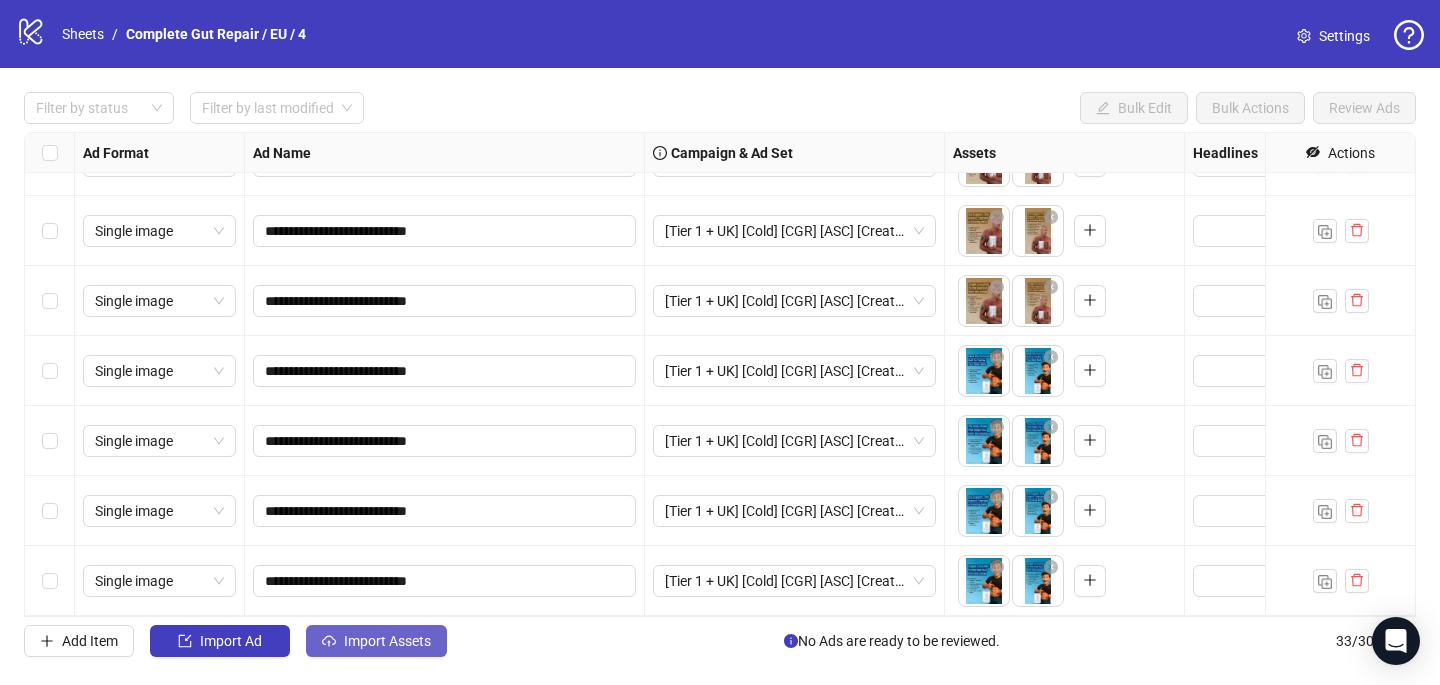 click on "Import Assets" at bounding box center [376, 641] 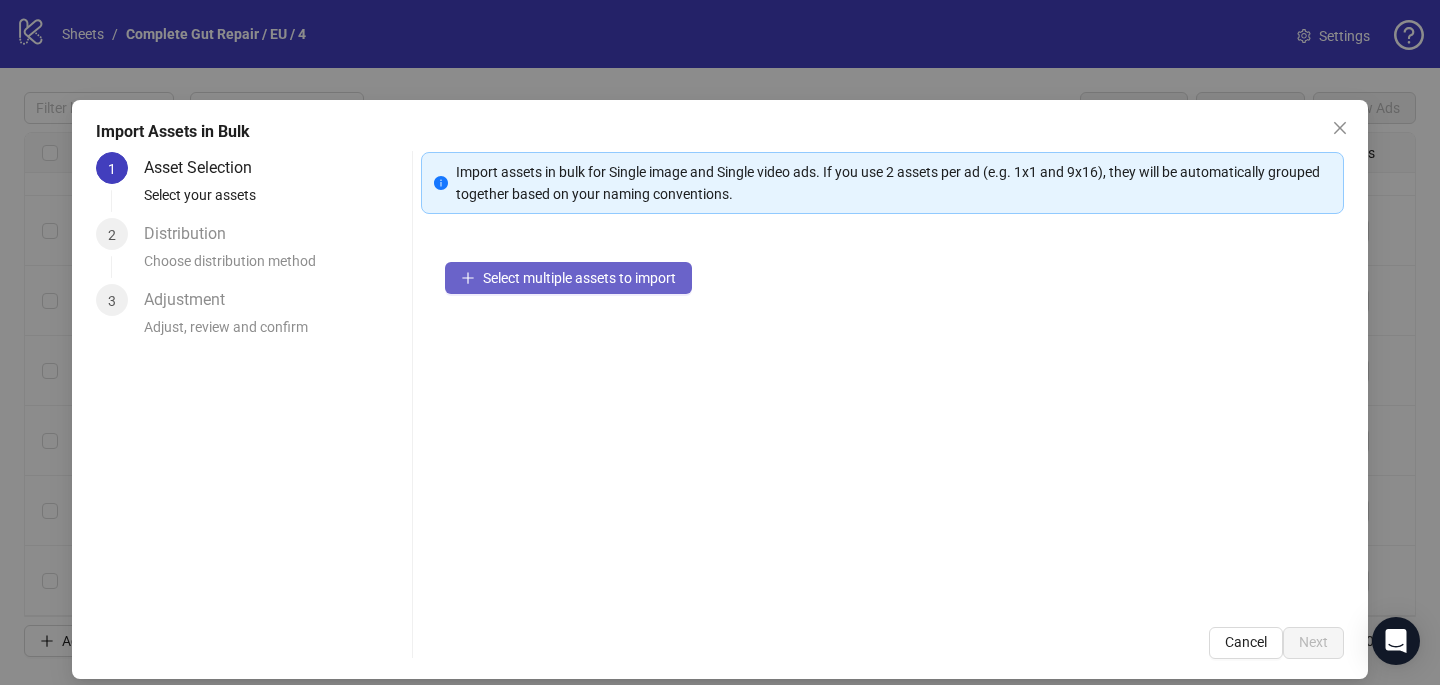 click on "Select multiple assets to import" at bounding box center (579, 278) 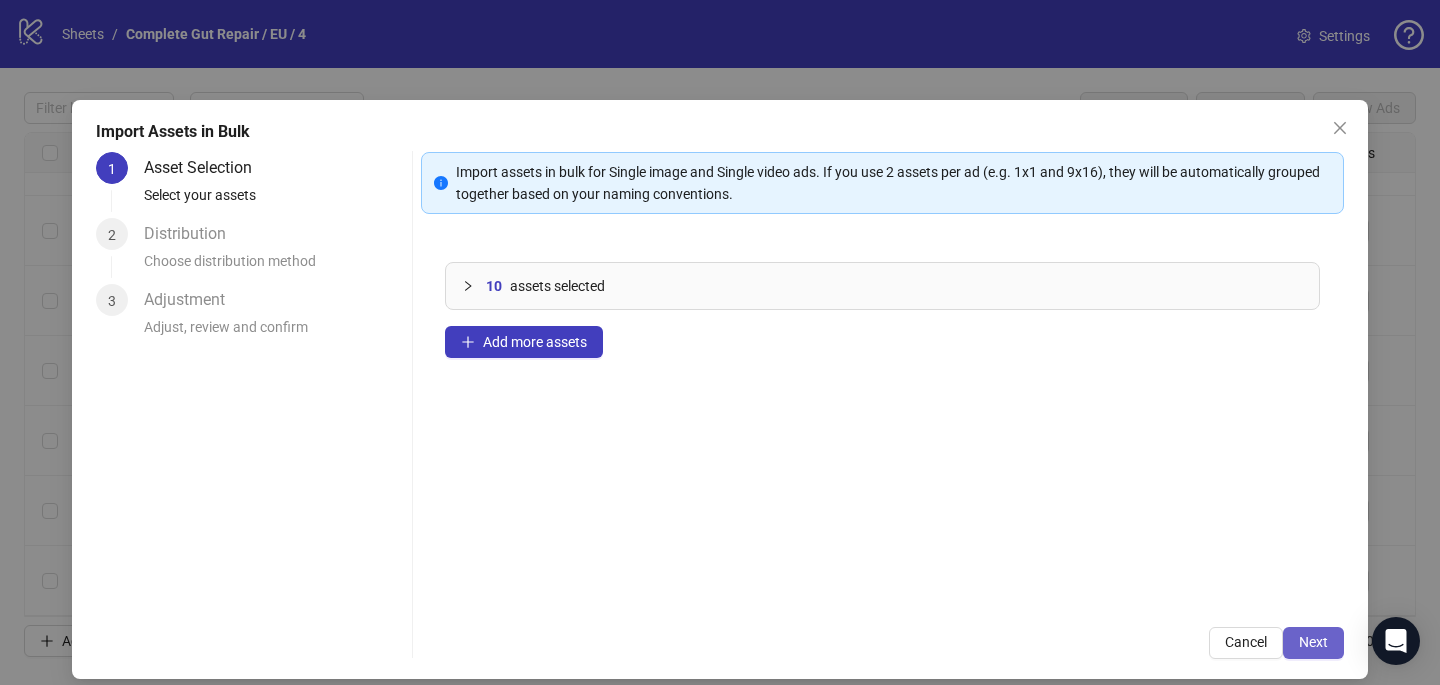 click on "Next" at bounding box center (1313, 643) 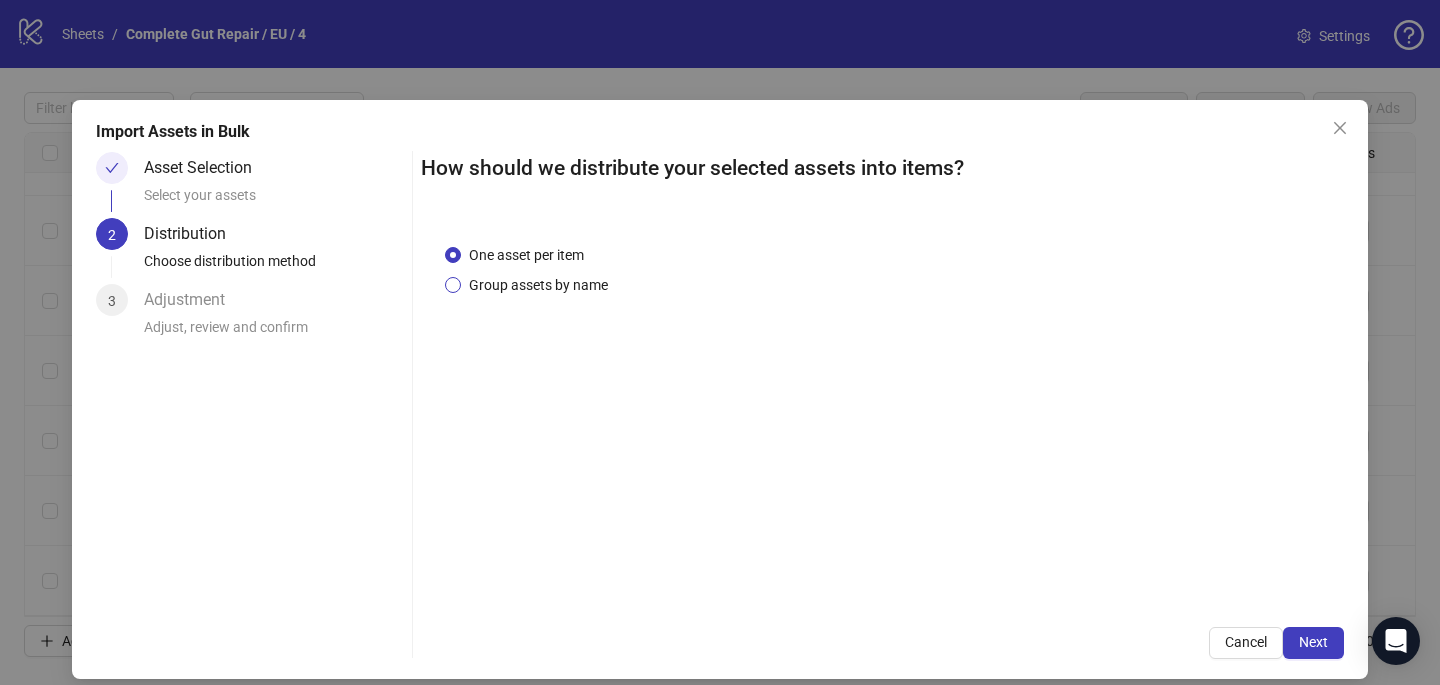 click on "Group assets by name" at bounding box center (526, 255) 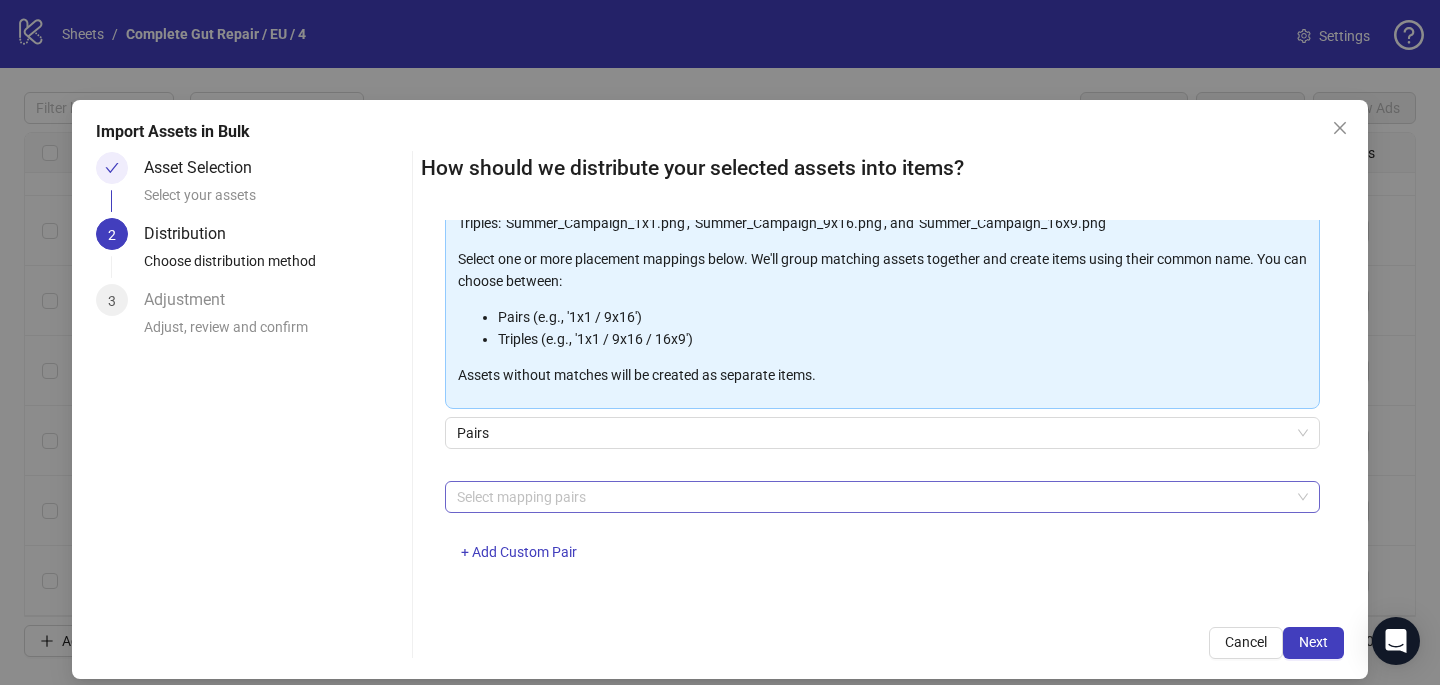 scroll, scrollTop: 203, scrollLeft: 0, axis: vertical 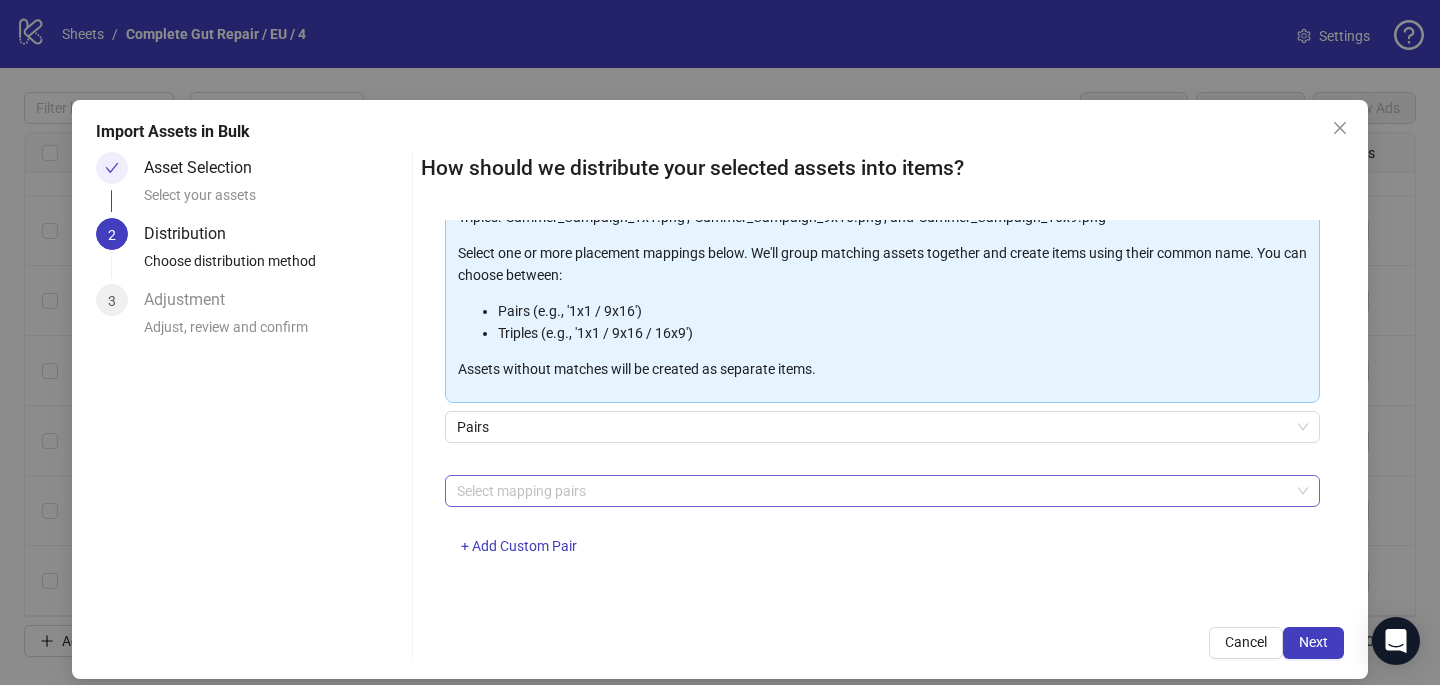 click at bounding box center [872, 491] 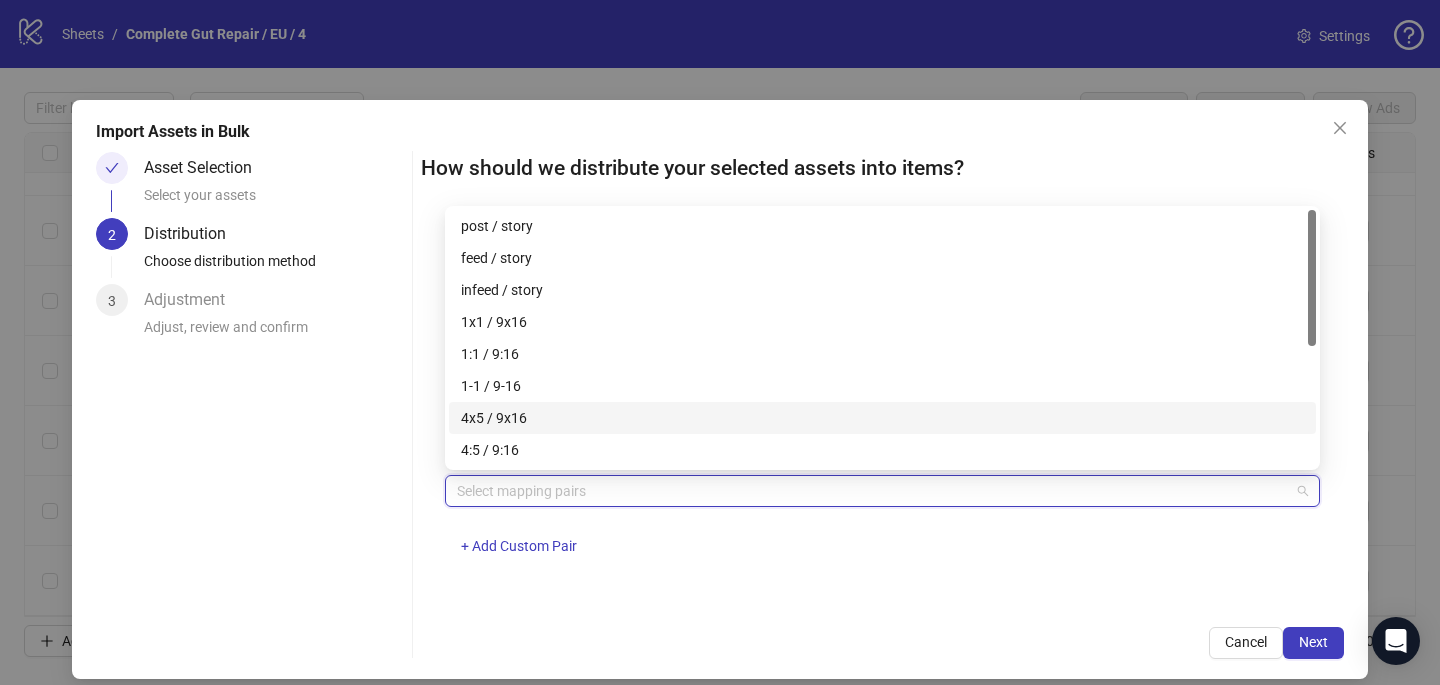 click on "4x5 / 9x16" at bounding box center [882, 418] 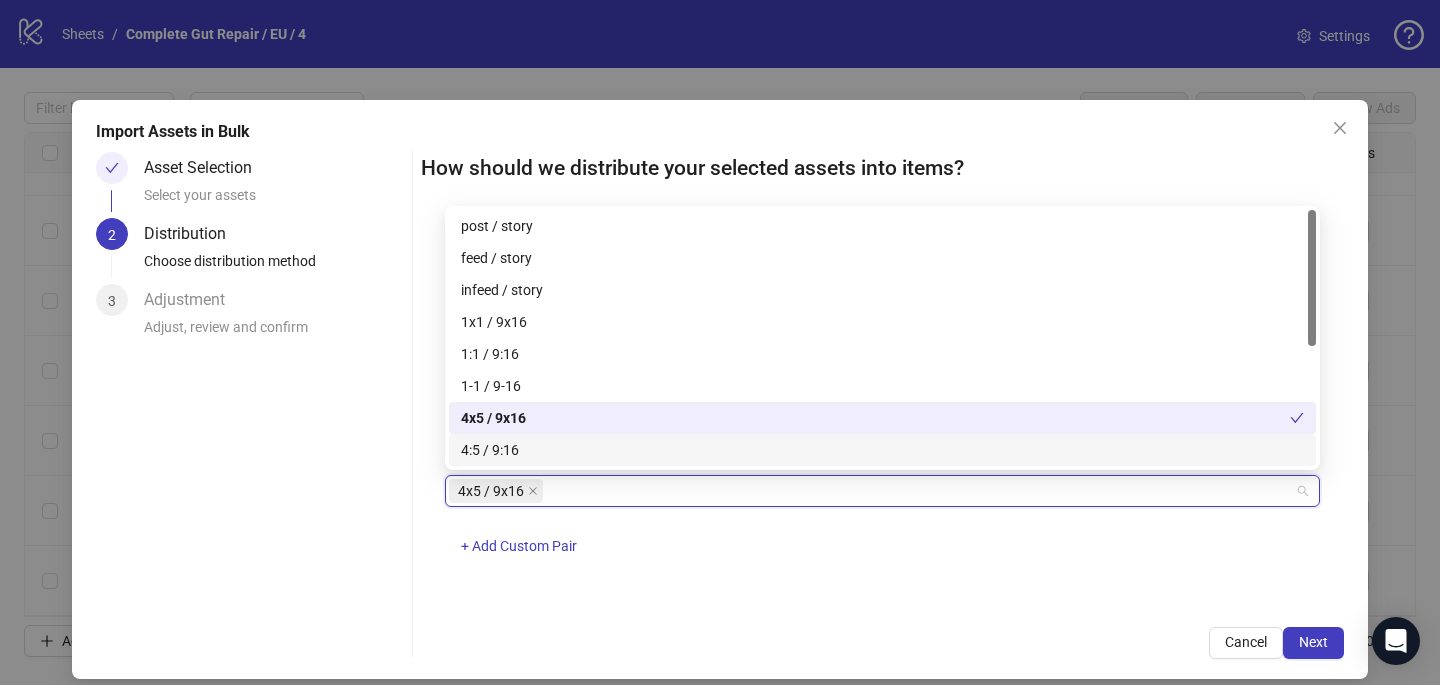 click on "4x5 / 9x16   + Add Custom Pair" at bounding box center (882, 527) 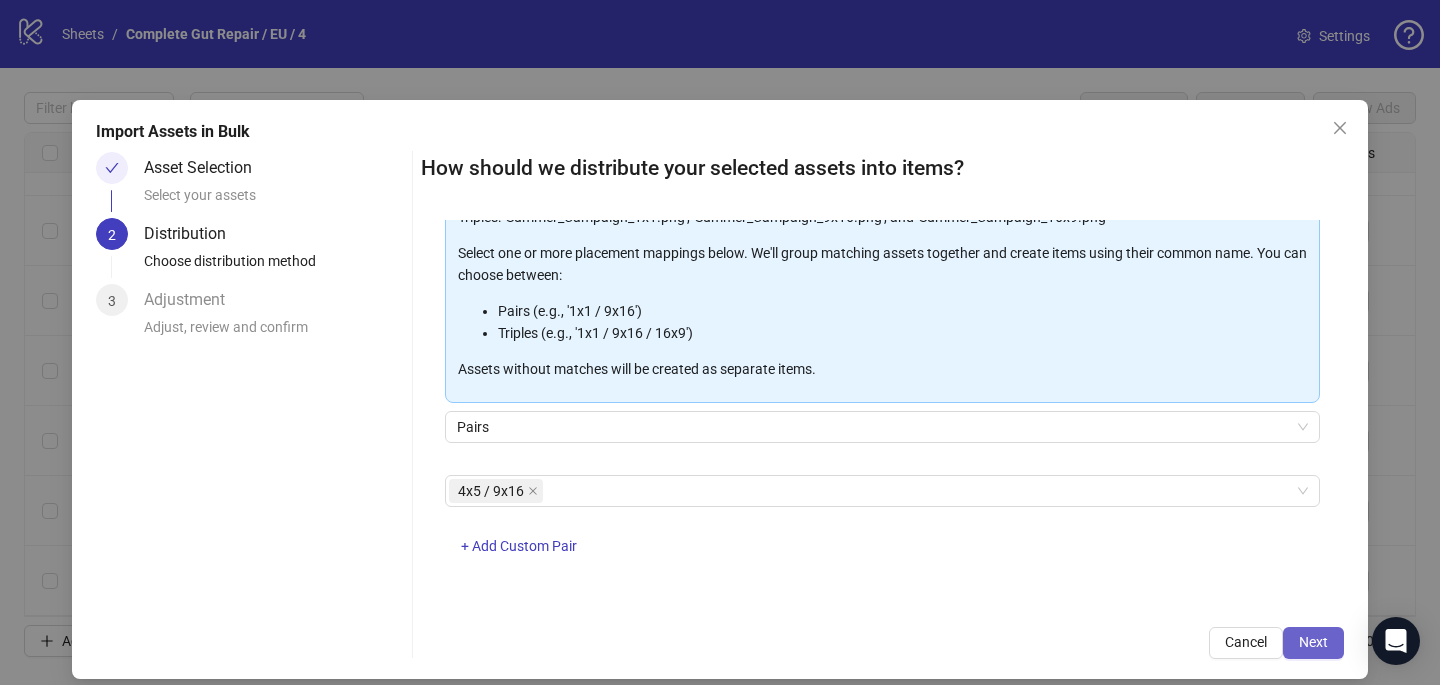 click on "Next" at bounding box center (1313, 642) 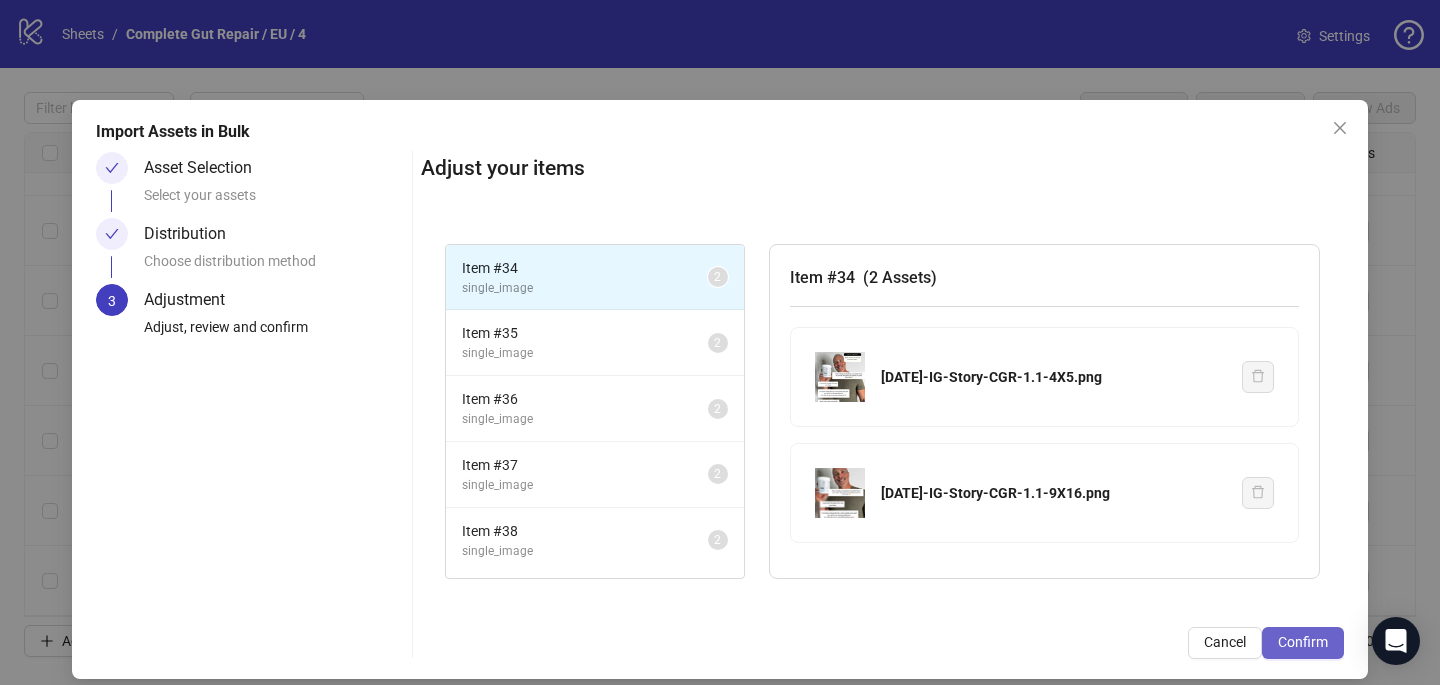 click on "Confirm" at bounding box center [1303, 642] 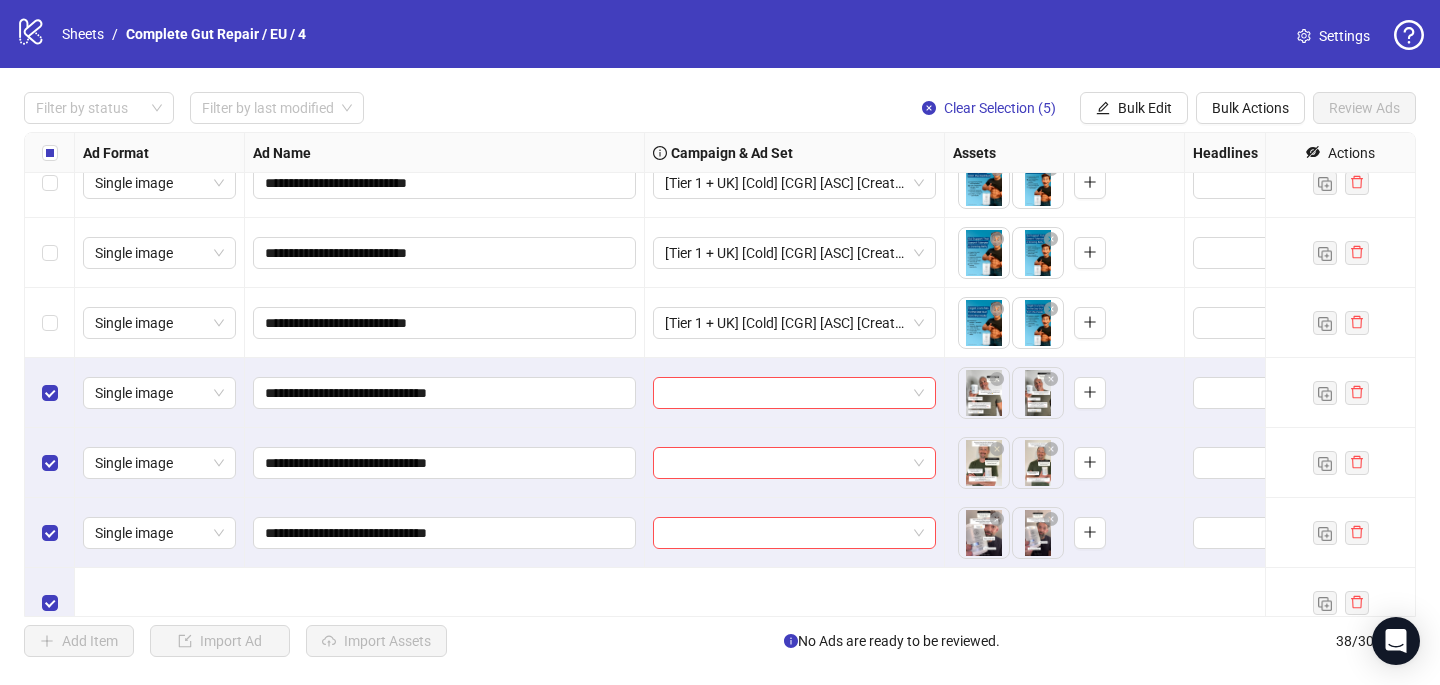 scroll, scrollTop: 2217, scrollLeft: 0, axis: vertical 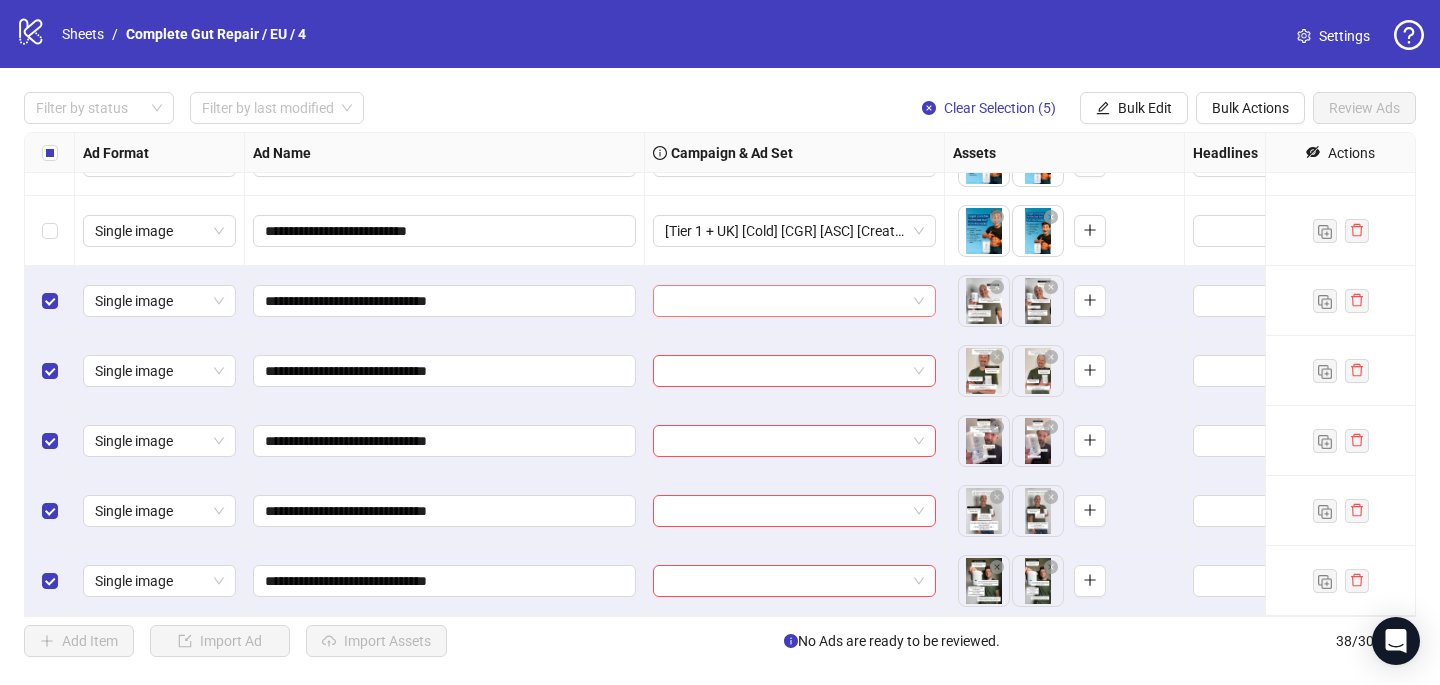 click at bounding box center [785, 301] 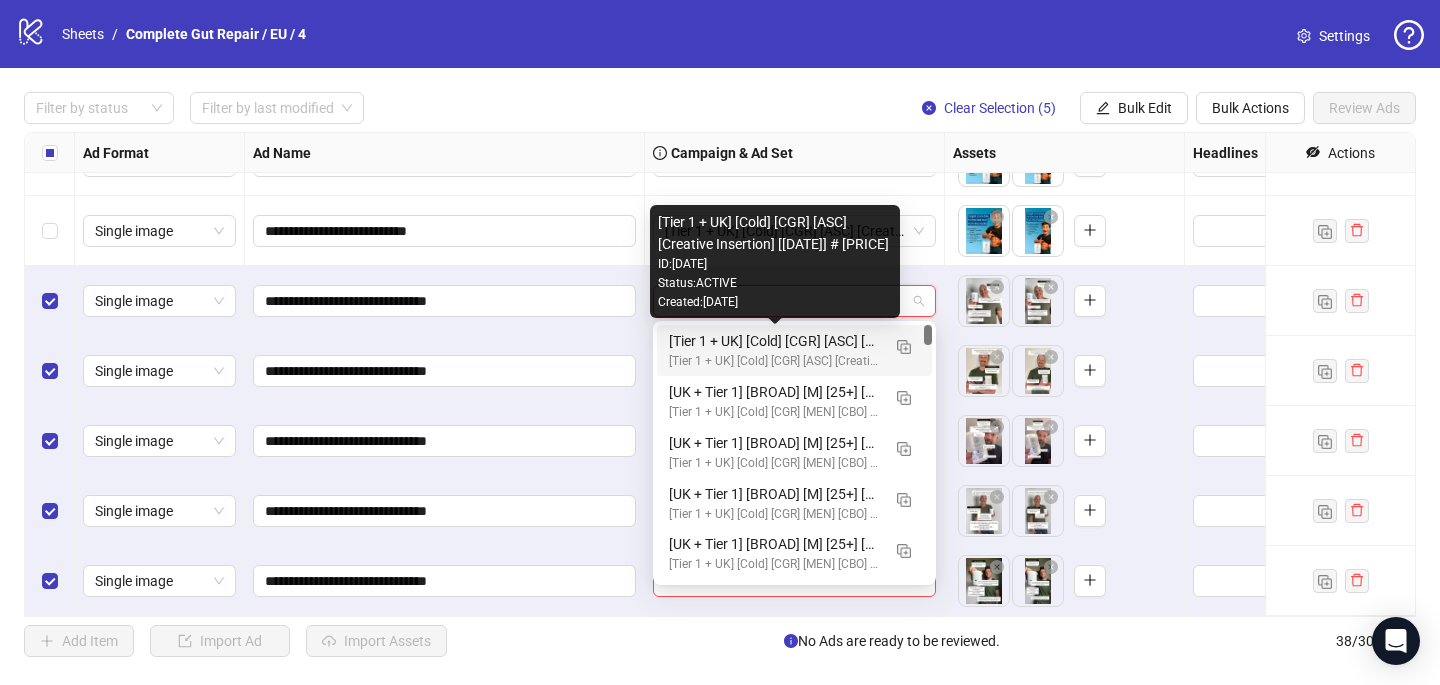 click on "[Tier 1 + UK] [Cold] [CGR] [ASC] [Creative Insertion] [7 [MONTH] [YEAR]] # 1,000€" at bounding box center (774, 341) 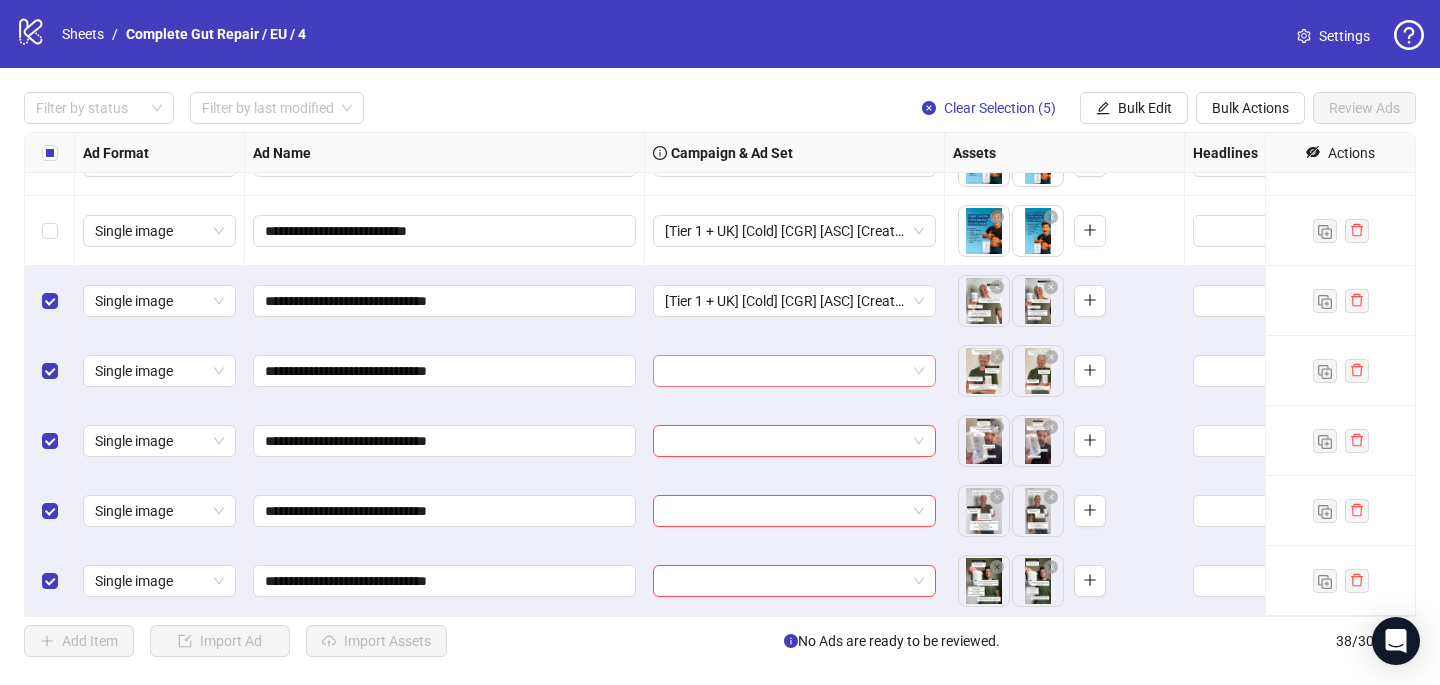 click at bounding box center (785, 371) 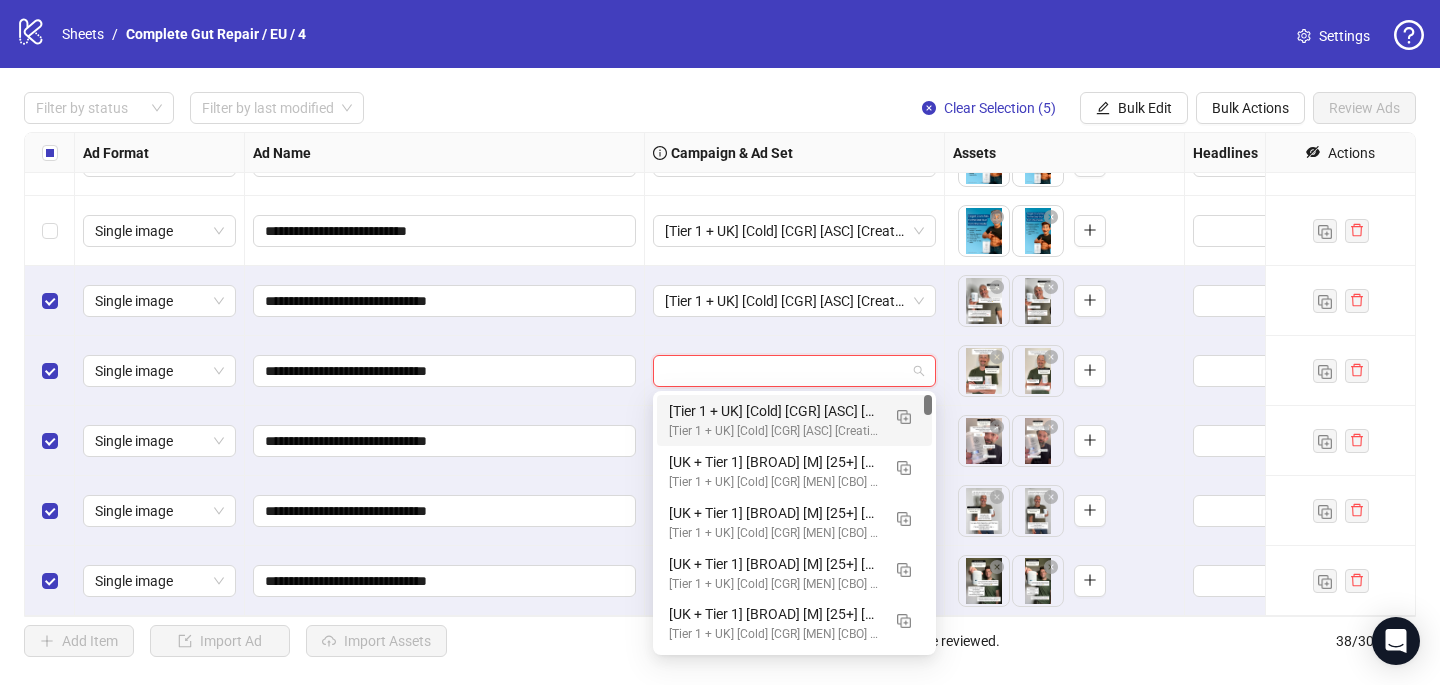 click on "[Tier 1 + UK] [Cold] [CGR] [ASC] [Creative Insertion] [7 [MONTH] [YEAR]] # 1,000€" at bounding box center [774, 411] 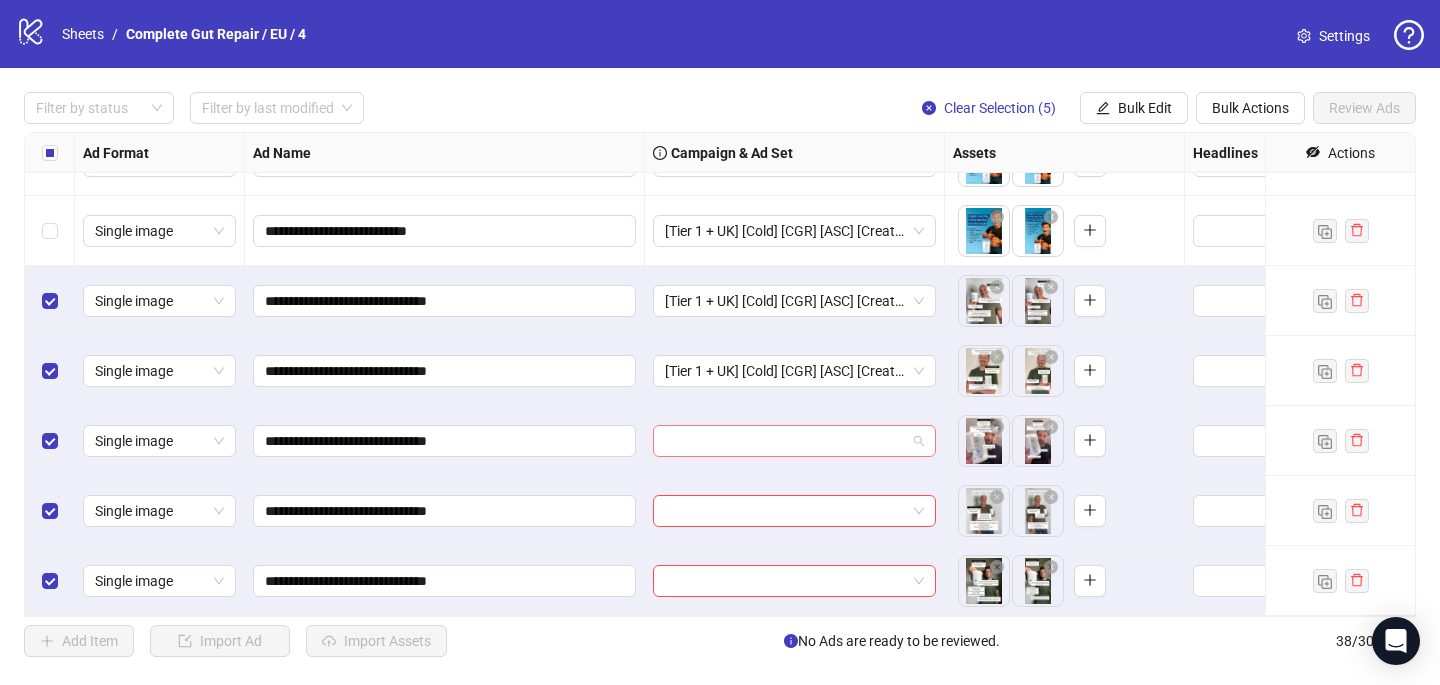 click at bounding box center [785, 441] 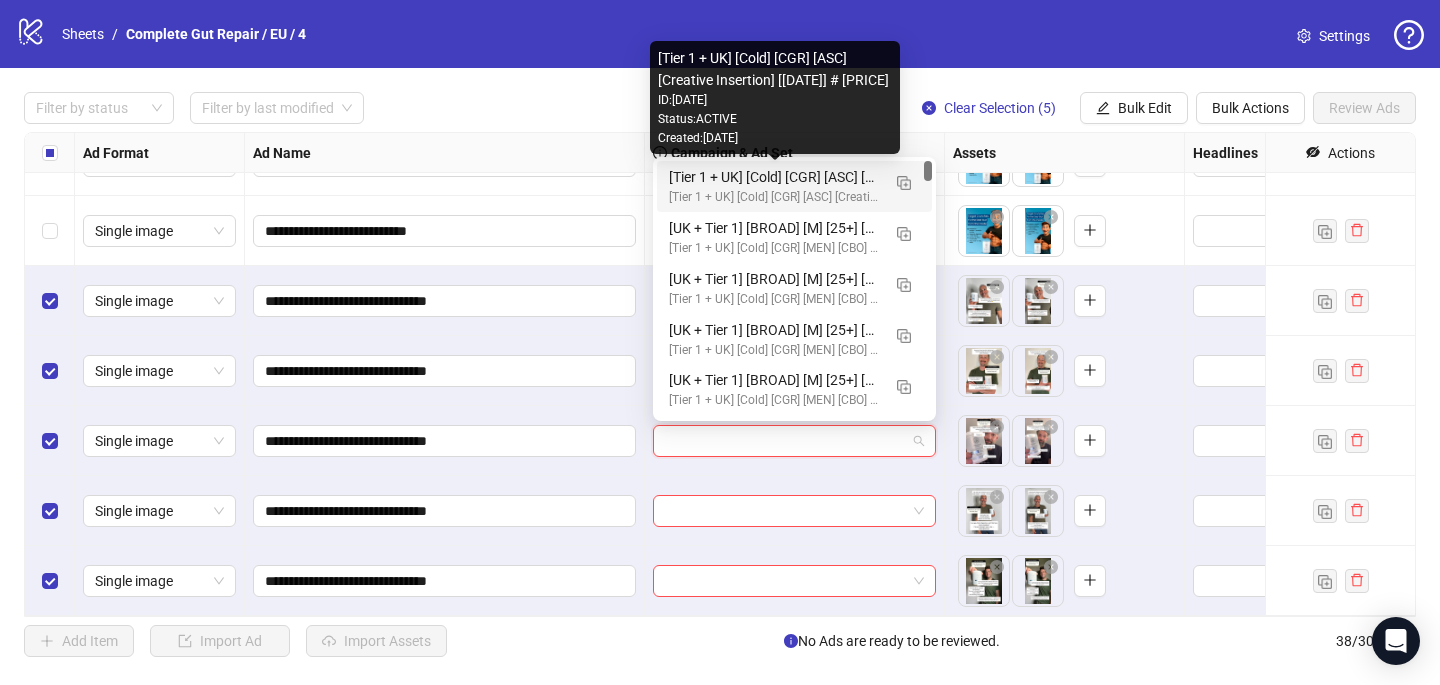 click on "[Tier 1 + UK] [Cold] [CGR] [ASC] [Creative Insertion] [7 [MONTH] [YEAR]] # 1,000€" at bounding box center (774, 177) 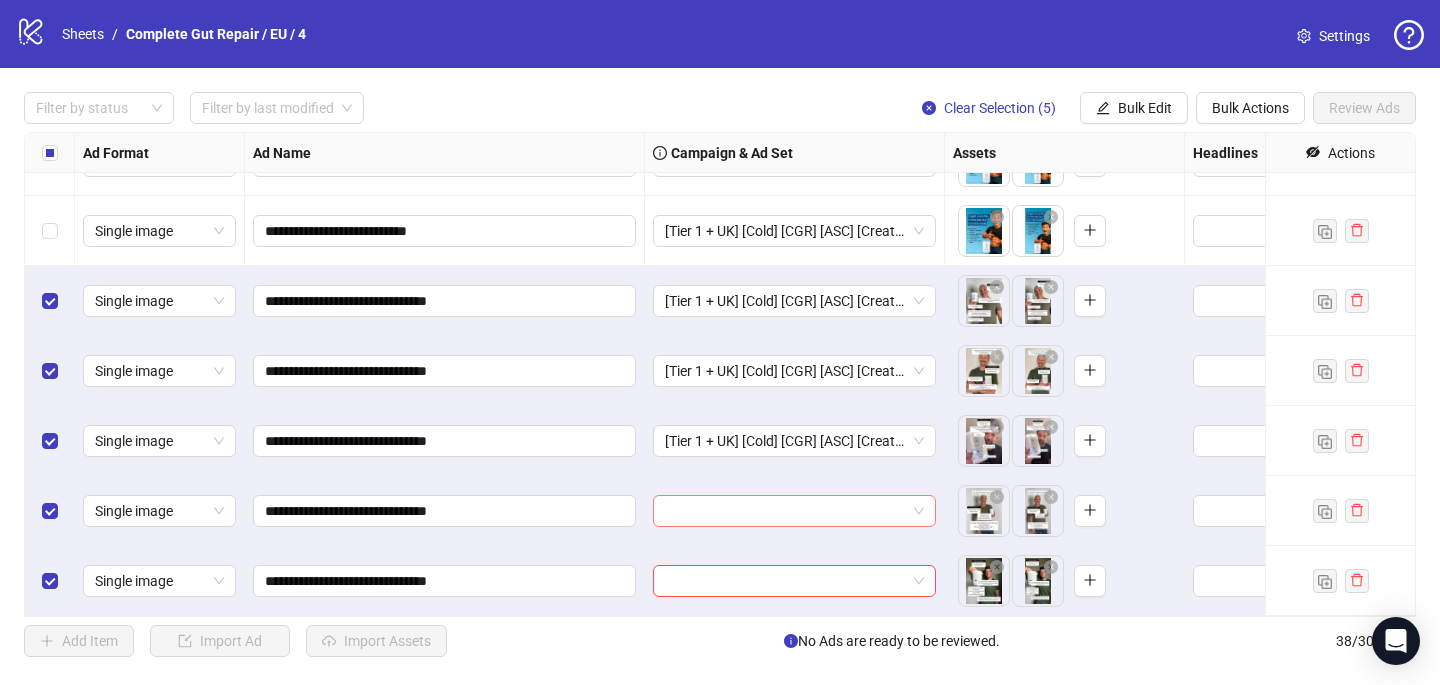 click at bounding box center (785, 511) 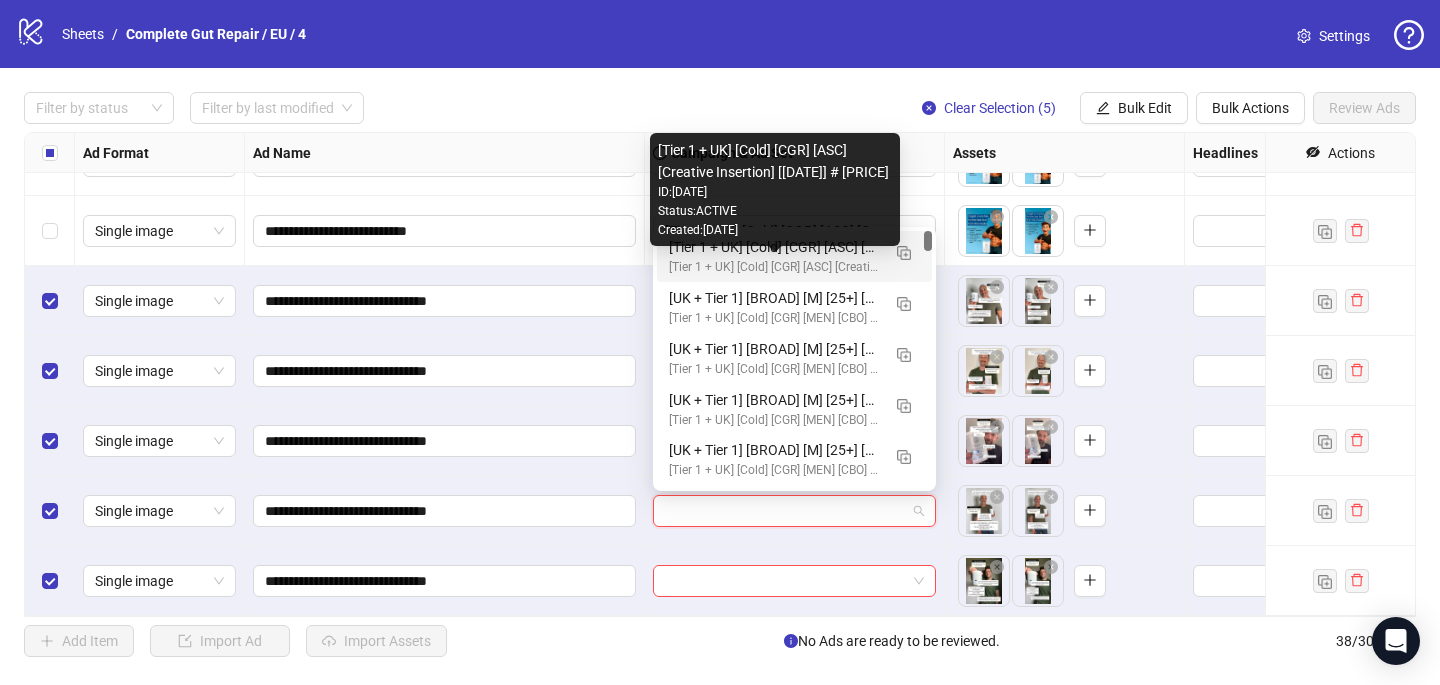click on "[Tier 1 + UK] [Cold] [CGR] [ASC] [Creative Insertion] [7 [MONTH] [YEAR]] # 1,000€" at bounding box center (774, 267) 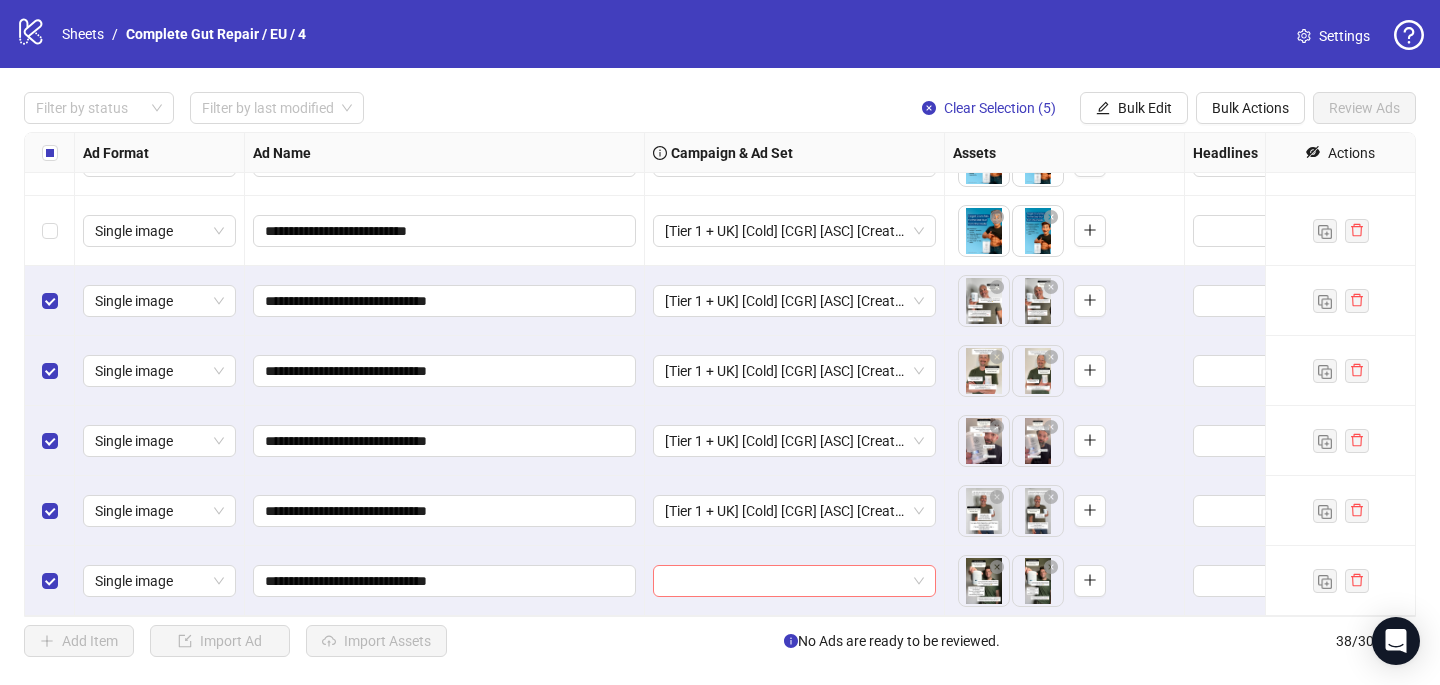 click at bounding box center [785, 581] 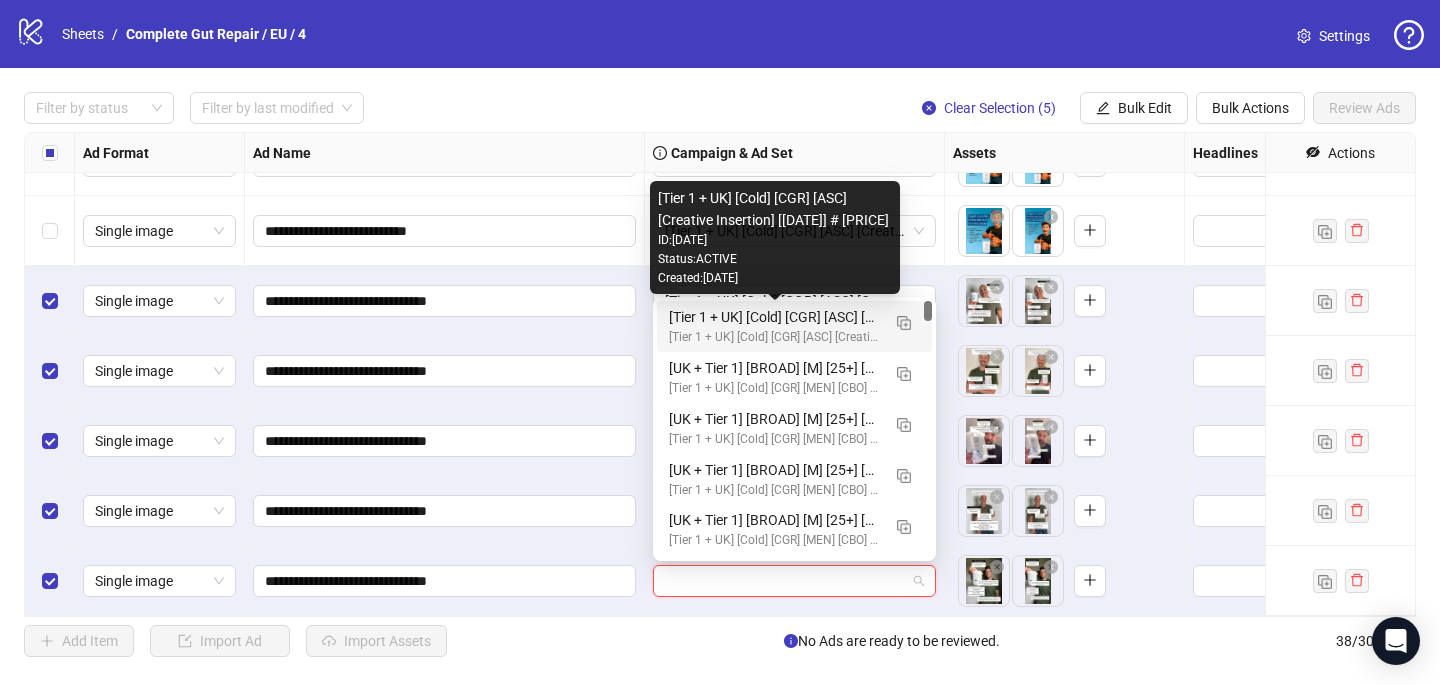 click on "[Tier 1 + UK] [Cold] [CGR] [ASC] [Creative Insertion] [7 [MONTH] [YEAR]] # 1,000€" at bounding box center [774, 317] 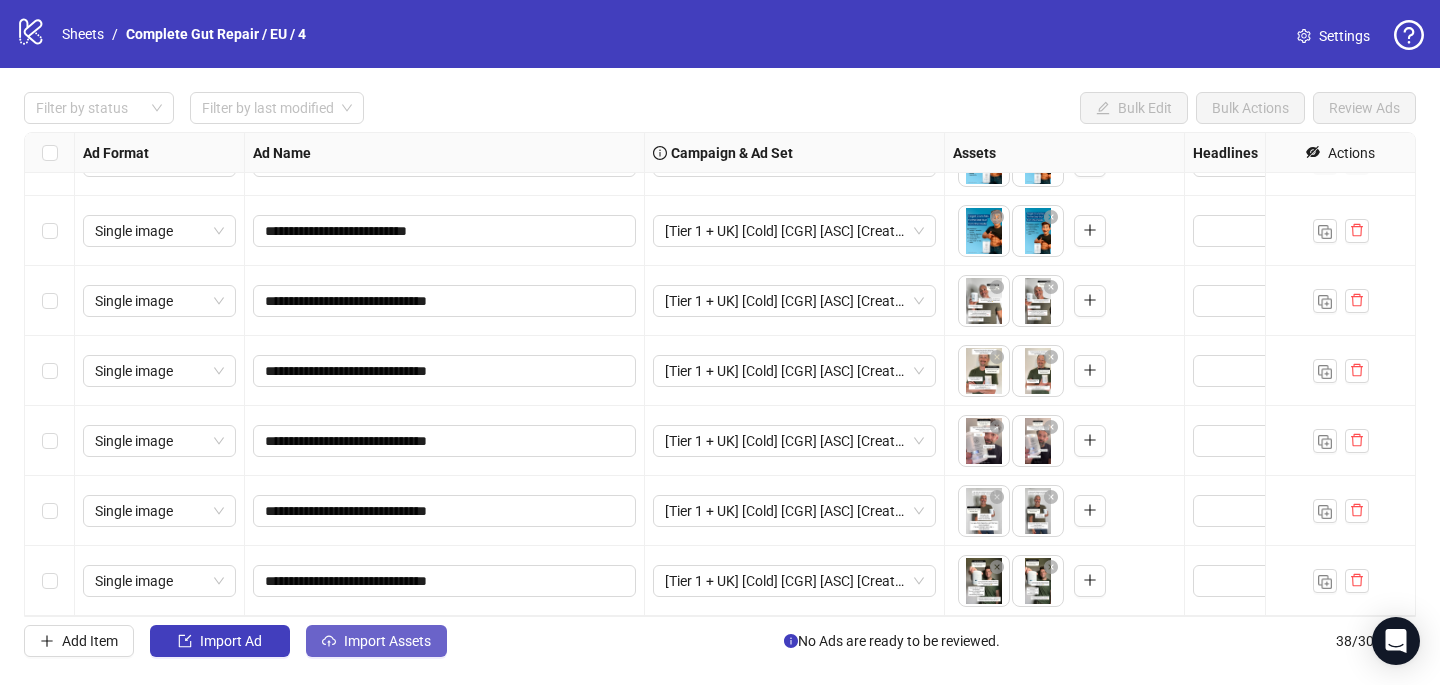 click on "Import Assets" at bounding box center (231, 641) 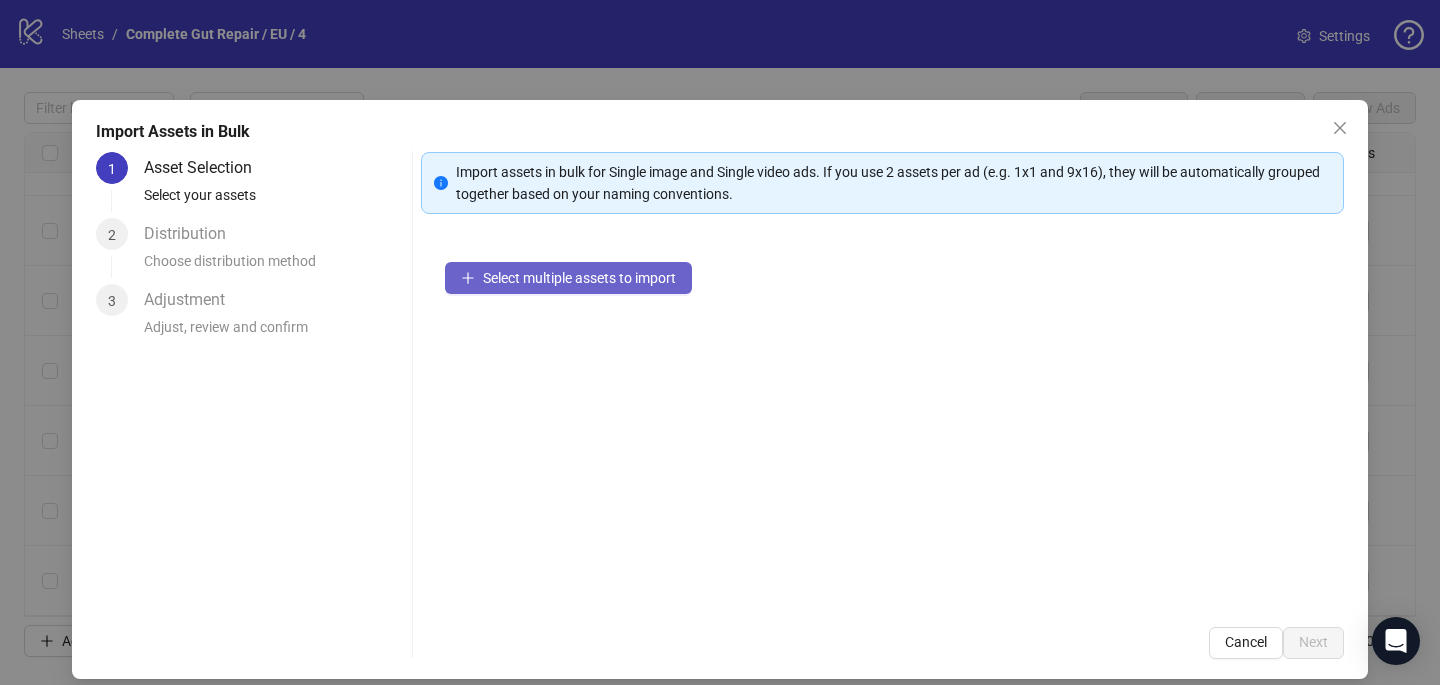 click on "Select multiple assets to import" at bounding box center (579, 278) 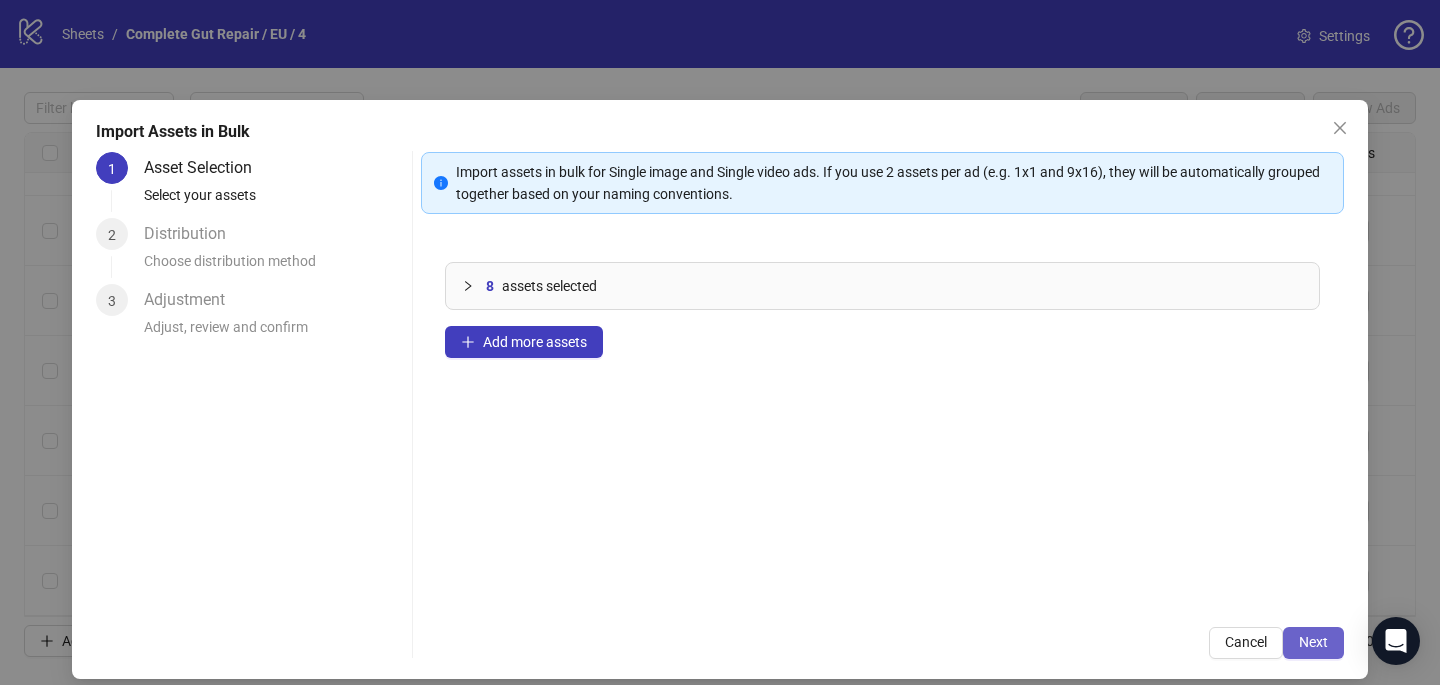 click on "Next" at bounding box center (1313, 642) 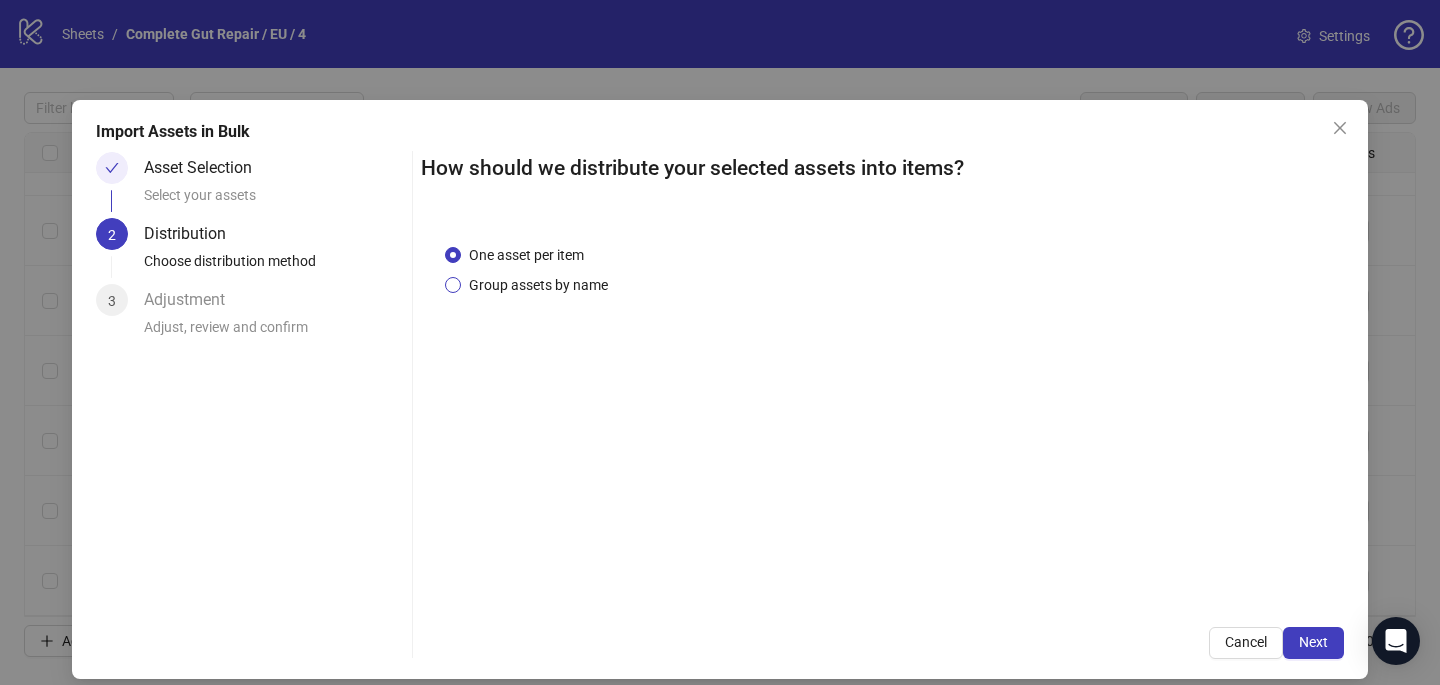 click on "Group assets by name" at bounding box center [526, 255] 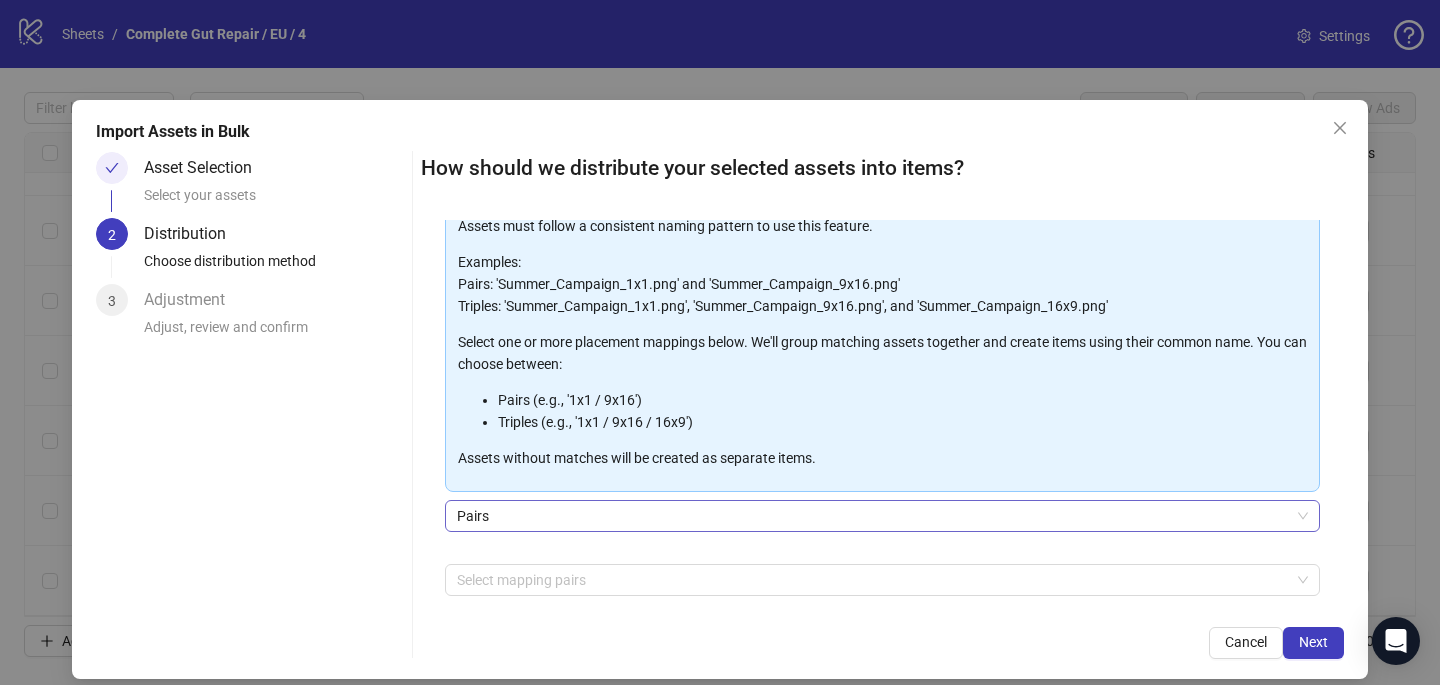 scroll, scrollTop: 138, scrollLeft: 0, axis: vertical 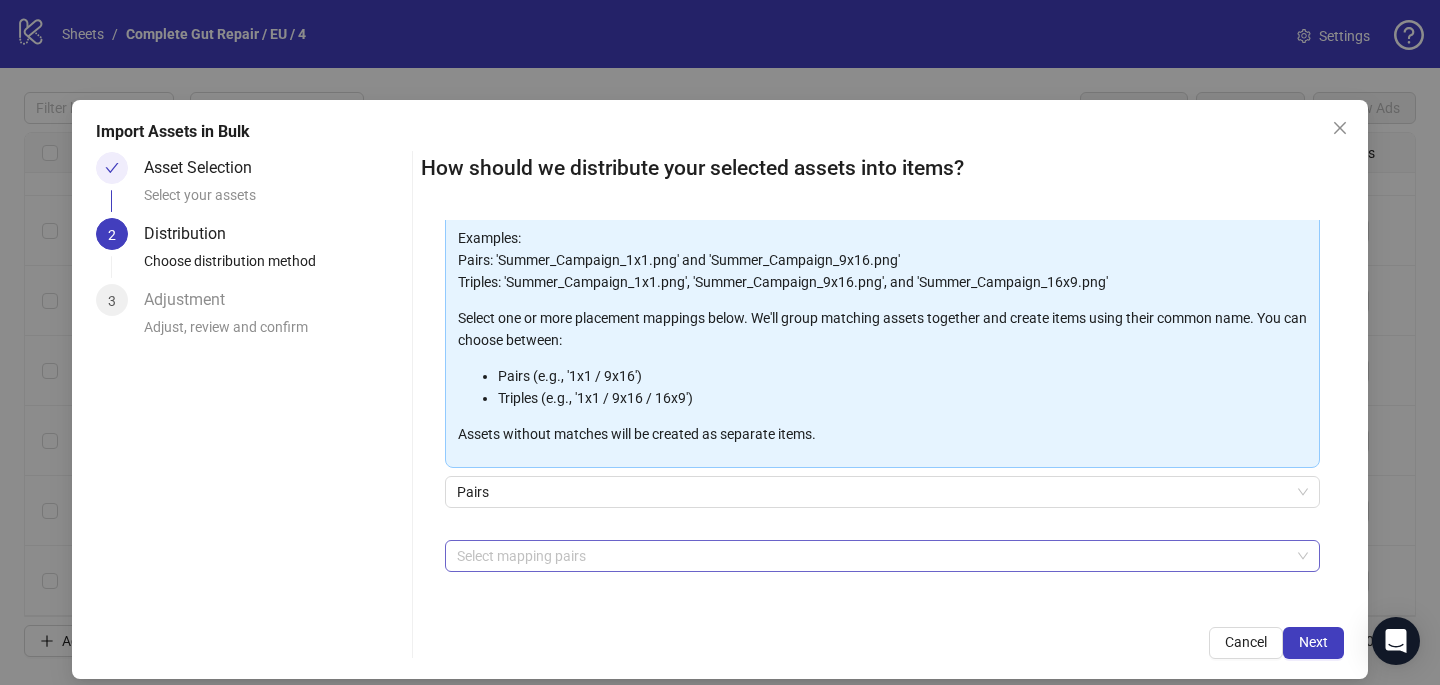 click at bounding box center [872, 556] 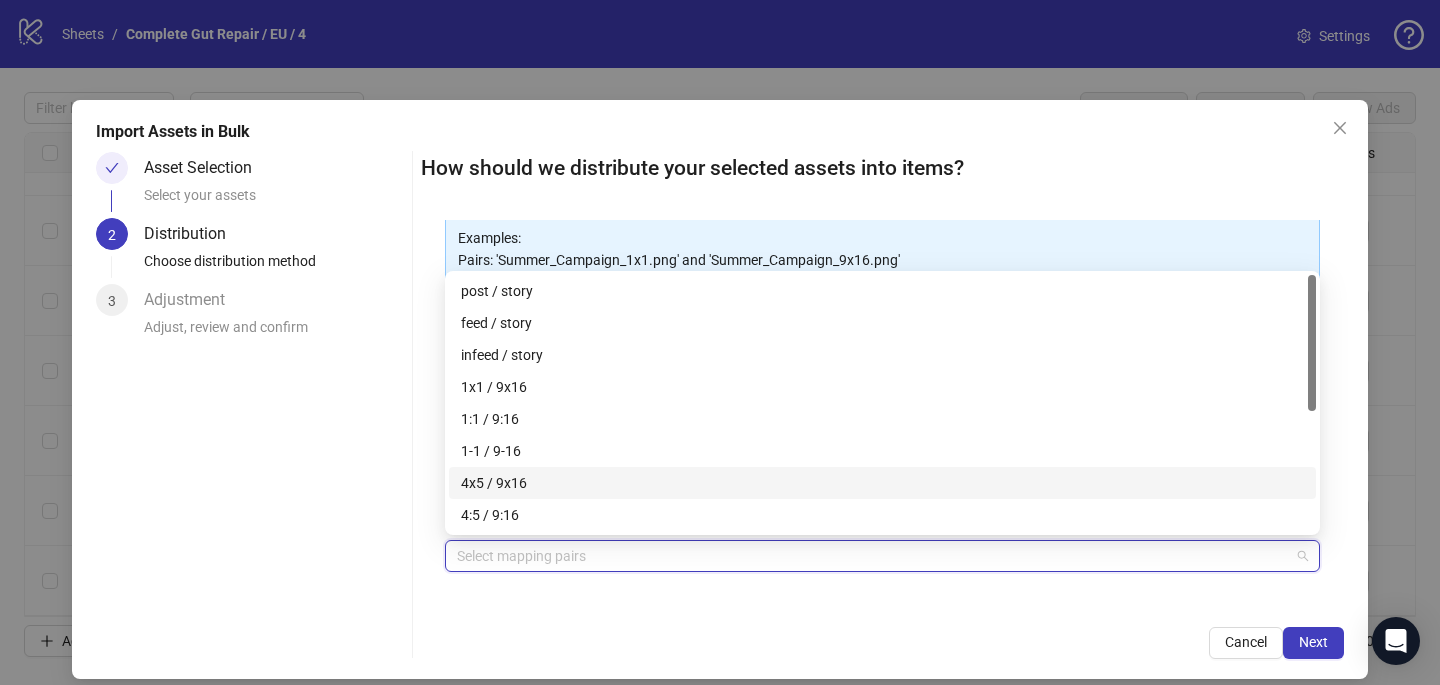 click on "4x5 / 9x16" at bounding box center (882, 483) 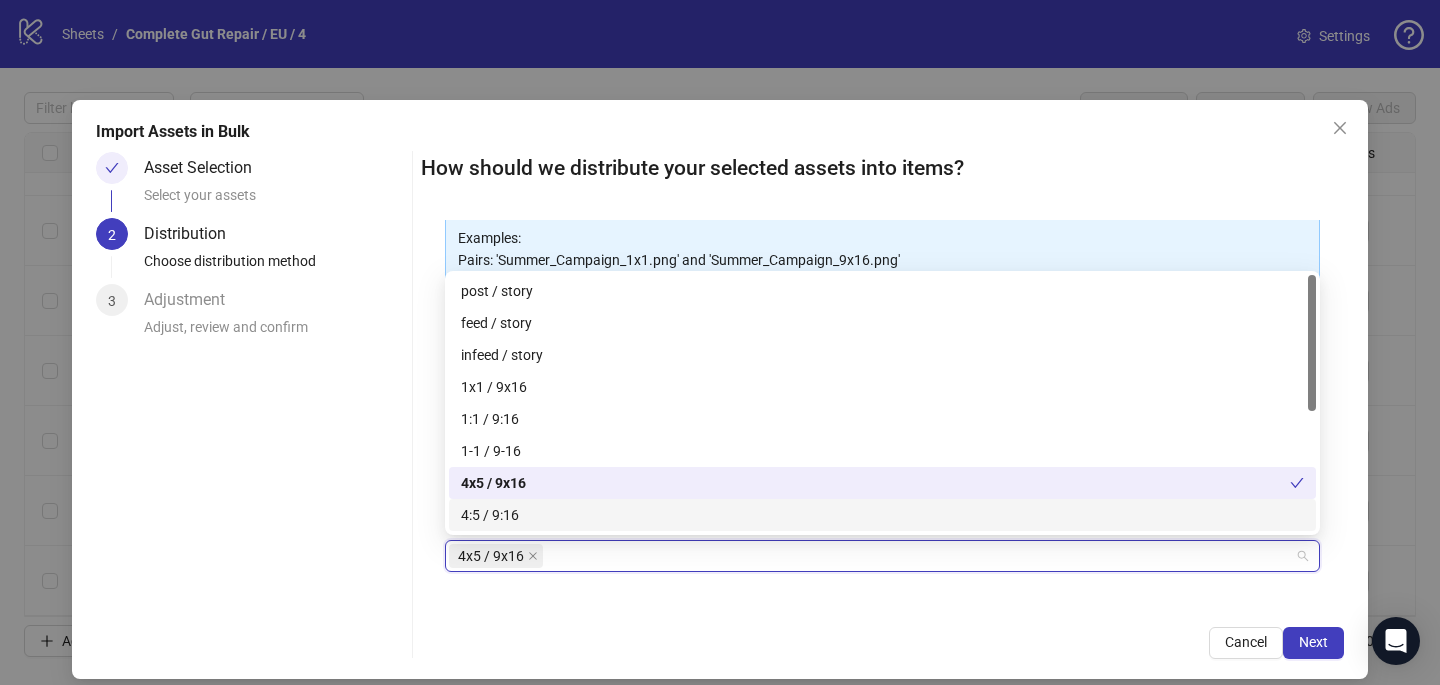 click on "4x5 / 9x16   + Add Custom Pair" at bounding box center [882, 592] 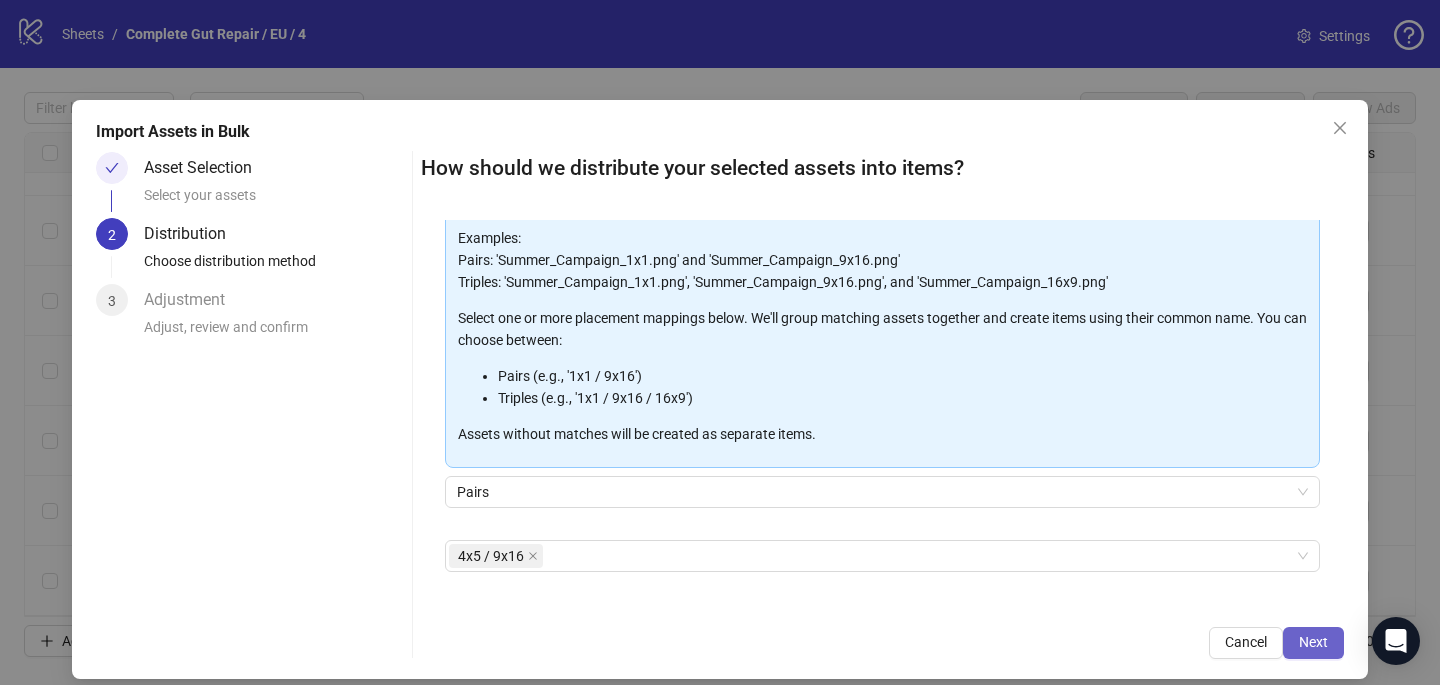 click on "Next" at bounding box center (1313, 643) 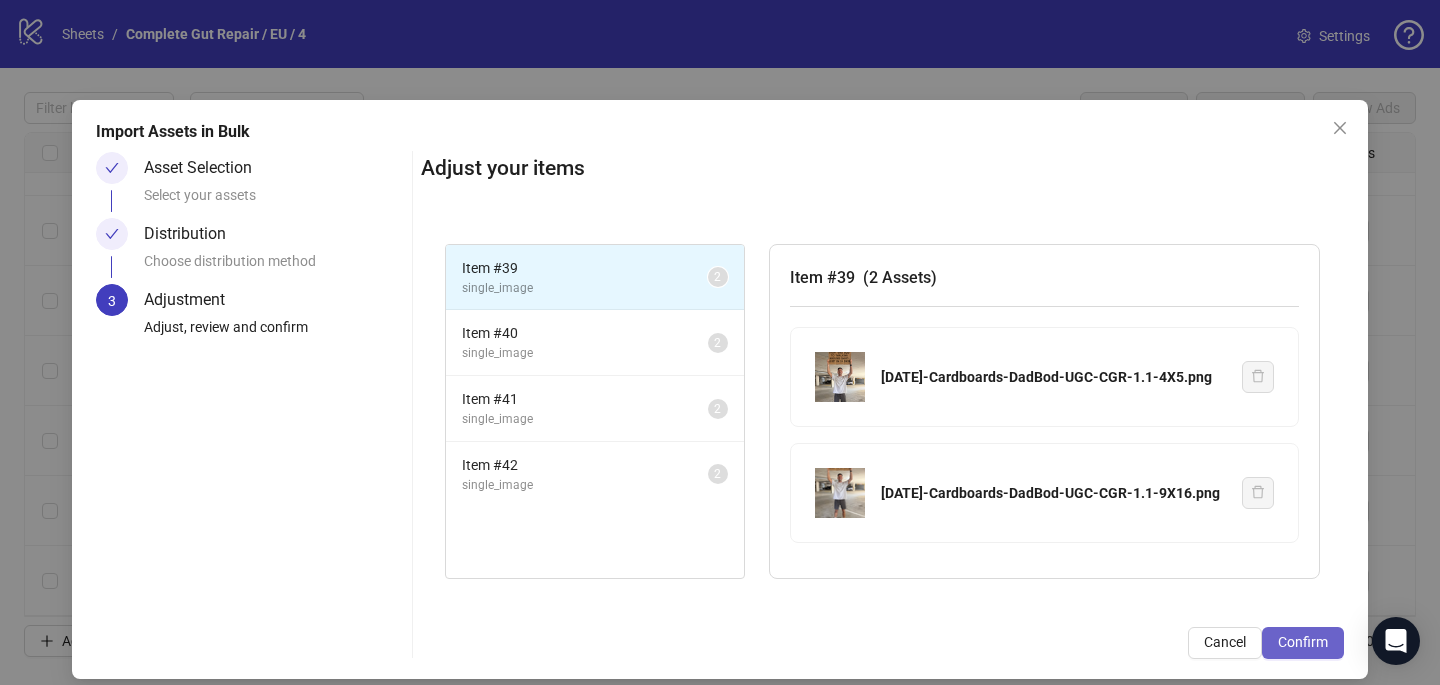 click on "Confirm" at bounding box center [1303, 642] 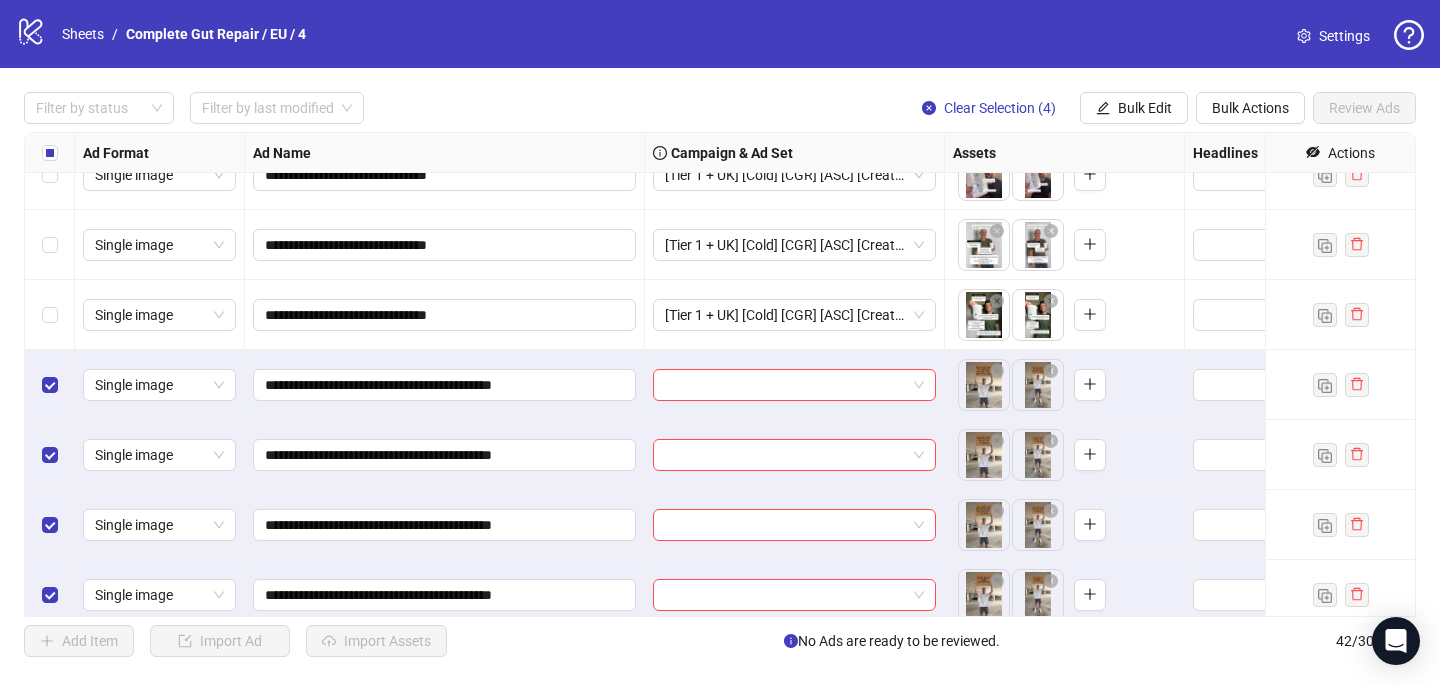 scroll, scrollTop: 2497, scrollLeft: 0, axis: vertical 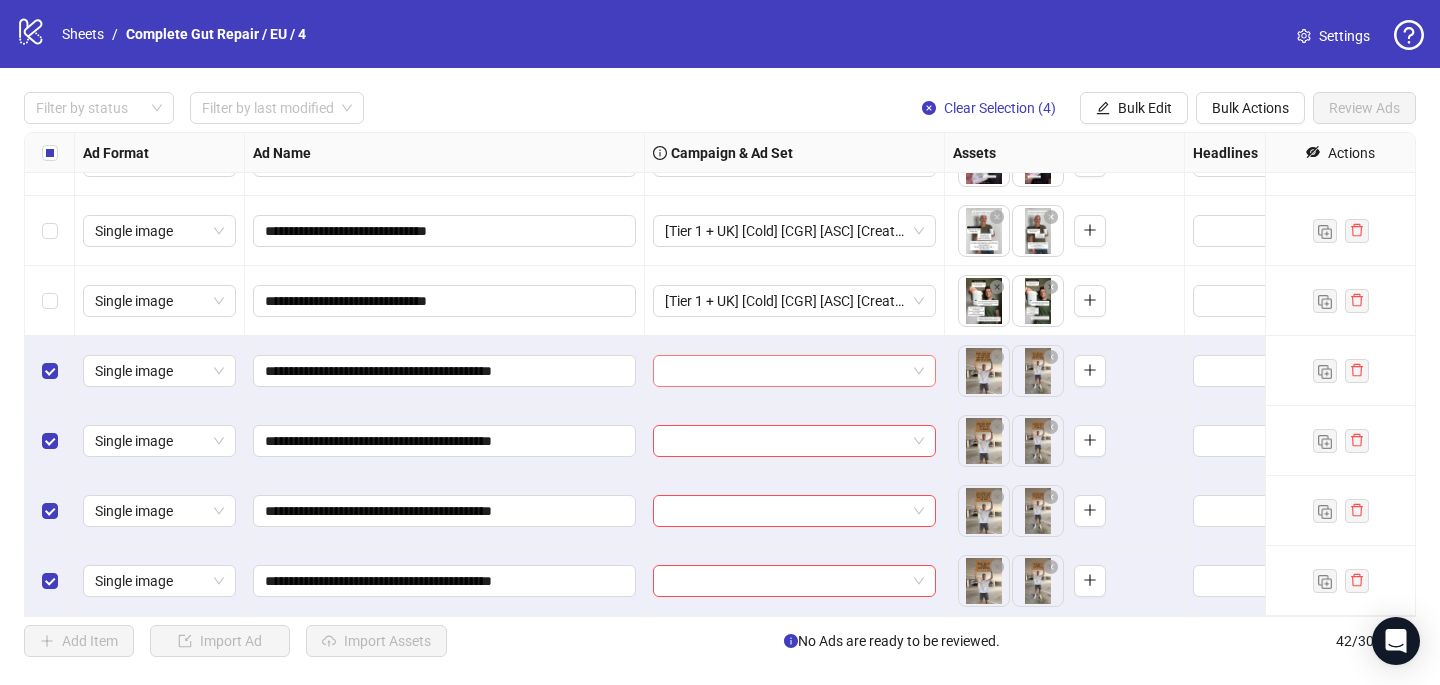 click at bounding box center [785, 371] 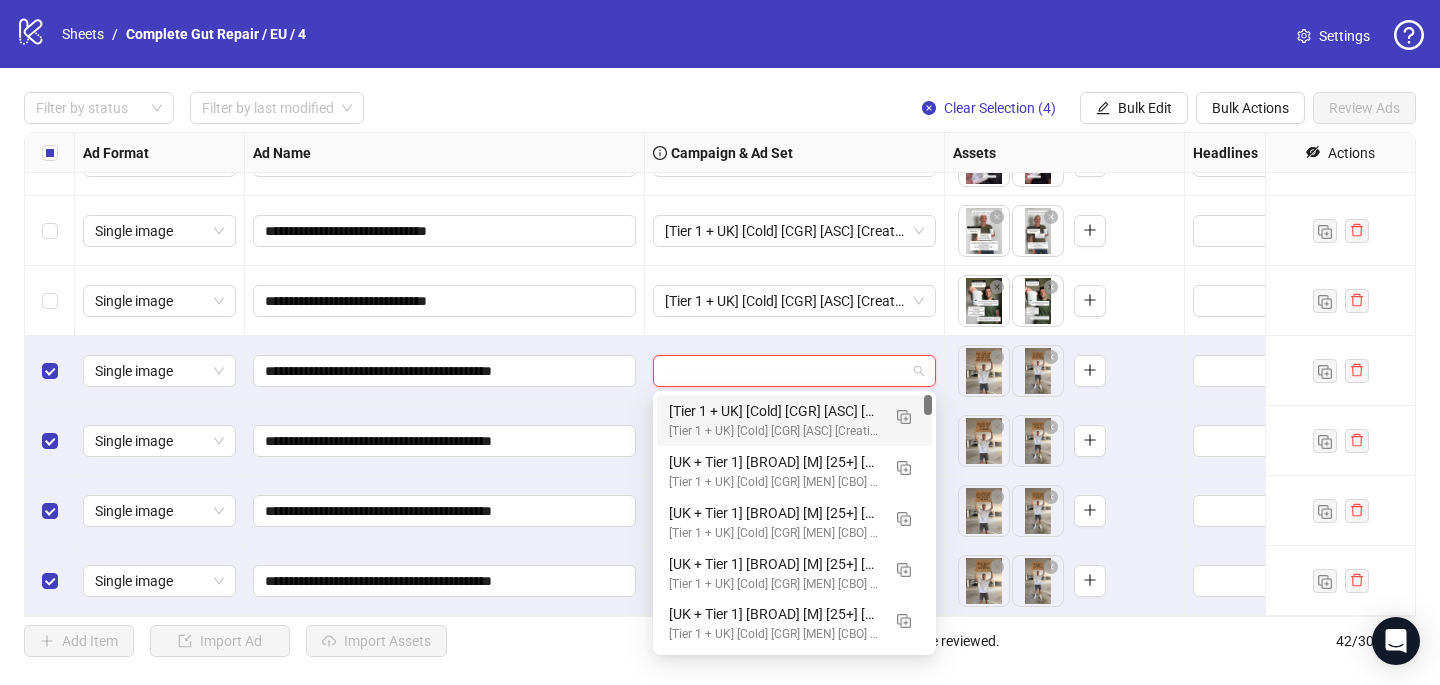 click on "[Tier 1 + UK] [Cold] [CGR] [ASC] [Creative Insertion] [7 [MONTH] [YEAR]] # 1,000€" at bounding box center (774, 411) 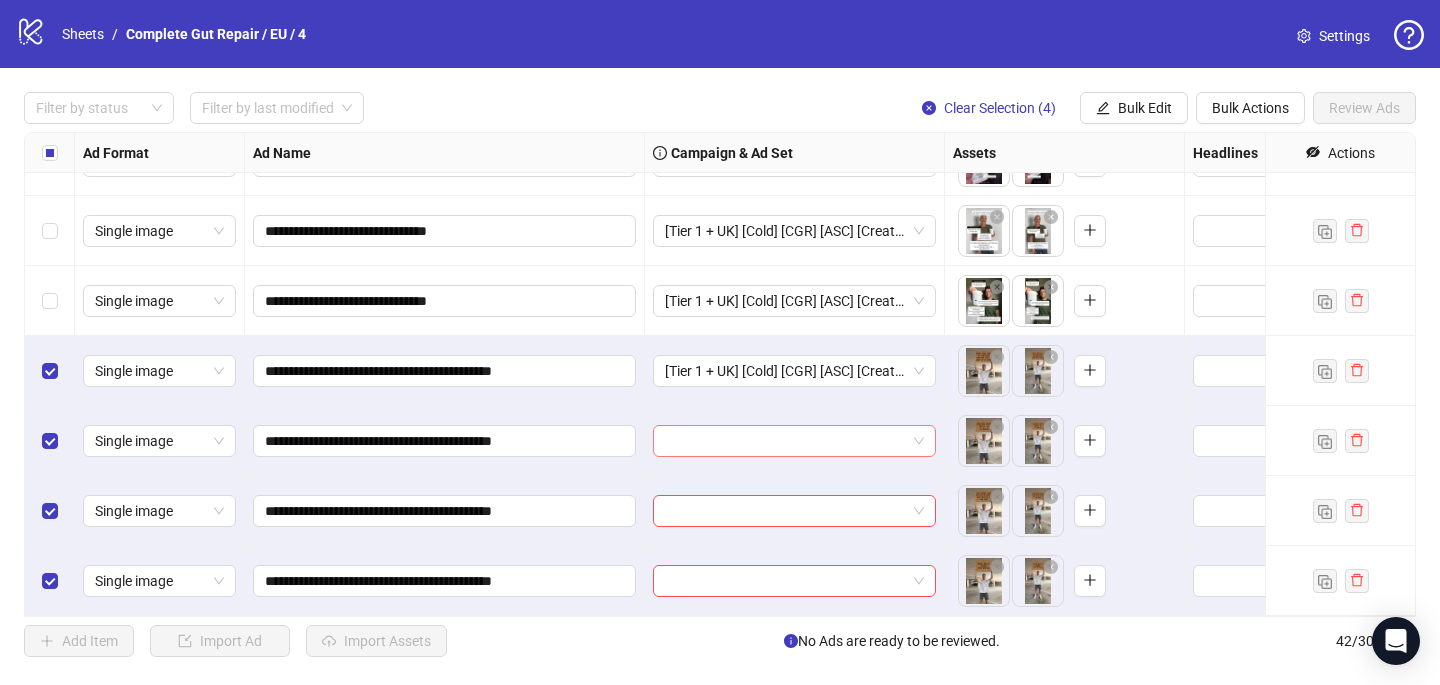 click at bounding box center (785, 441) 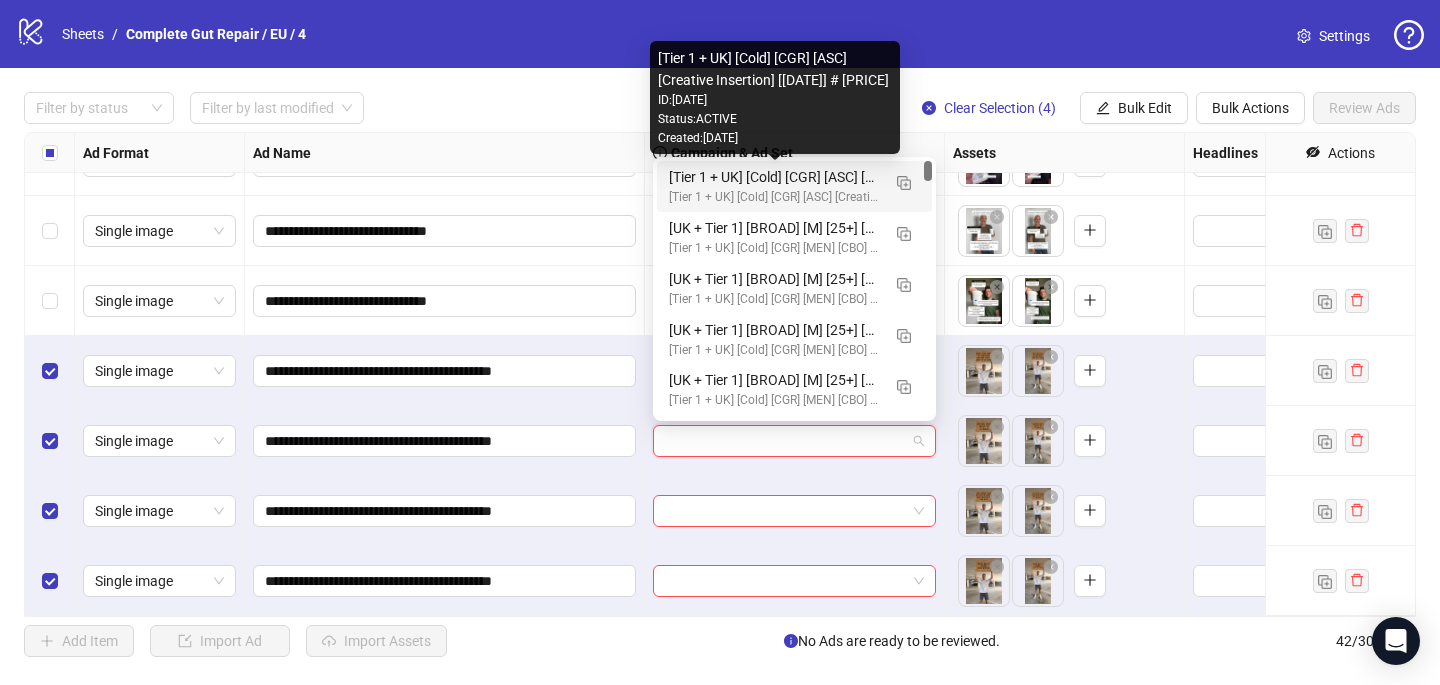 click on "[Tier 1 + UK] [Cold] [CGR] [ASC] [Creative Insertion] [7 [MONTH] [YEAR]] # 1,000€" at bounding box center (774, 177) 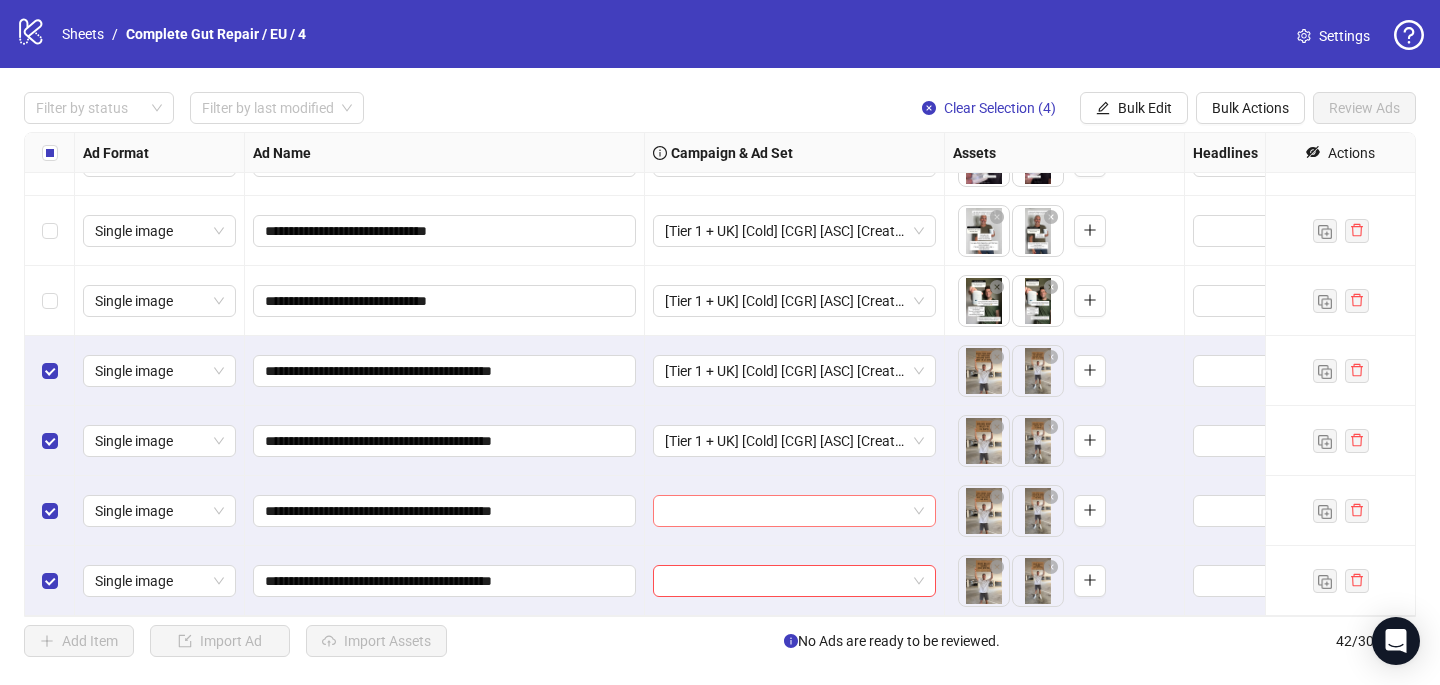 click at bounding box center (785, 511) 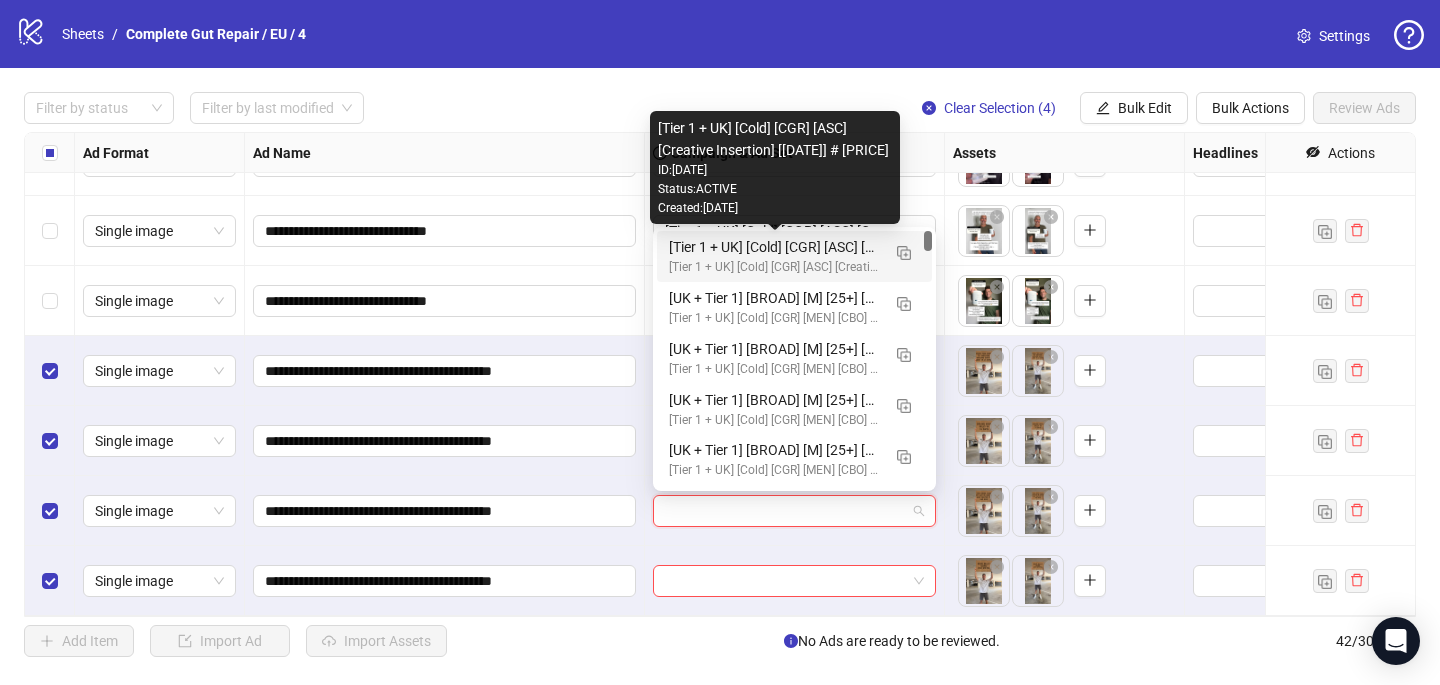 click on "[Tier 1 + UK] [Cold] [CGR] [ASC] [Creative Insertion] [7 [MONTH] [YEAR]] # 1,000€" at bounding box center (774, 247) 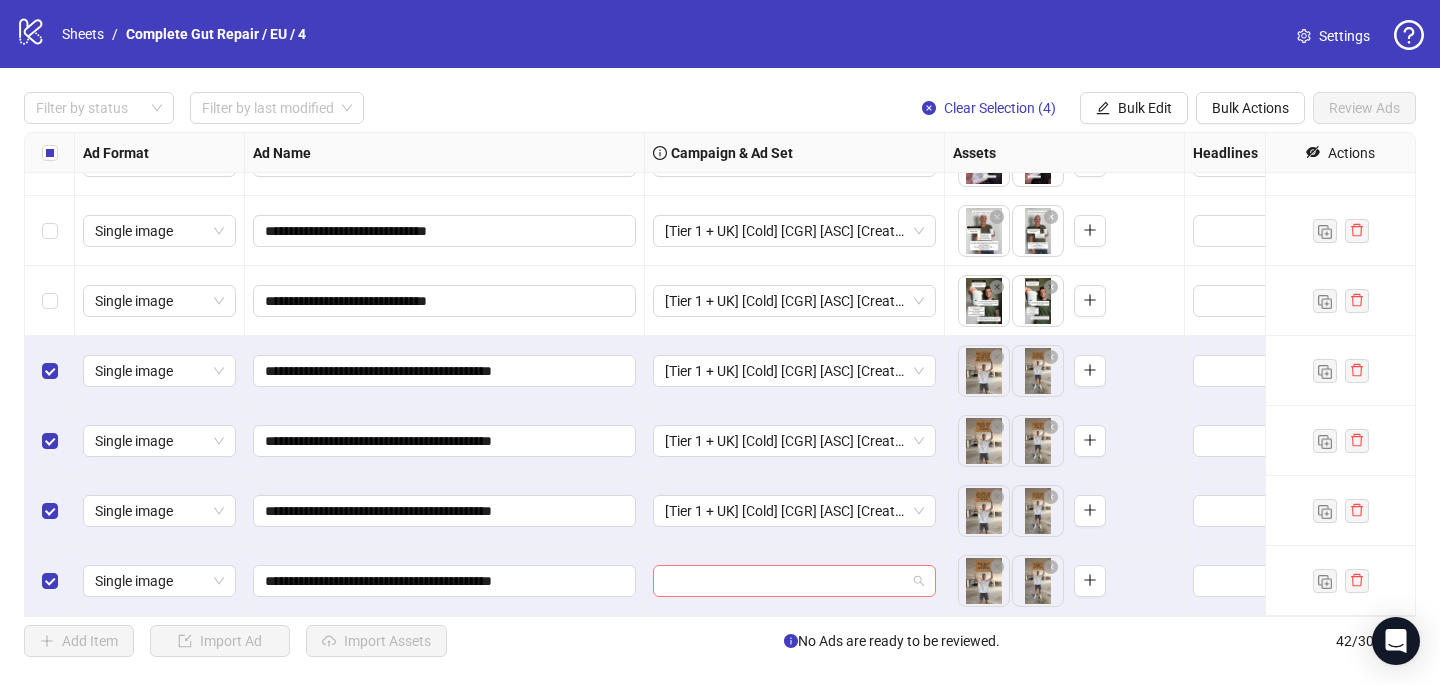 click at bounding box center (785, 581) 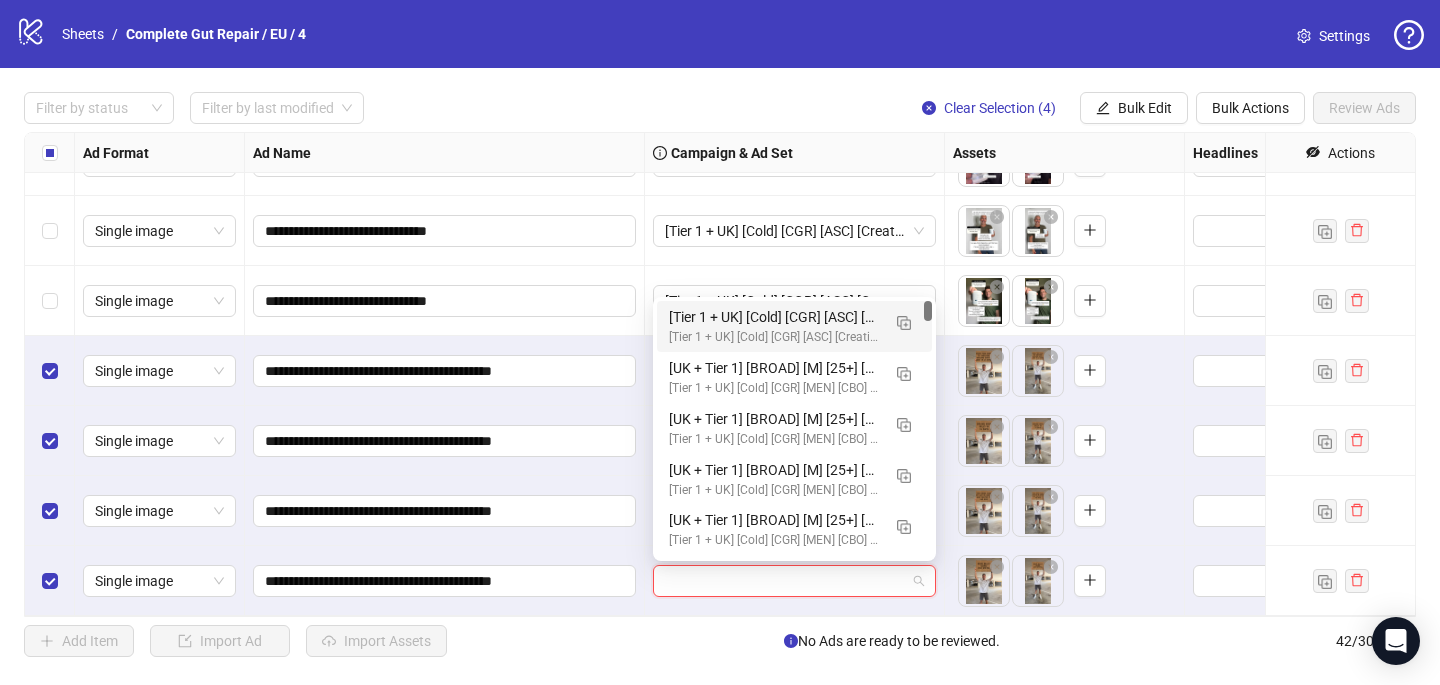 click on "[Tier 1 + UK] [Cold] [CGR] [ASC] [Creative Insertion] [7 [MONTH] [YEAR]] # 1,000€" at bounding box center [774, 317] 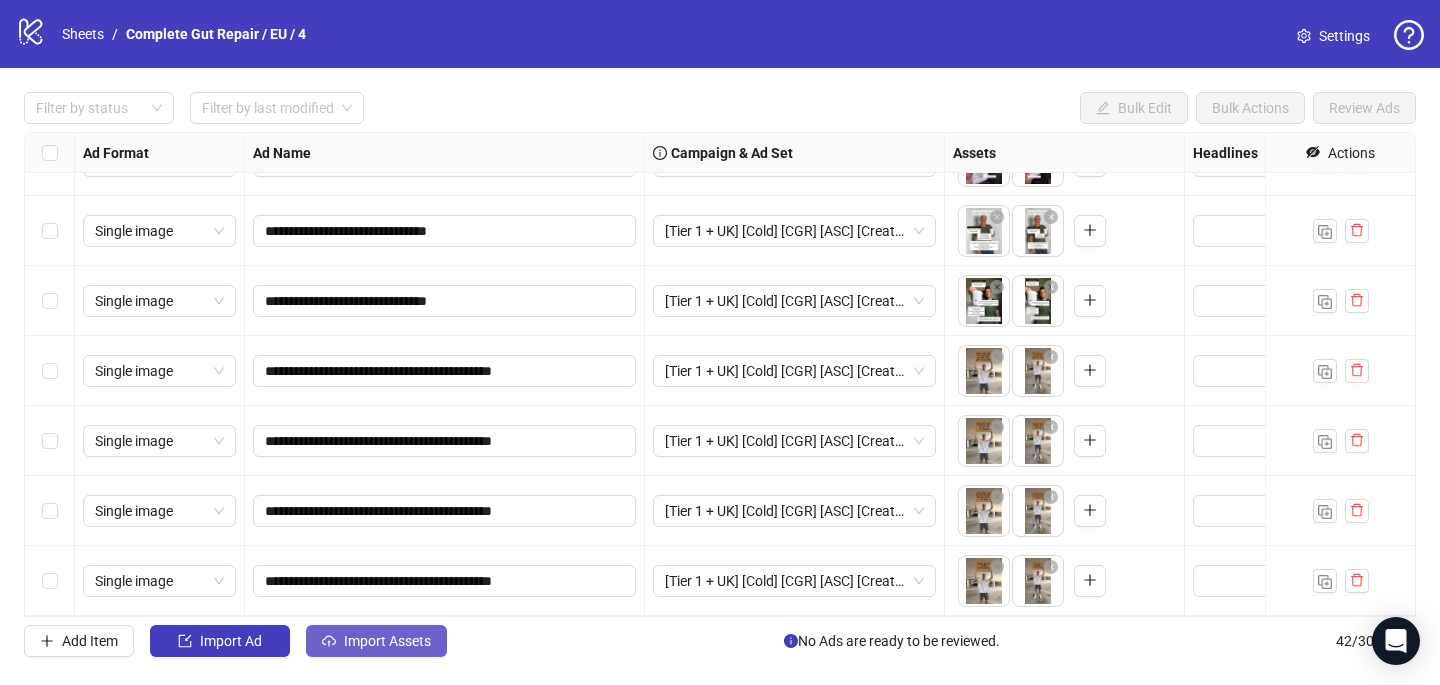 click on "Import Assets" at bounding box center (231, 641) 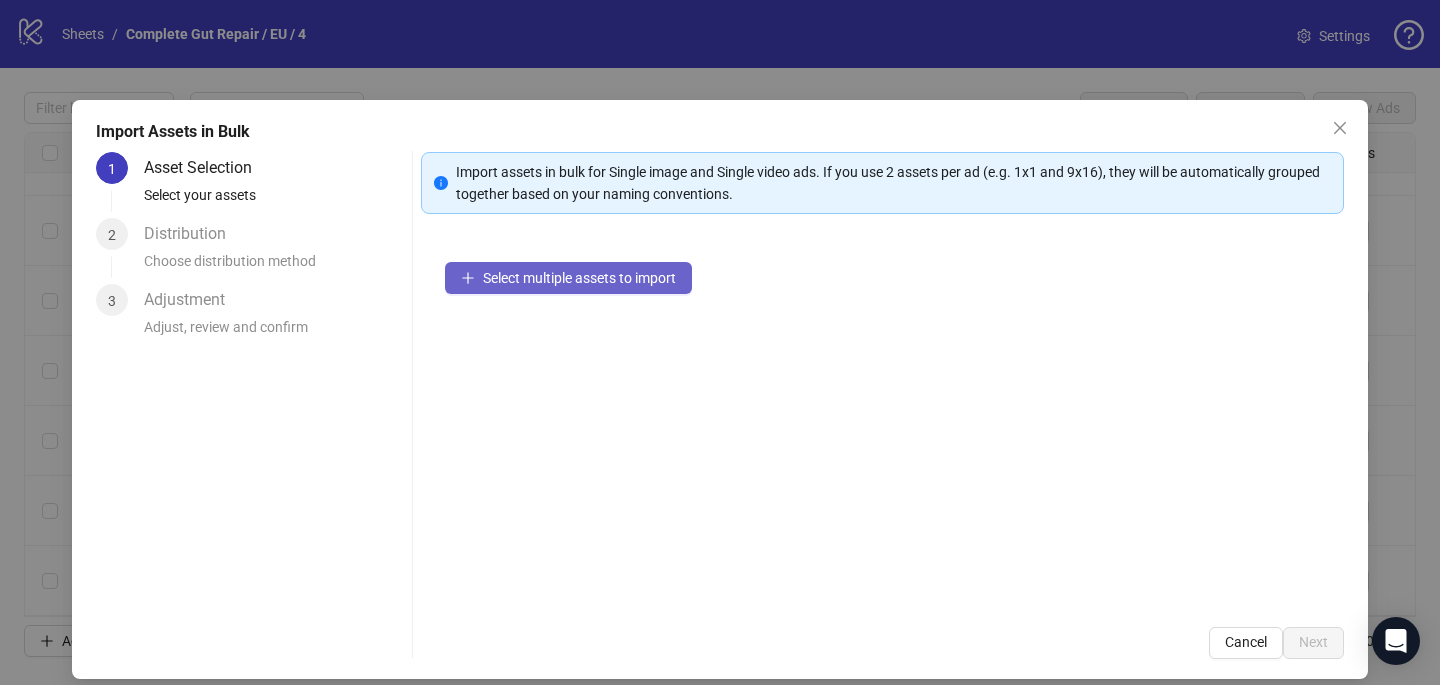 click on "Select multiple assets to import" at bounding box center [579, 278] 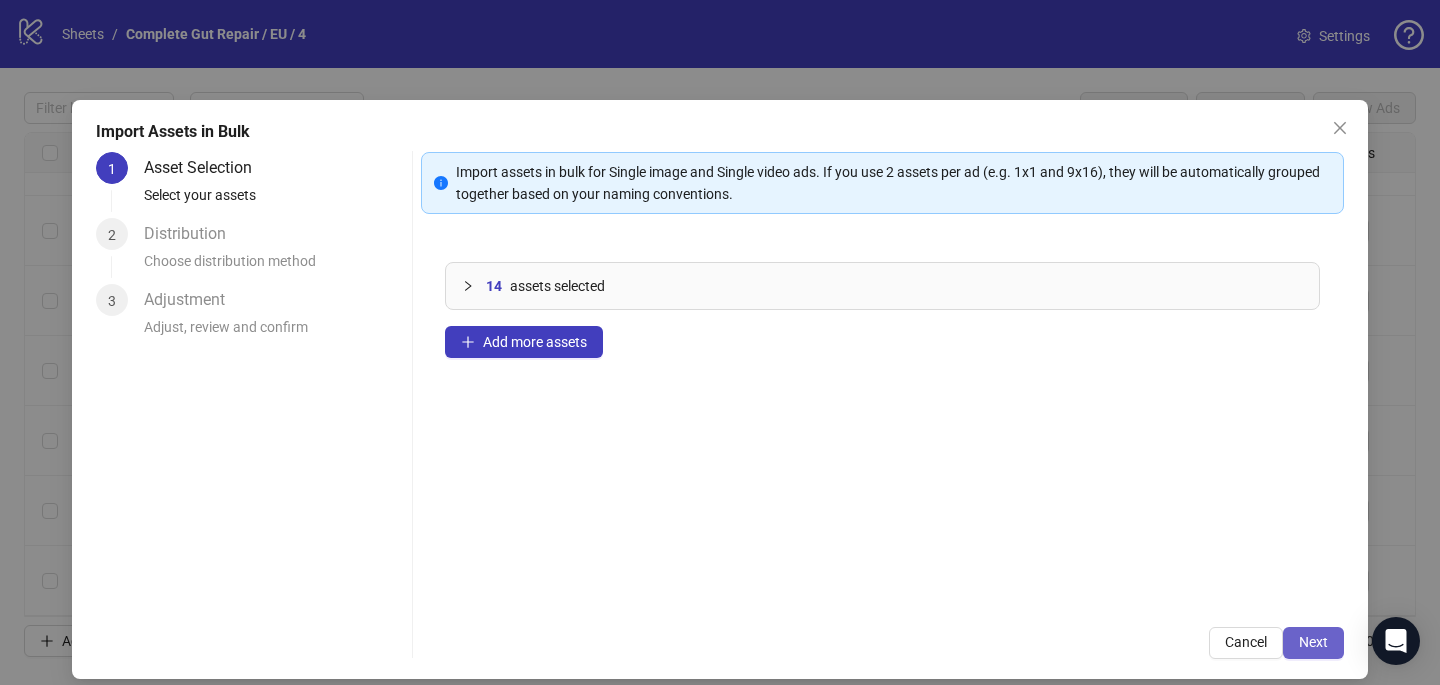 click on "Next" at bounding box center (1313, 642) 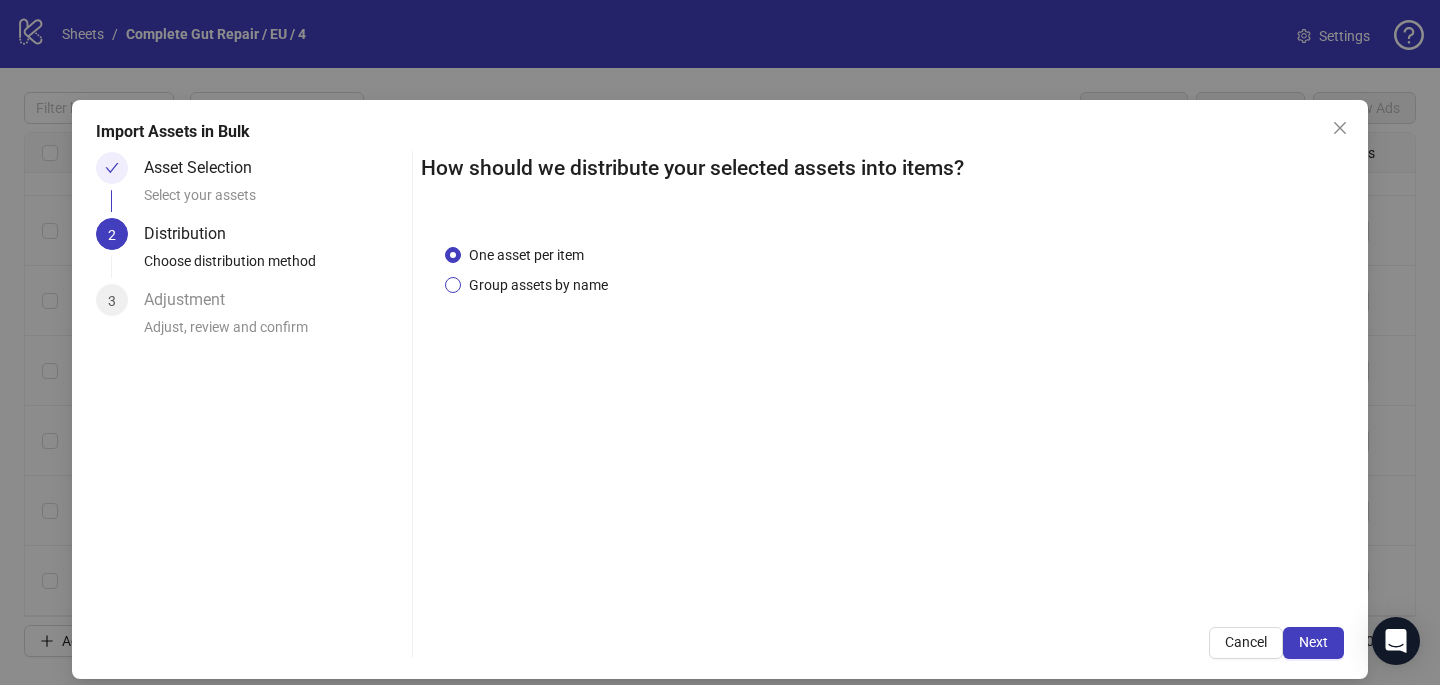 click on "Group assets by name" at bounding box center [526, 255] 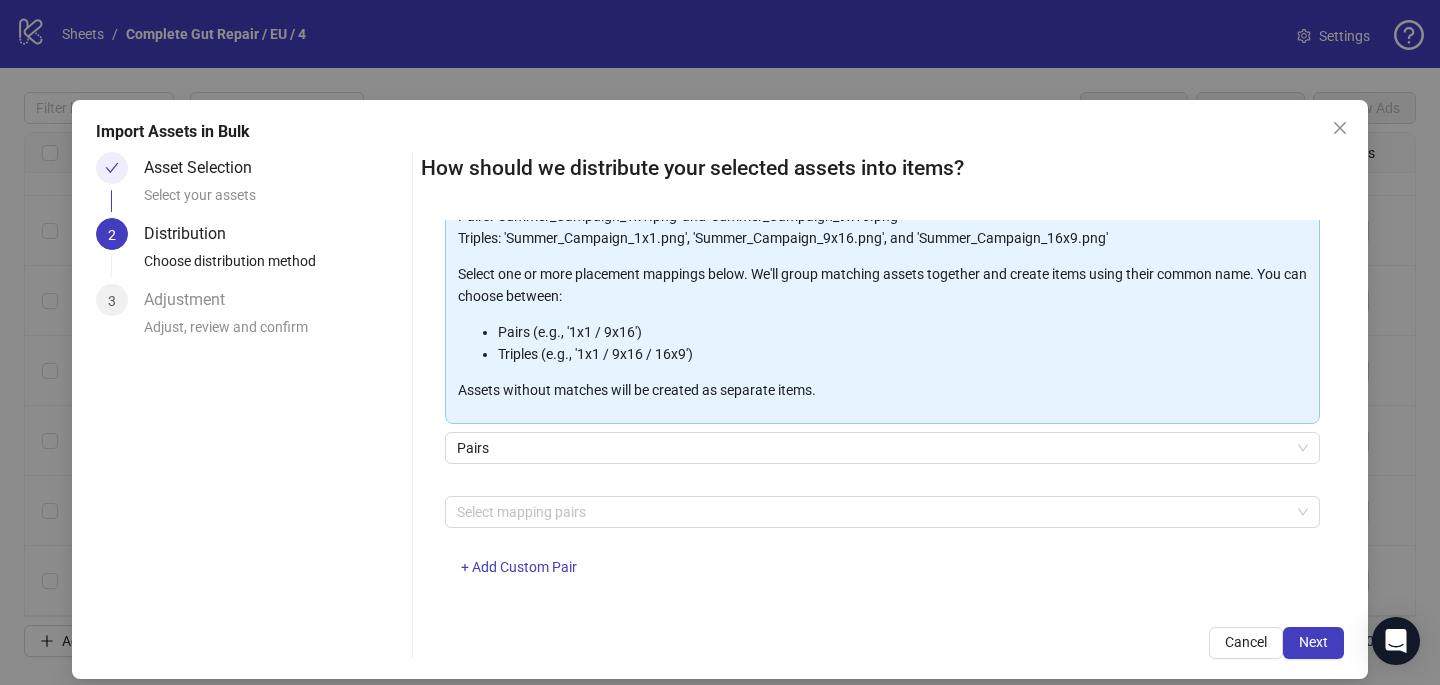 scroll, scrollTop: 203, scrollLeft: 0, axis: vertical 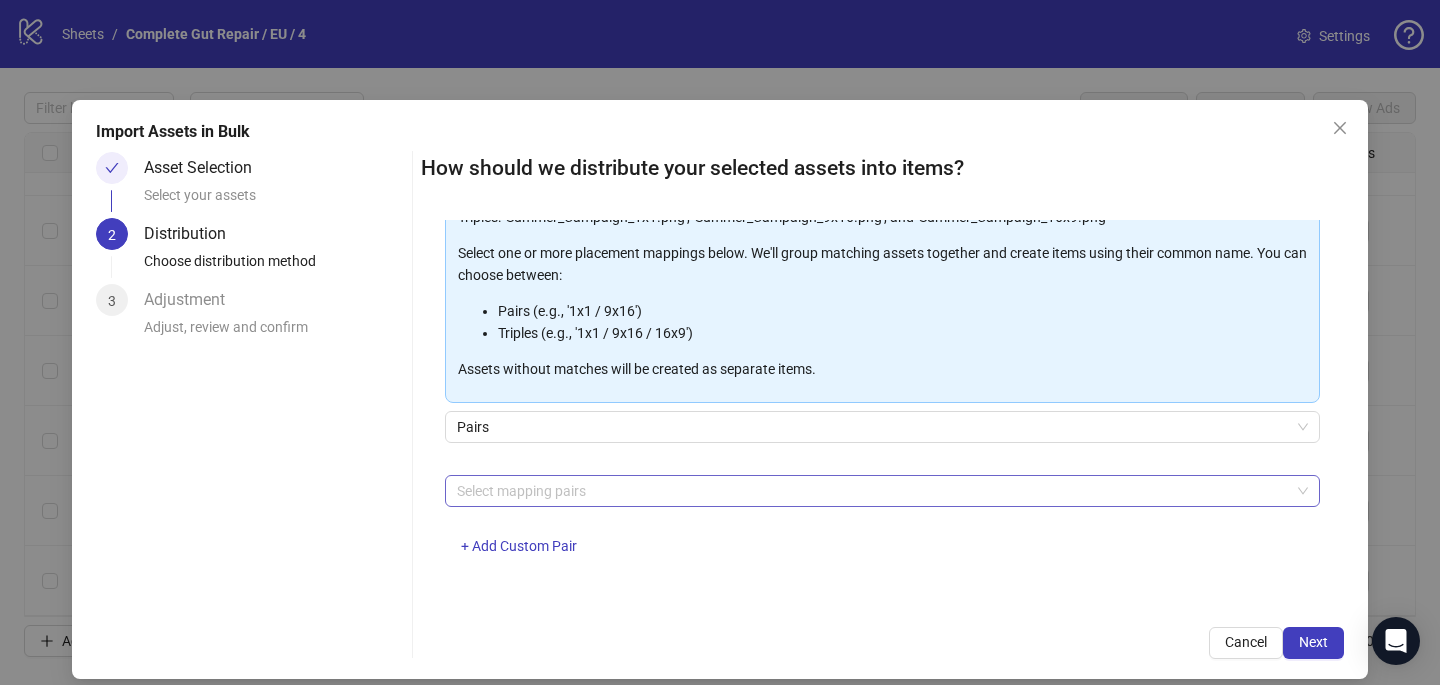 click at bounding box center (872, 491) 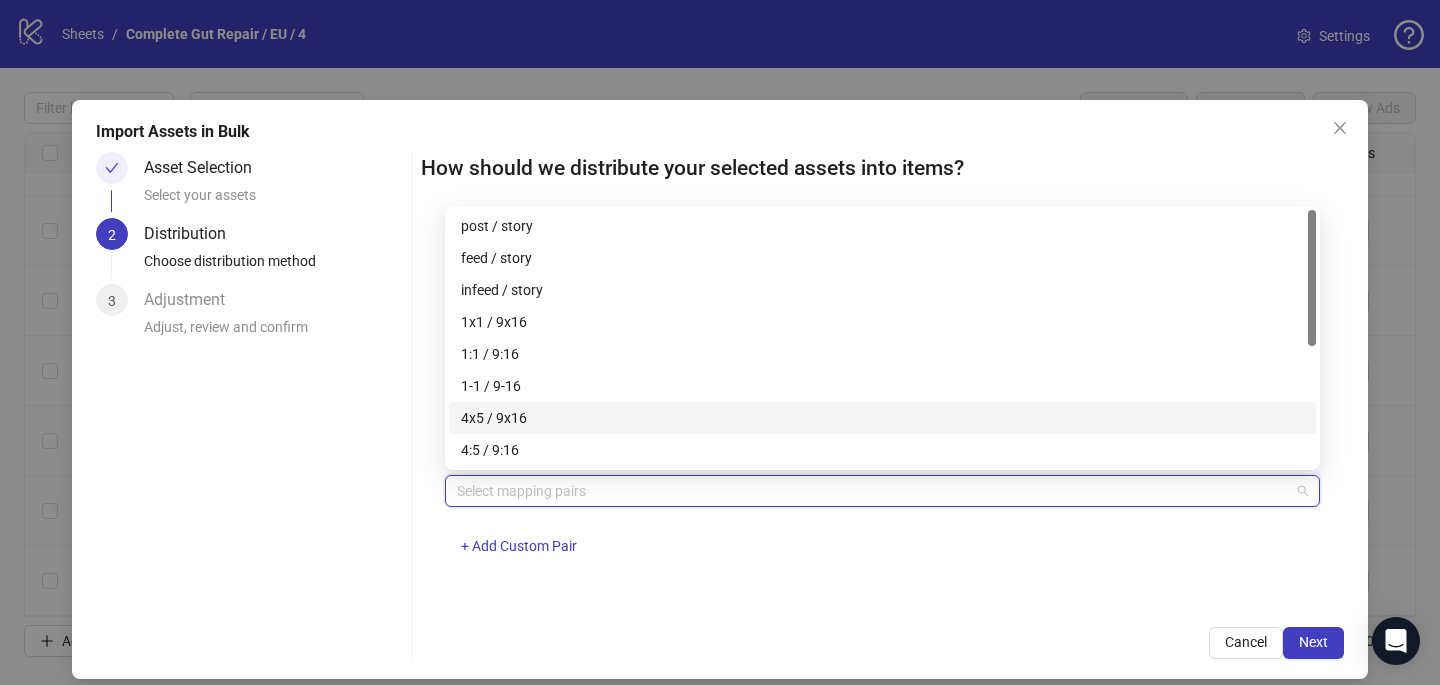 click on "4x5 / 9x16" at bounding box center [882, 418] 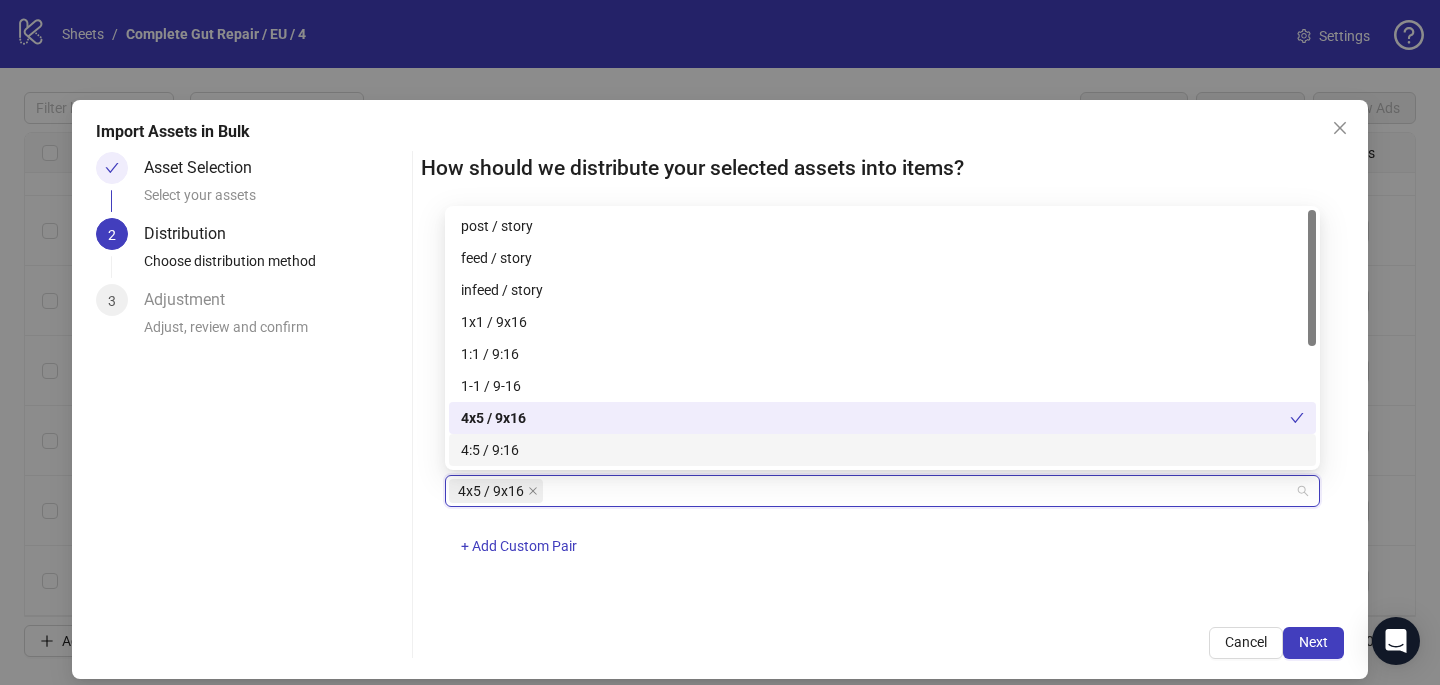 click on "4x5 / 9x16   + Add Custom Pair" at bounding box center [882, 527] 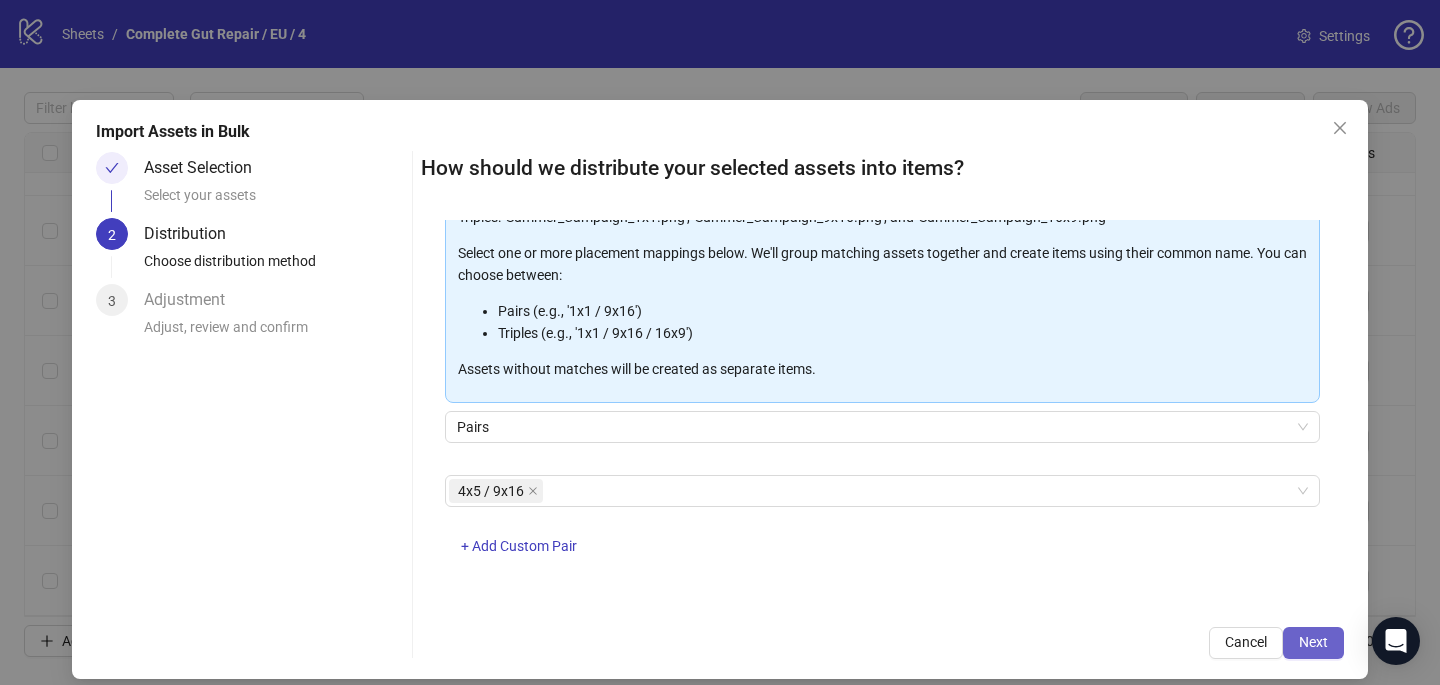 click on "Next" at bounding box center [1313, 642] 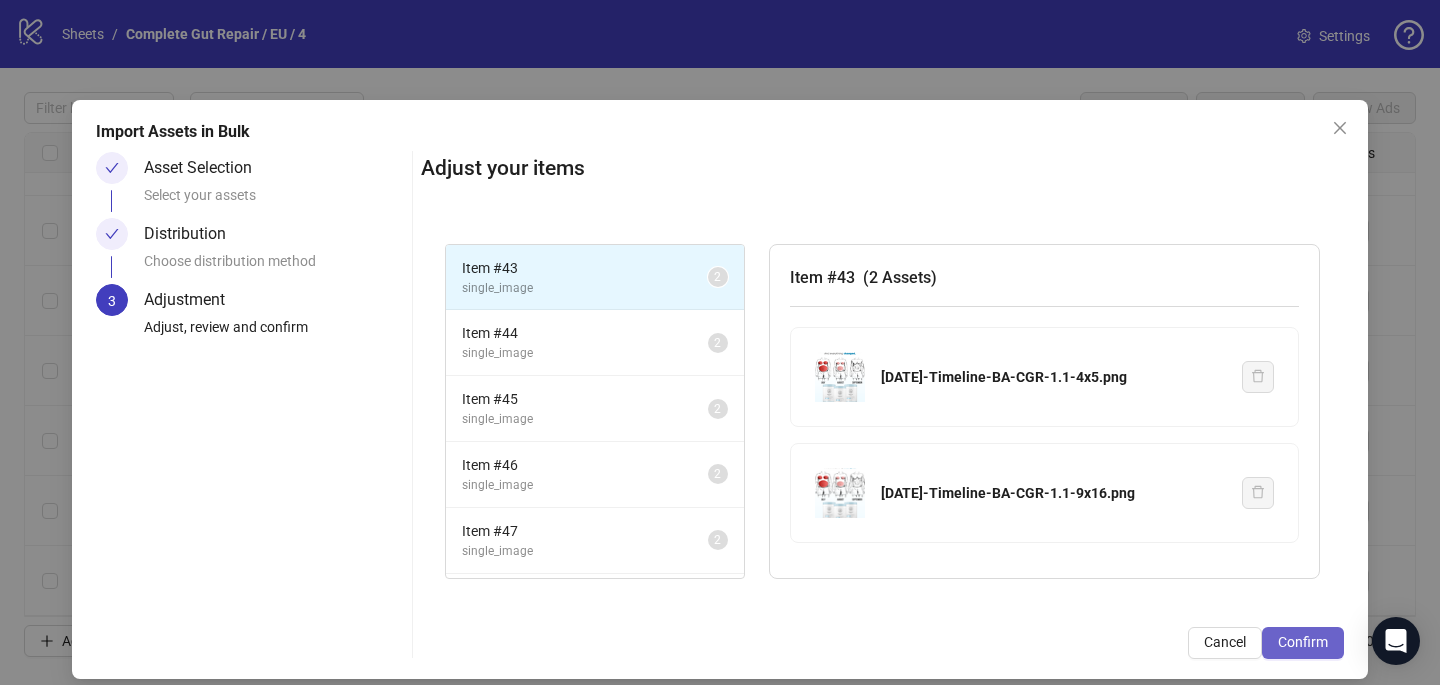 click on "Confirm" at bounding box center [1303, 642] 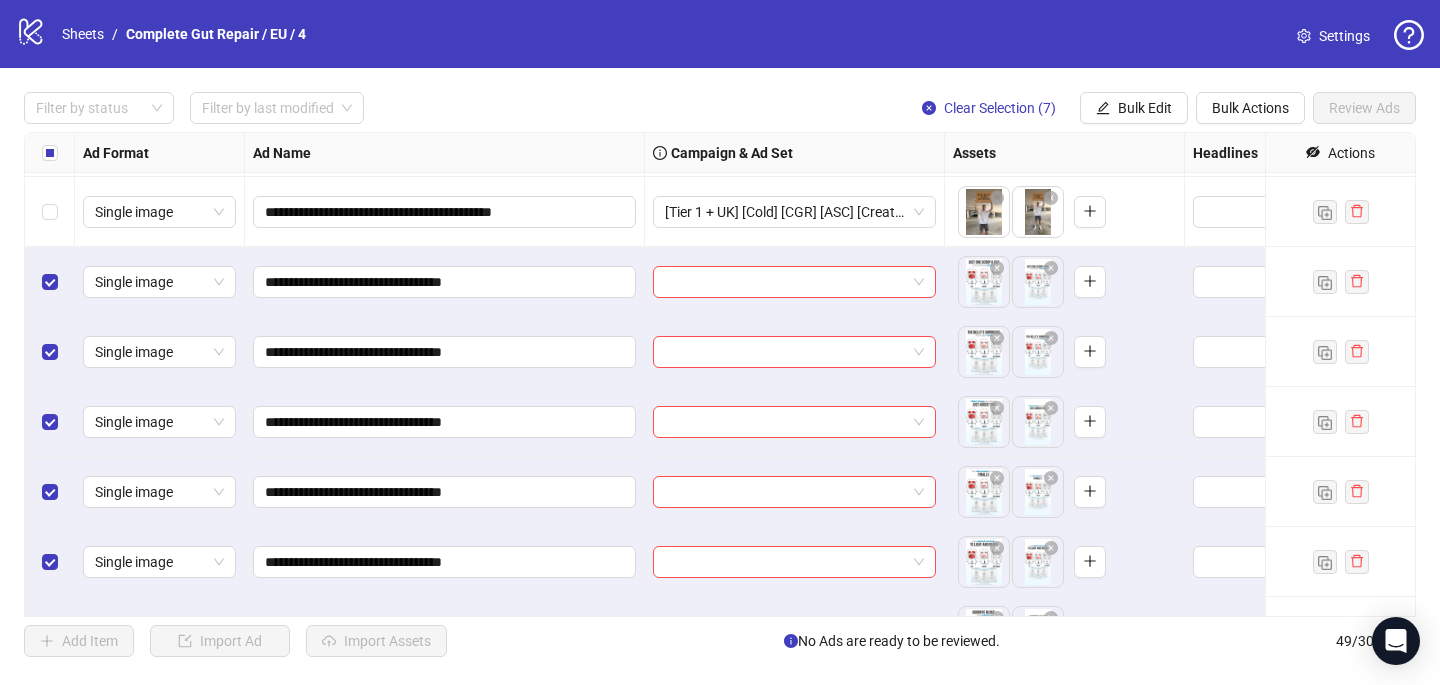 scroll, scrollTop: 2864, scrollLeft: 0, axis: vertical 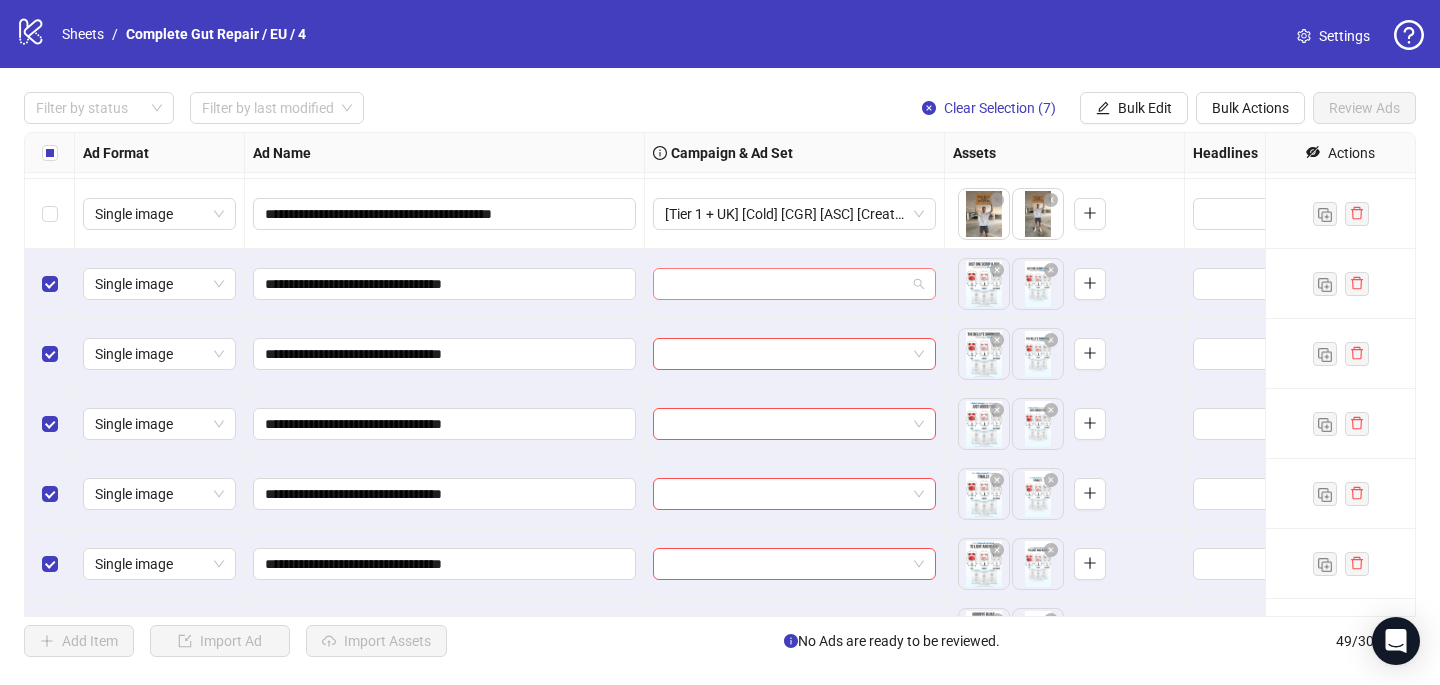 click at bounding box center (785, 284) 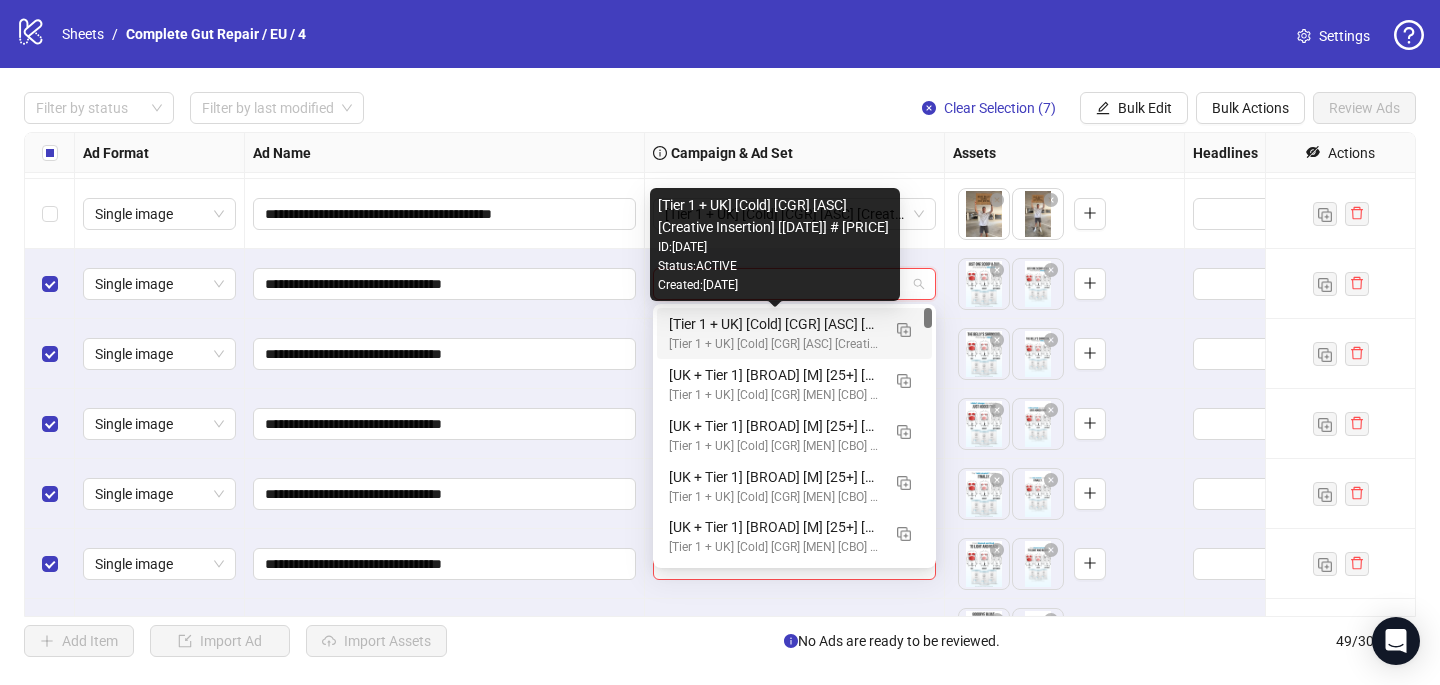 click on "[Tier 1 + UK] [Cold] [CGR] [ASC] [Creative Insertion] [7 [MONTH] [YEAR]] # 1,000€" at bounding box center (774, 324) 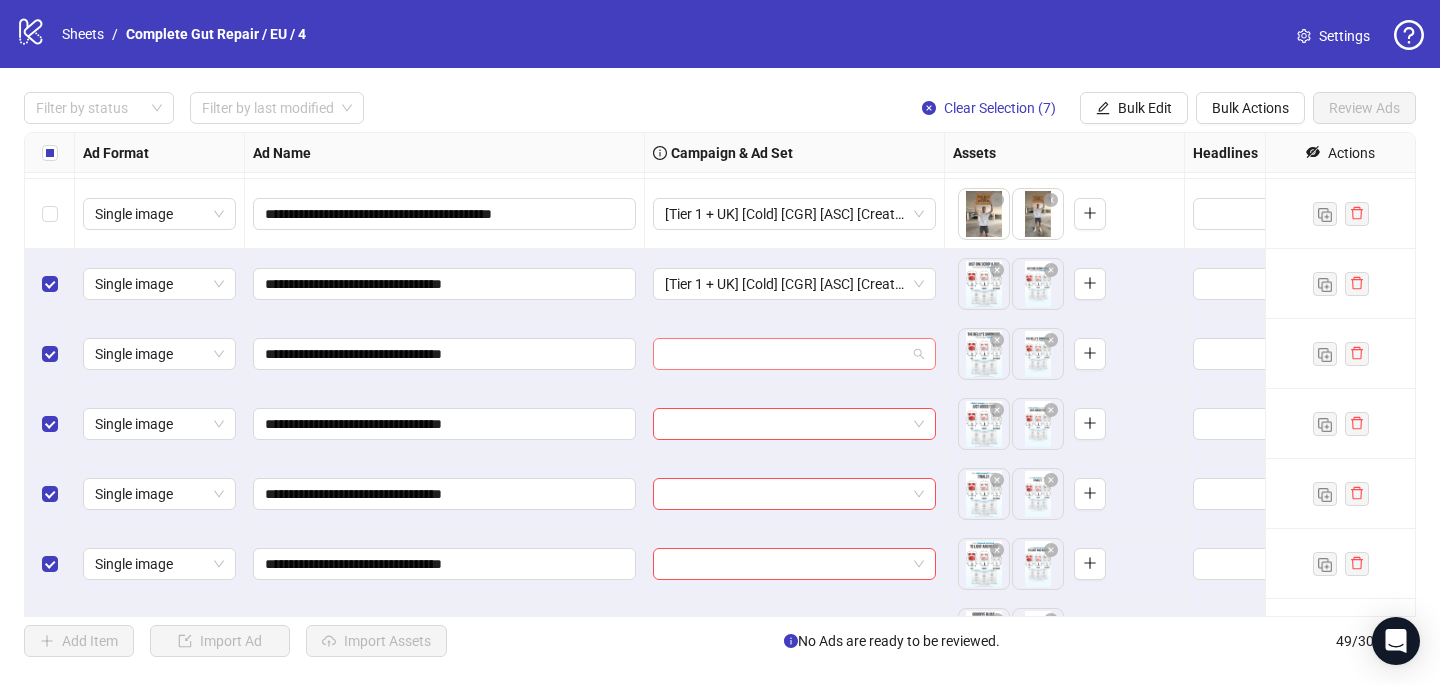 click at bounding box center [785, 354] 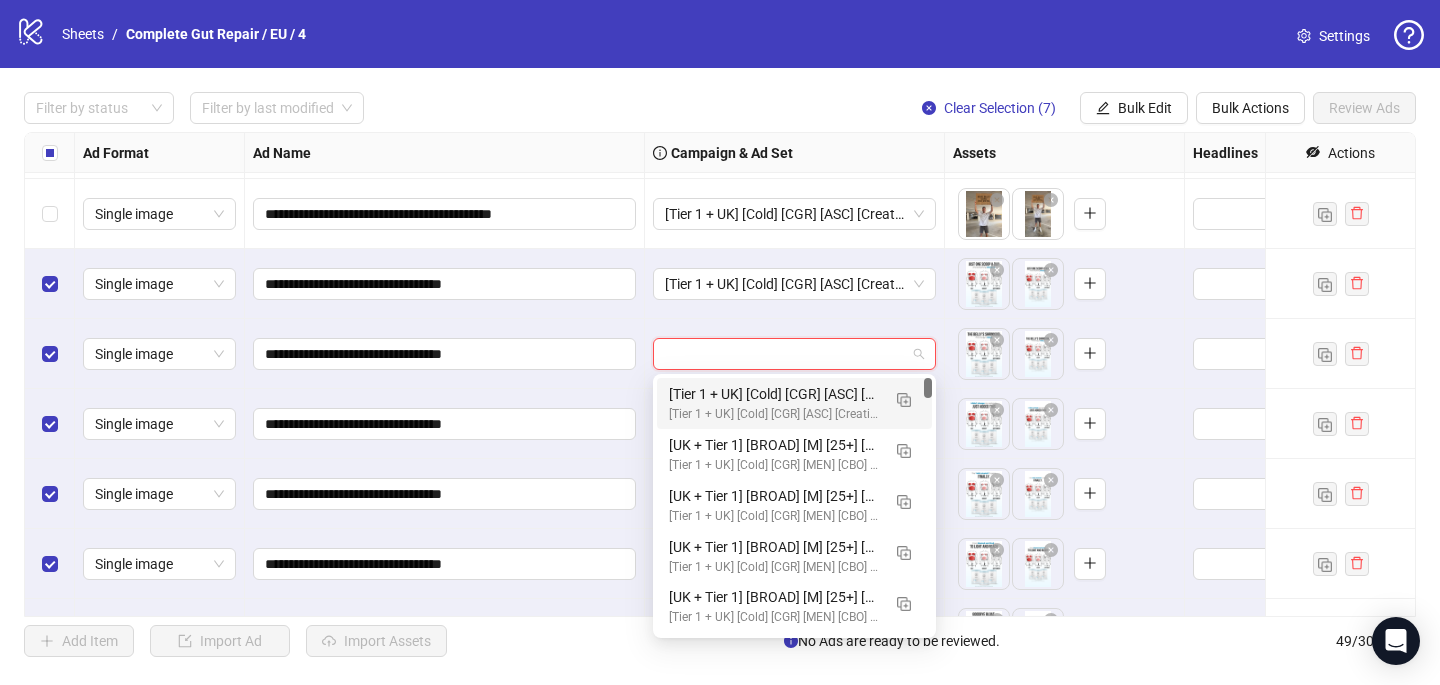 click on "[Tier 1 + UK] [Cold] [CGR] [ASC] [Creative Insertion] [7 [MONTH] [YEAR]] # 1,000€" at bounding box center [774, 394] 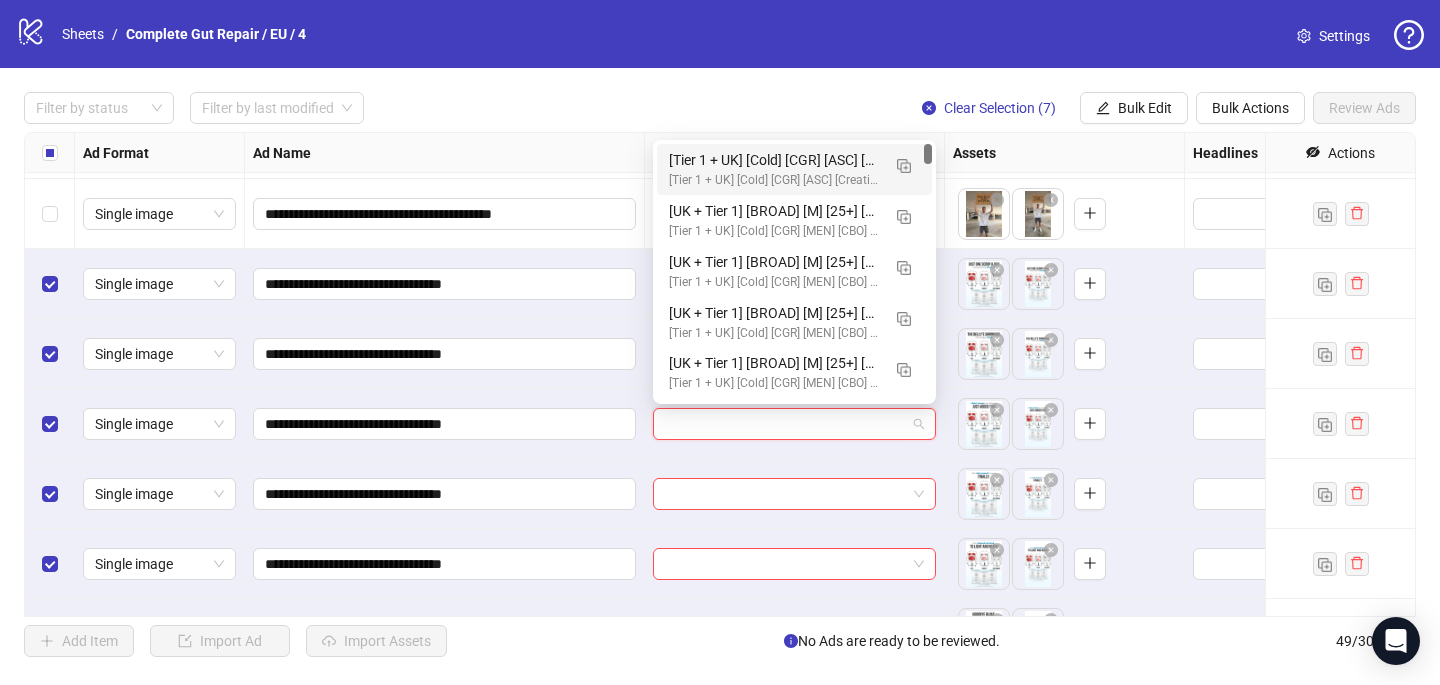 click at bounding box center (785, 424) 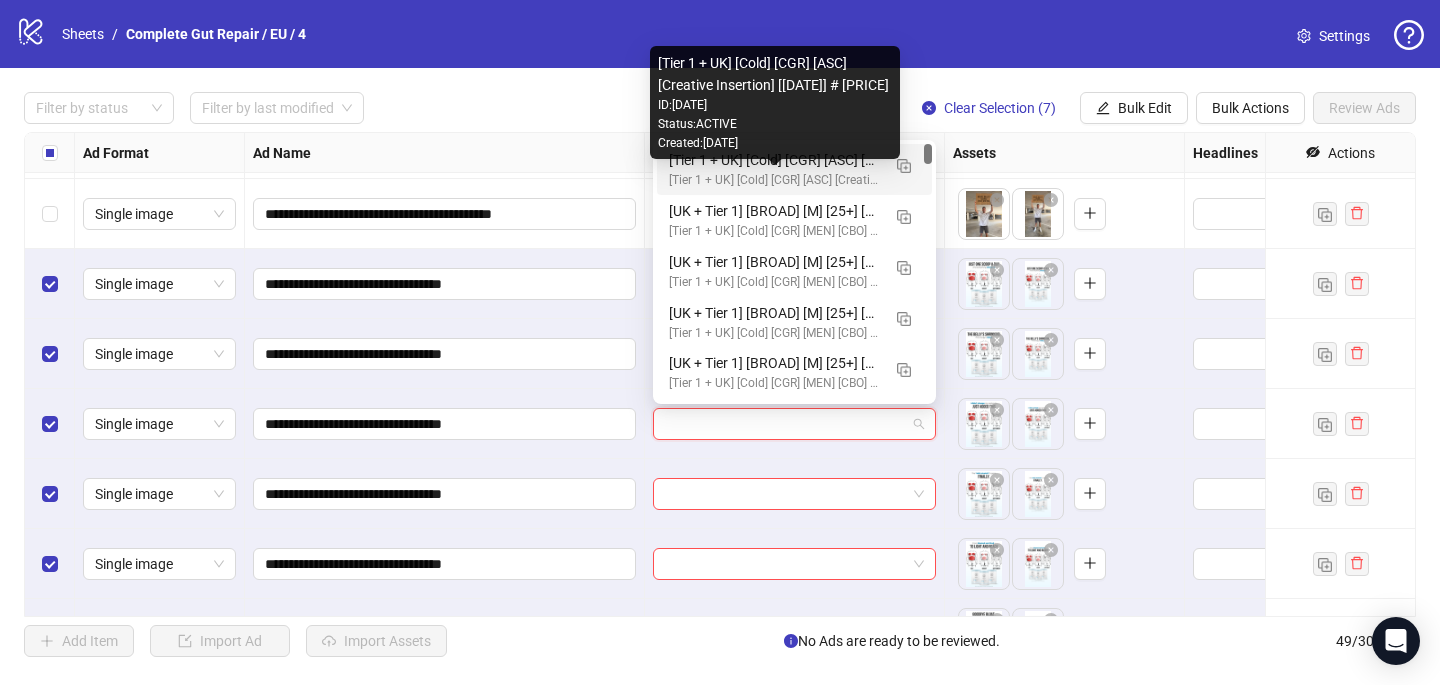 click on "[Tier 1 + UK] [Cold] [CGR] [ASC] [Creative Insertion] [7 [MONTH] [YEAR]] # 1,000€" at bounding box center [774, 180] 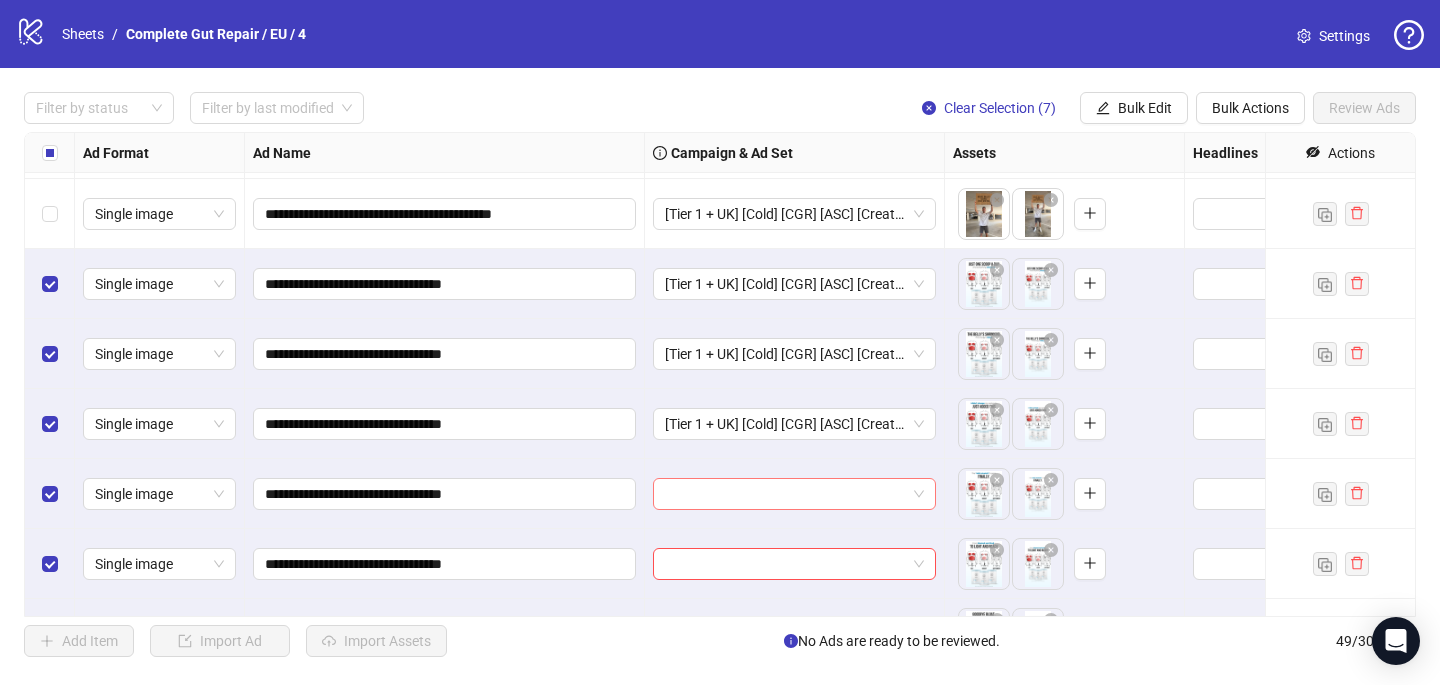 click at bounding box center [785, 494] 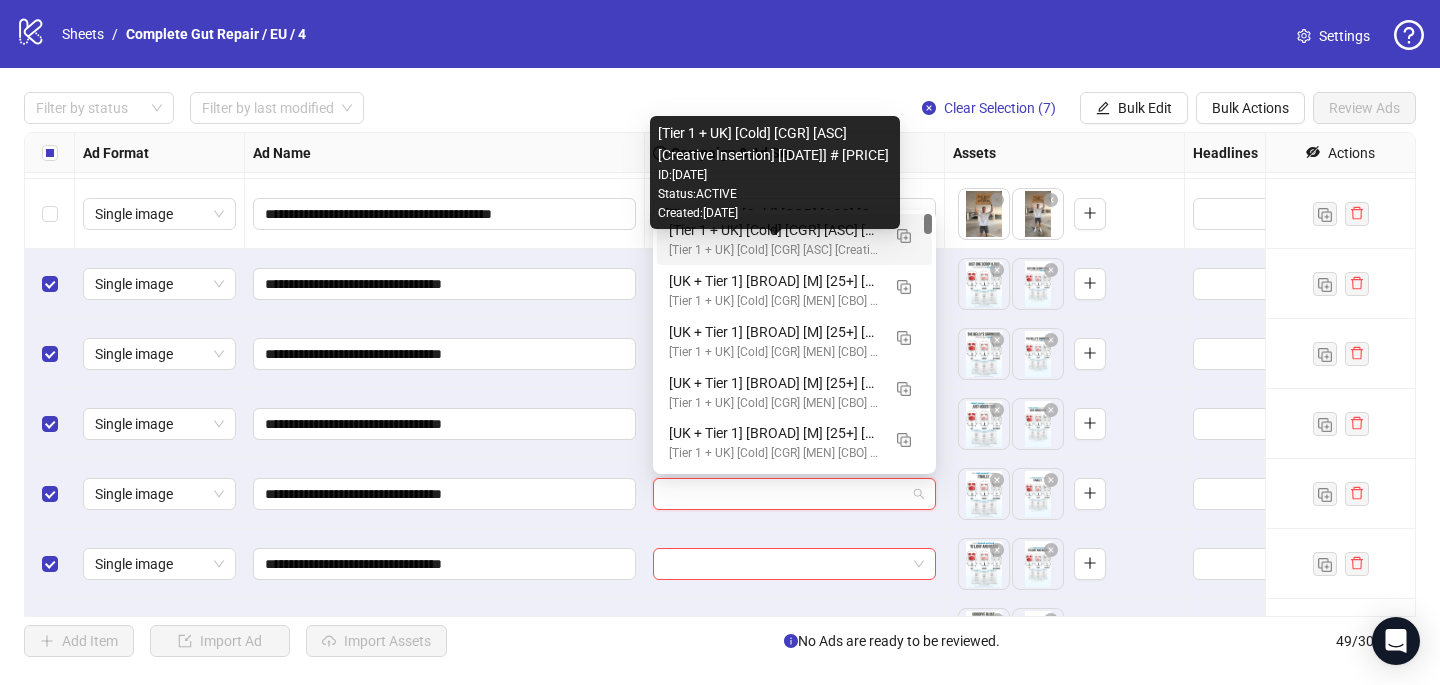 click on "[Tier 1 + UK] [Cold] [CGR] [ASC] [Creative Insertion] [7 [MONTH] [YEAR]] # 1,000€" at bounding box center [774, 250] 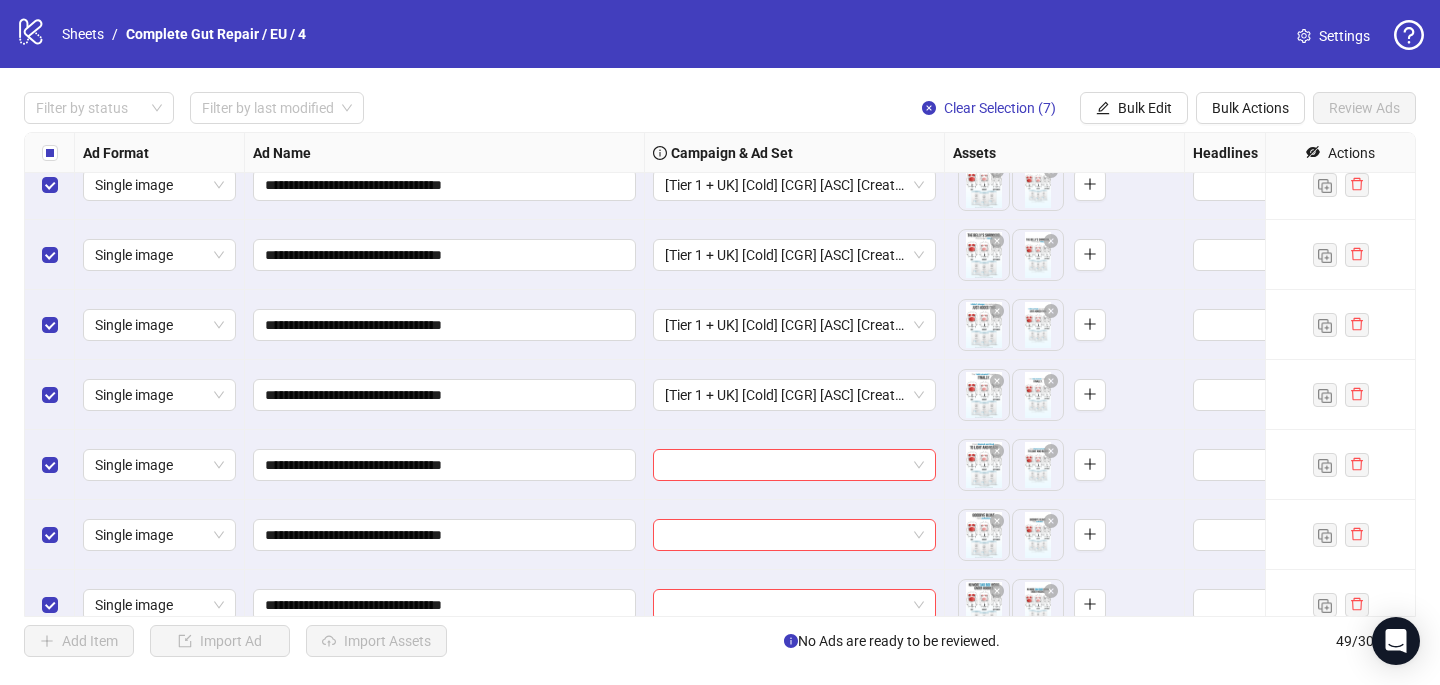 scroll, scrollTop: 2980, scrollLeft: 0, axis: vertical 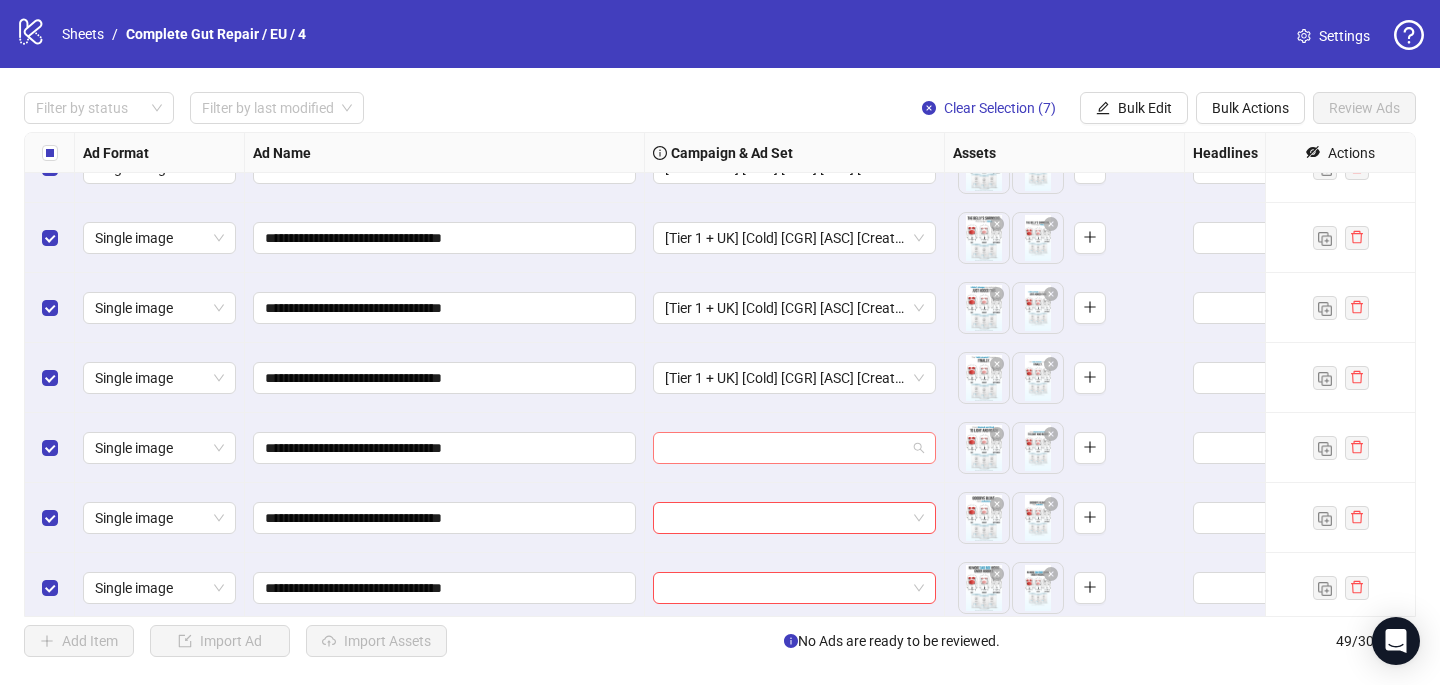 click at bounding box center (785, 448) 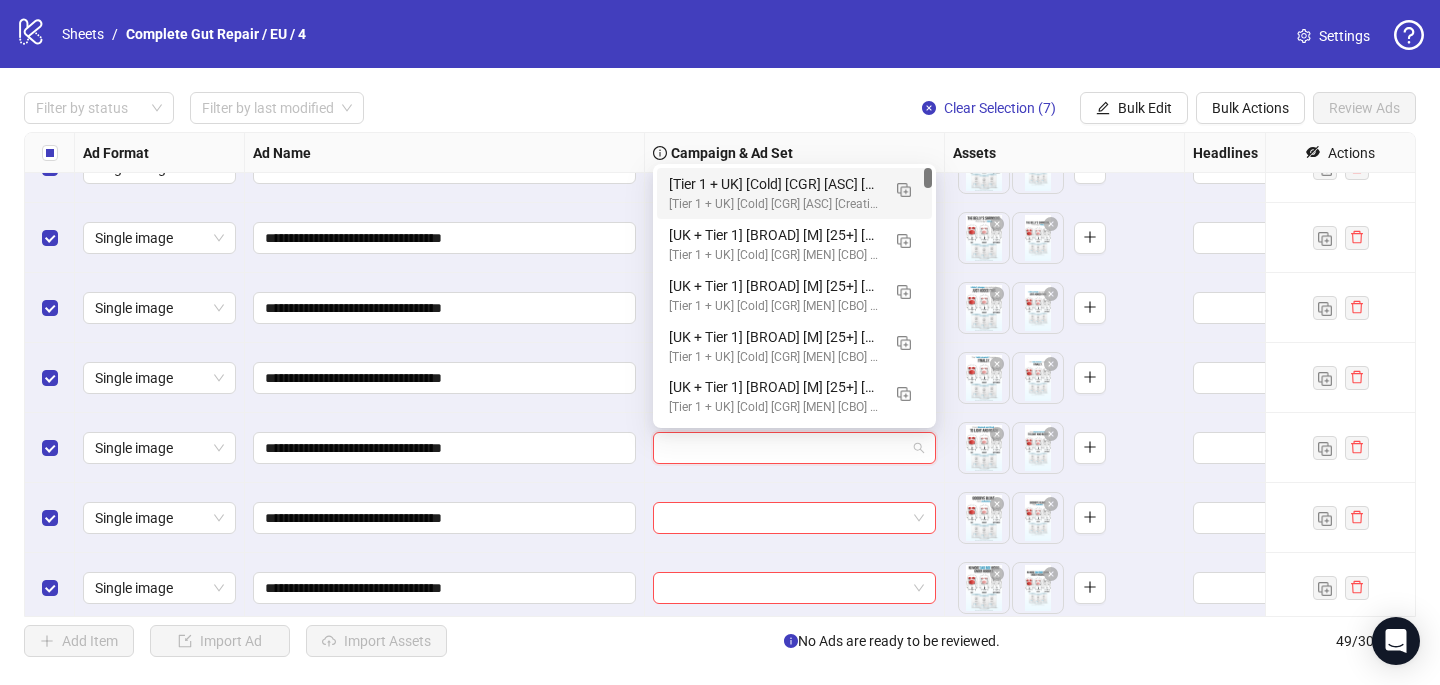 click on "[Tier 1 + UK] [Cold] [CGR] [ASC] [Creative Insertion] [7 [MONTH] [YEAR]] # 1,000€" at bounding box center [774, 184] 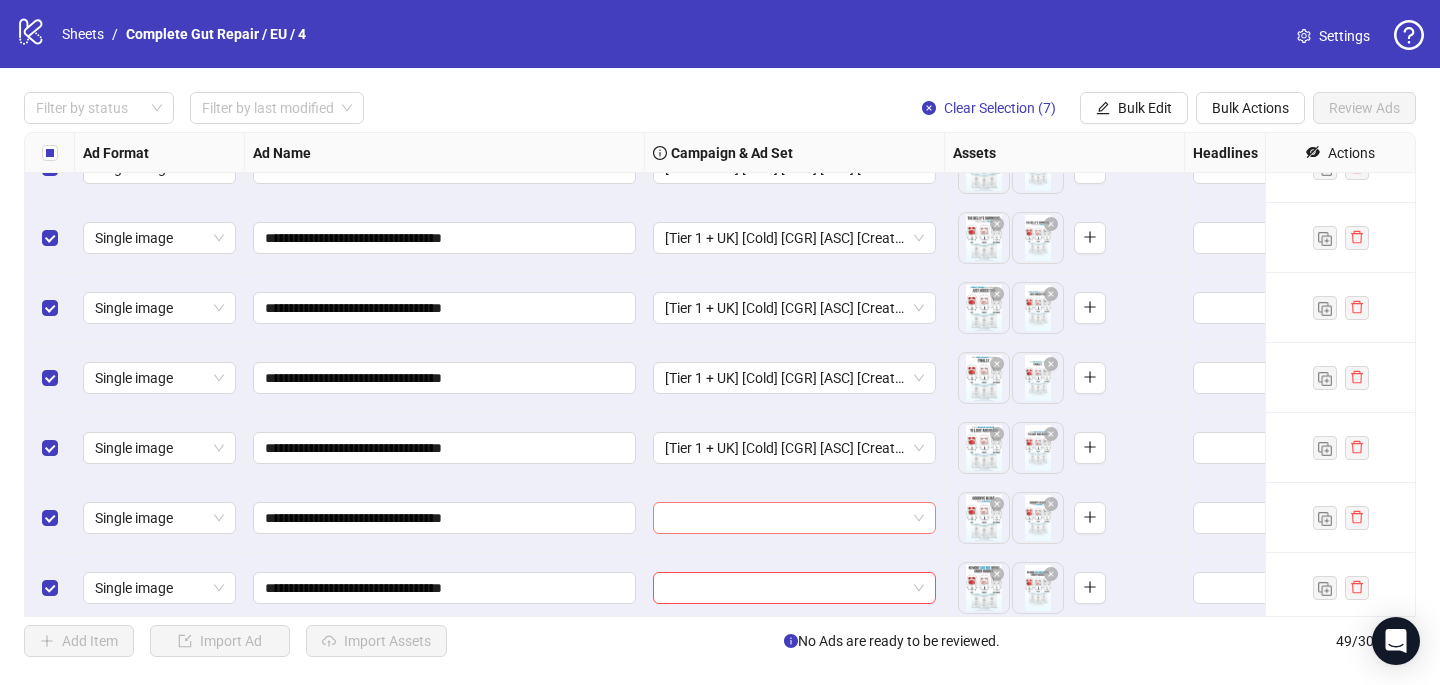 click at bounding box center (785, 518) 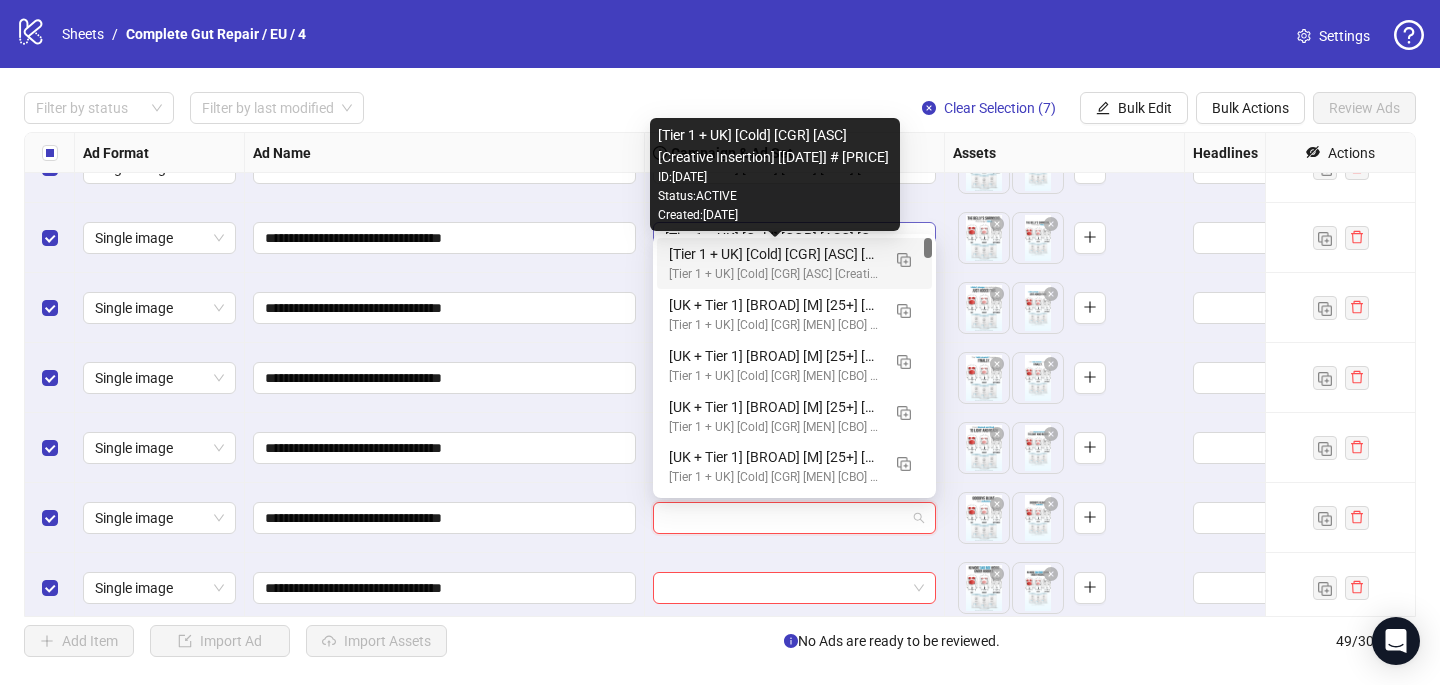 click on "[Tier 1 + UK] [Cold] [CGR] [ASC] [Creative Insertion] [7 [MONTH] [YEAR]] # 1,000€" at bounding box center [774, 254] 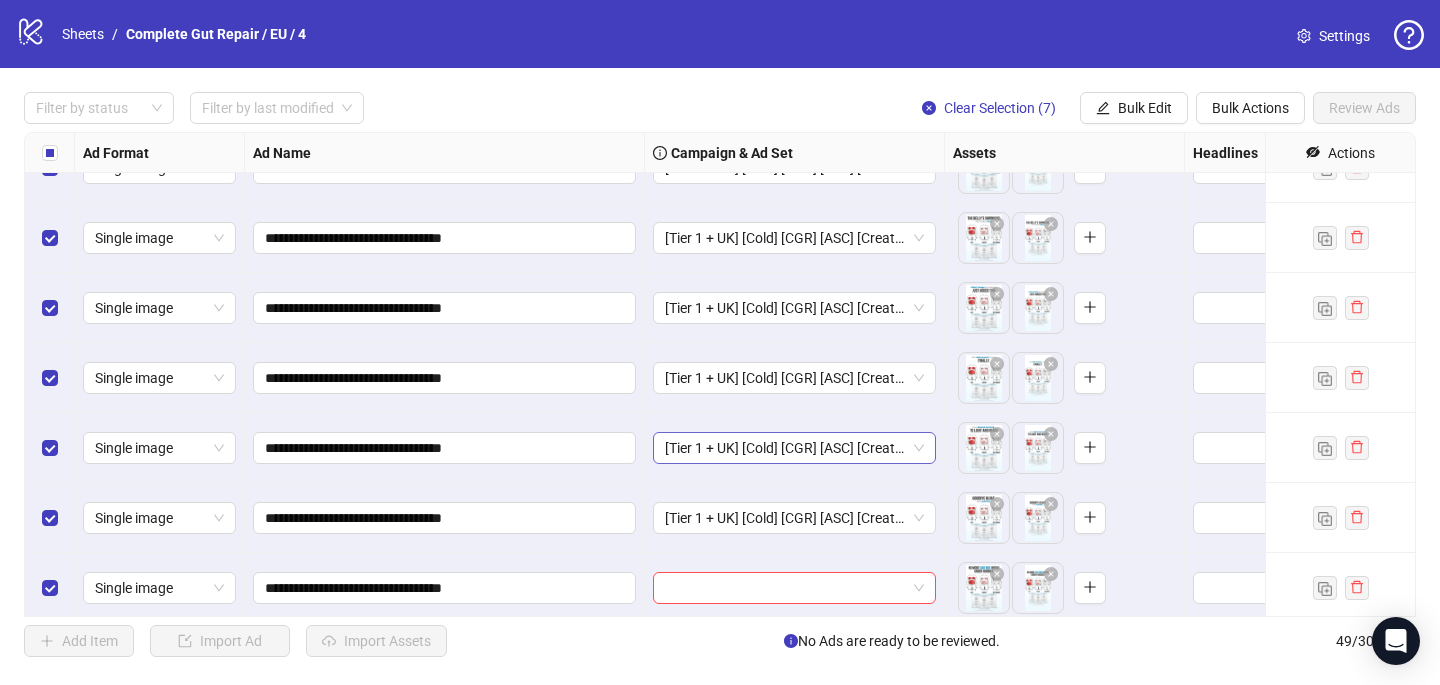 scroll, scrollTop: 2987, scrollLeft: 0, axis: vertical 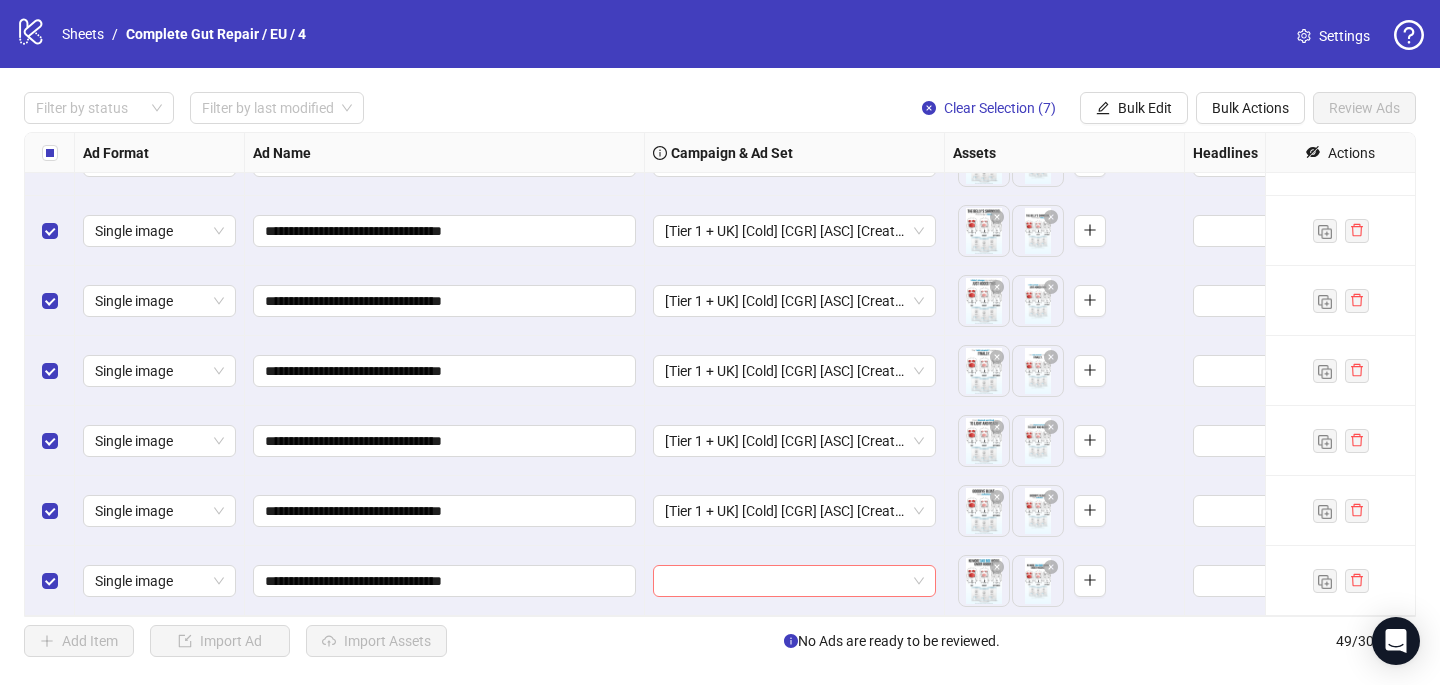 click at bounding box center [785, 581] 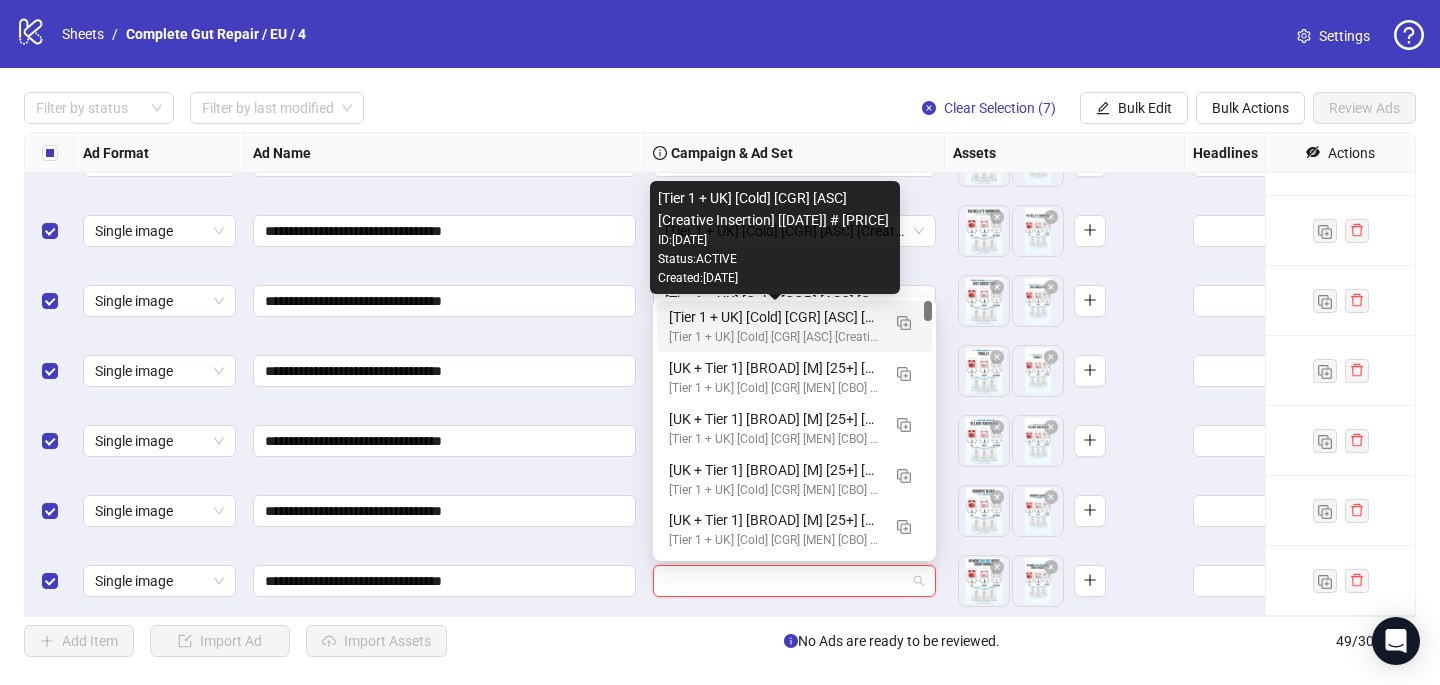 click on "[Tier 1 + UK] [Cold] [CGR] [ASC] [Creative Insertion] [7 [MONTH] [YEAR]] # 1,000€" at bounding box center (774, 317) 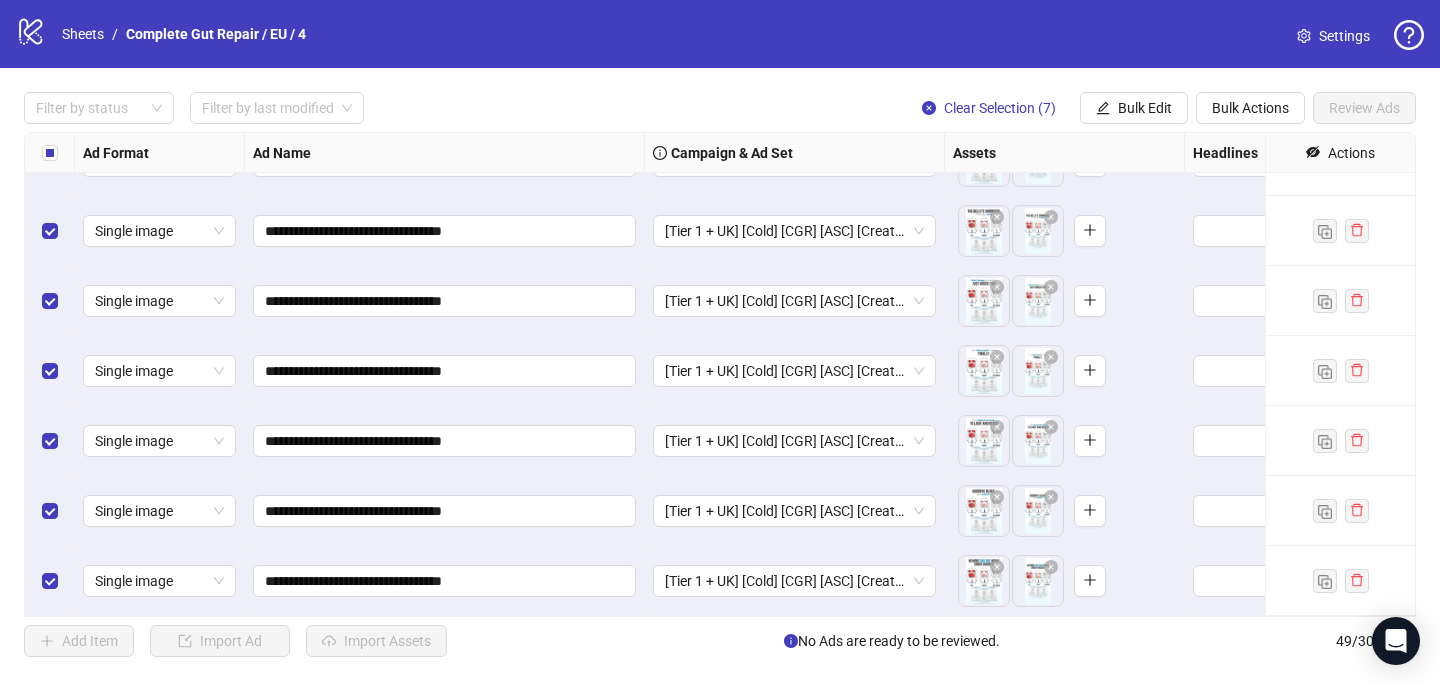 click at bounding box center (50, 153) 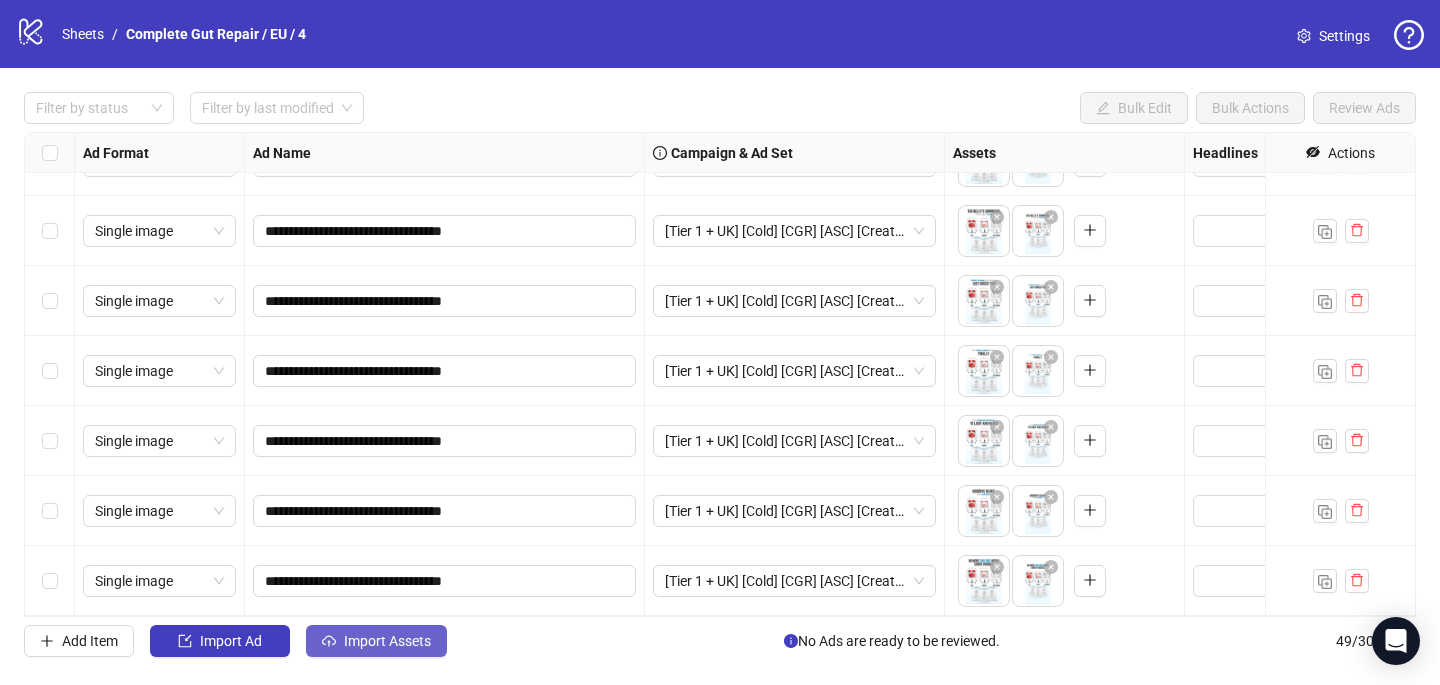 click on "Import Assets" at bounding box center (231, 641) 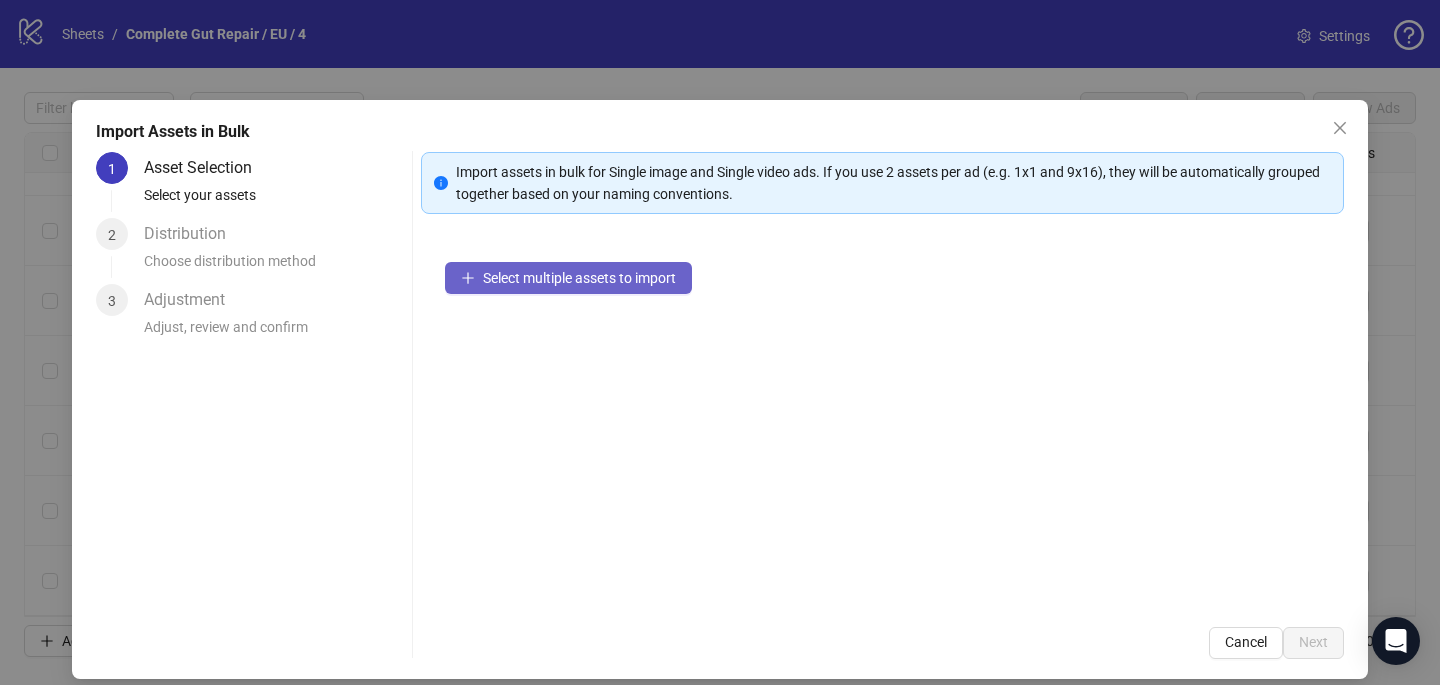 click on "Select multiple assets to import" at bounding box center (568, 278) 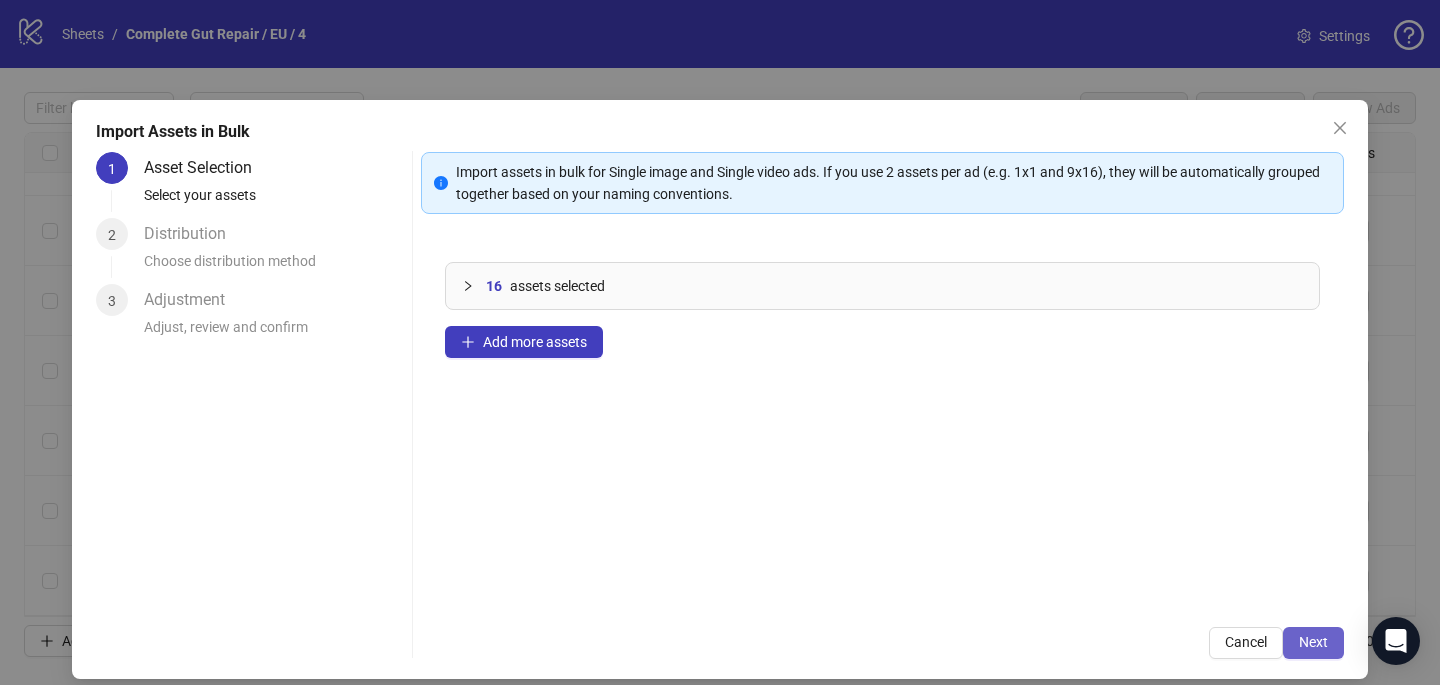 click on "Next" at bounding box center [1313, 643] 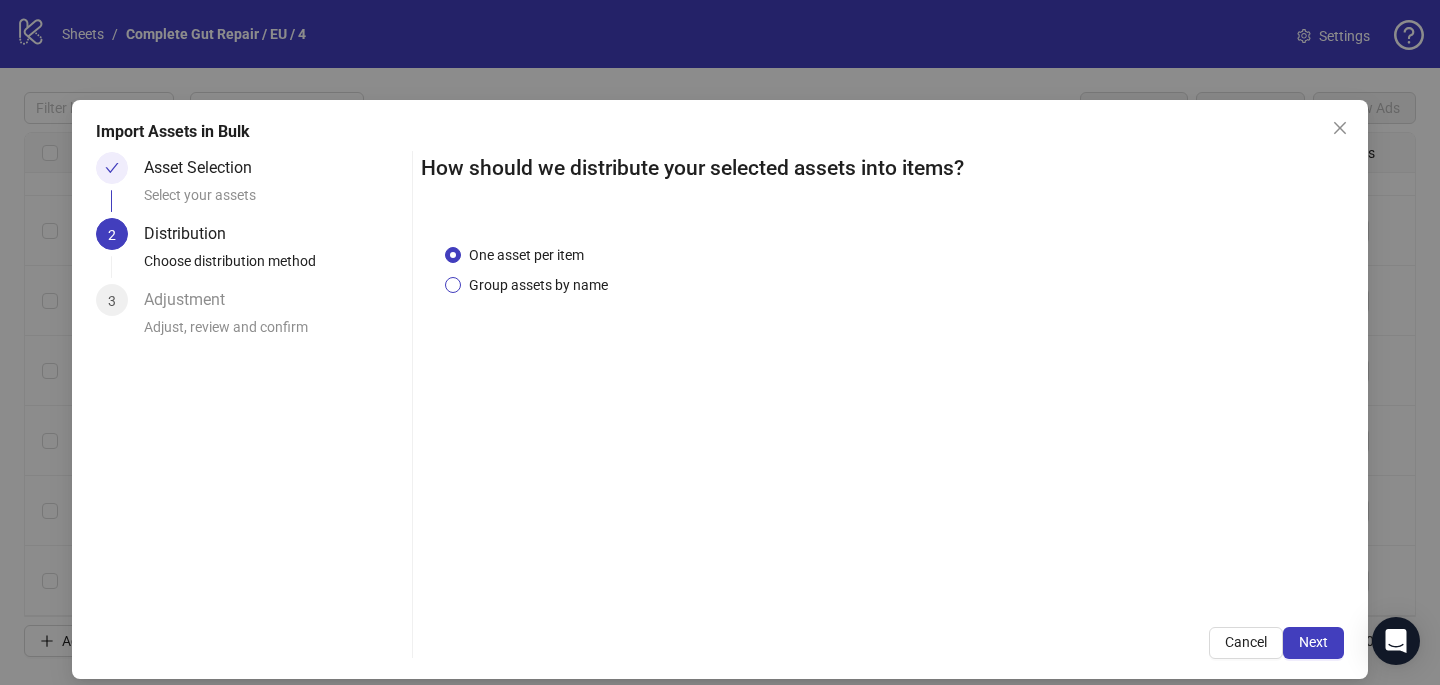 click on "Group assets by name" at bounding box center (526, 255) 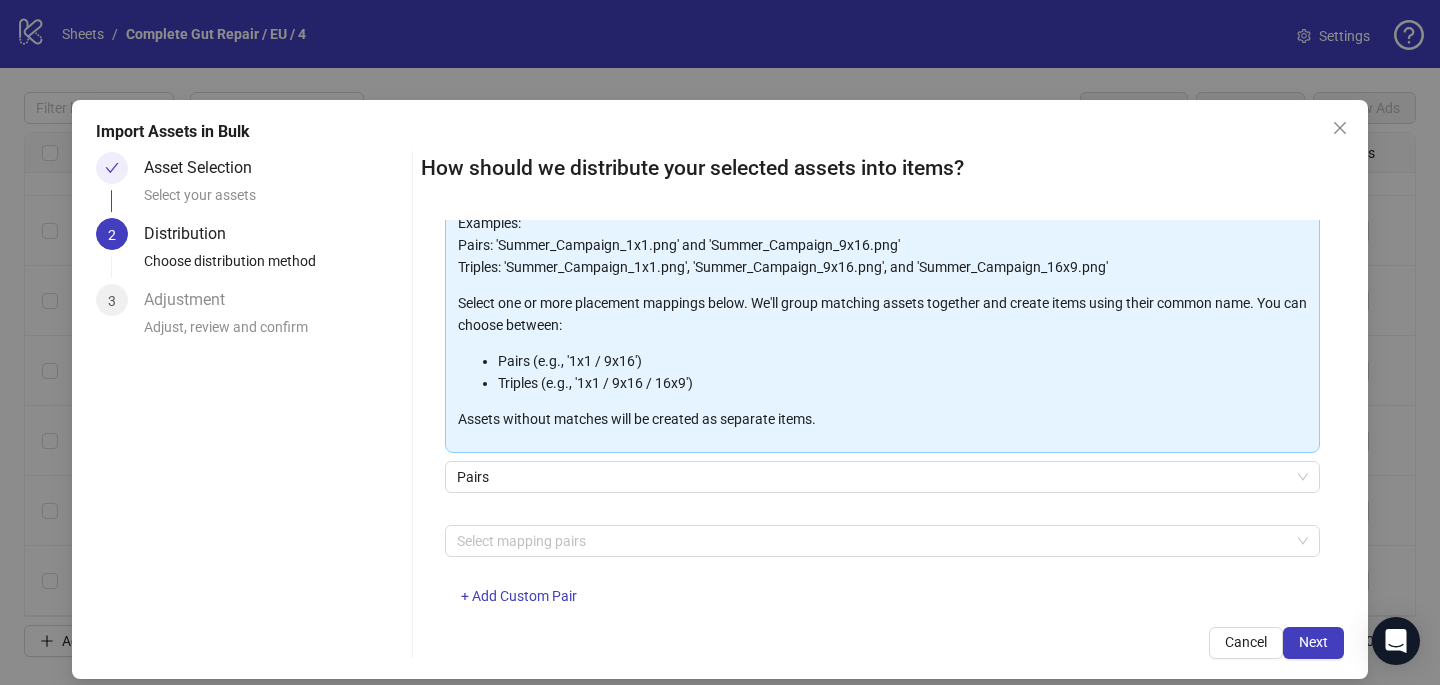 scroll, scrollTop: 203, scrollLeft: 0, axis: vertical 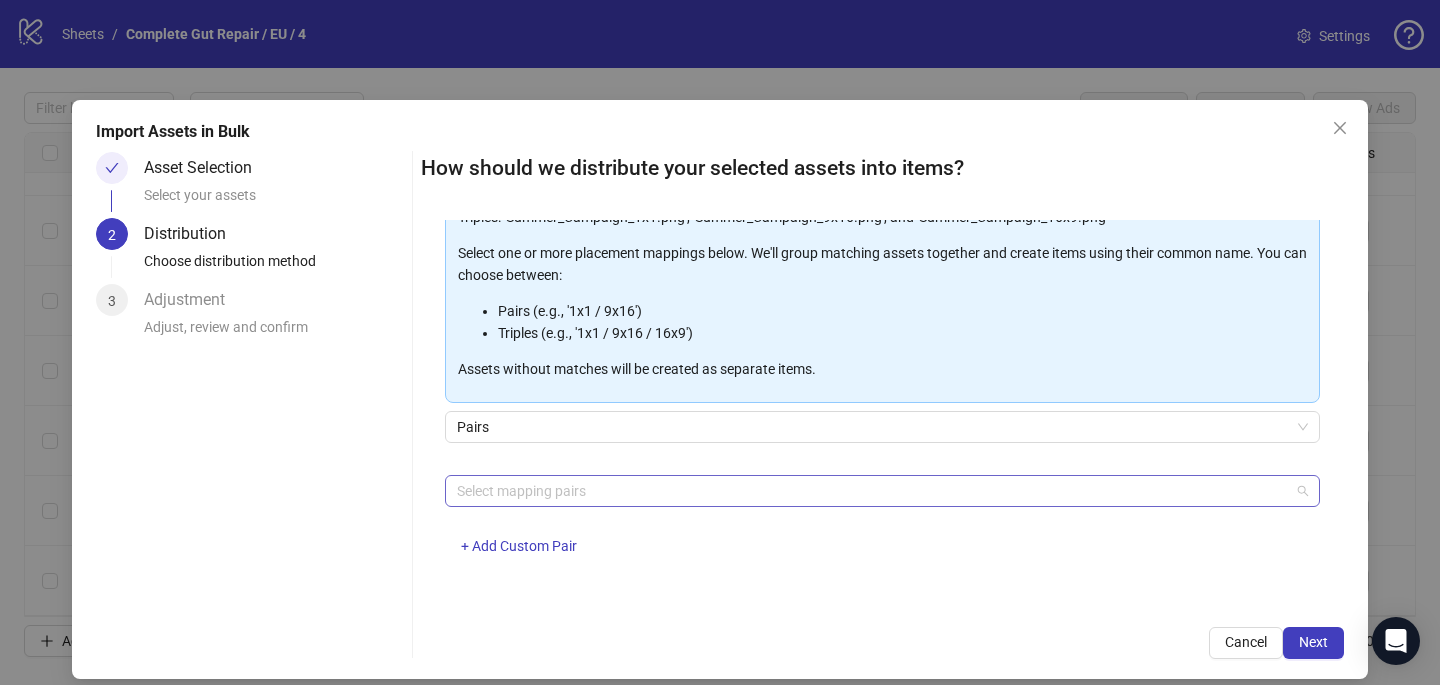 click on "Select mapping pairs" at bounding box center (882, 491) 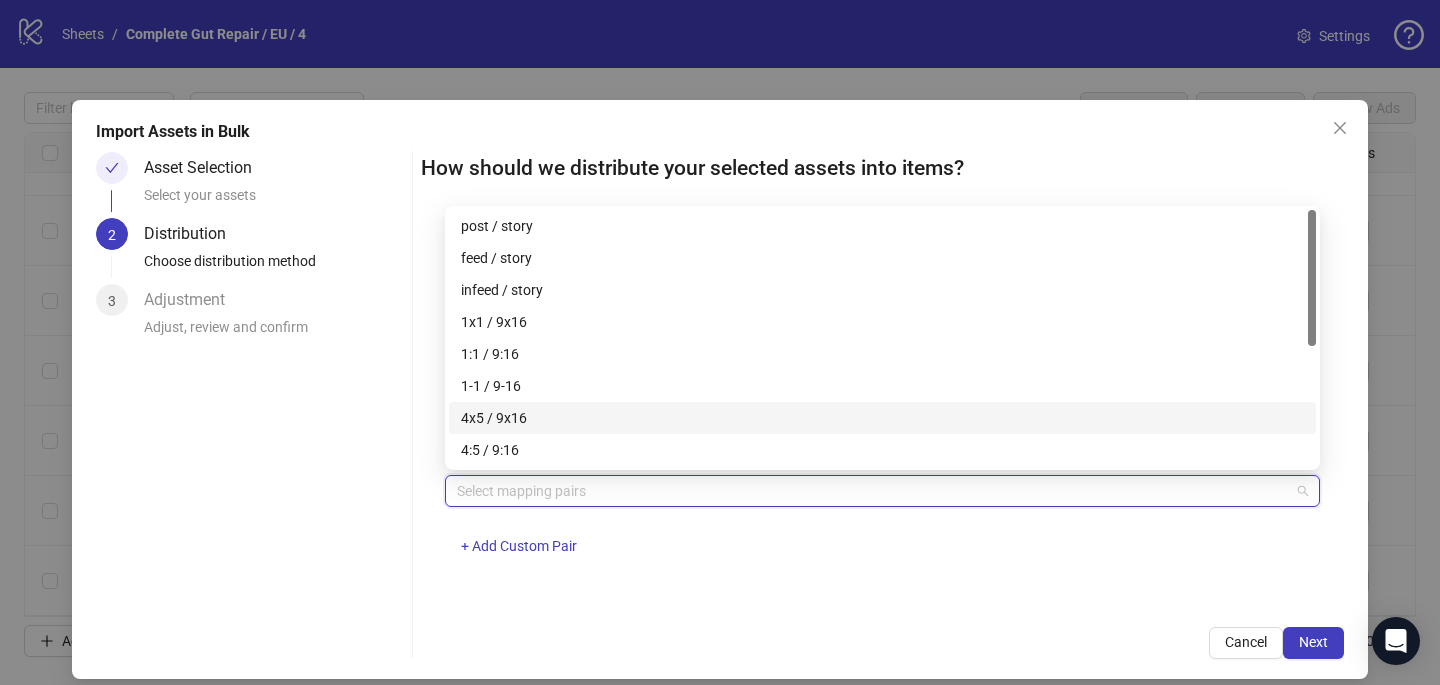 click on "4x5 / 9x16" at bounding box center (882, 418) 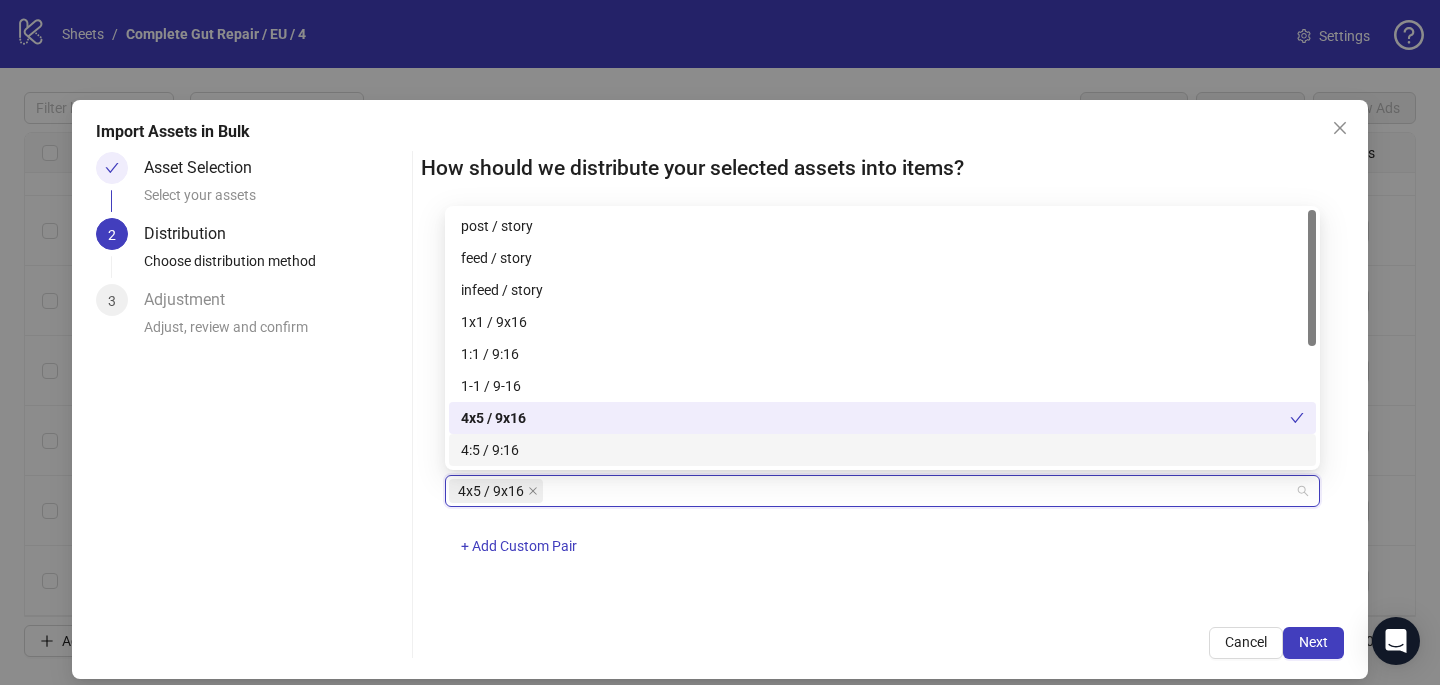 click on "One asset per item Group assets by name Assets must follow a consistent naming pattern to use this feature. Examples: Pairs: 'Summer_Campaign_1x1.png' and 'Summer_Campaign_9x16.png' Triples: 'Summer_Campaign_1x1.png', 'Summer_Campaign_9x16.png', and 'Summer_Campaign_16x9.png' Select one or more placement mappings below. We'll group matching assets together and create items using their common name. You can choose between: Pairs (e.g., '1x1 / 9x16') Triples (e.g., '1x1 / 9x16 / 16x9') Assets without matches will be created as separate items. Pairs 4x5 / 9x16   + Add Custom Pair" at bounding box center [882, 411] 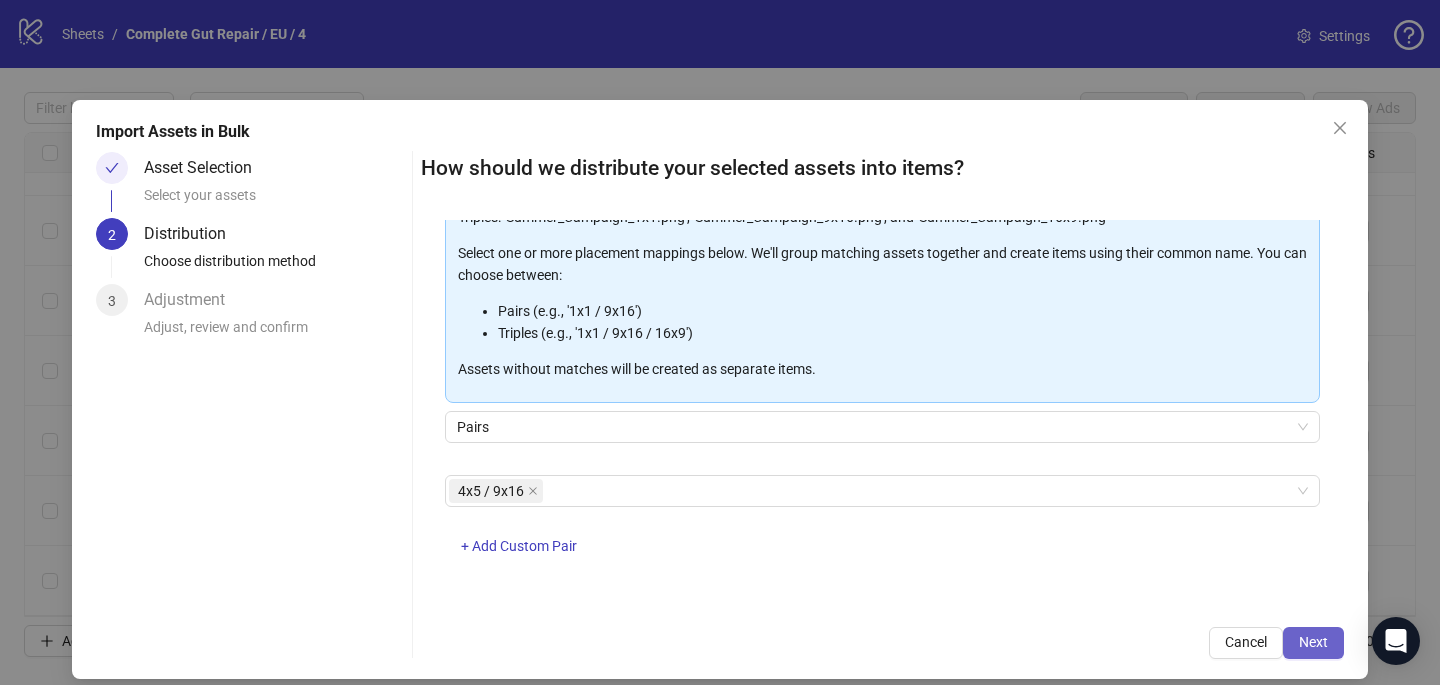 click on "Next" at bounding box center (1313, 642) 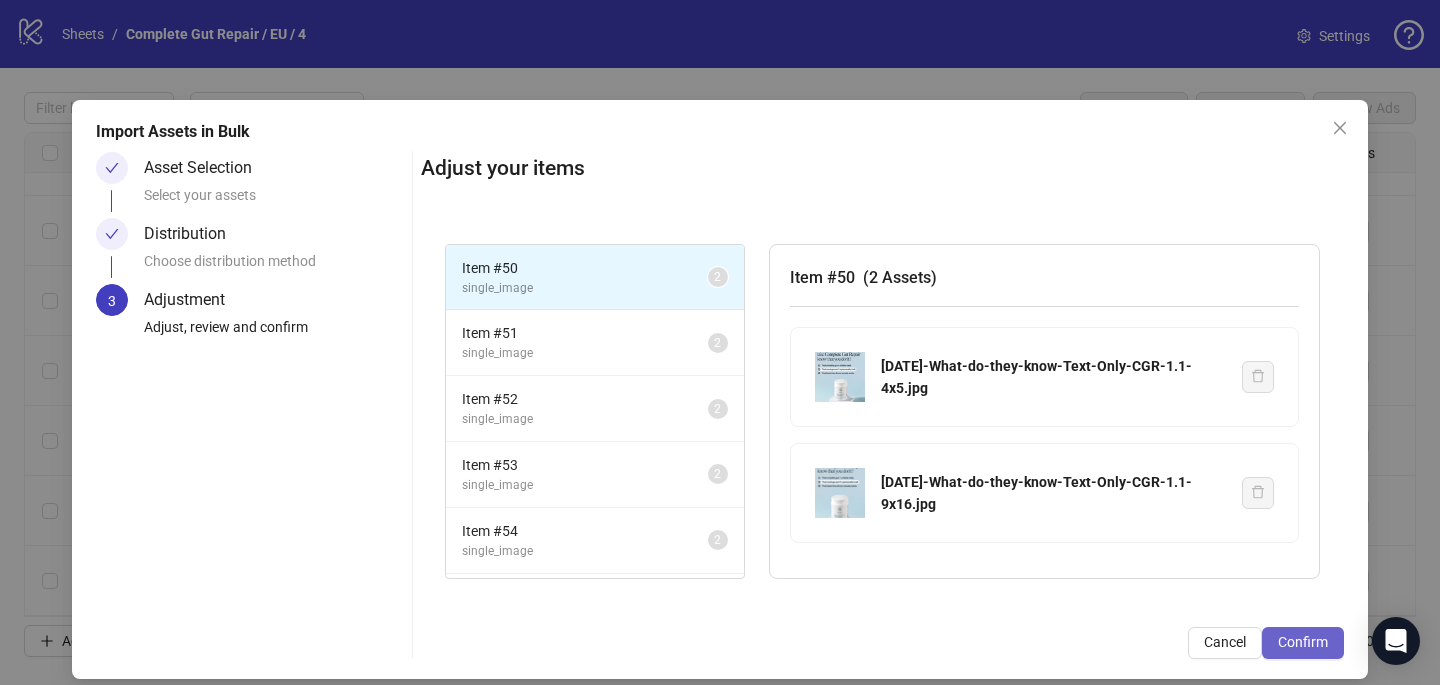 click on "Confirm" at bounding box center [1303, 642] 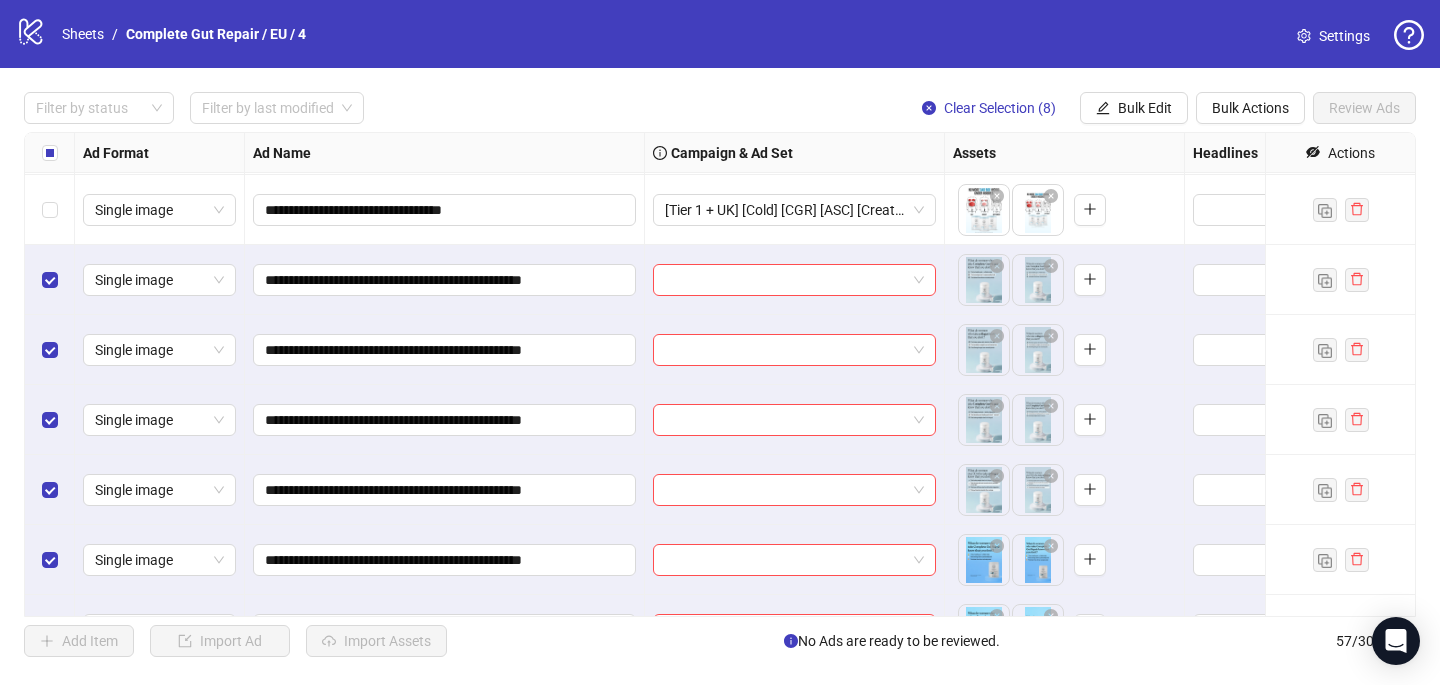 scroll, scrollTop: 3352, scrollLeft: 0, axis: vertical 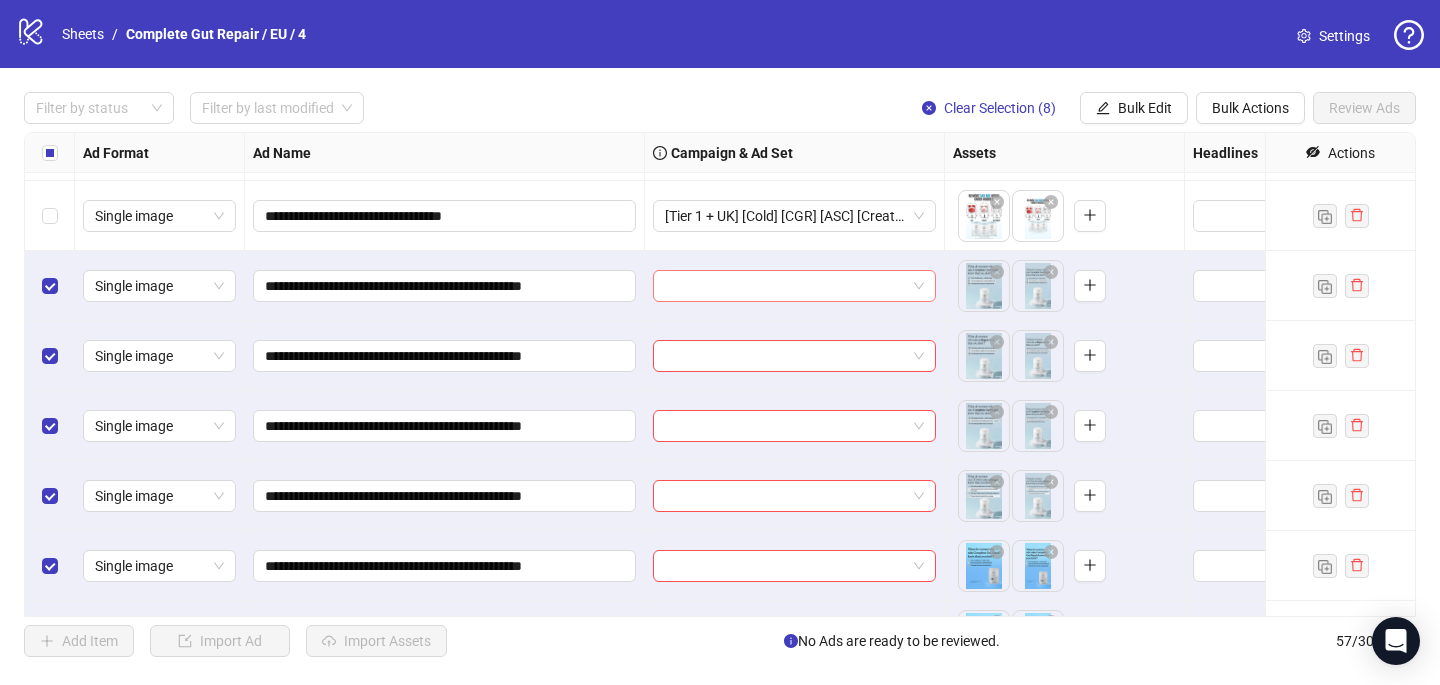click at bounding box center (785, 286) 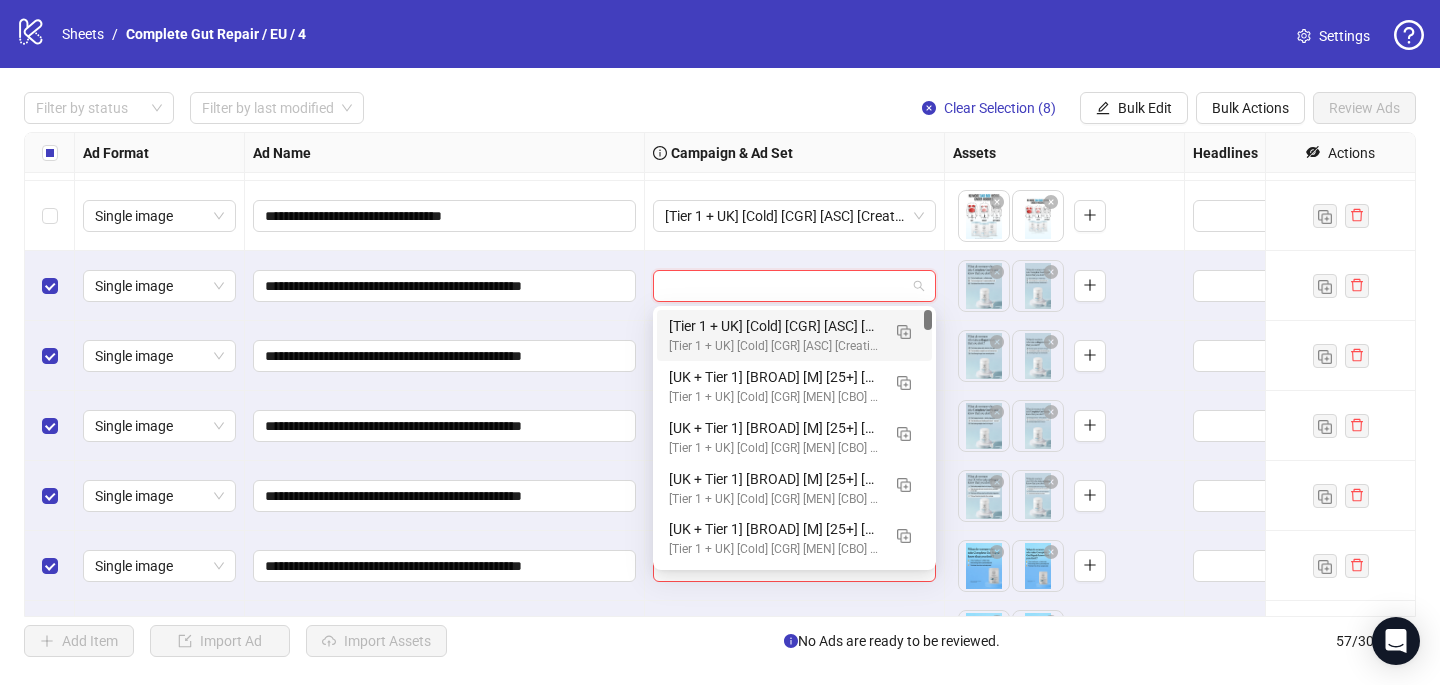 click on "[Tier 1 + UK] [Cold] [CGR] [ASC] [Creative Insertion] [7 [MONTH] [YEAR]] # 1,000€" at bounding box center (774, 326) 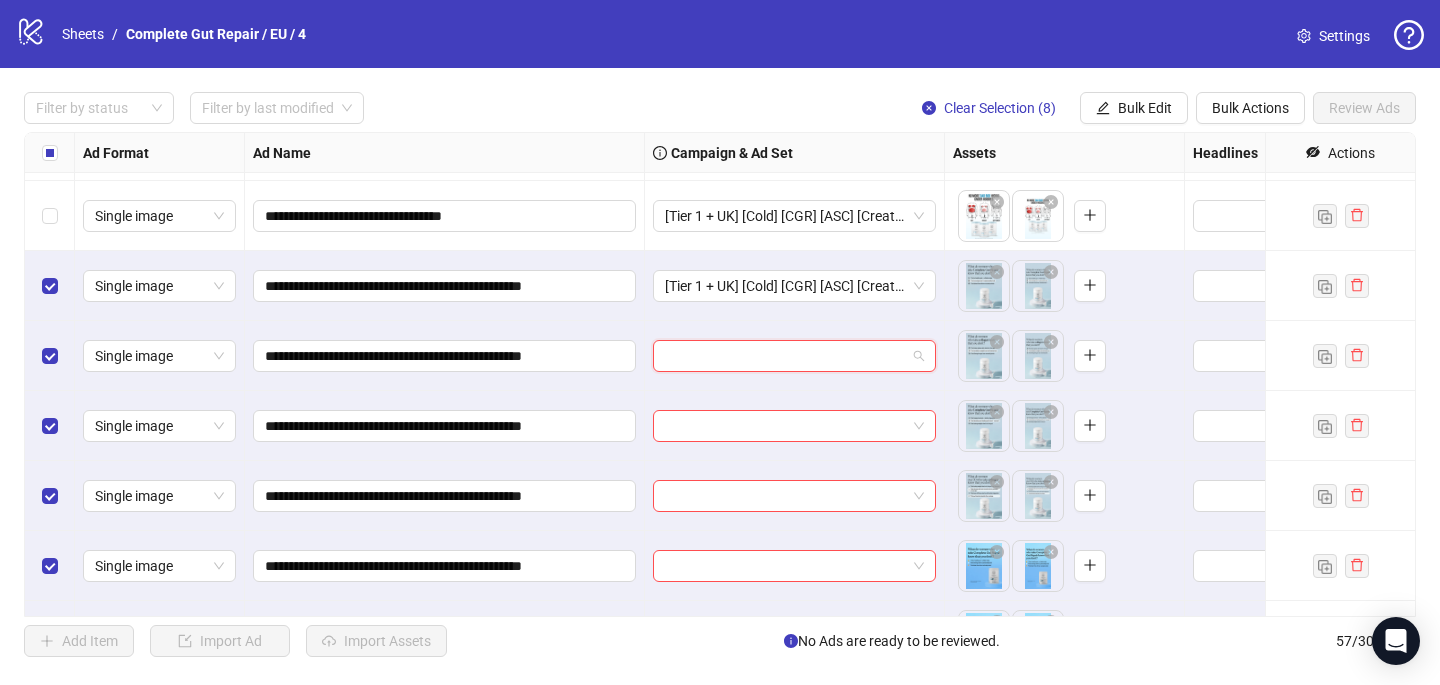 click at bounding box center [785, 356] 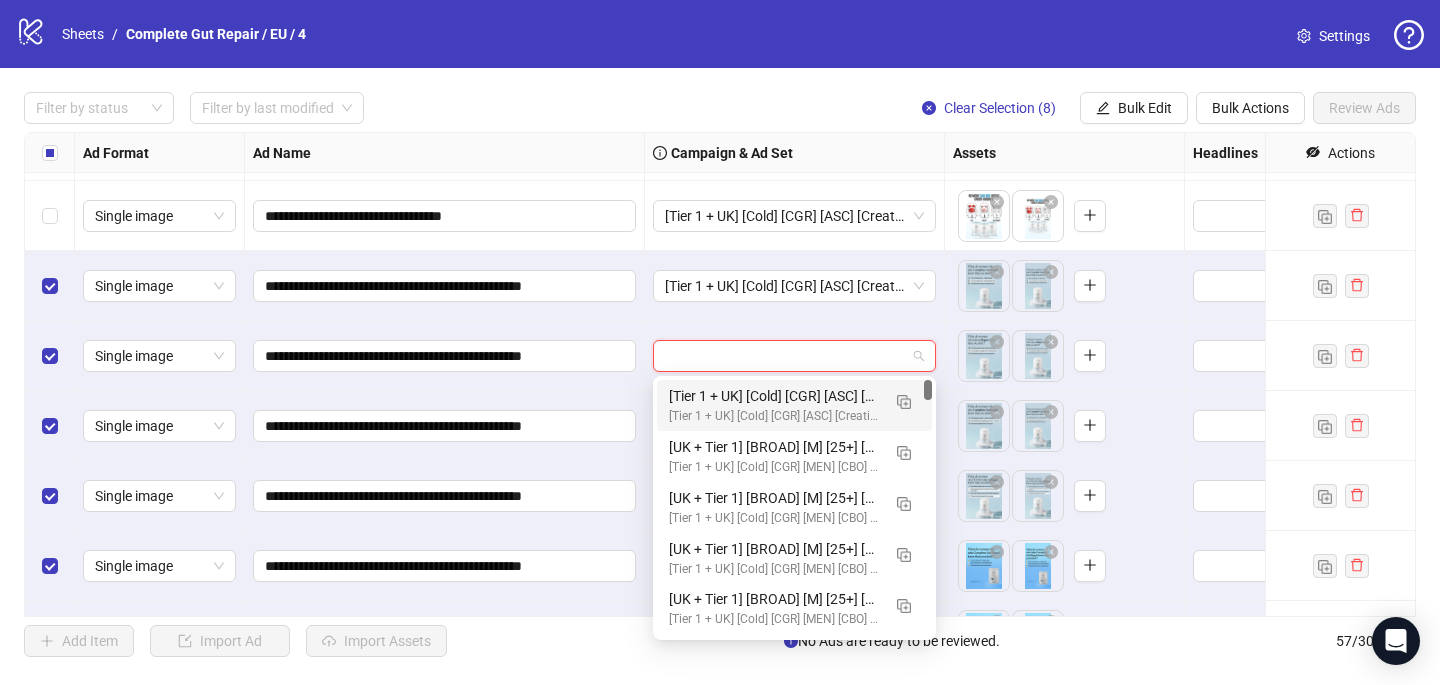 click on "[Tier 1 + UK] [Cold] [CGR] [ASC] [Creative Insertion] [7 [MONTH] [YEAR]] # 1,000€" at bounding box center (774, 396) 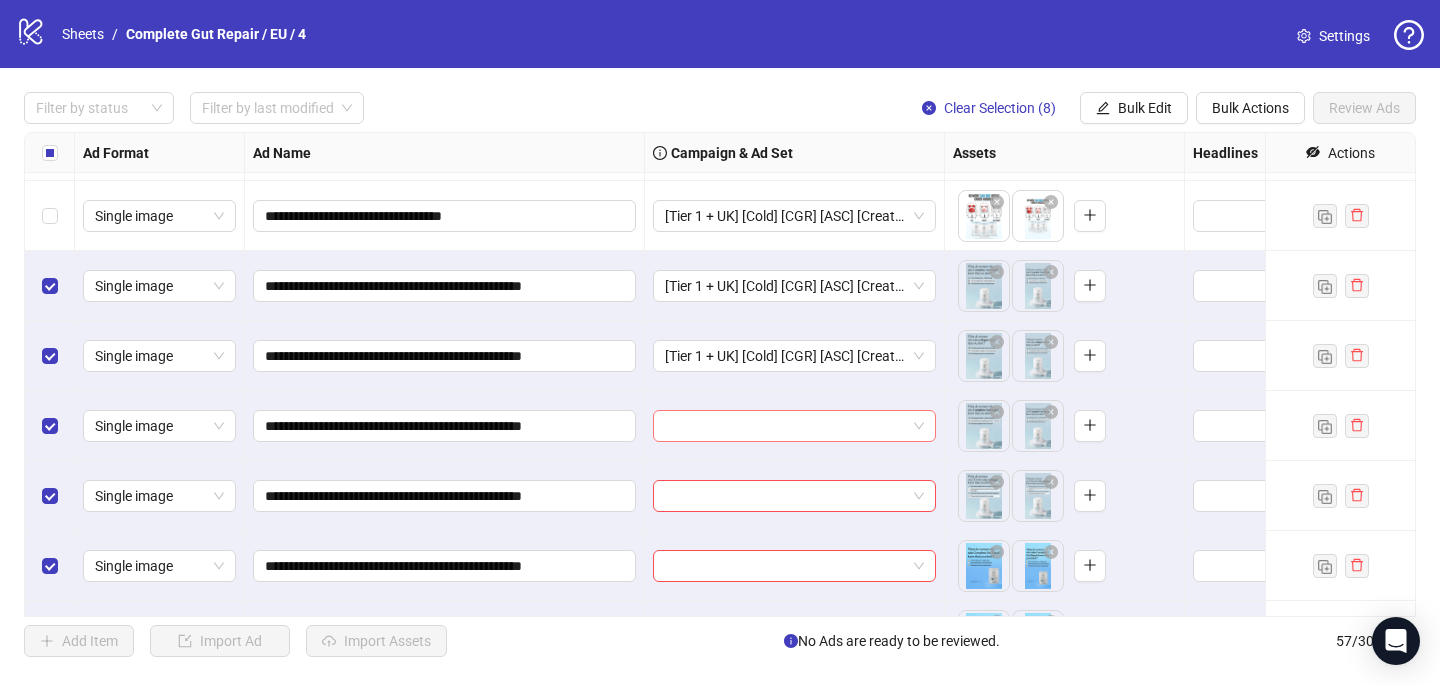 click at bounding box center [785, 426] 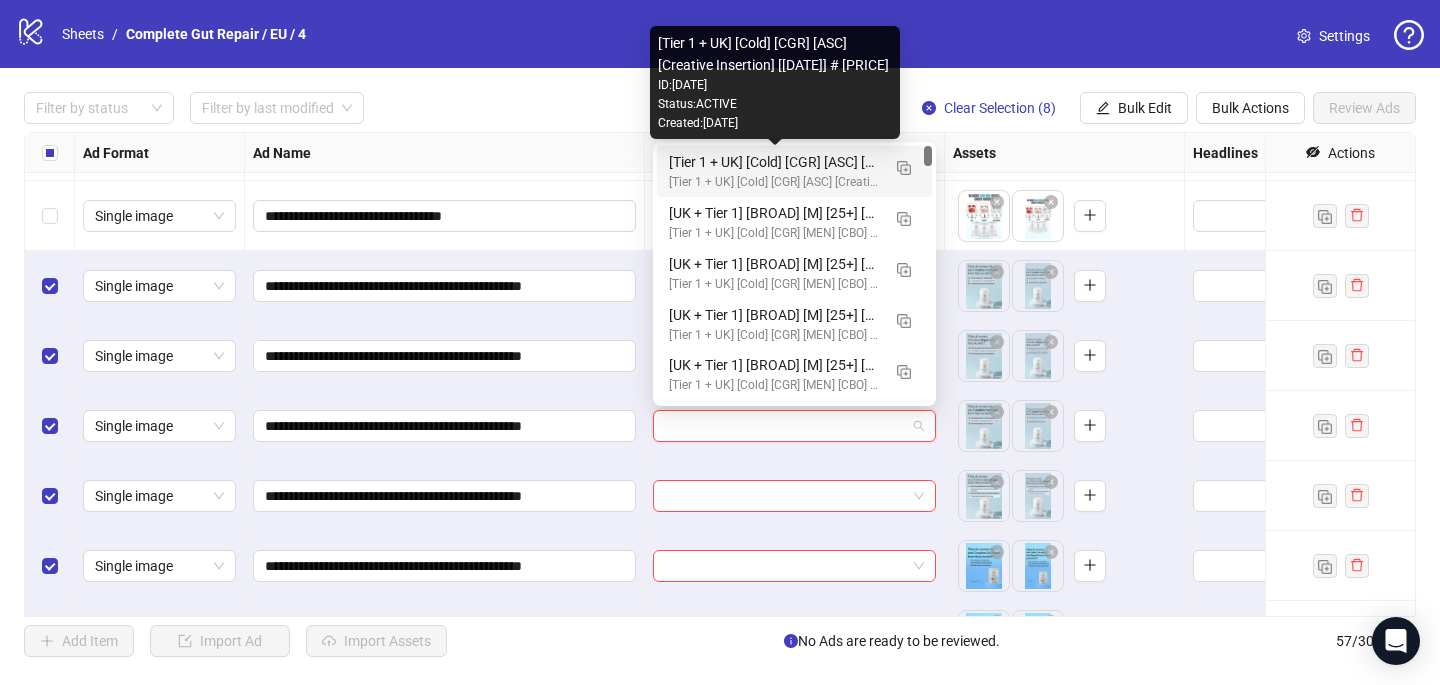 click on "[Tier 1 + UK] [Cold] [CGR] [ASC] [Creative Insertion] [7 [MONTH] [YEAR]] # 1,000€" at bounding box center (774, 162) 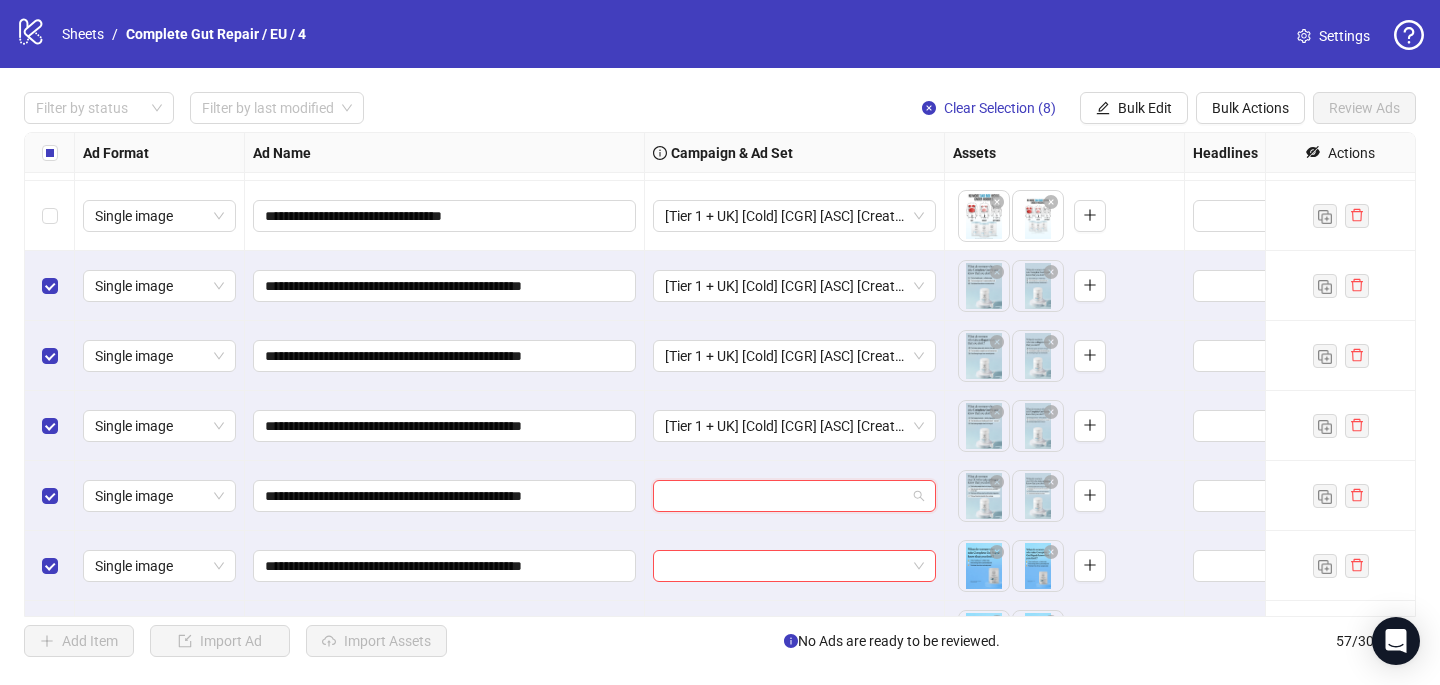 click at bounding box center (785, 496) 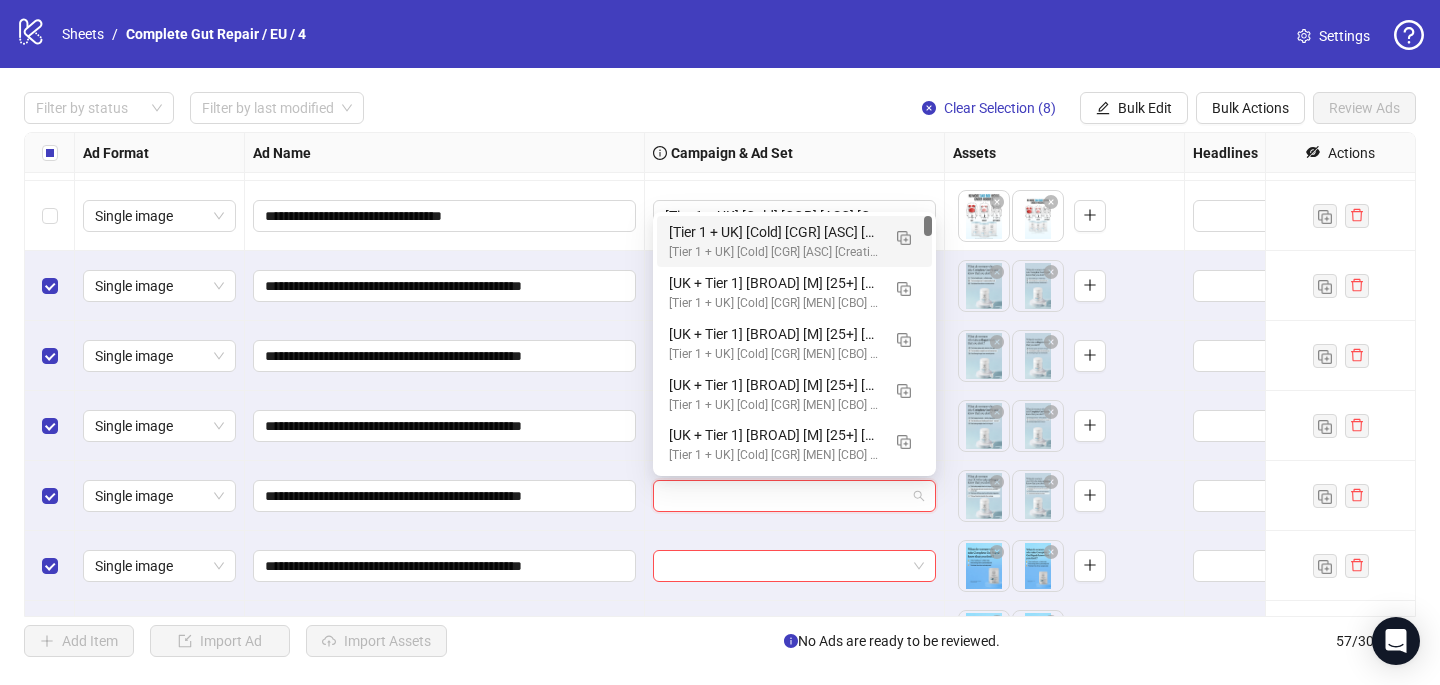 click on "[Tier 1 + UK] [Cold] [CGR] [ASC] [Creative Insertion] [7 [MONTH] [YEAR]] # 1,000€" at bounding box center (774, 232) 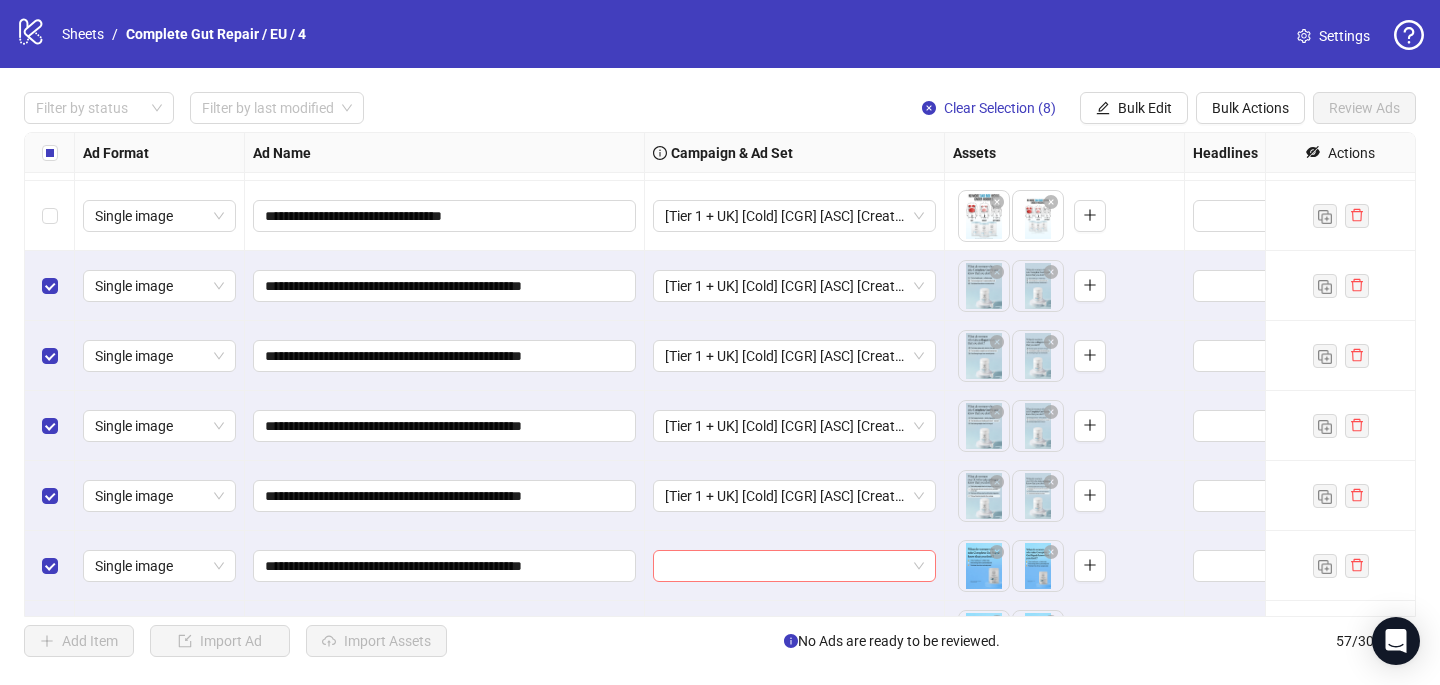 click at bounding box center [785, 566] 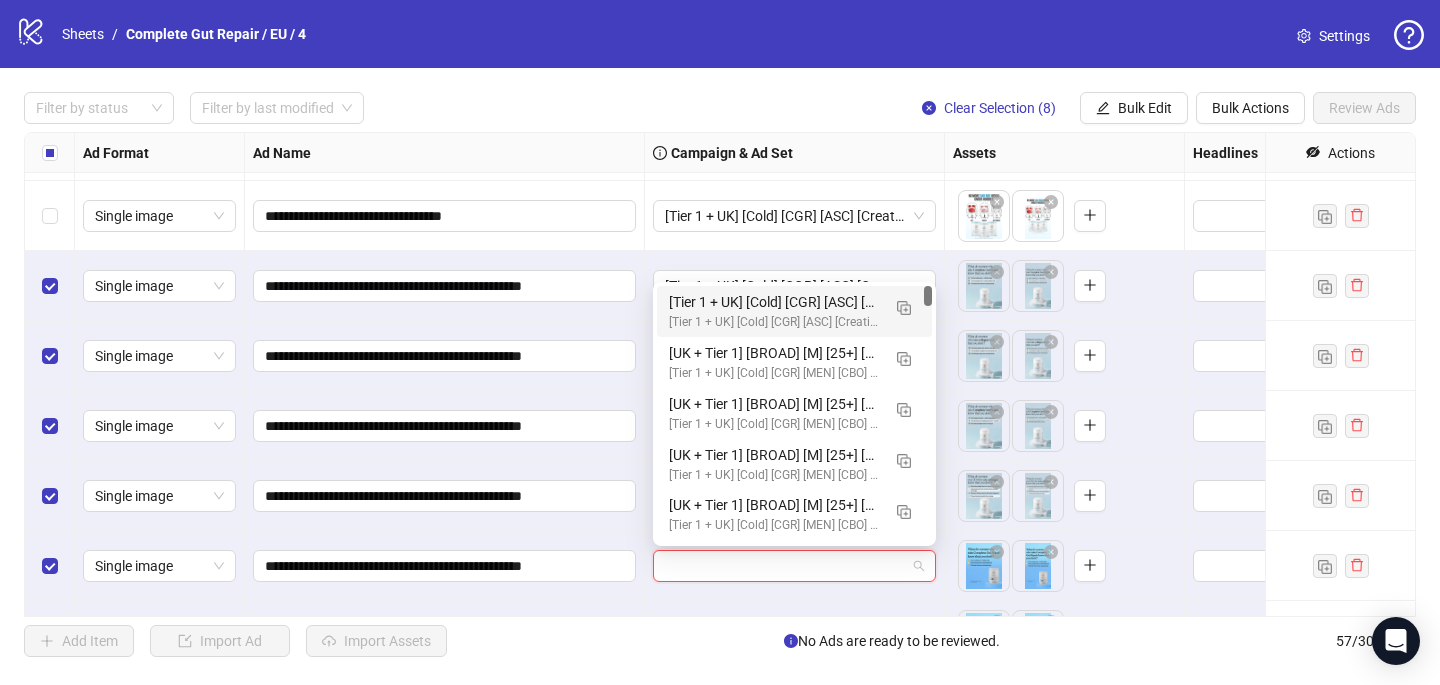 click on "[Tier 1 + UK] [Cold] [CGR] [ASC] [Creative Insertion] [7 [MONTH] [YEAR]] # 1,000€" at bounding box center (774, 302) 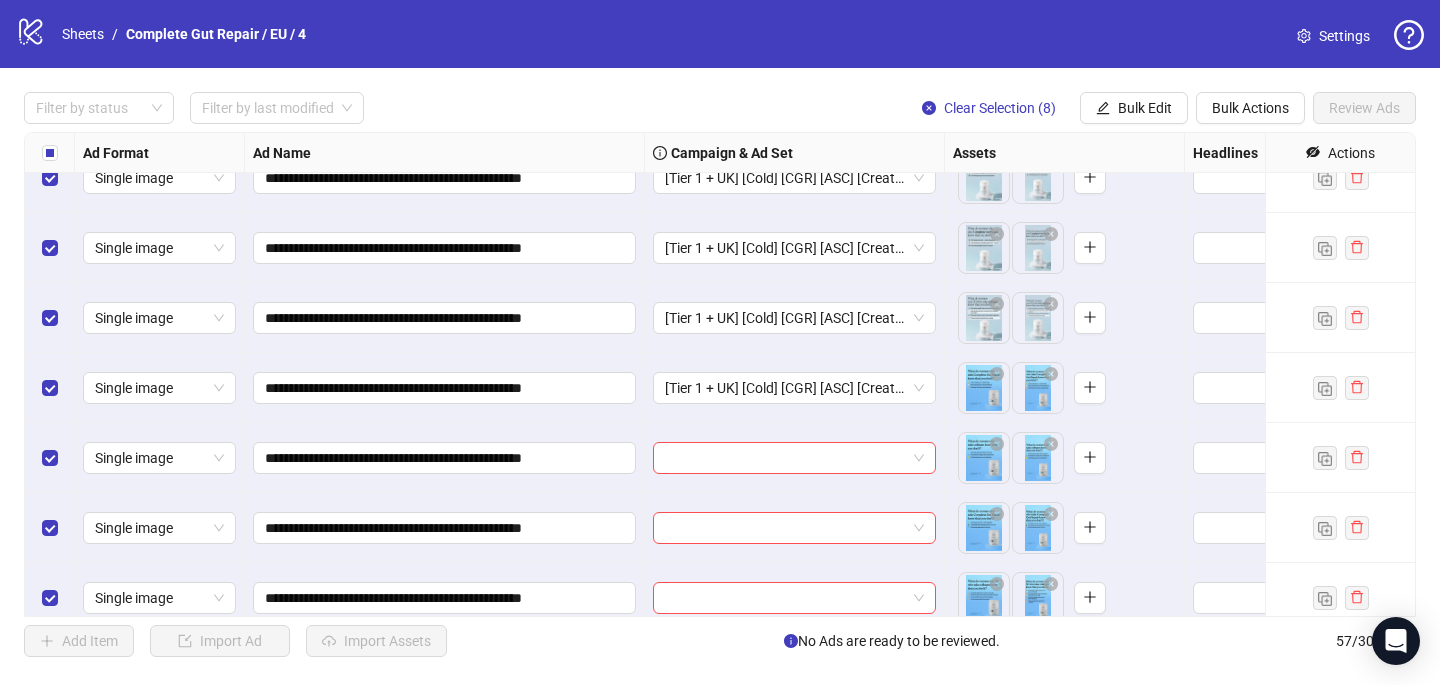 scroll, scrollTop: 3547, scrollLeft: 0, axis: vertical 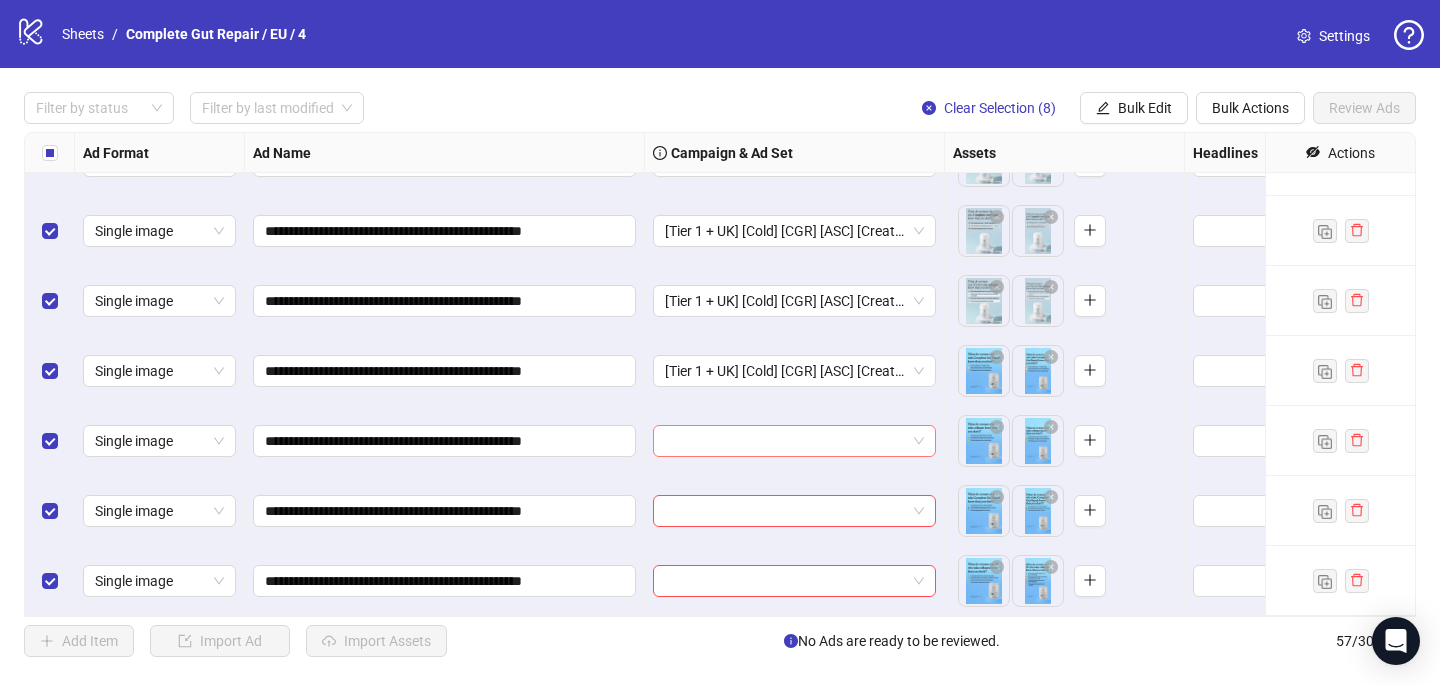 click at bounding box center (785, 441) 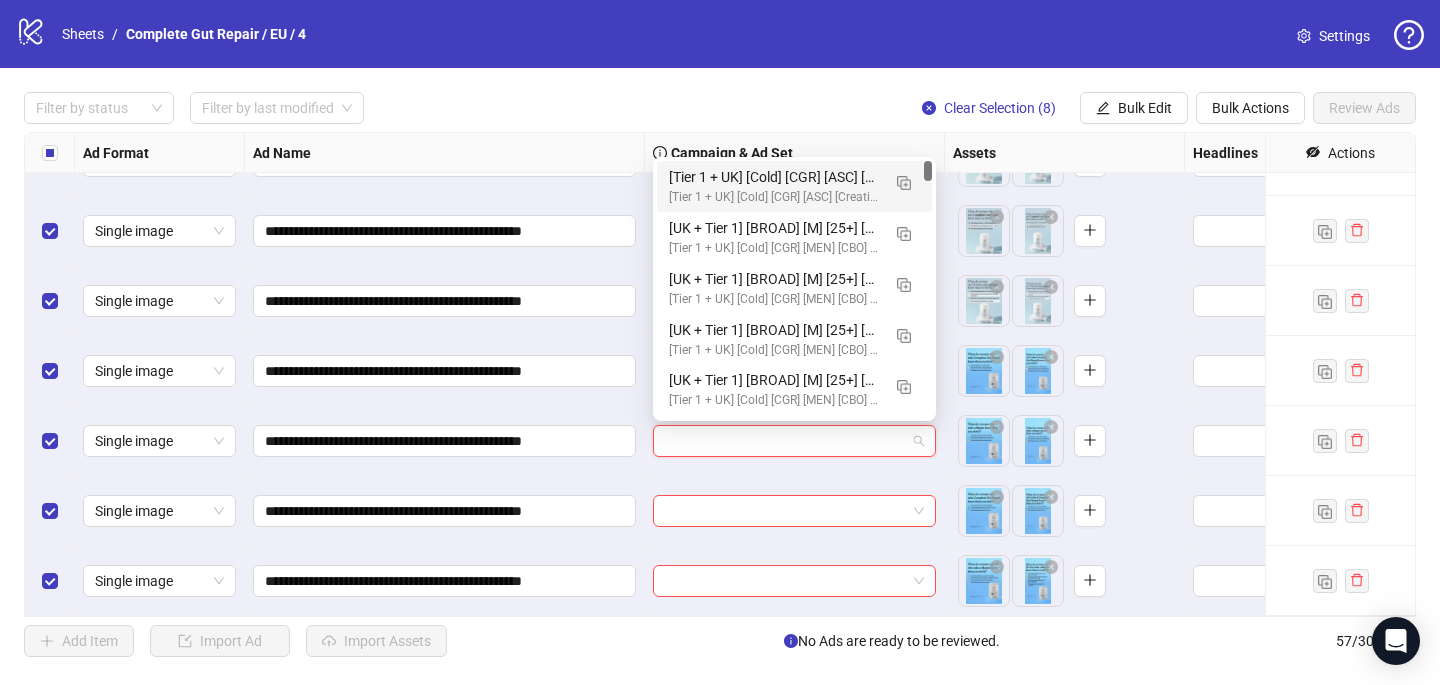 click on "[Tier 1 + UK] [Cold] [CGR] [ASC] [Creative Insertion] [7 [MONTH] [YEAR]] # 1,000€" at bounding box center [774, 177] 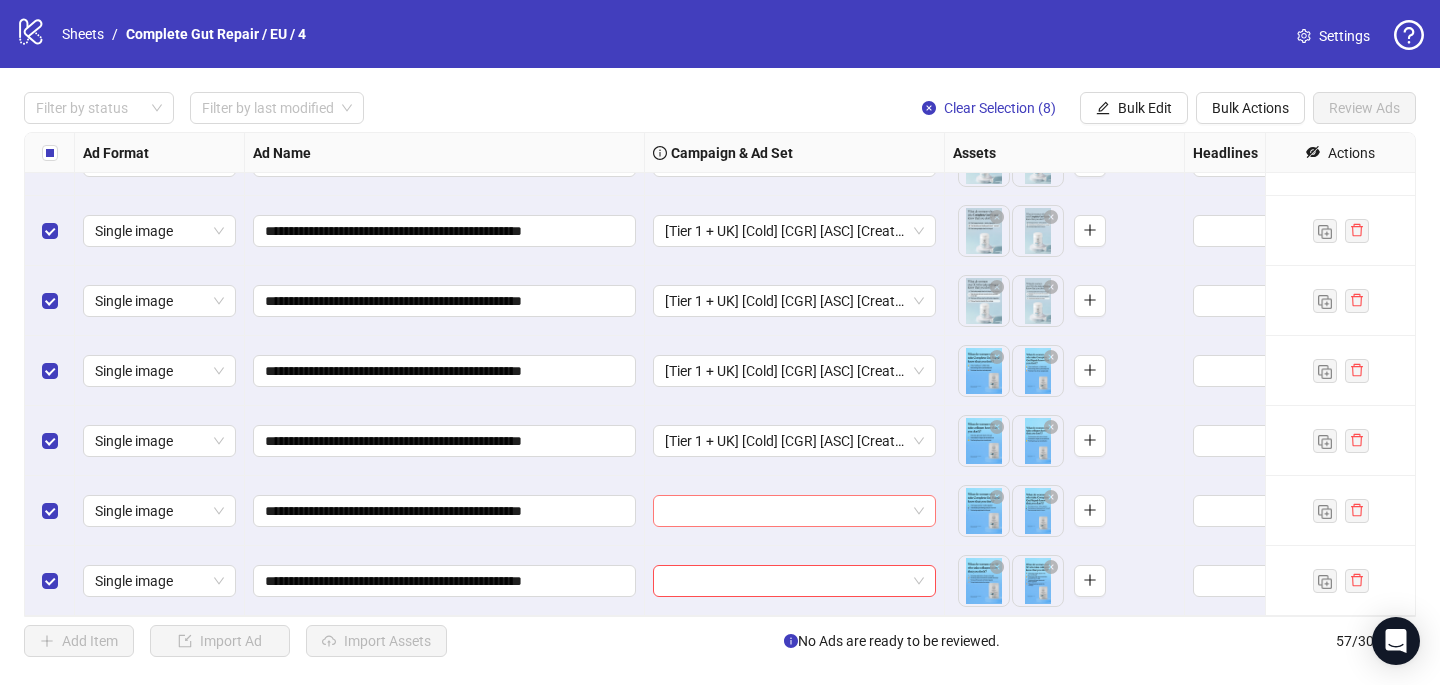 click at bounding box center (785, 511) 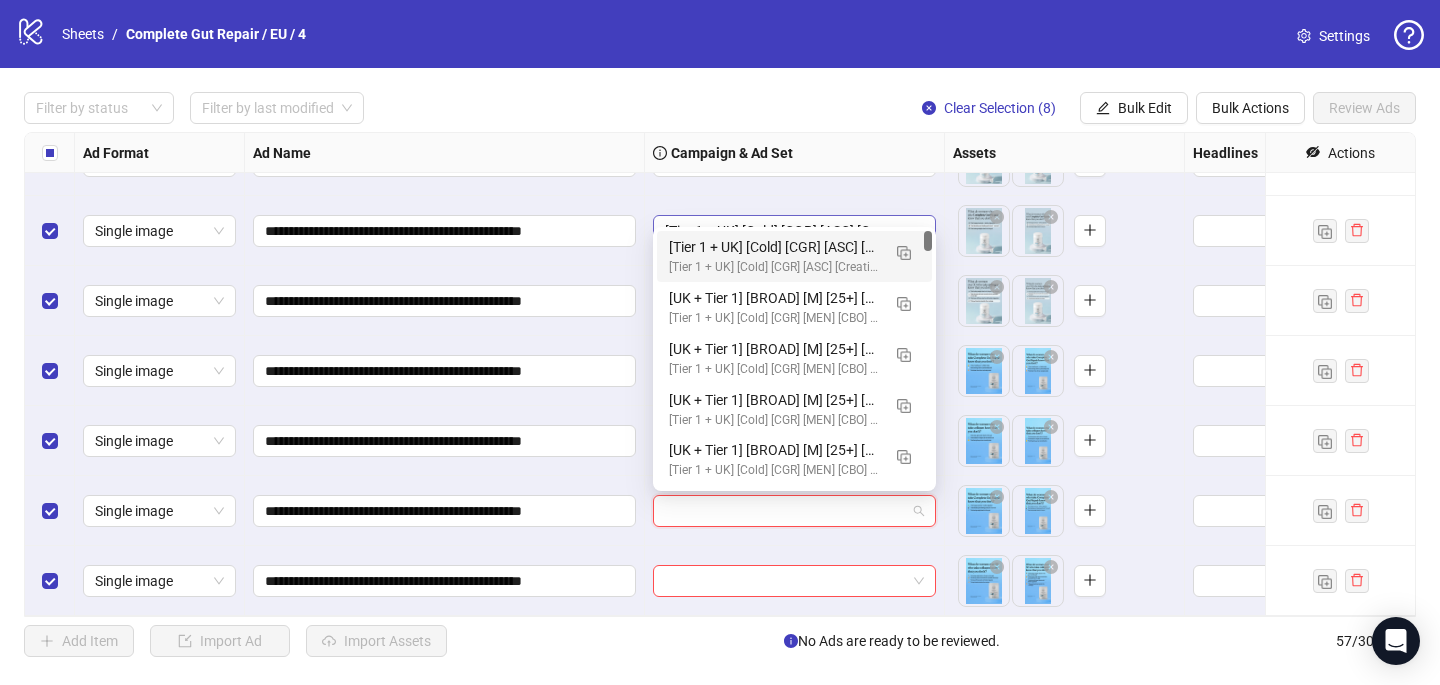 click on "[Tier 1 + UK] [Cold] [CGR] [ASC] [Creative Insertion] [7 [MONTH] [YEAR]] # 1,000€" at bounding box center (774, 247) 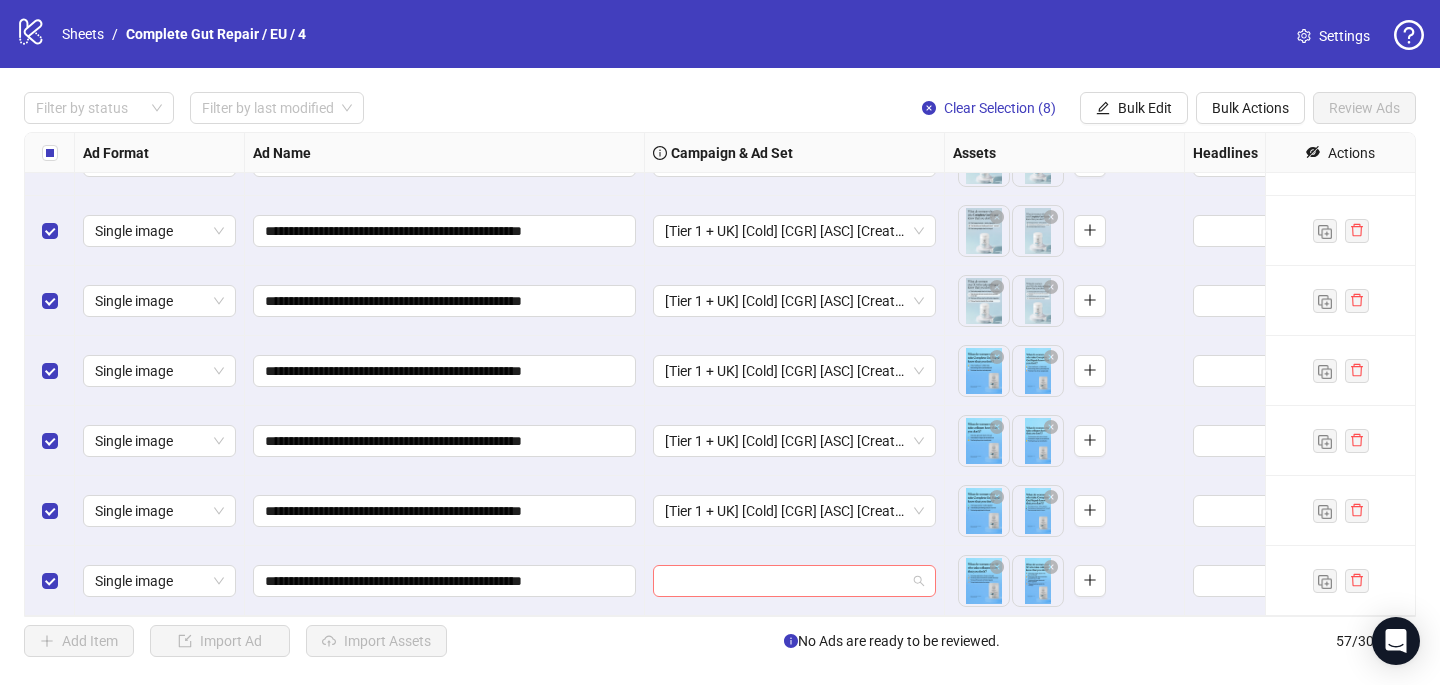 click at bounding box center [785, 581] 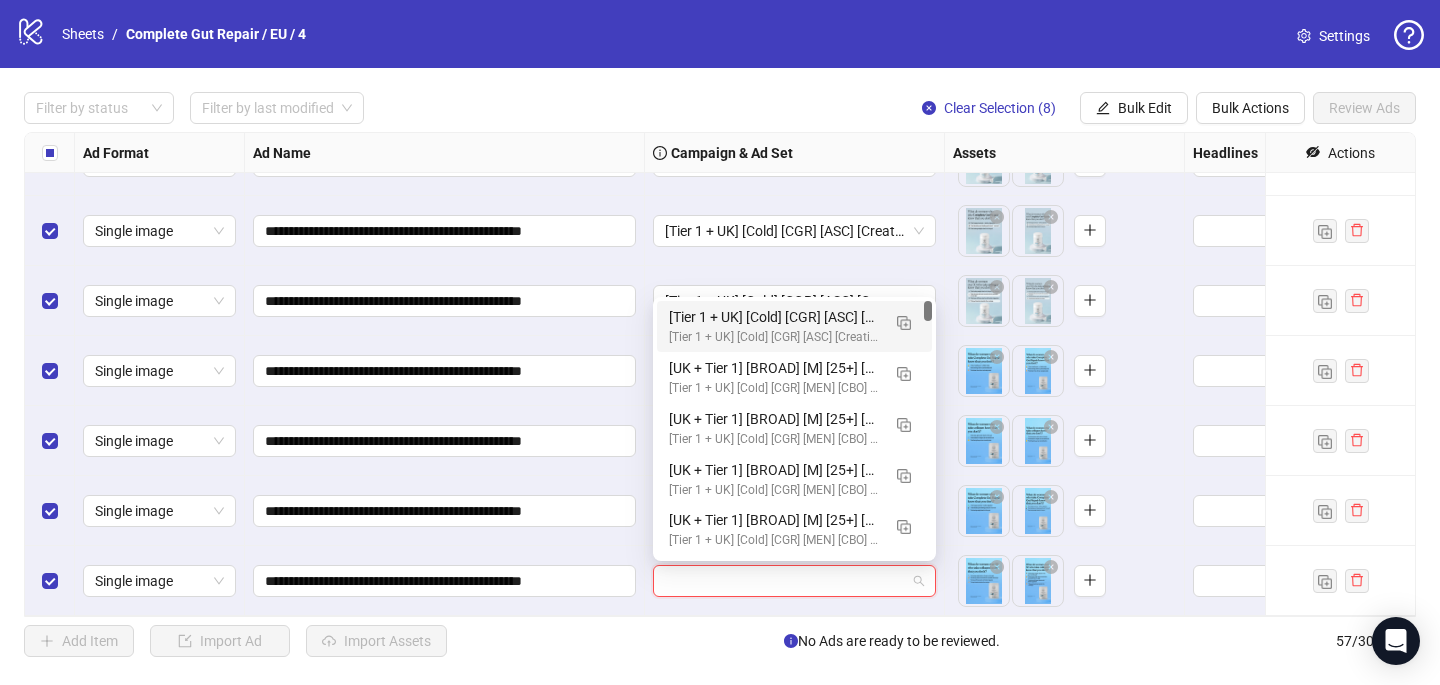 click on "[Tier 1 + UK] [Cold] [CGR] [ASC] [Creative Insertion] [7 [MONTH] [YEAR]] # 1,000€" at bounding box center [774, 317] 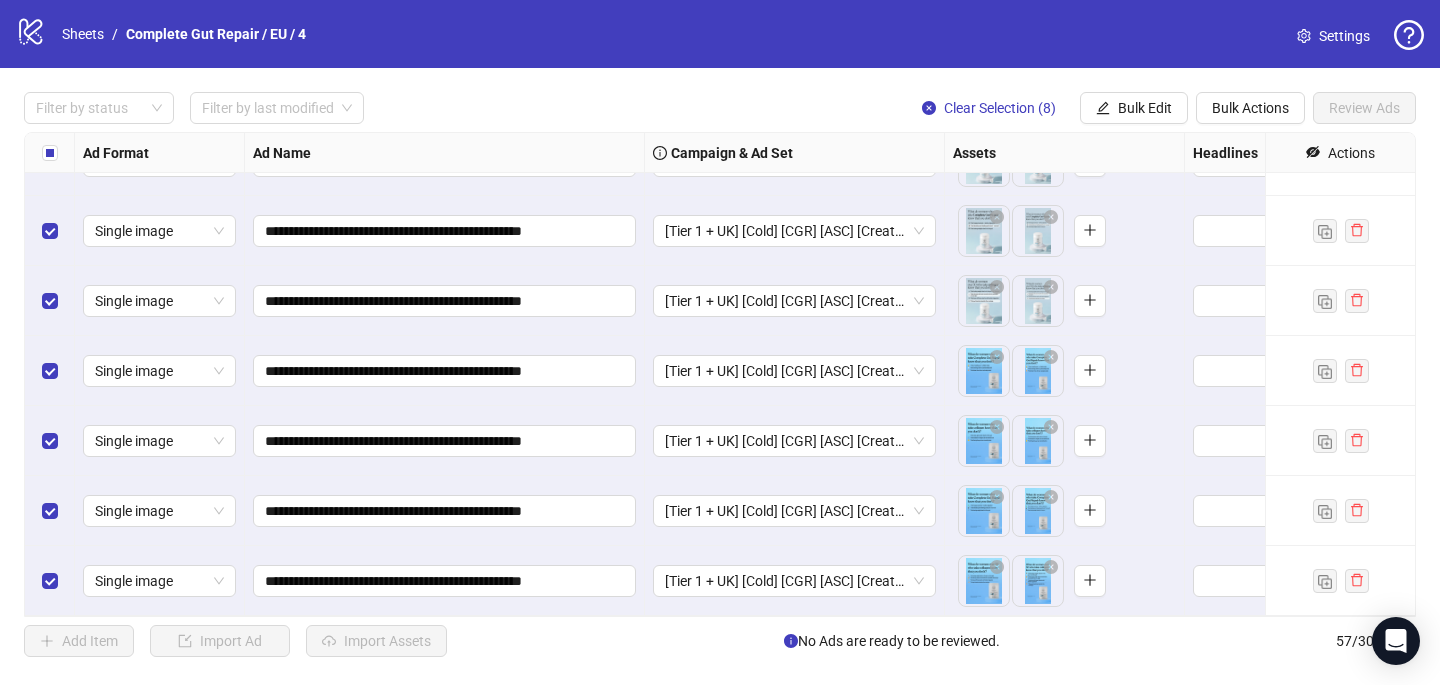 click at bounding box center (50, 153) 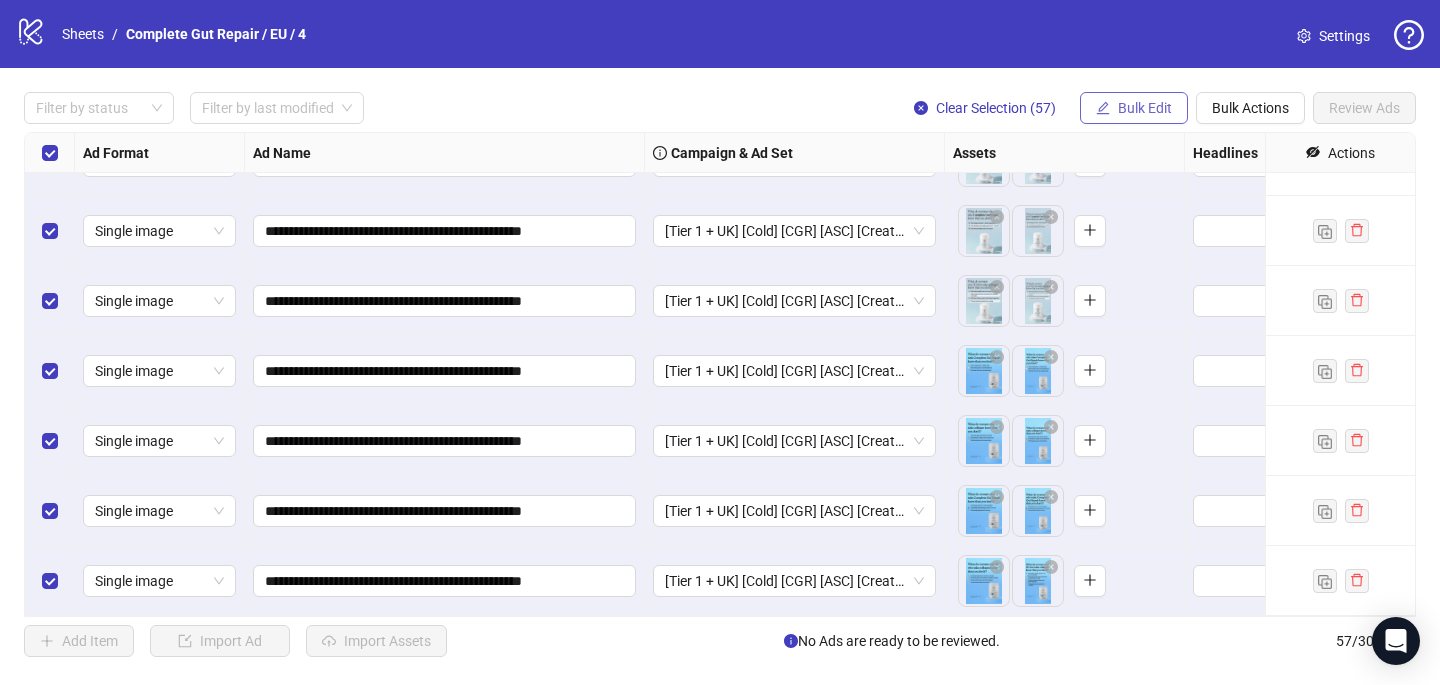 click on "Bulk Edit" at bounding box center [1145, 108] 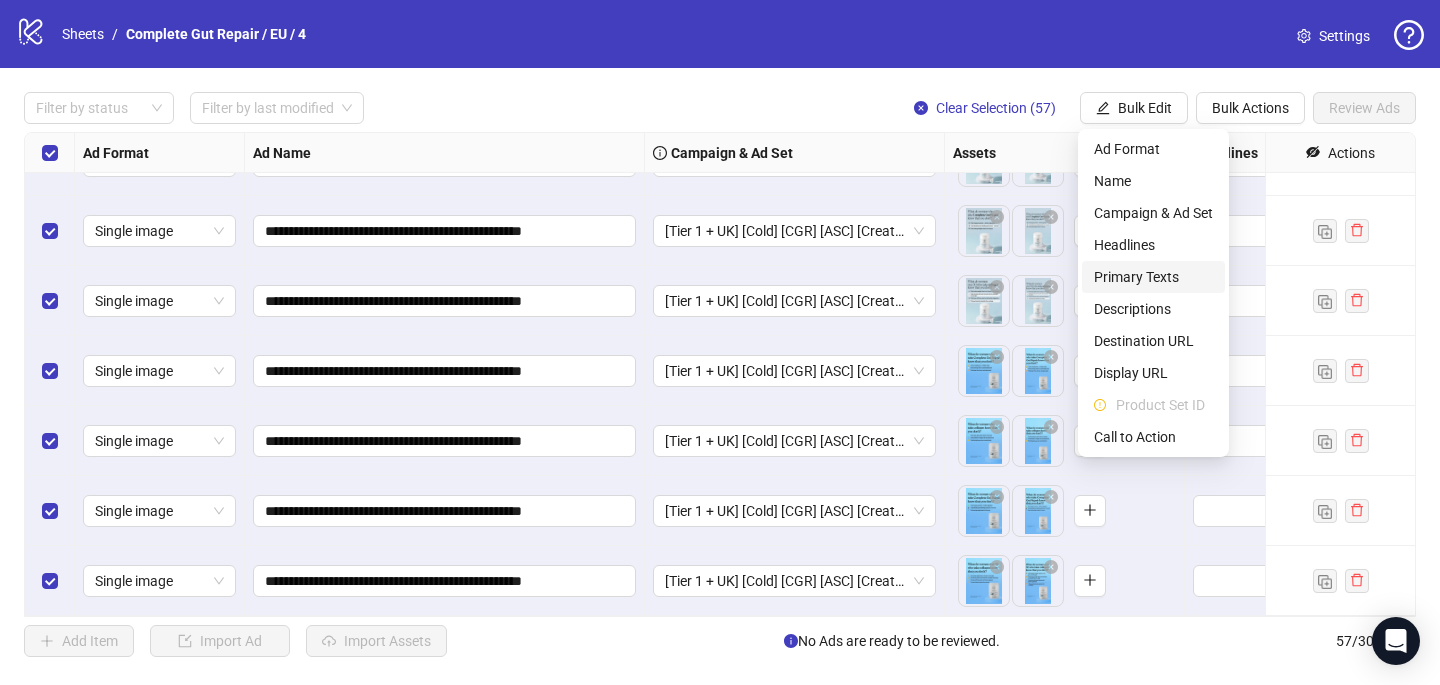 click on "Primary Texts" at bounding box center (1153, 277) 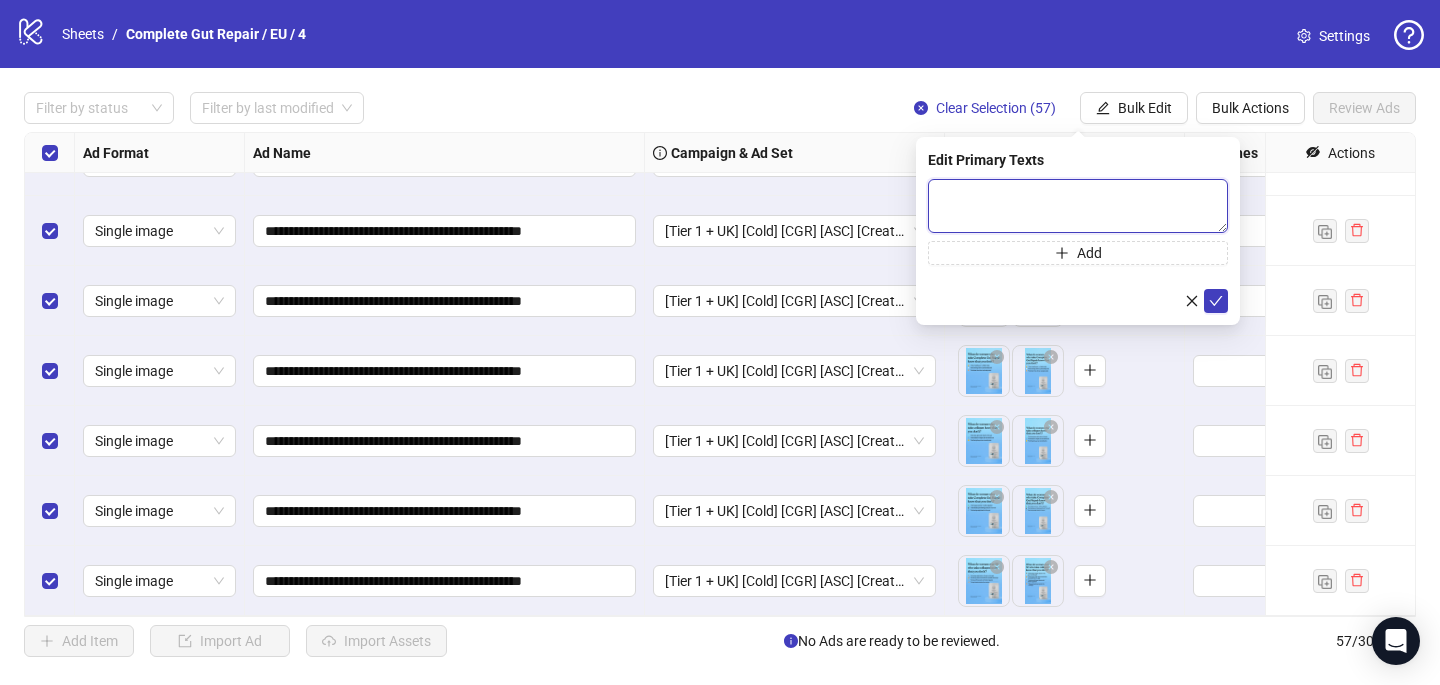 click at bounding box center (1078, 206) 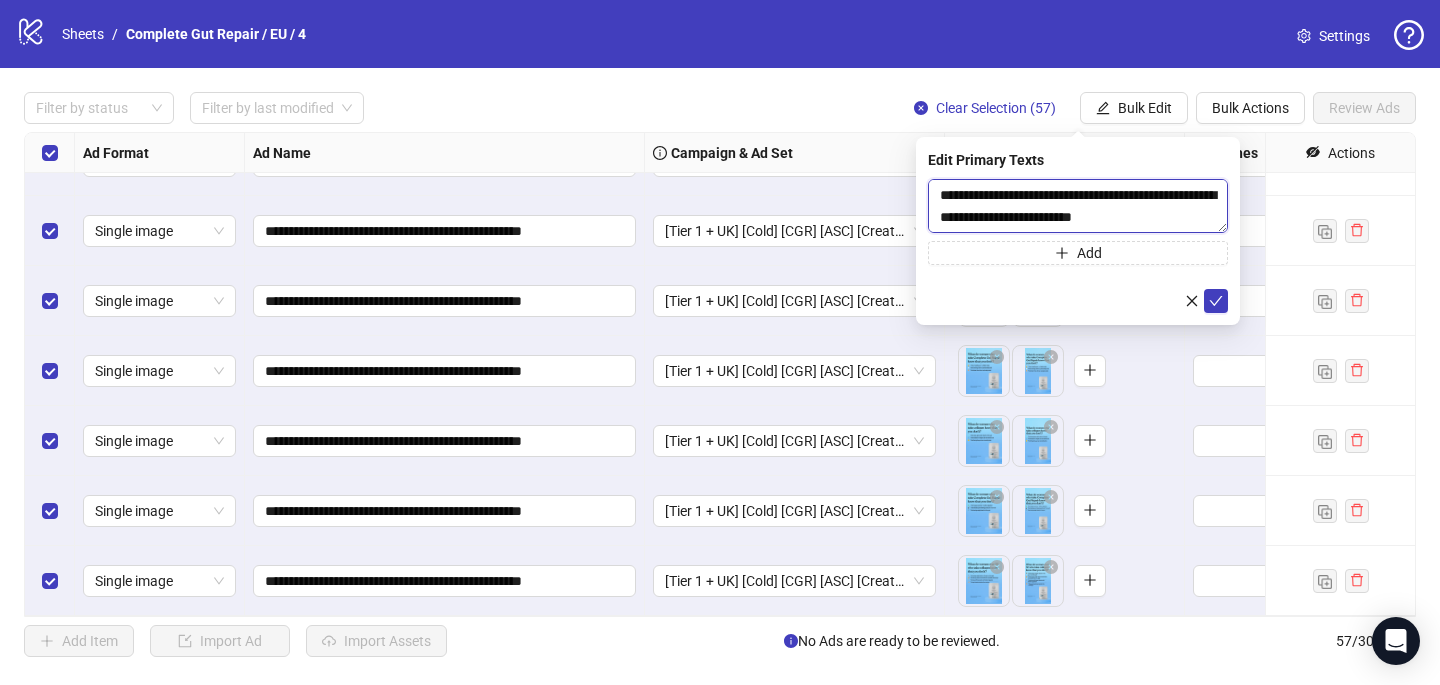 scroll, scrollTop: 895, scrollLeft: 0, axis: vertical 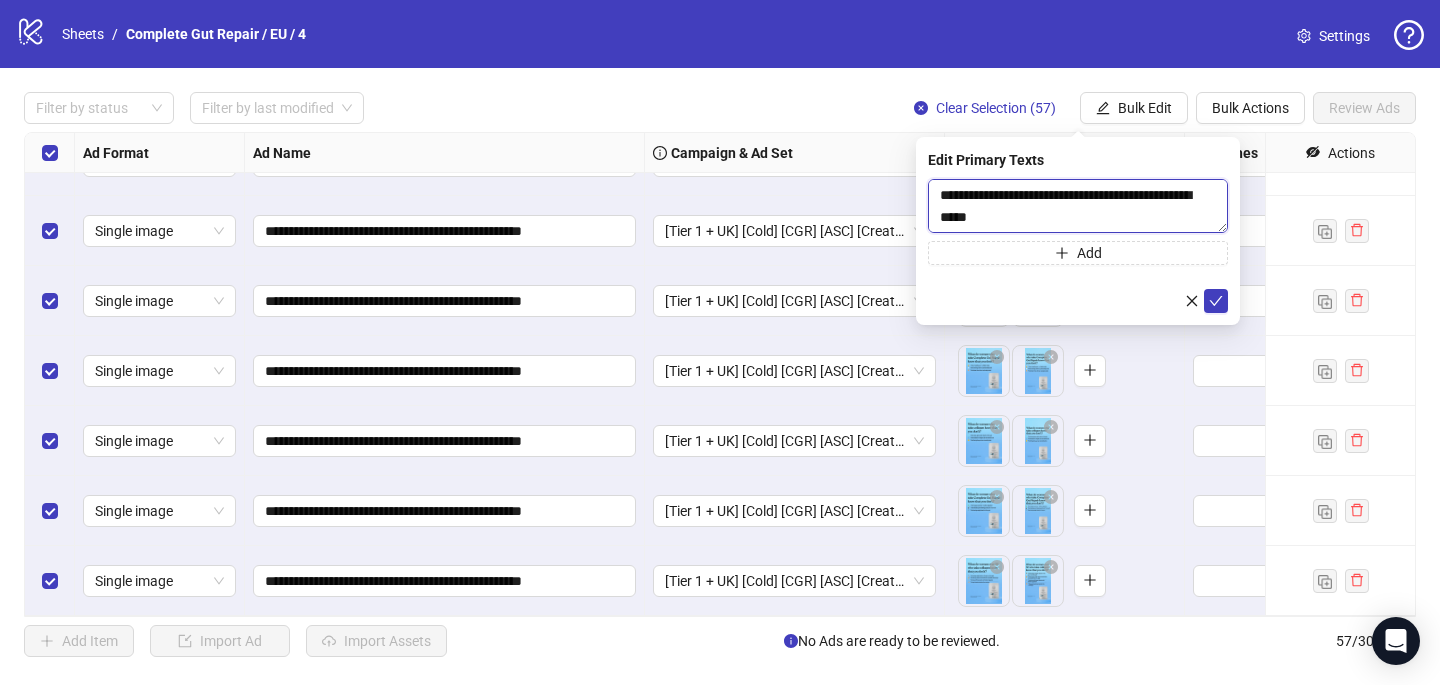 drag, startPoint x: 1052, startPoint y: 213, endPoint x: 927, endPoint y: 204, distance: 125.32358 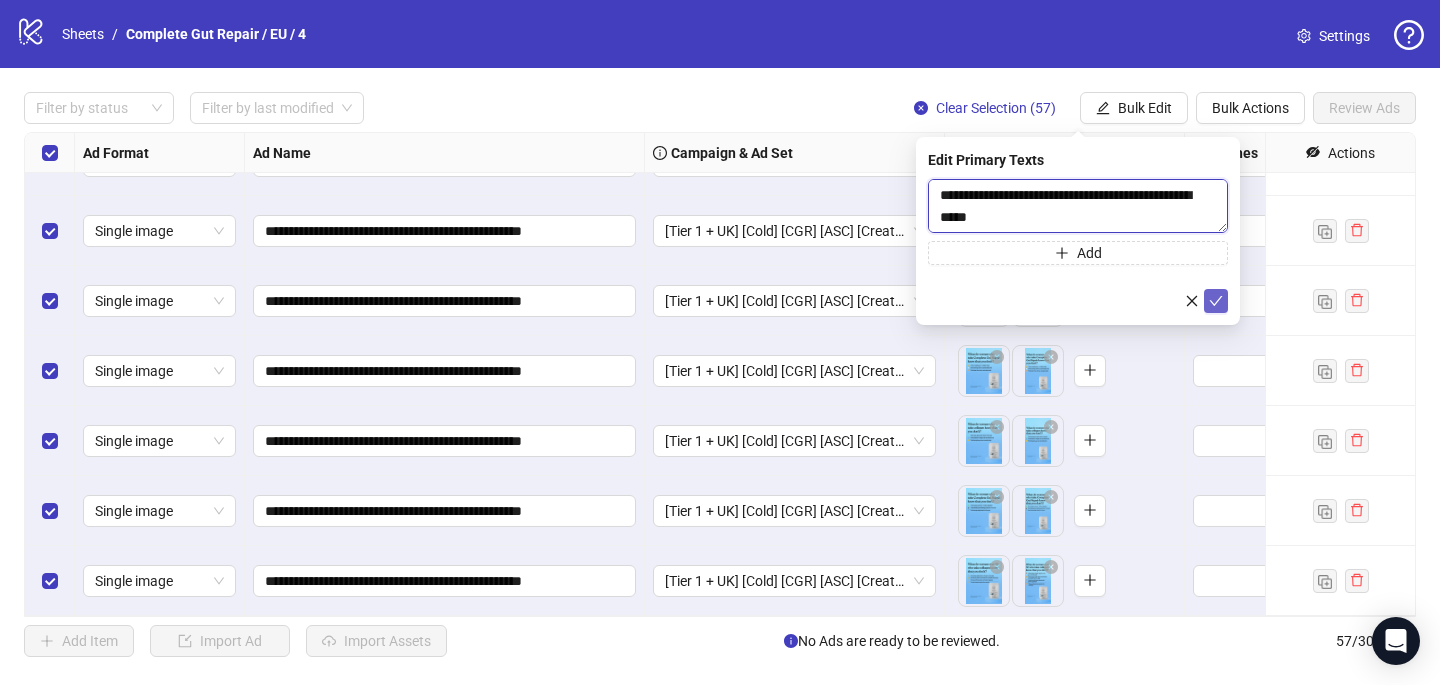 type on "**********" 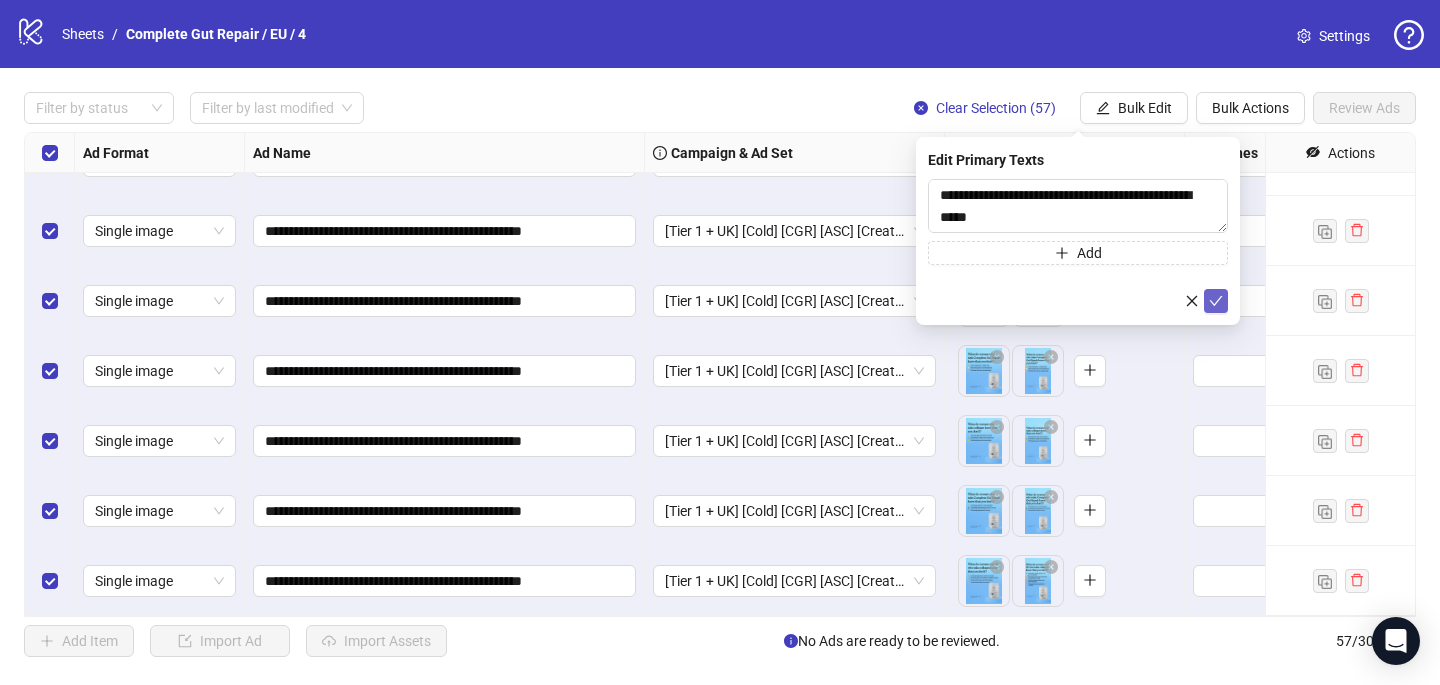 click at bounding box center (1216, 301) 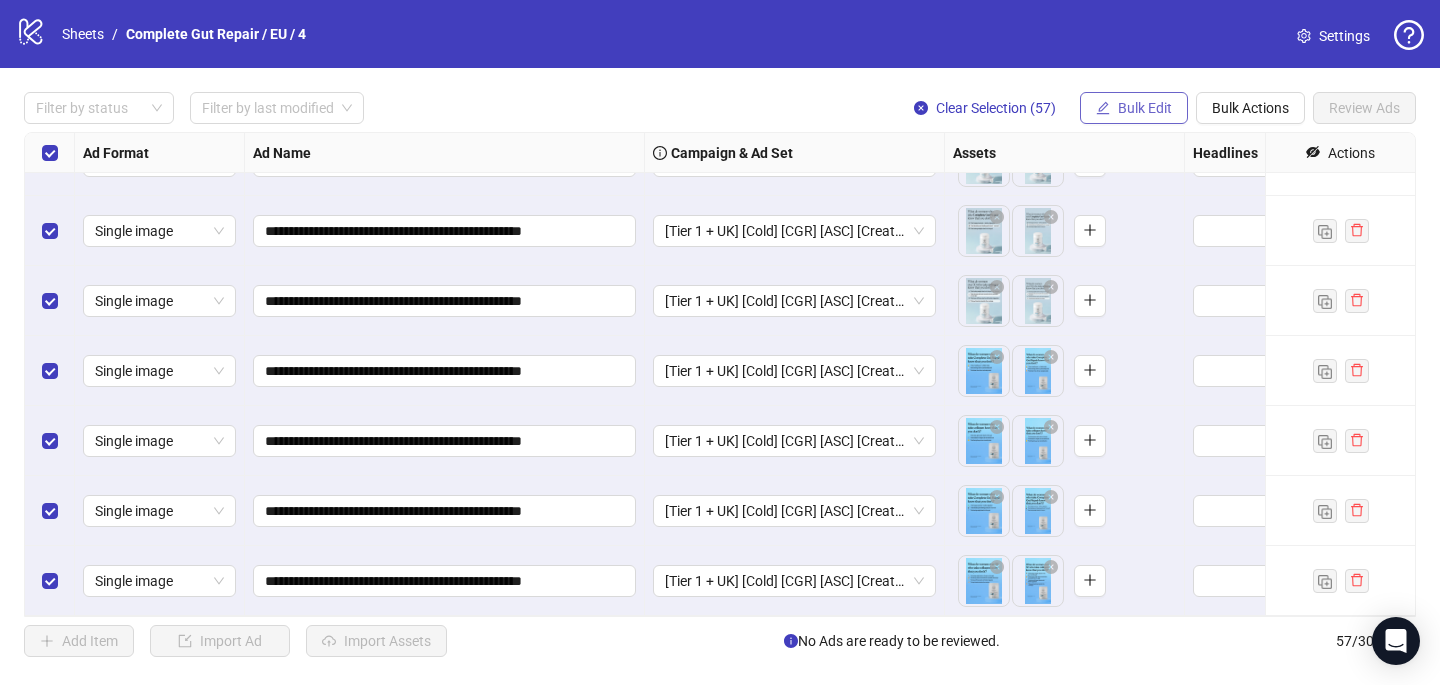click on "Bulk Edit" at bounding box center (1145, 108) 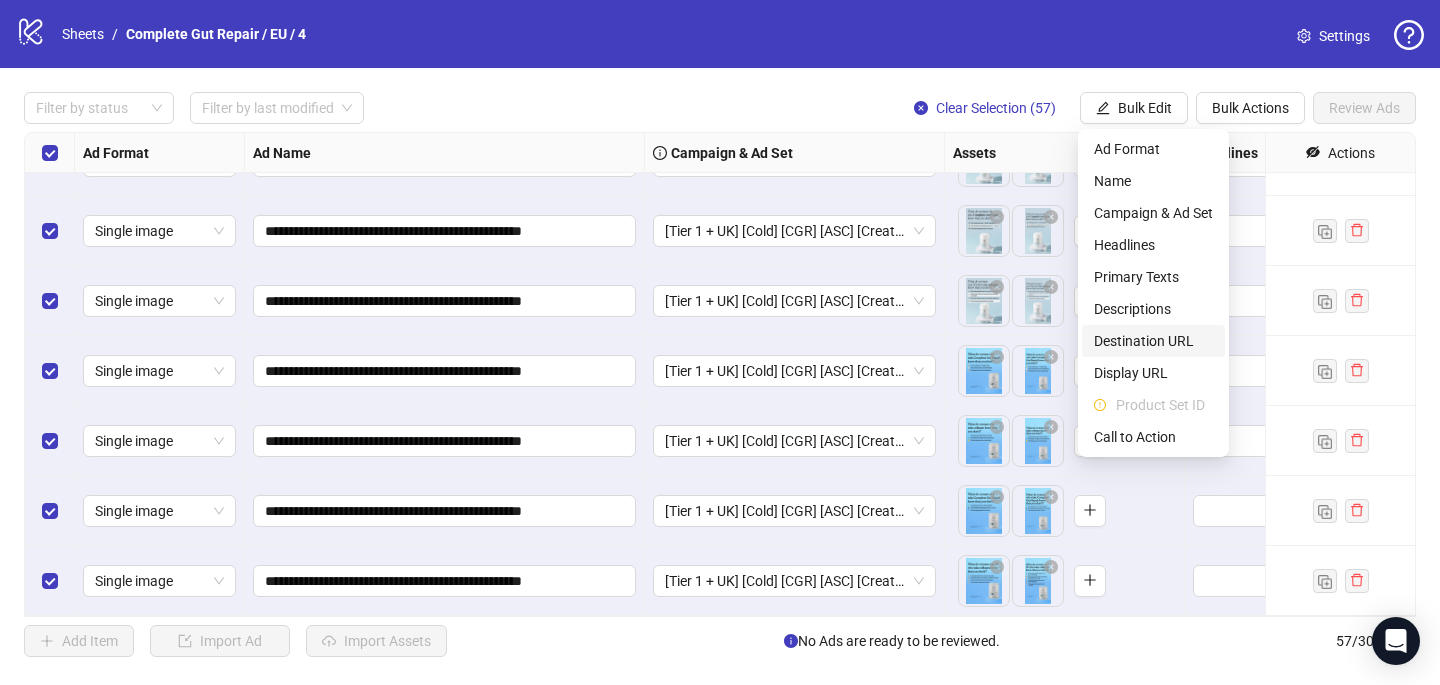click on "Destination URL" at bounding box center (1153, 341) 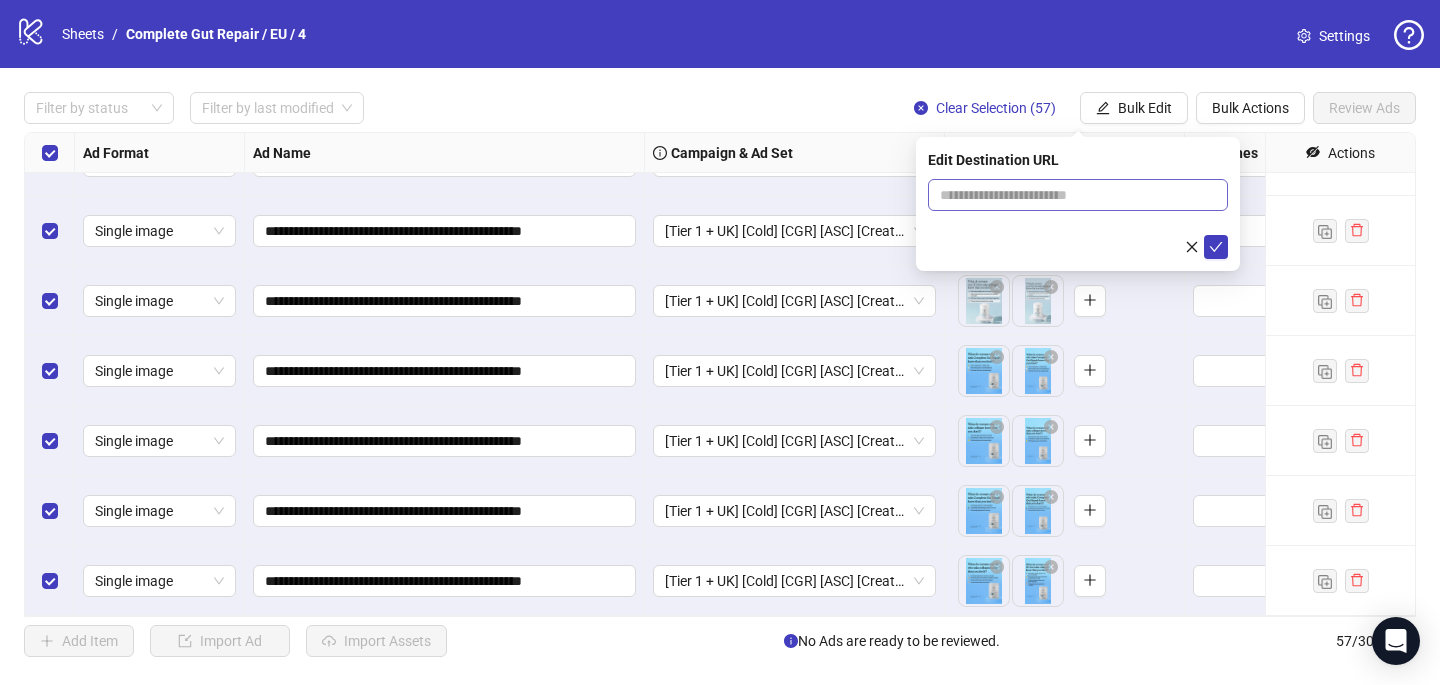 click at bounding box center [1078, 195] 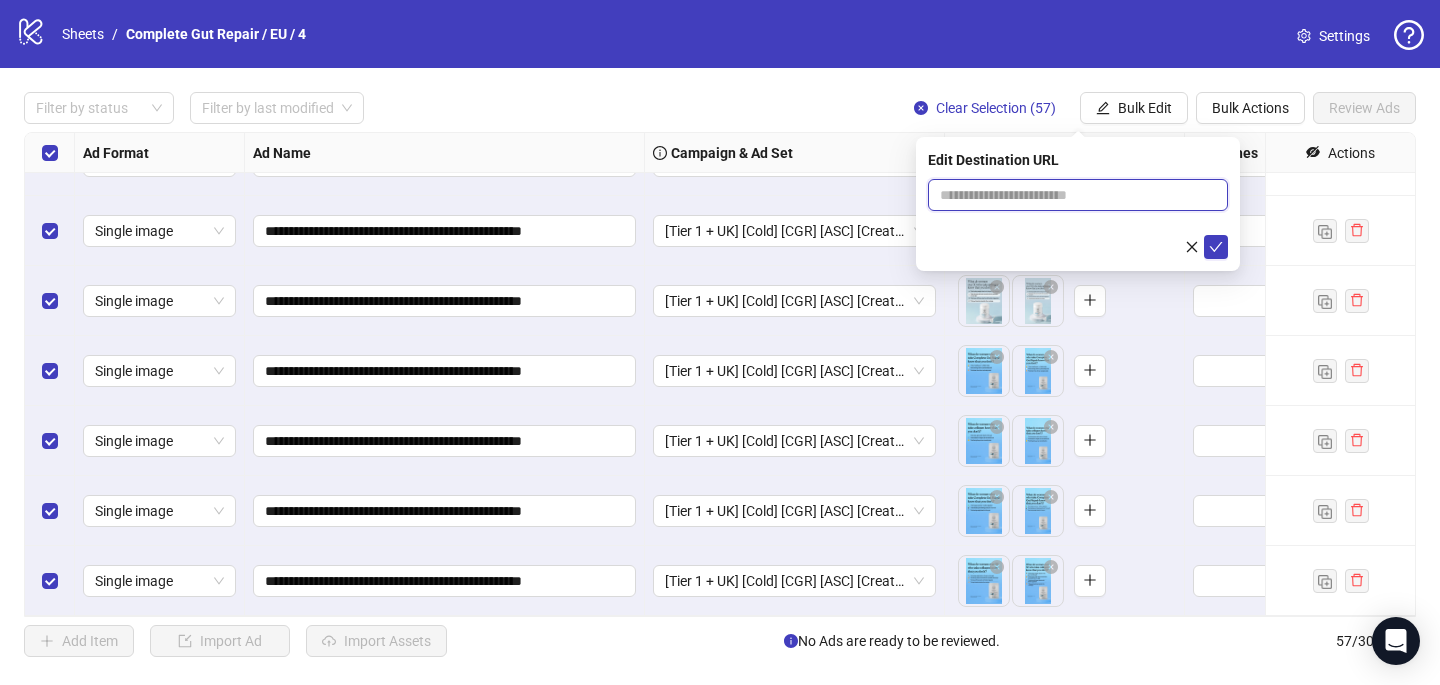 paste on "**********" 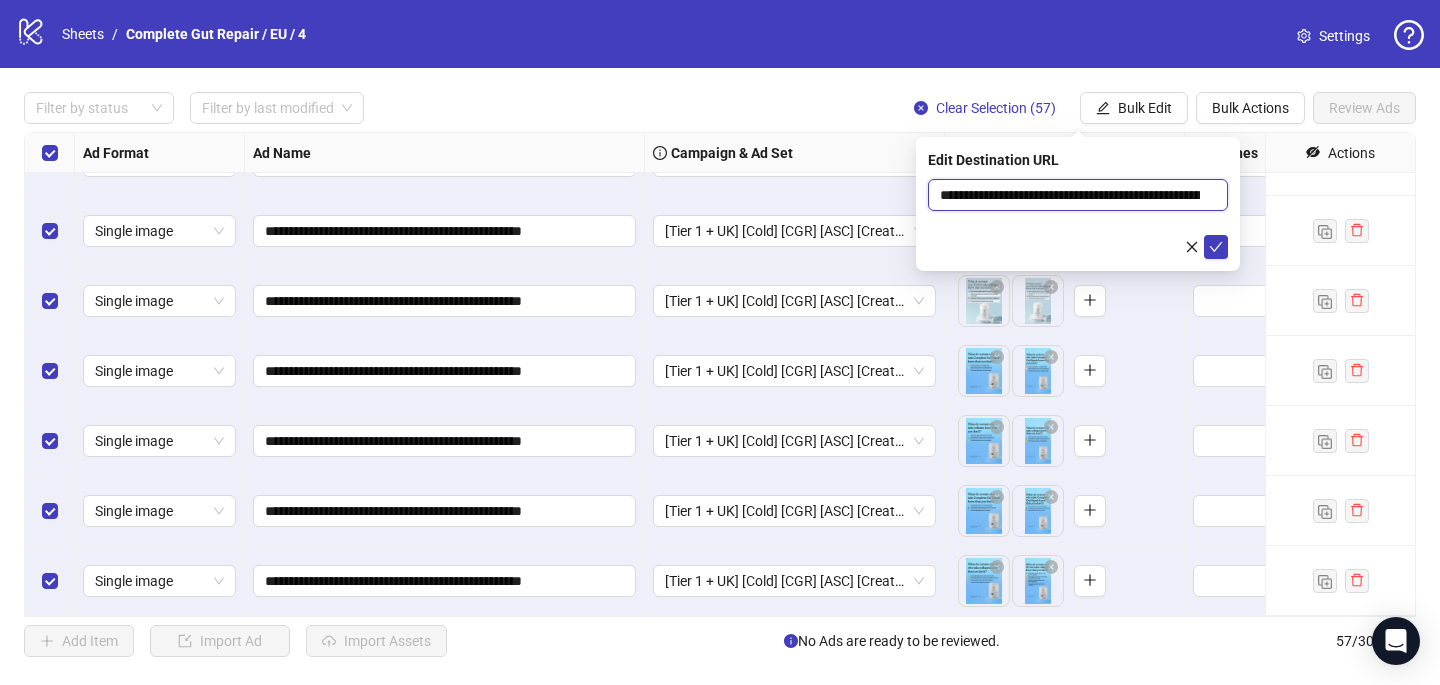 scroll, scrollTop: 0, scrollLeft: 116, axis: horizontal 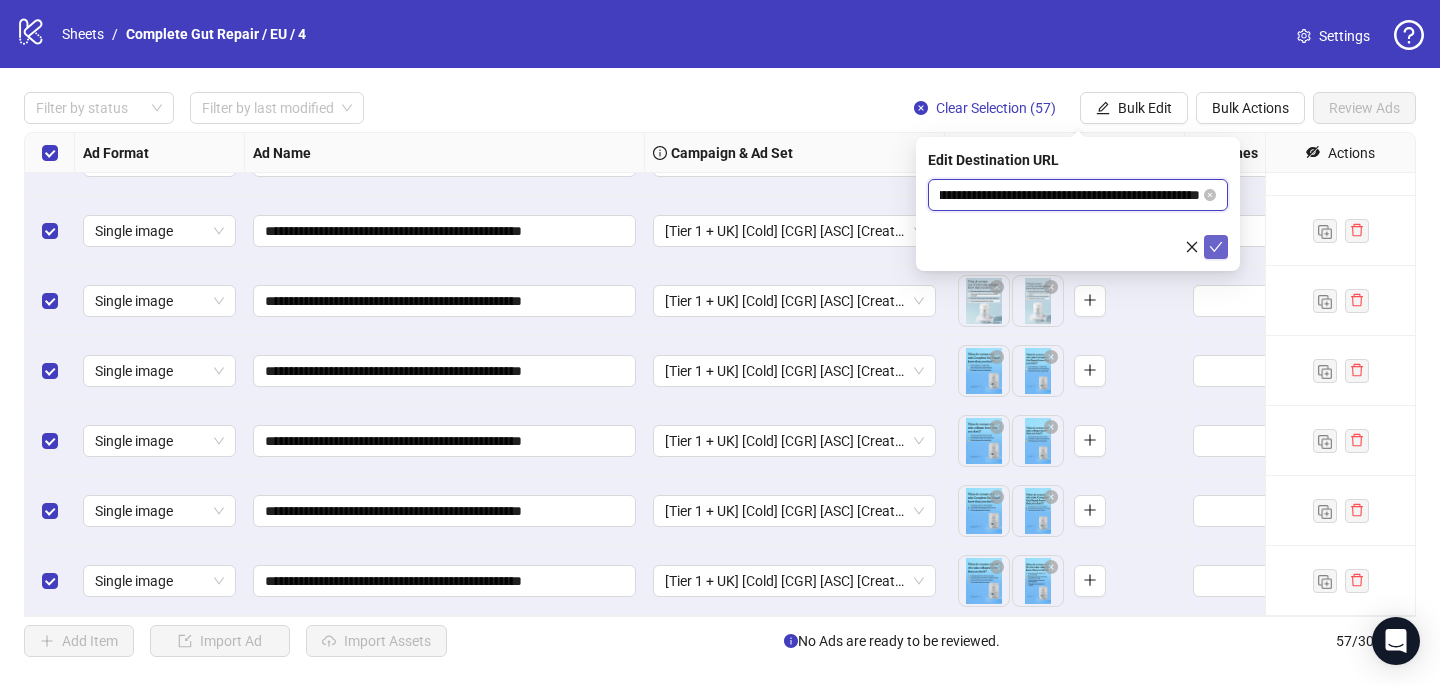 type on "**********" 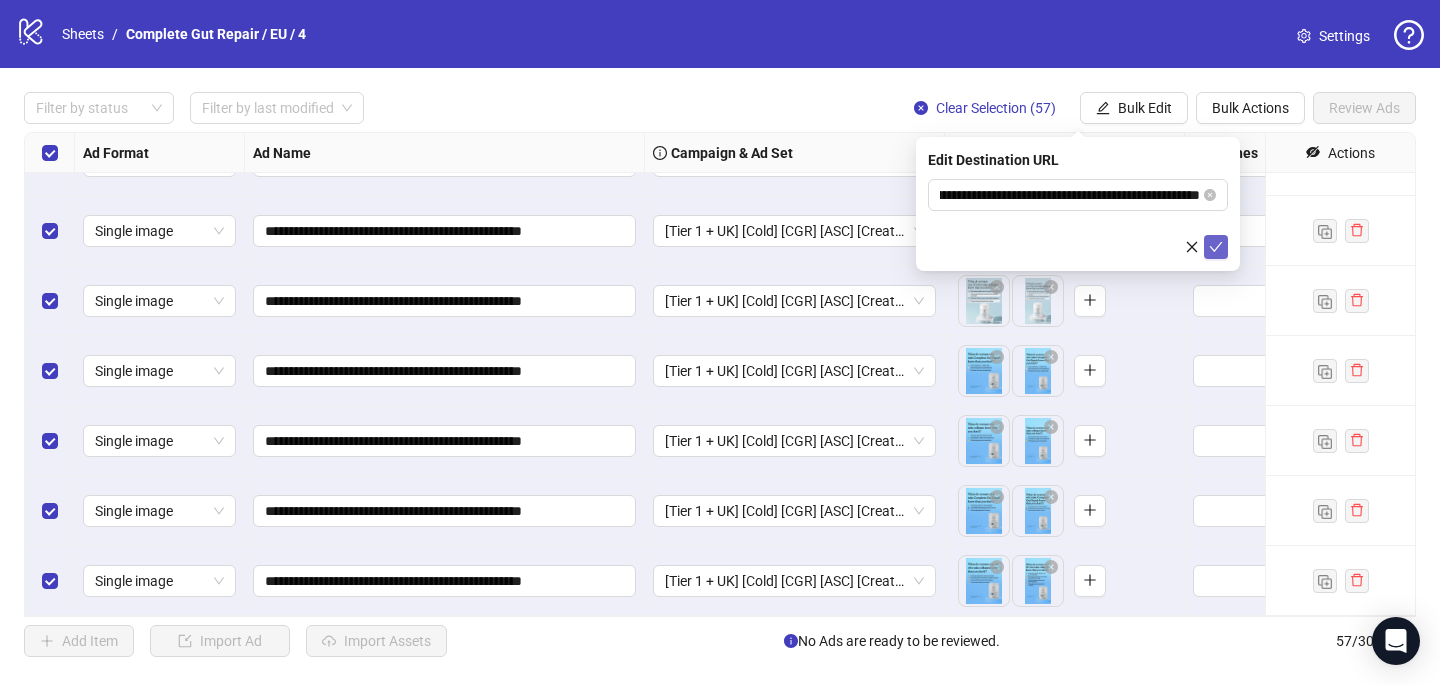 click at bounding box center (1216, 247) 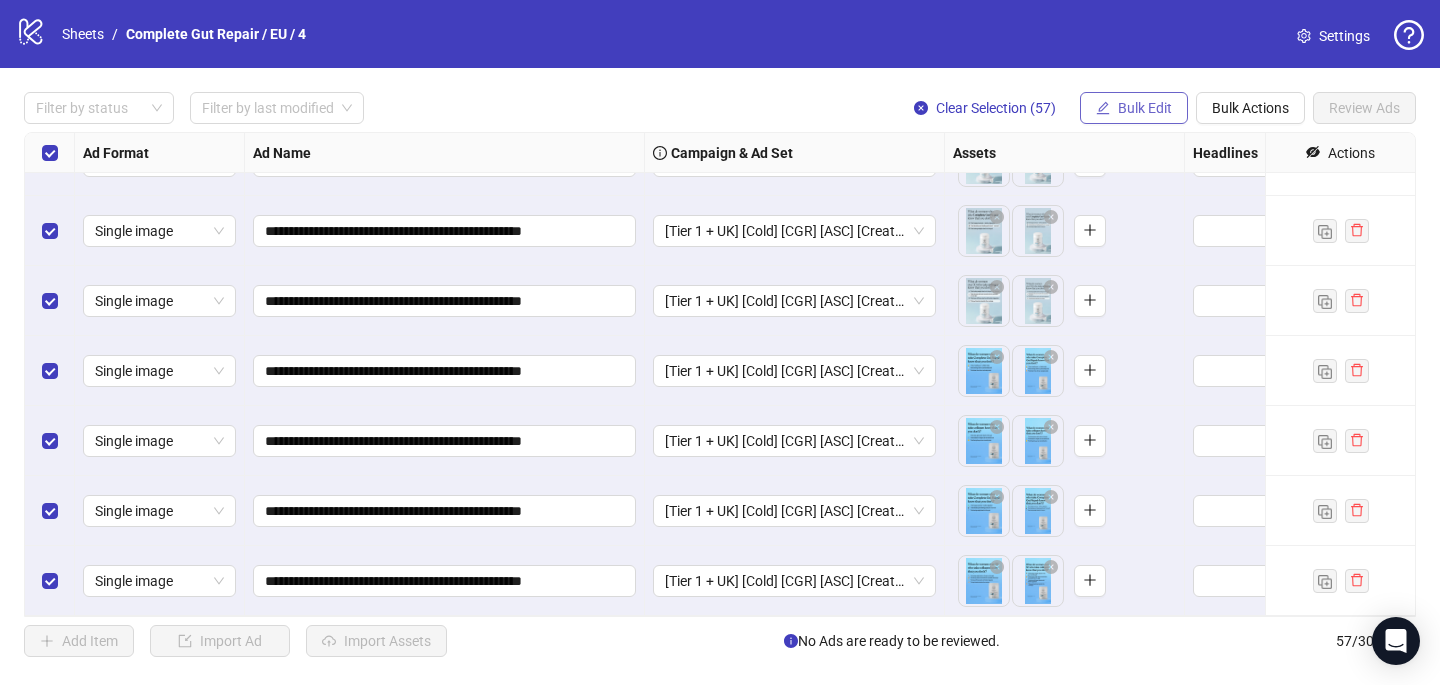 click on "Bulk Edit" at bounding box center (1145, 108) 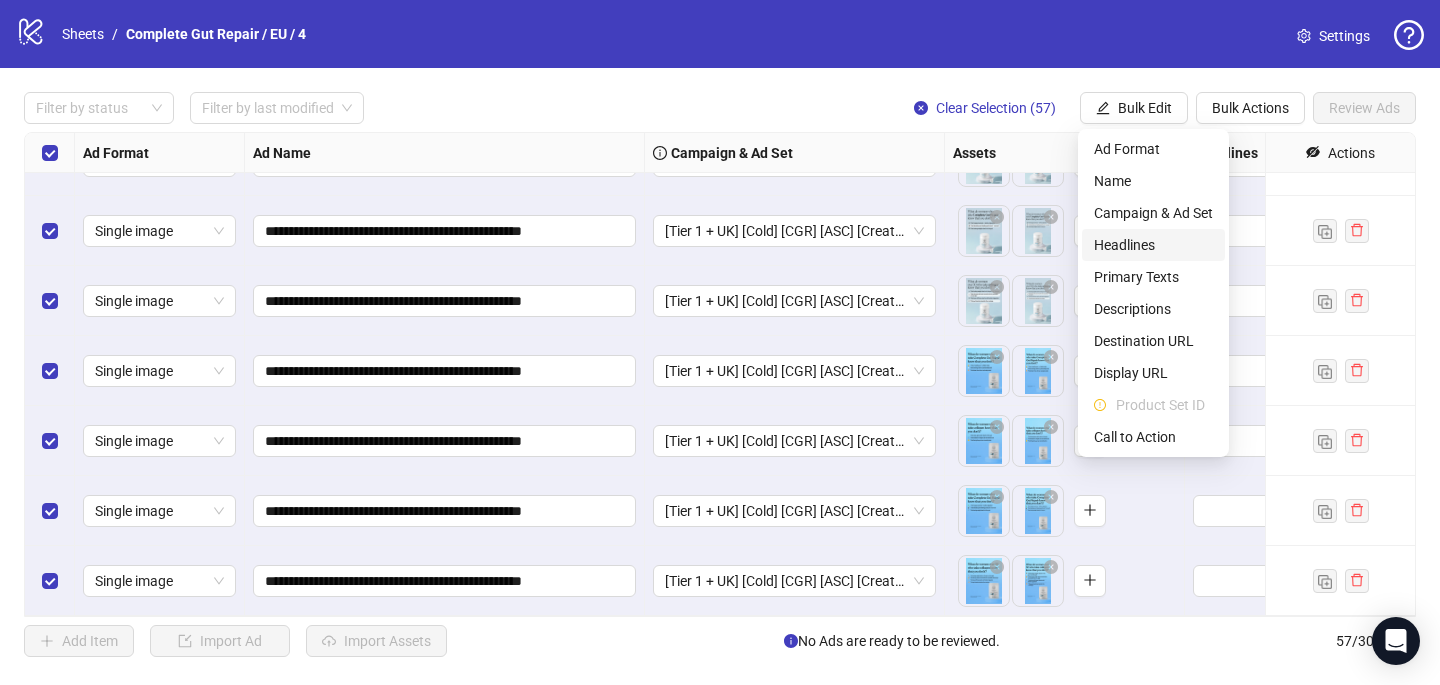 click on "Headlines" at bounding box center (1153, 245) 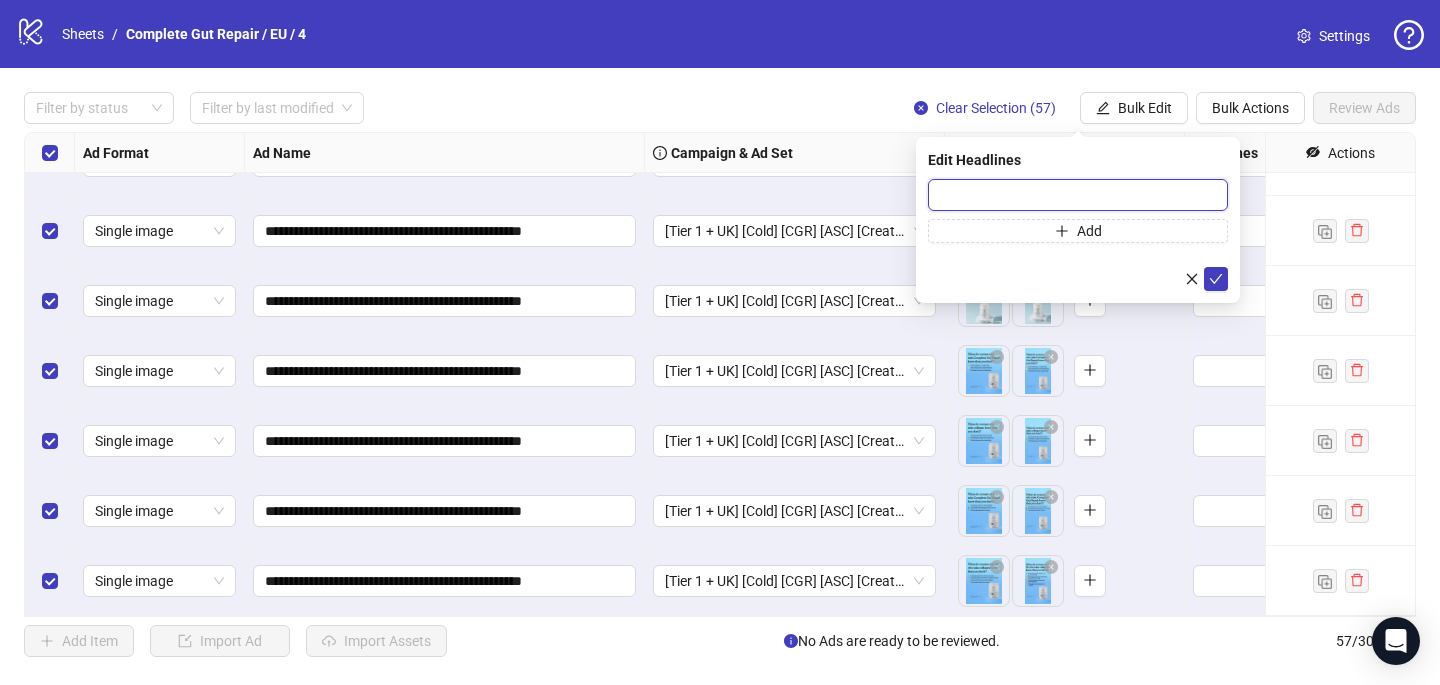 click at bounding box center [1078, 195] 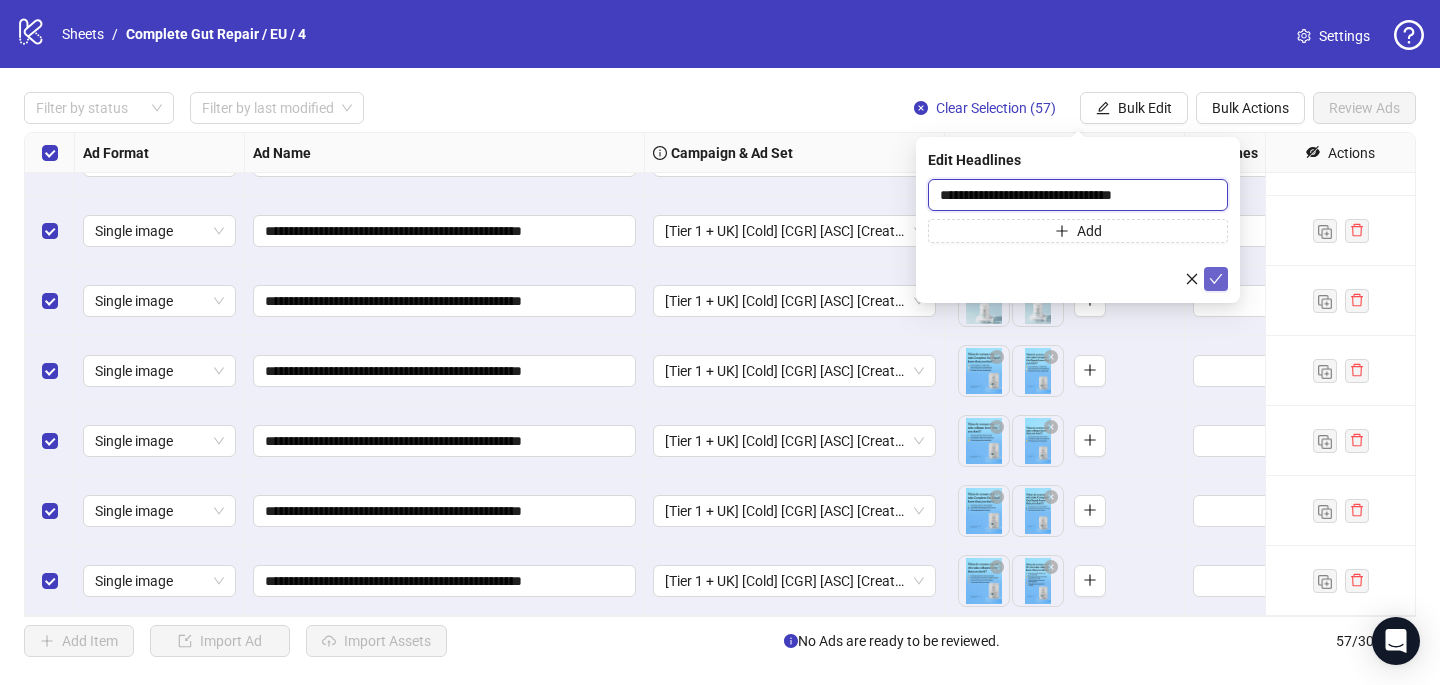type on "**********" 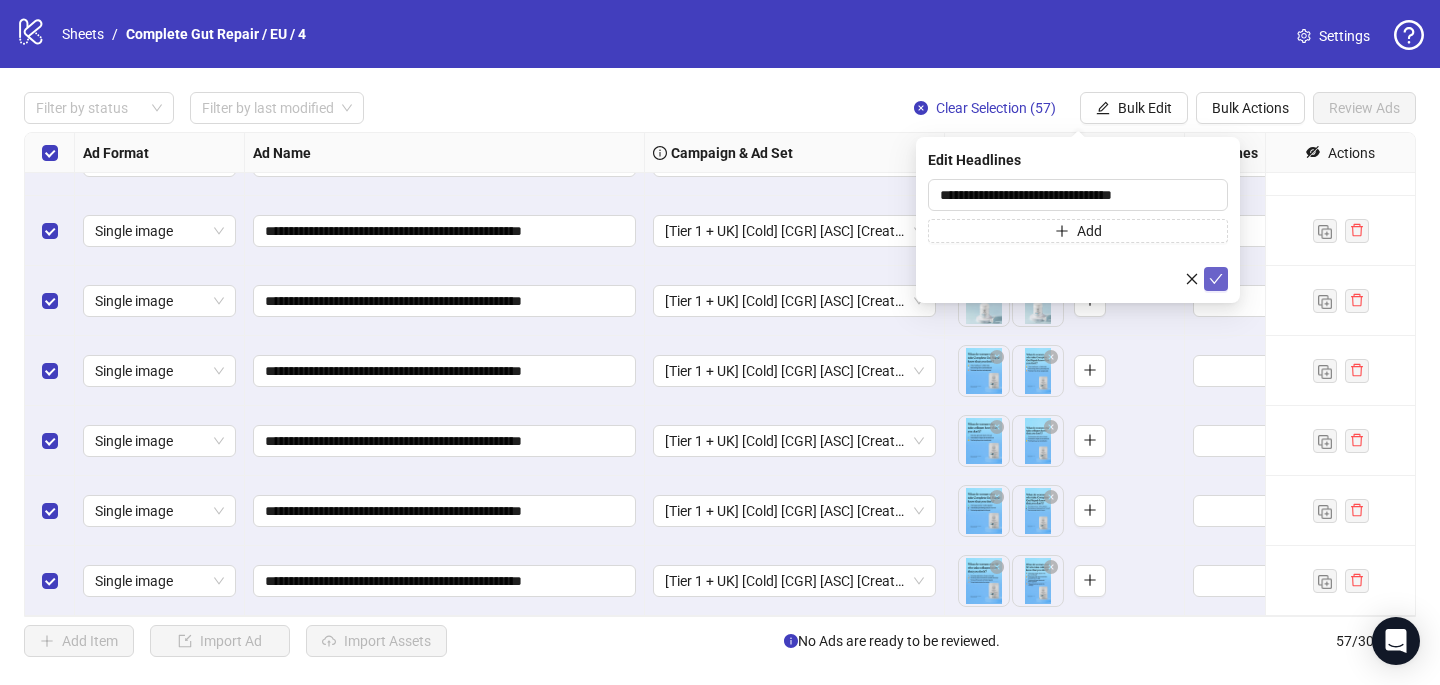 click at bounding box center [1216, 279] 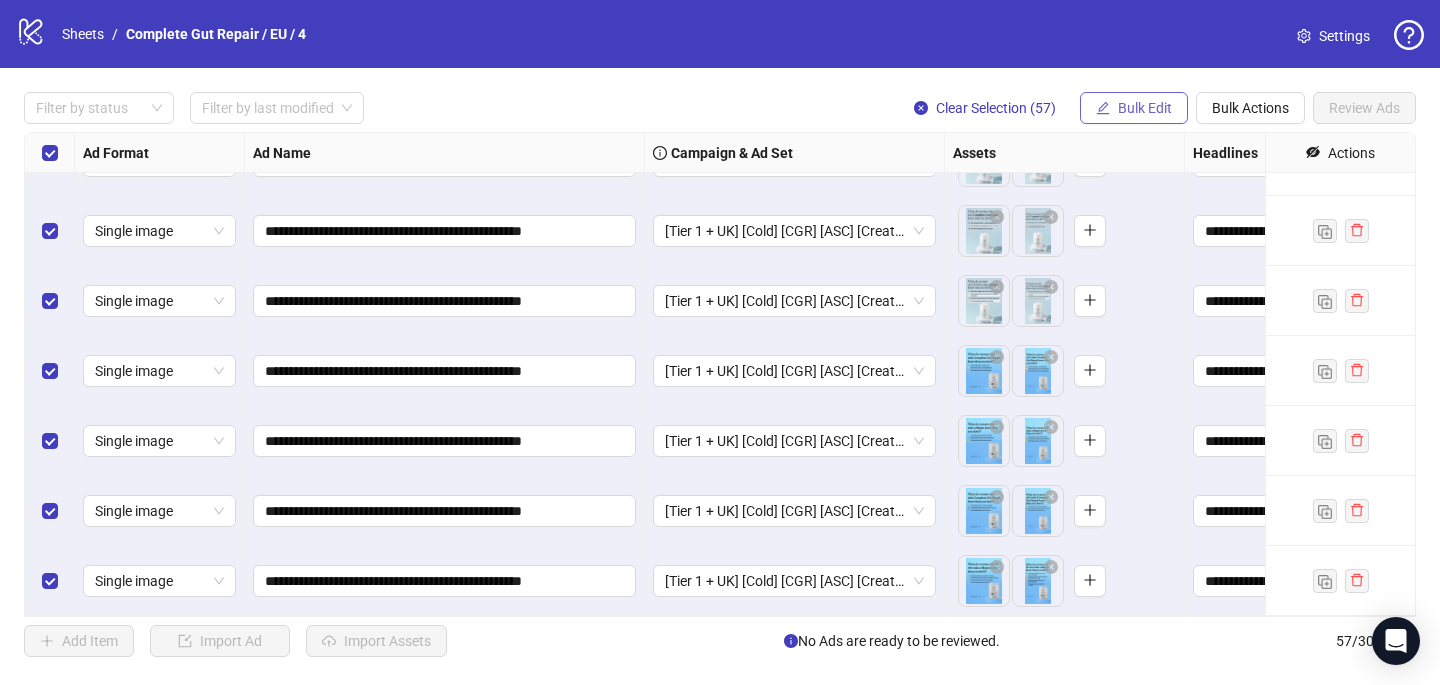 click on "Bulk Edit" at bounding box center (1145, 108) 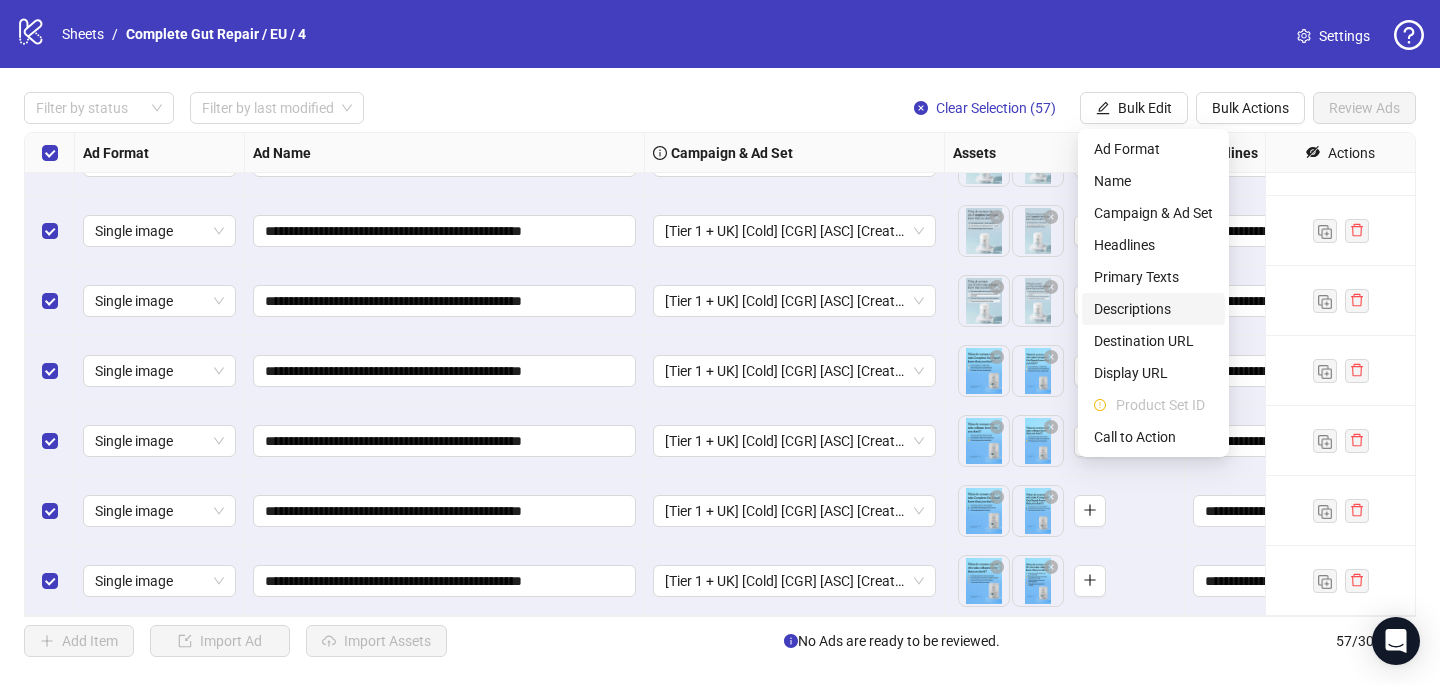 click on "Descriptions" at bounding box center [1153, 309] 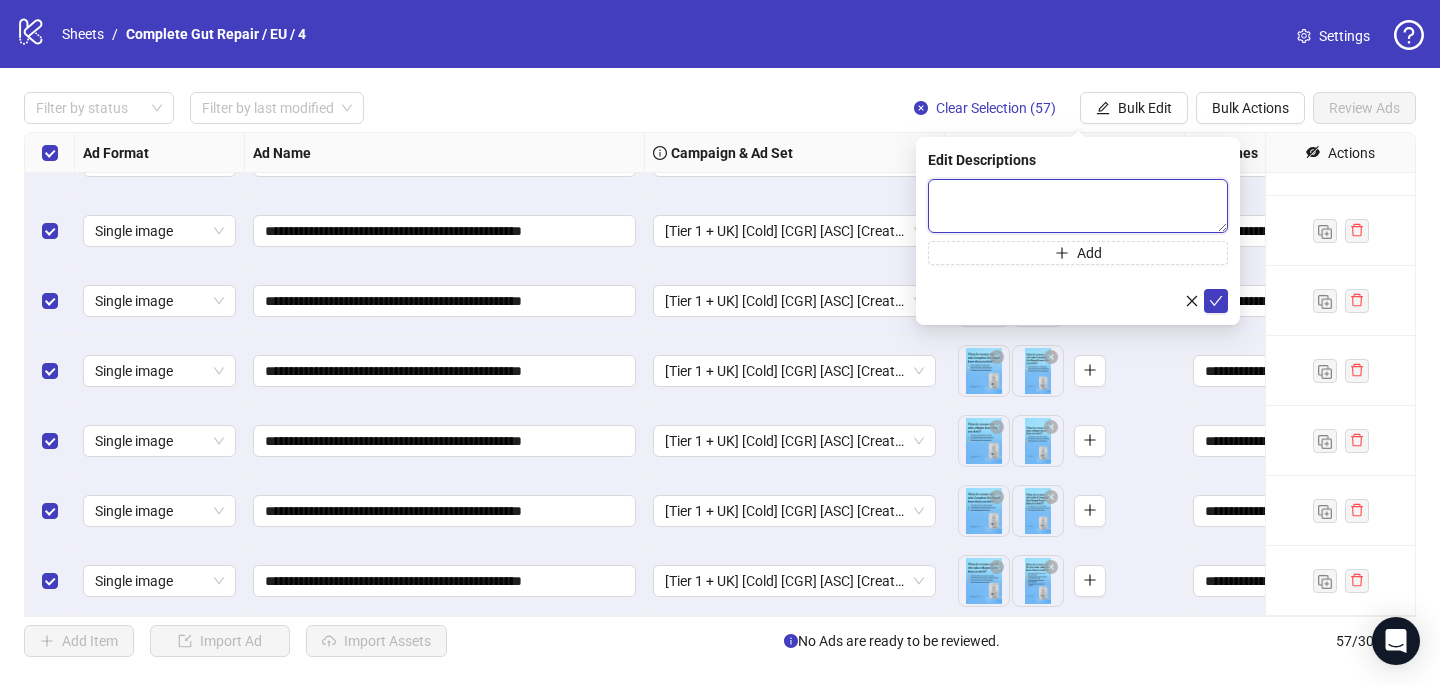 click at bounding box center (1078, 206) 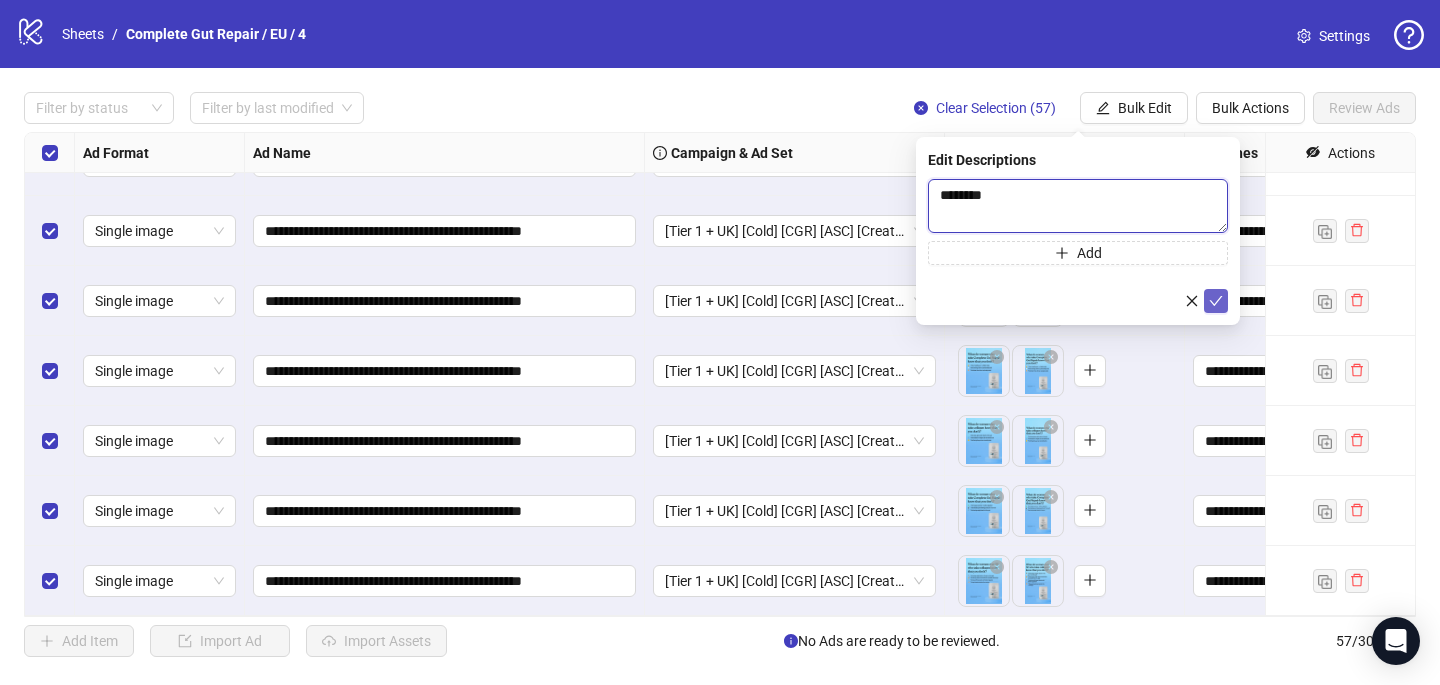 type 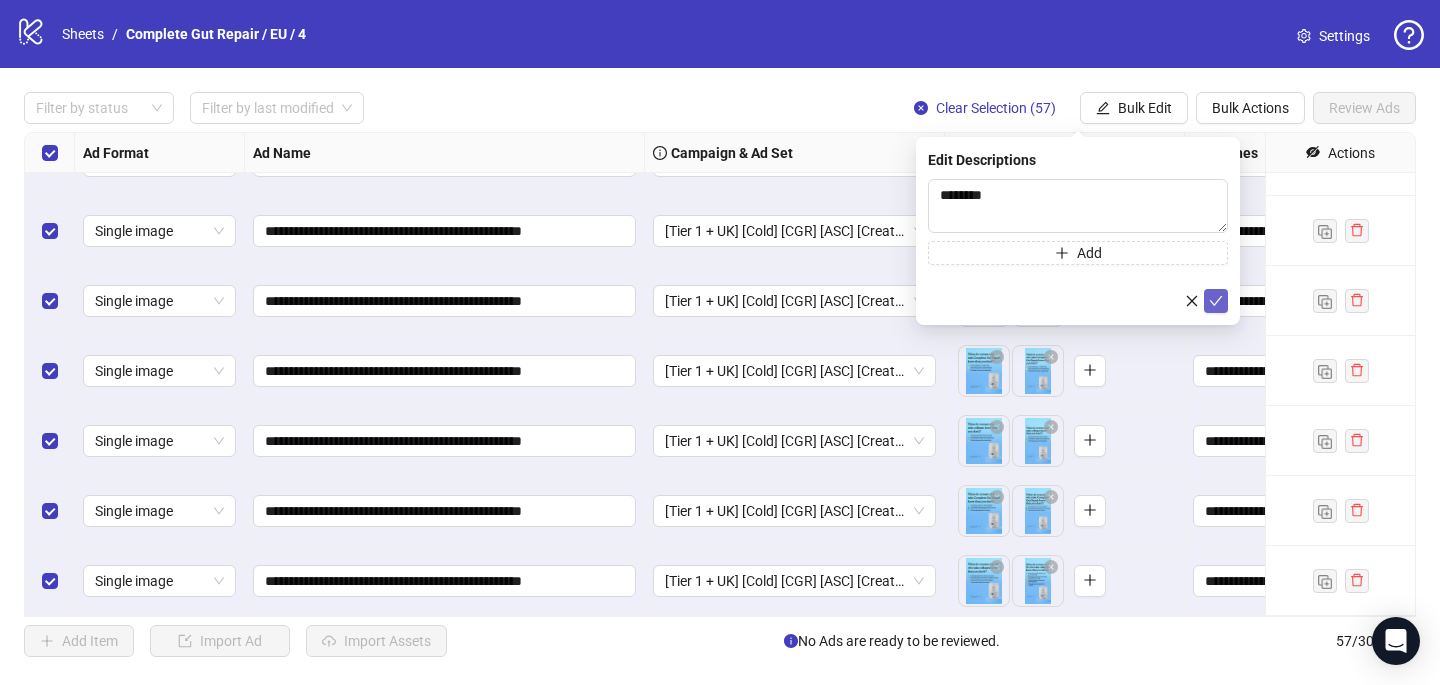 click at bounding box center (1216, 301) 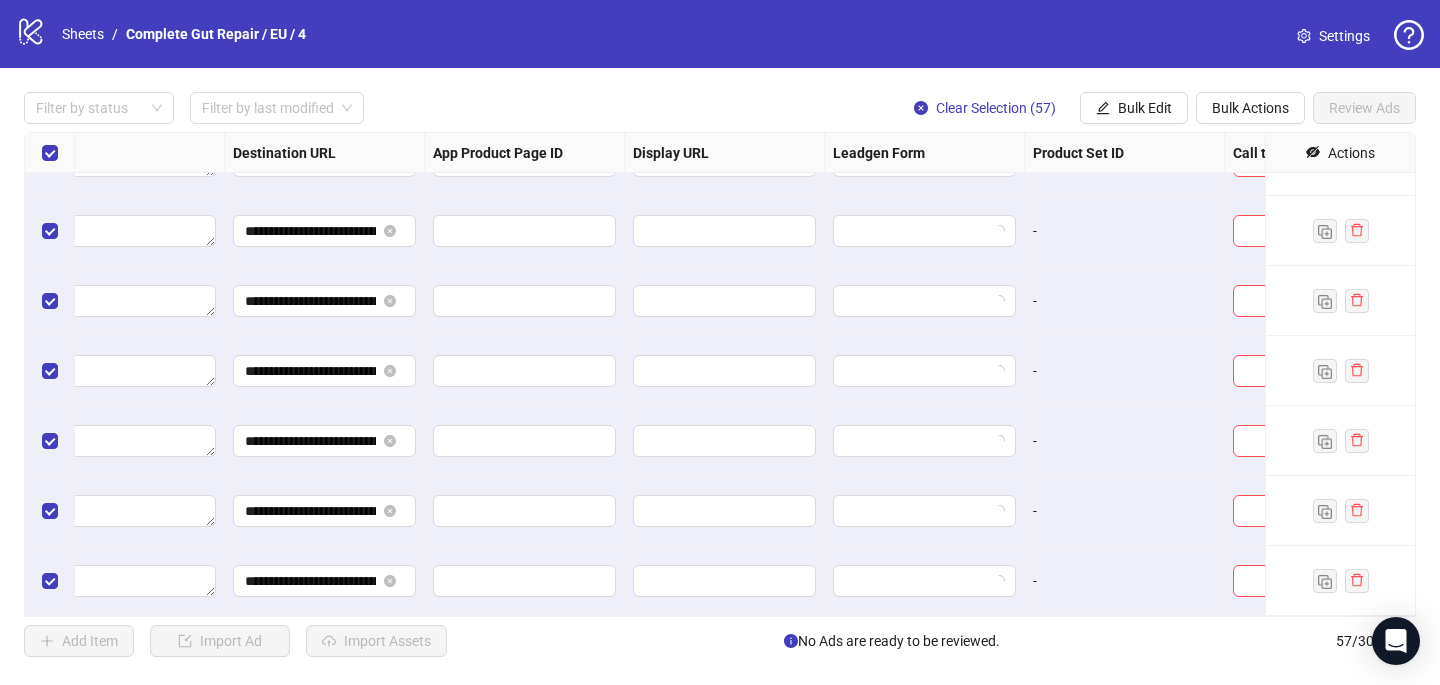 scroll, scrollTop: 3547, scrollLeft: 1880, axis: both 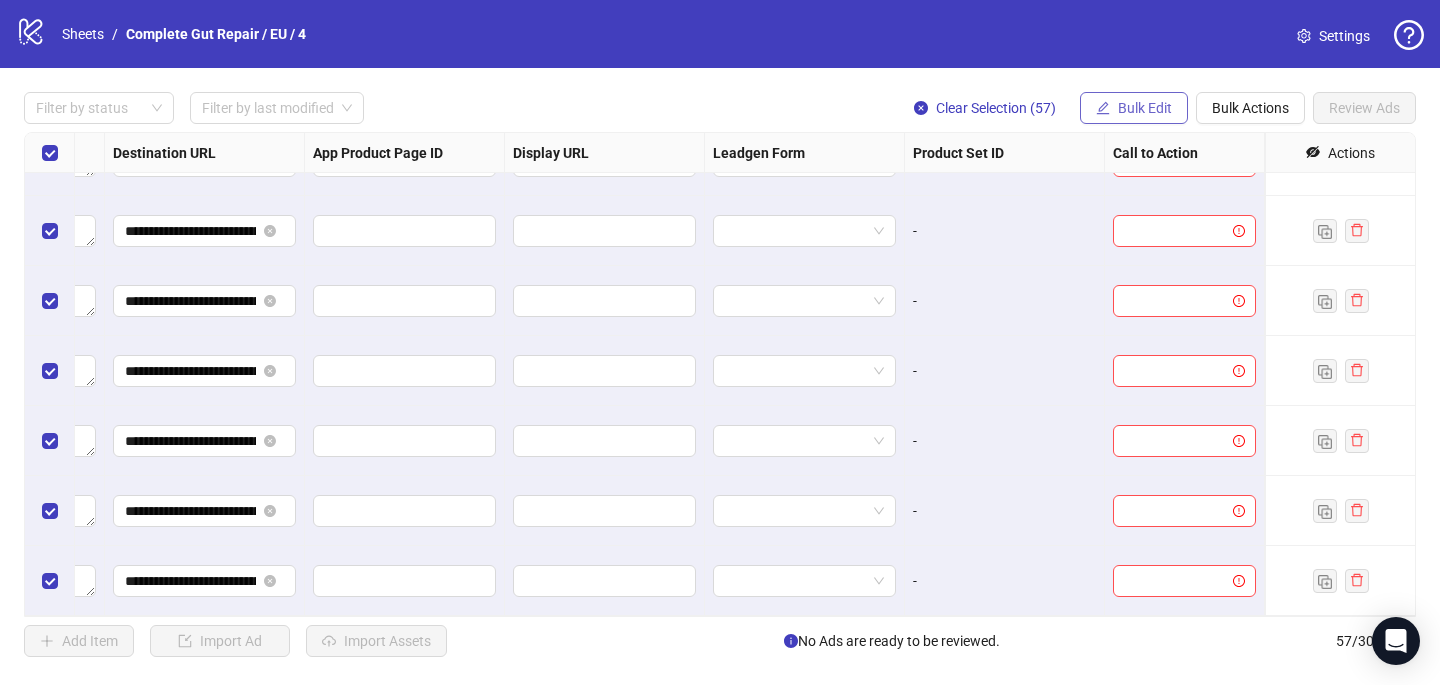 click on "Bulk Edit" at bounding box center (1145, 108) 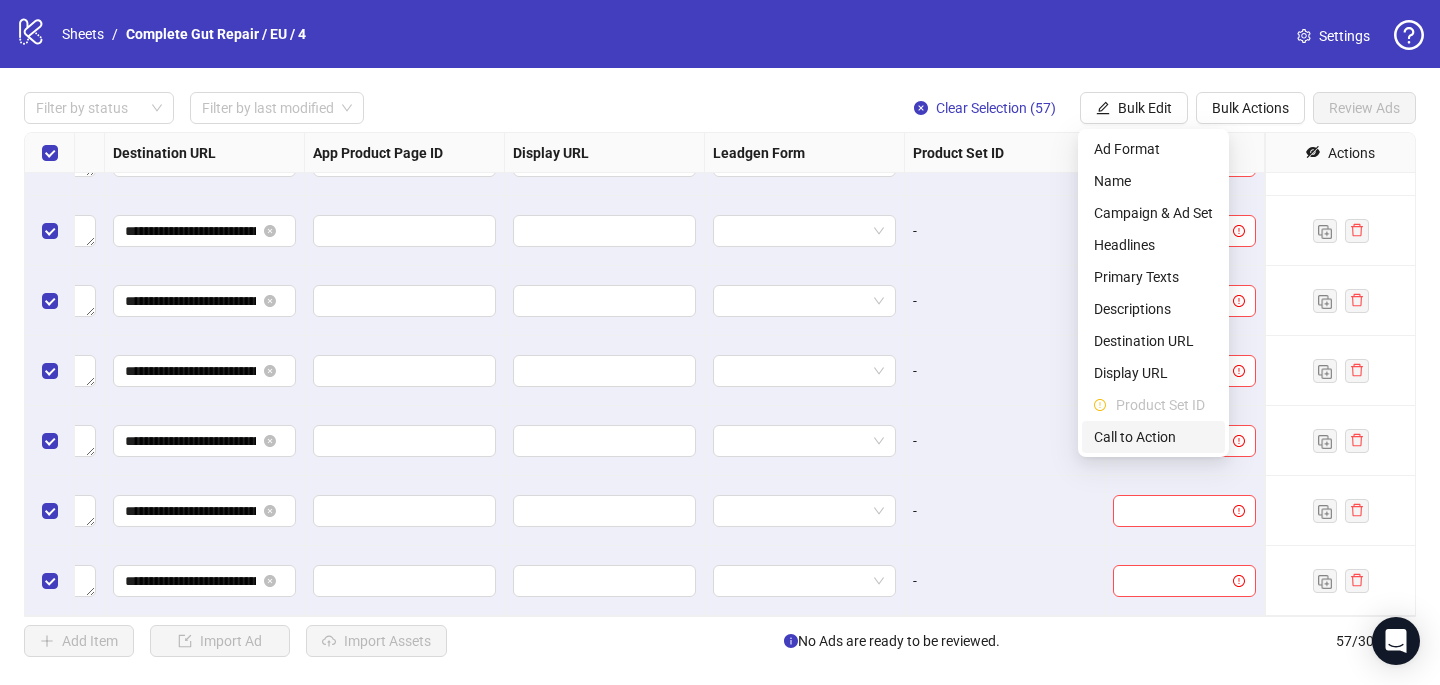 click on "Call to Action" at bounding box center [1153, 437] 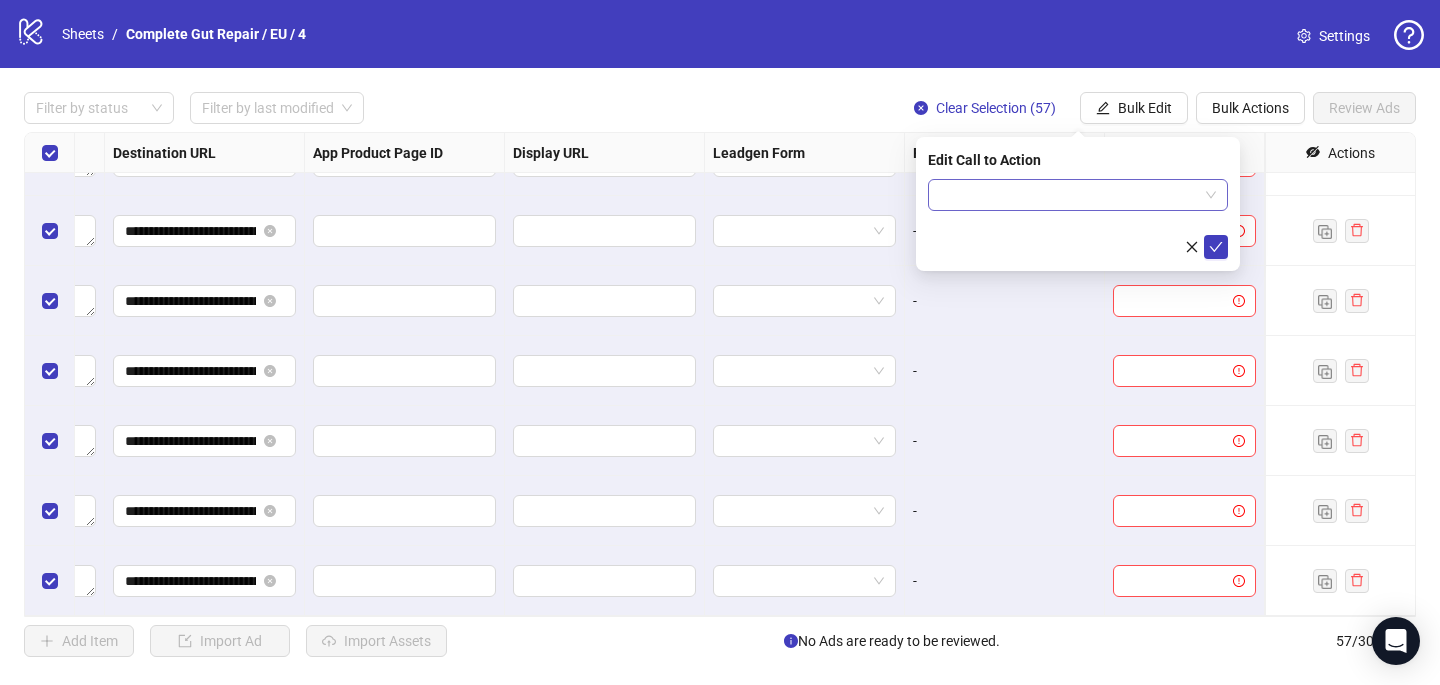 click at bounding box center (1069, 195) 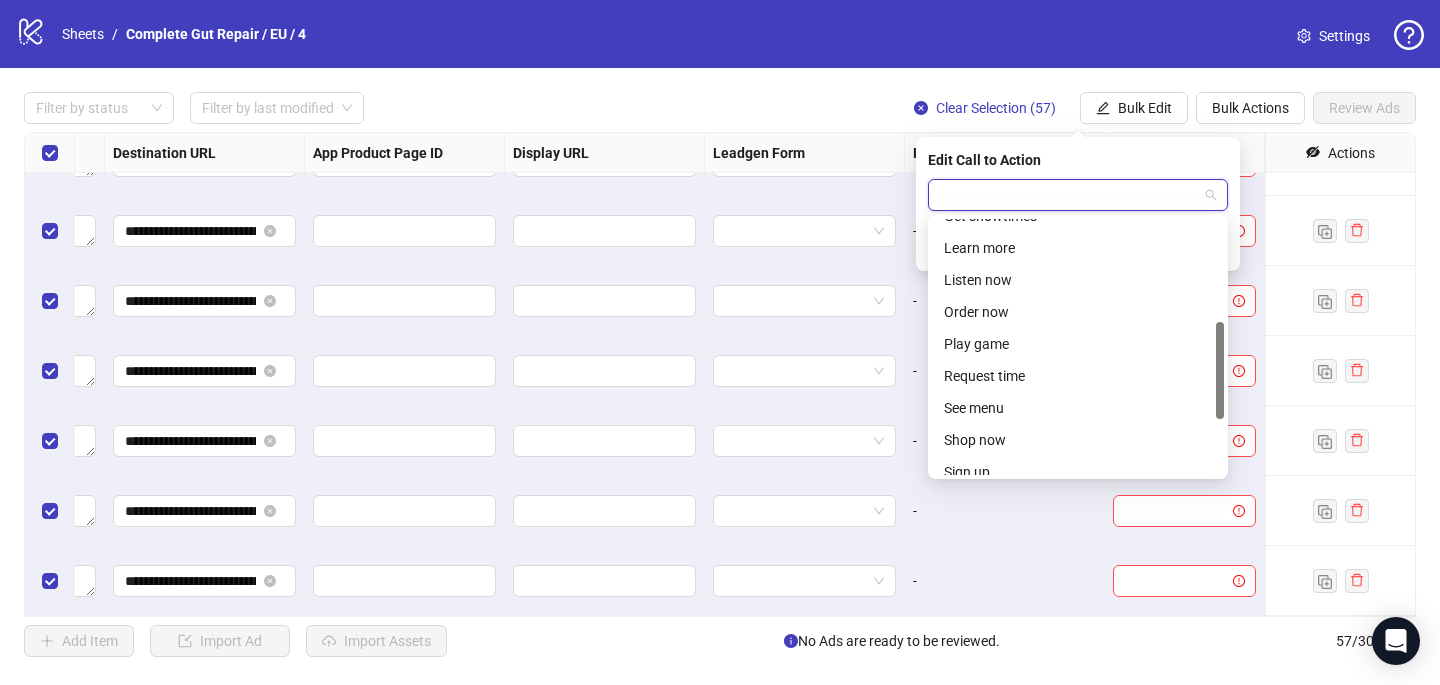 scroll, scrollTop: 278, scrollLeft: 0, axis: vertical 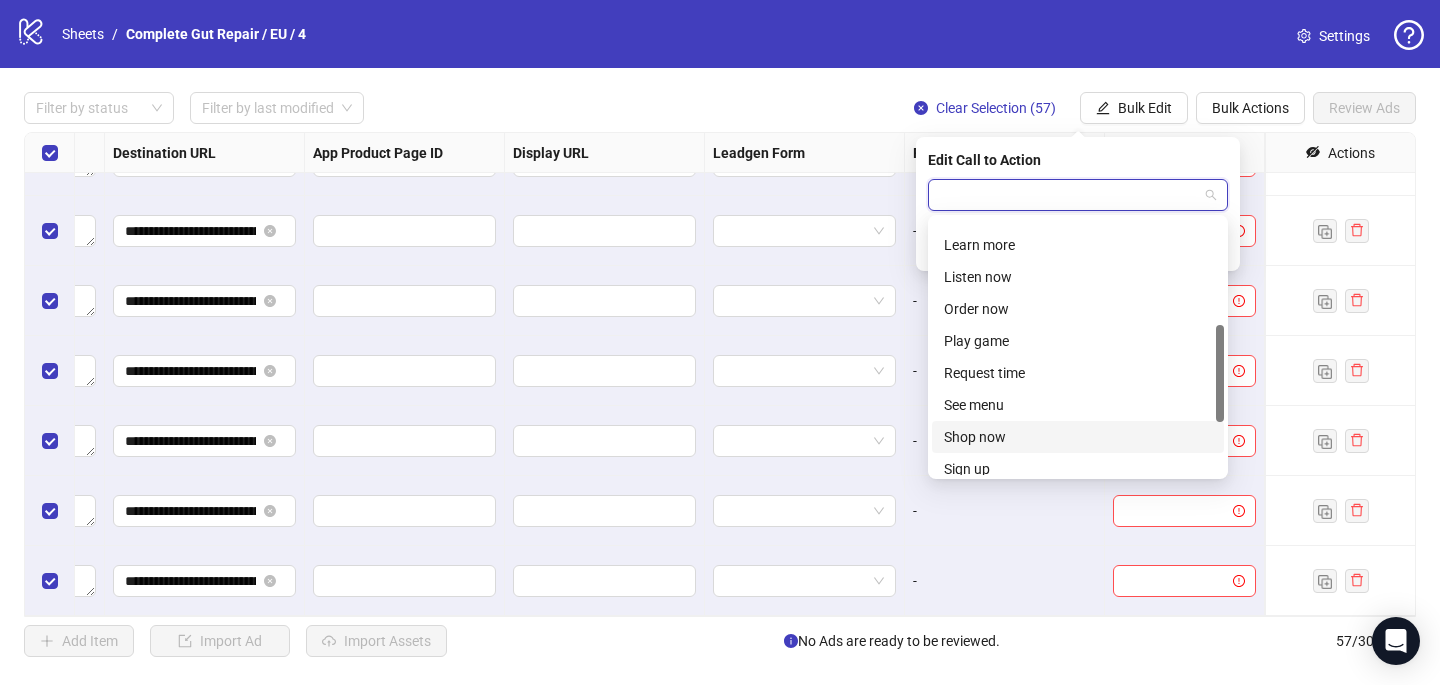 click on "Shop now" at bounding box center [1078, 437] 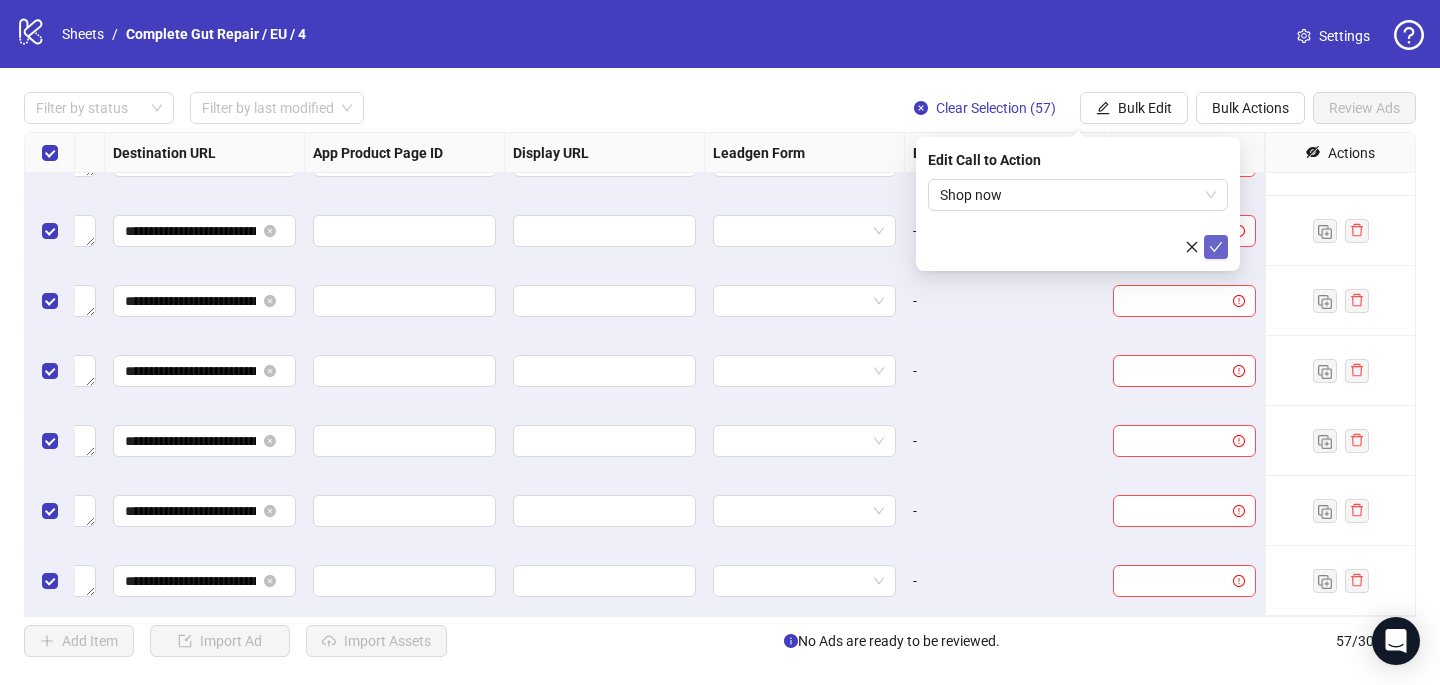 click at bounding box center [1216, 247] 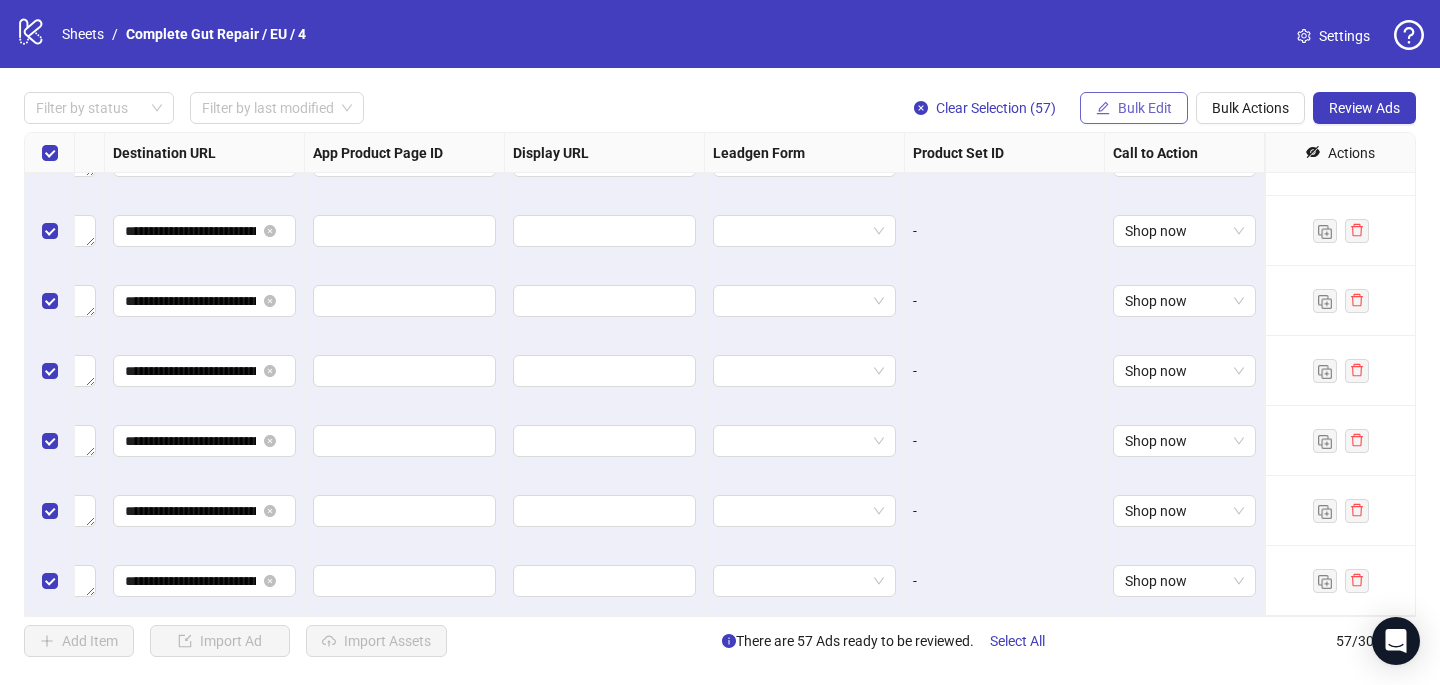 click on "Bulk Edit" at bounding box center [1145, 108] 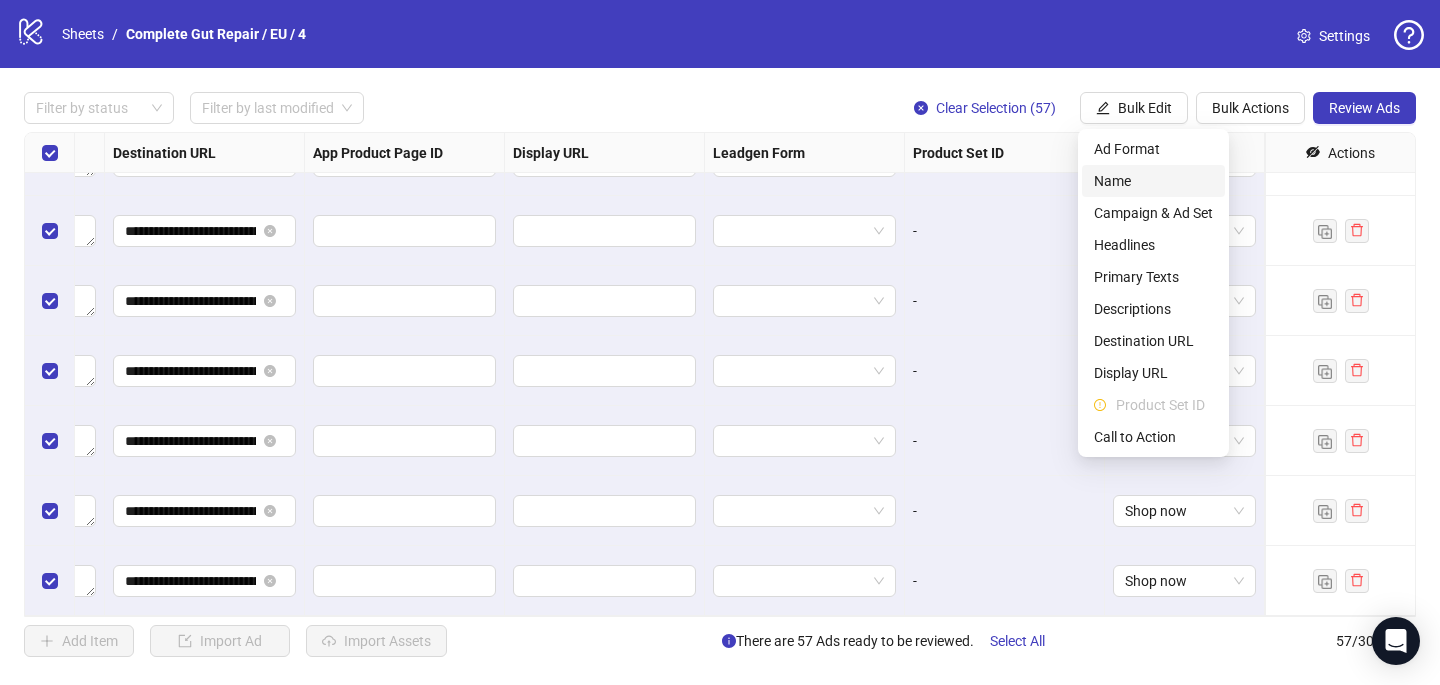 click on "Name" at bounding box center [1153, 181] 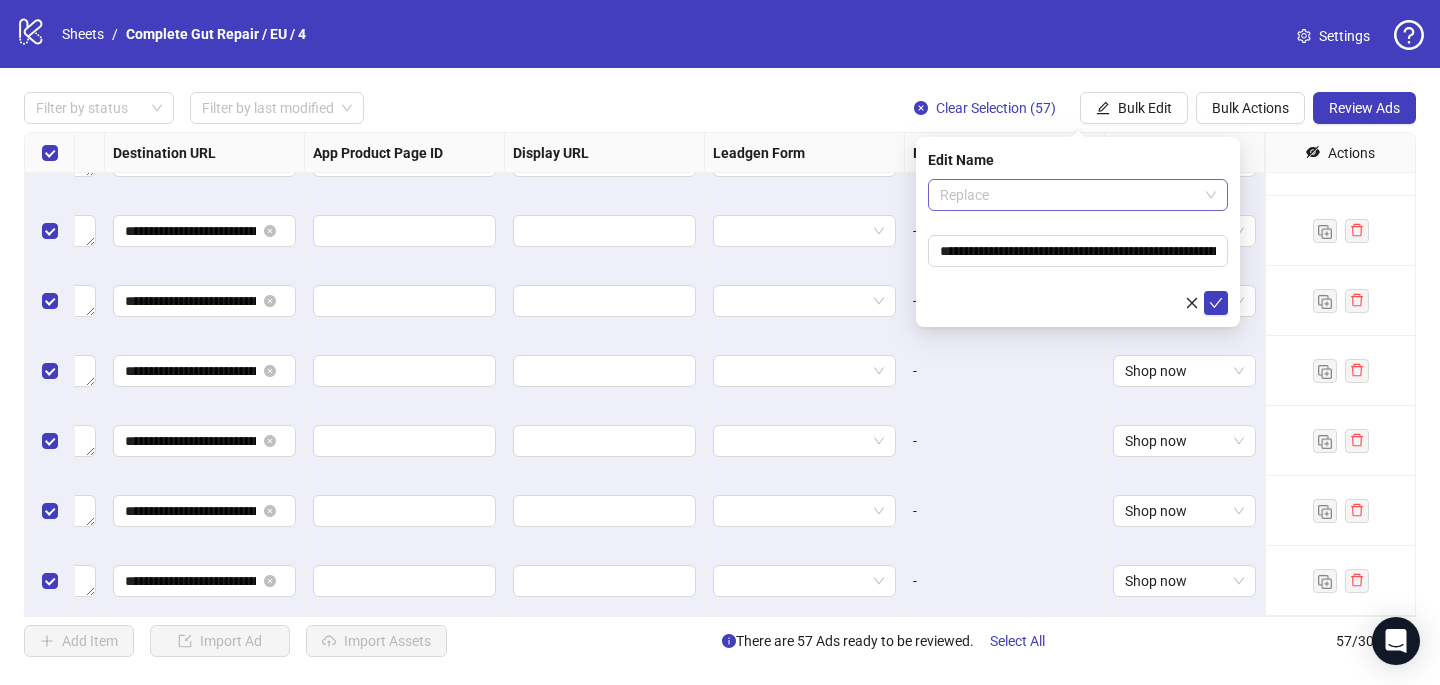 click on "Replace" at bounding box center [1078, 195] 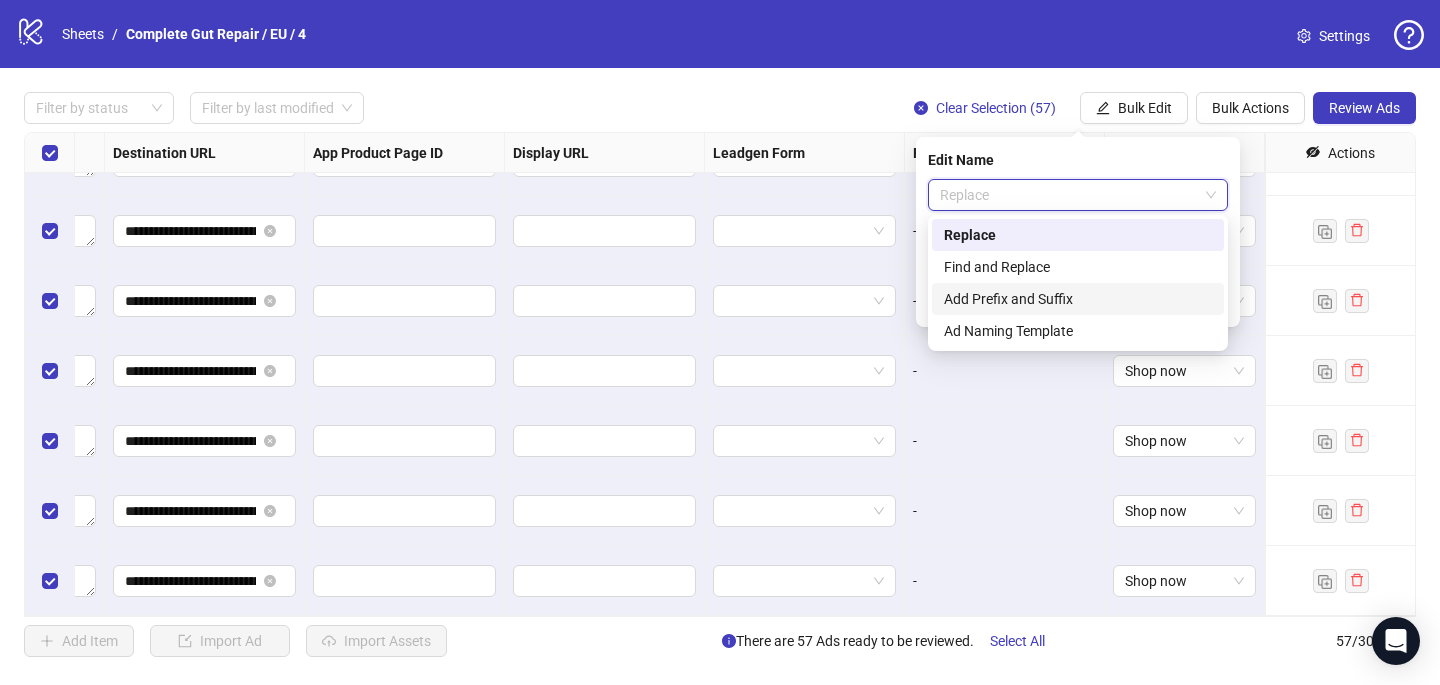 click on "Add Prefix and Suffix" at bounding box center (1078, 299) 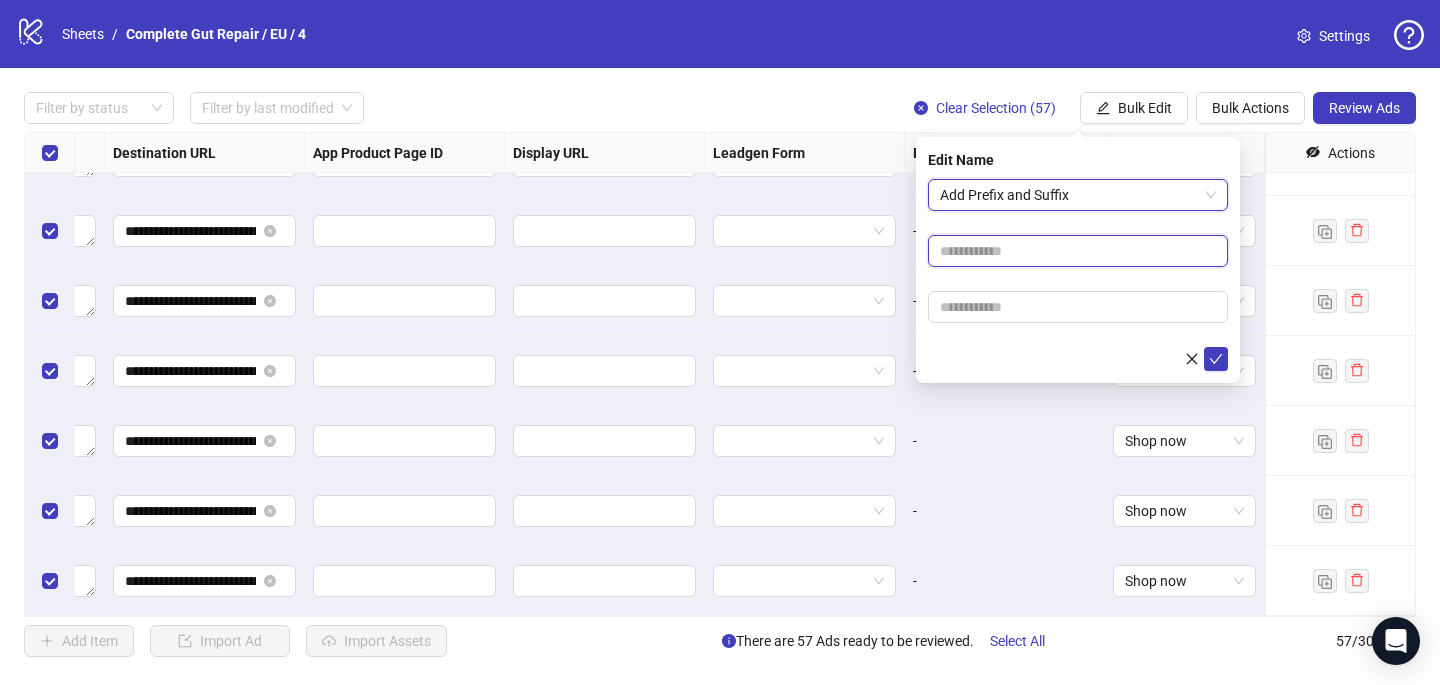 click at bounding box center (1078, 251) 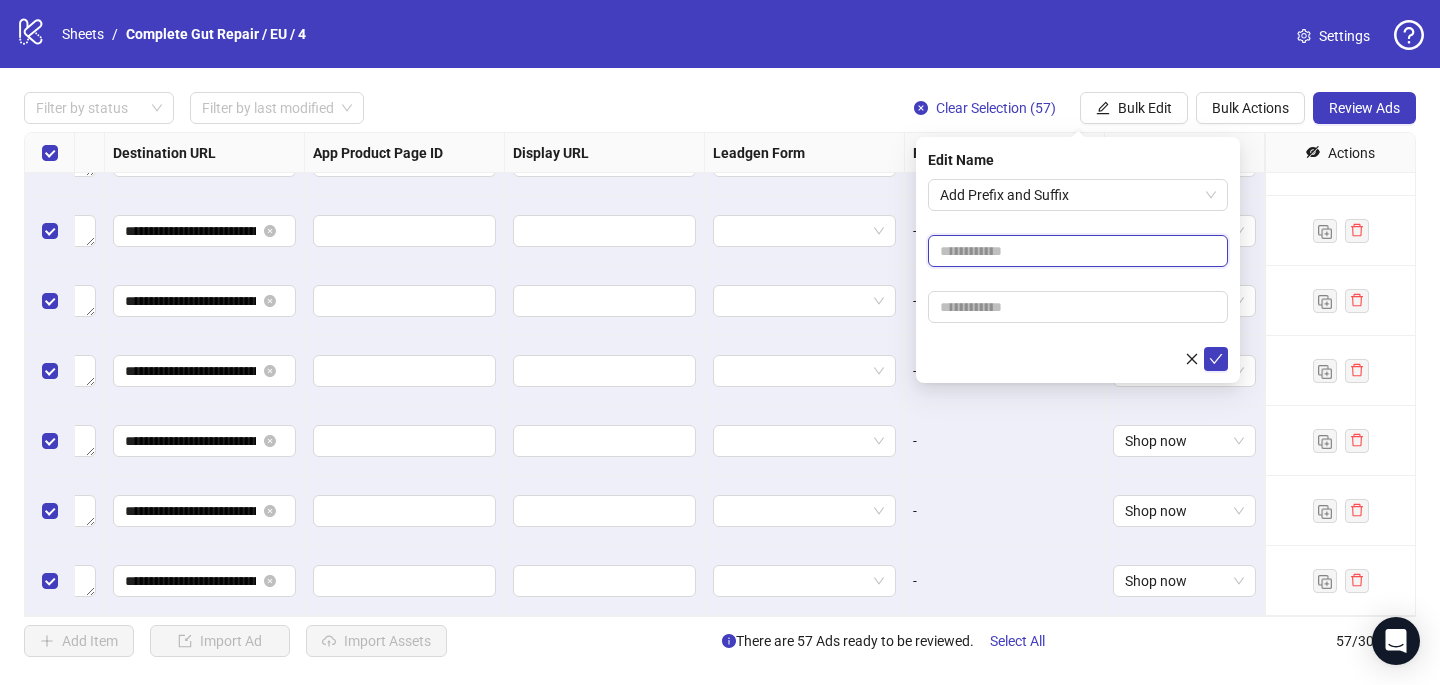 paste on "**********" 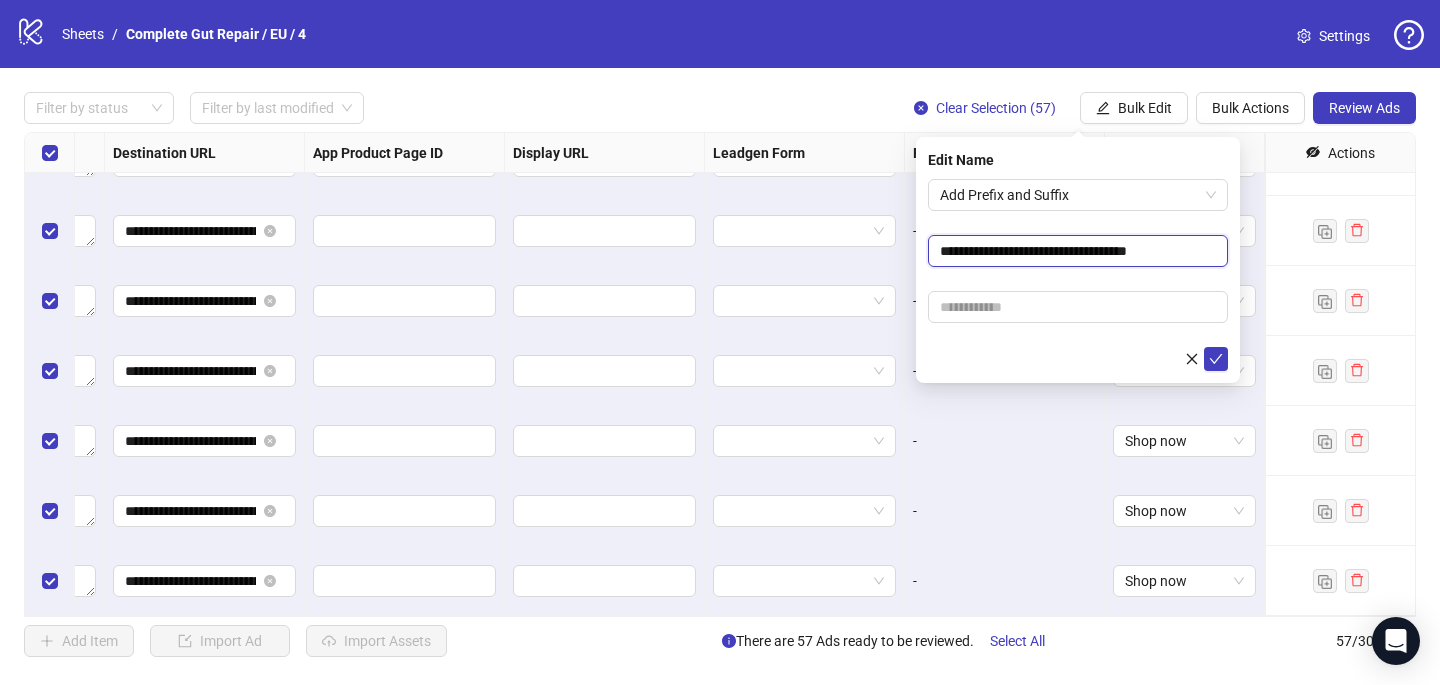 click on "**********" at bounding box center (1078, 251) 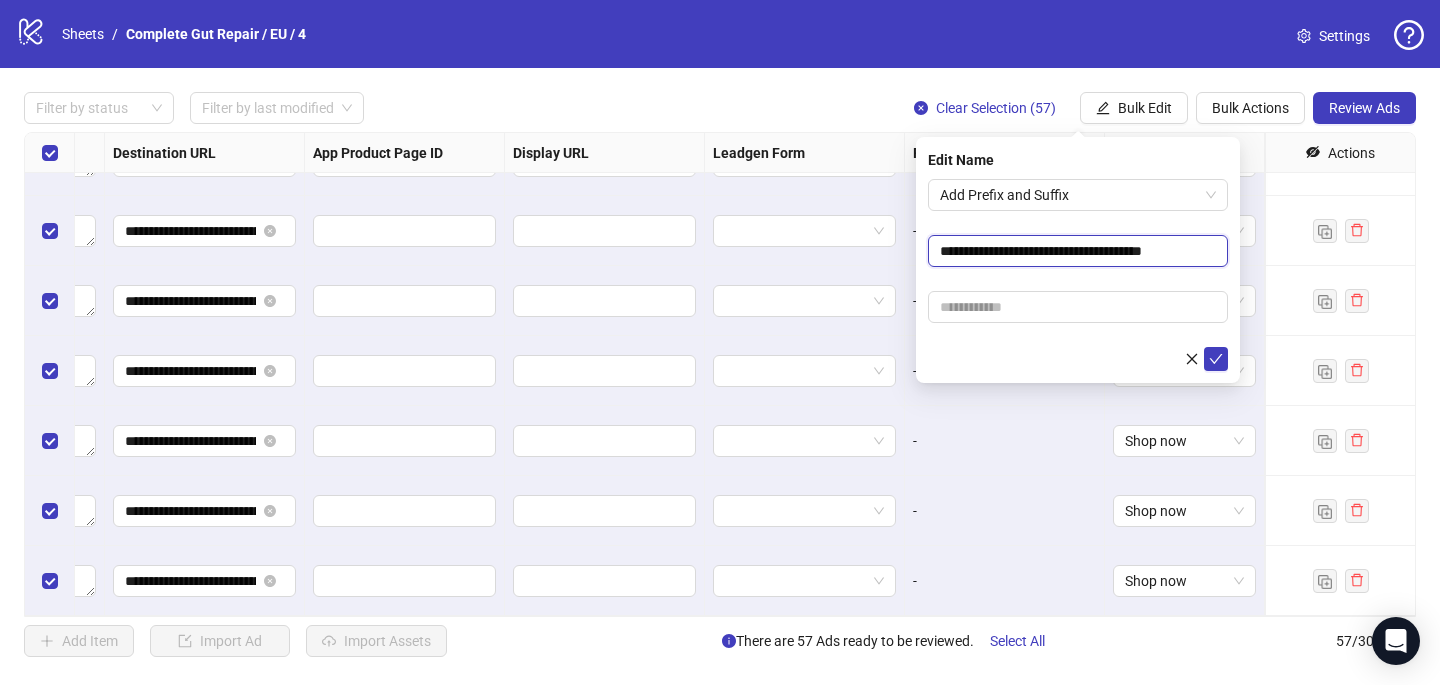 type on "**********" 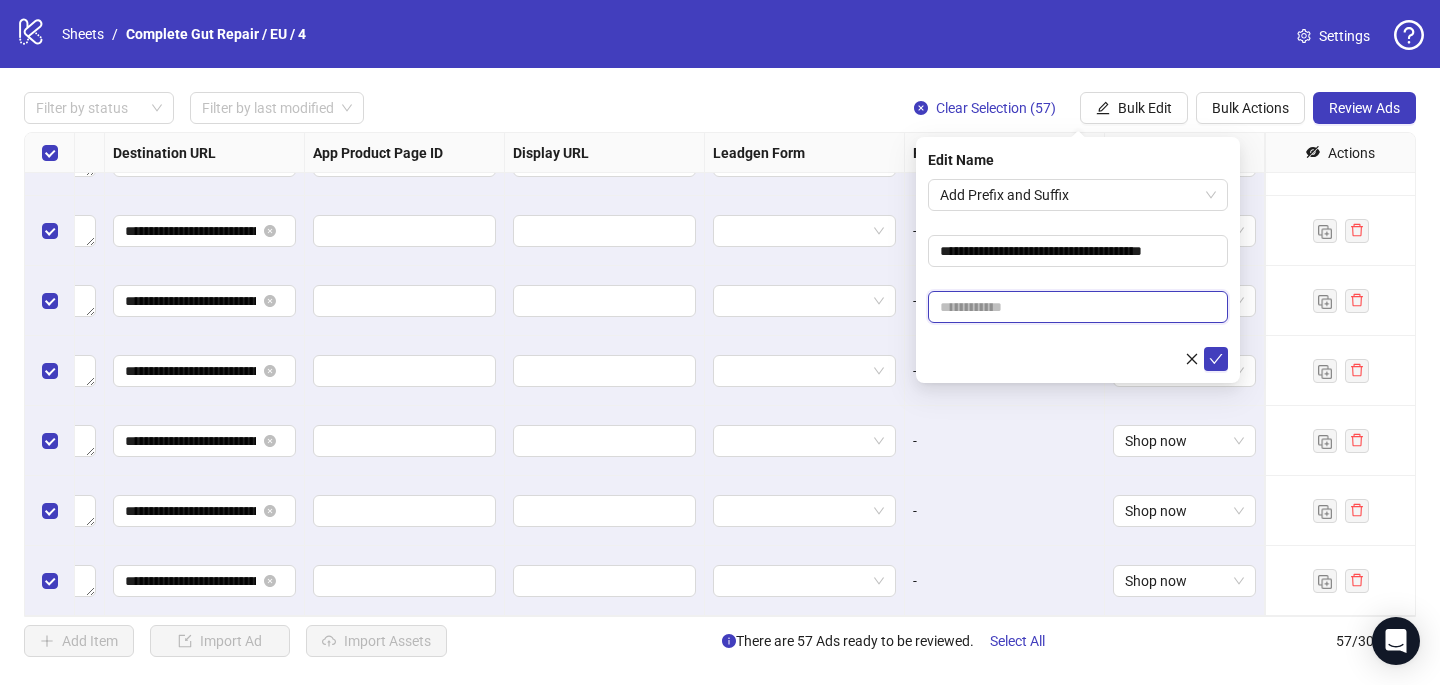 click at bounding box center [1078, 307] 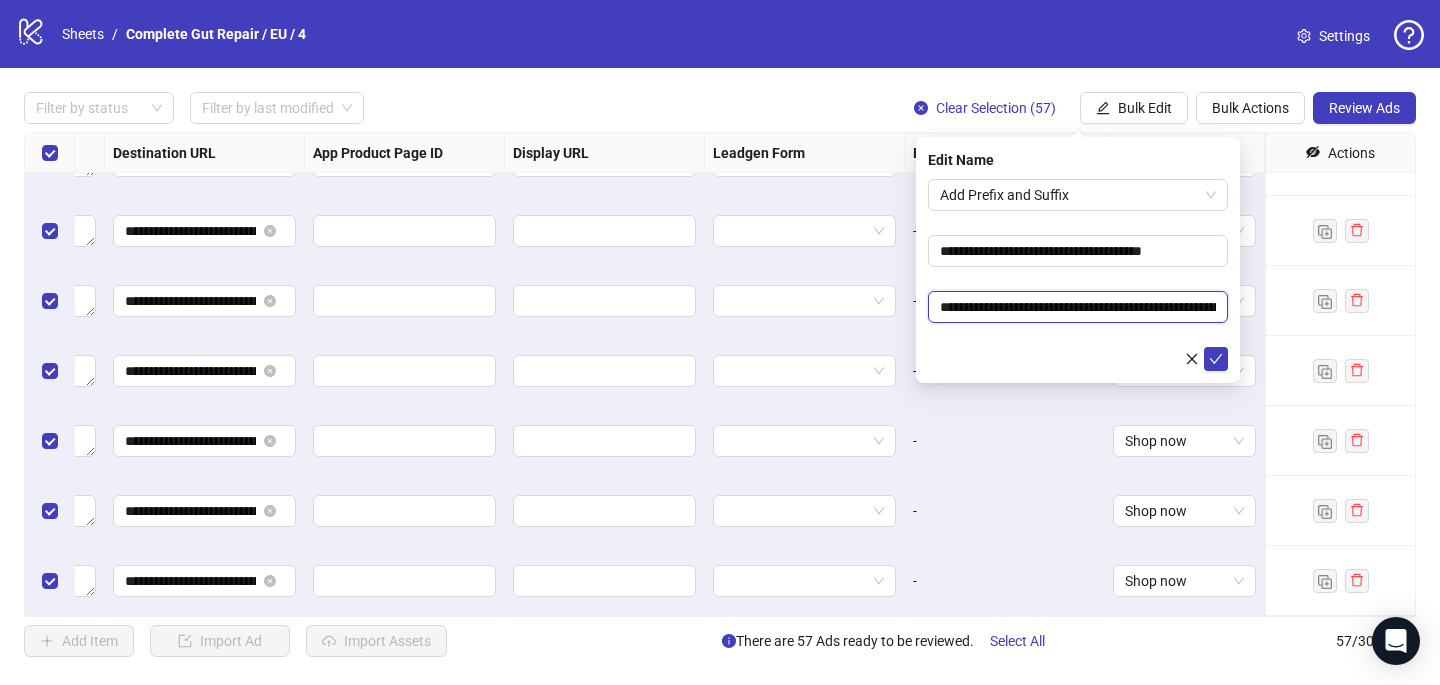 scroll, scrollTop: 0, scrollLeft: 280, axis: horizontal 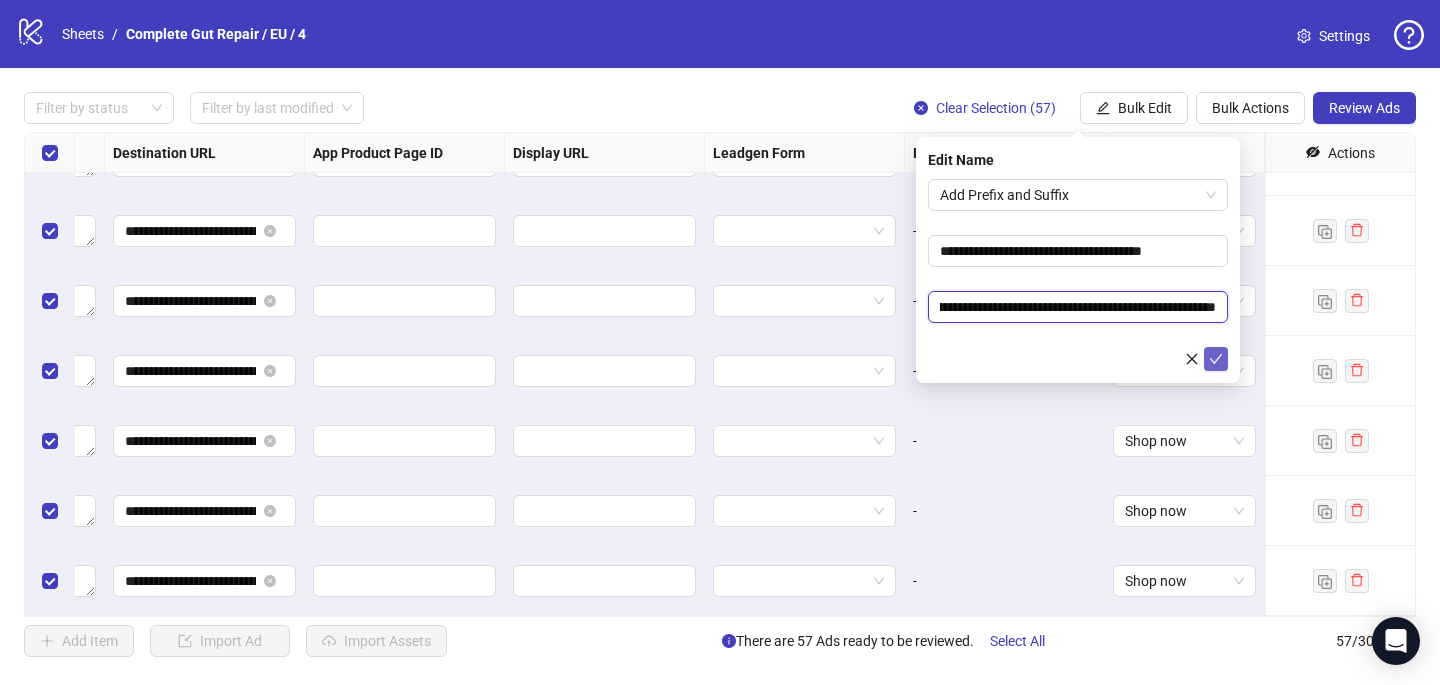 type on "**********" 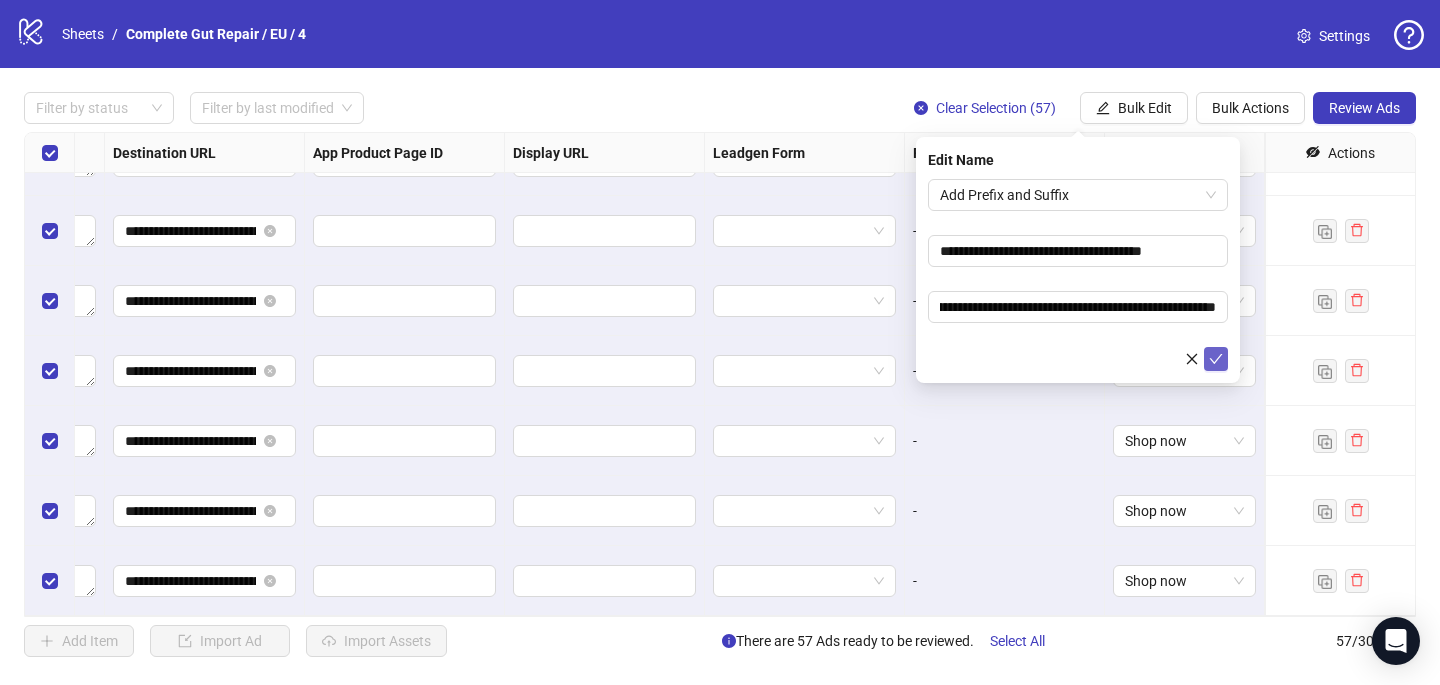 click at bounding box center [1216, 359] 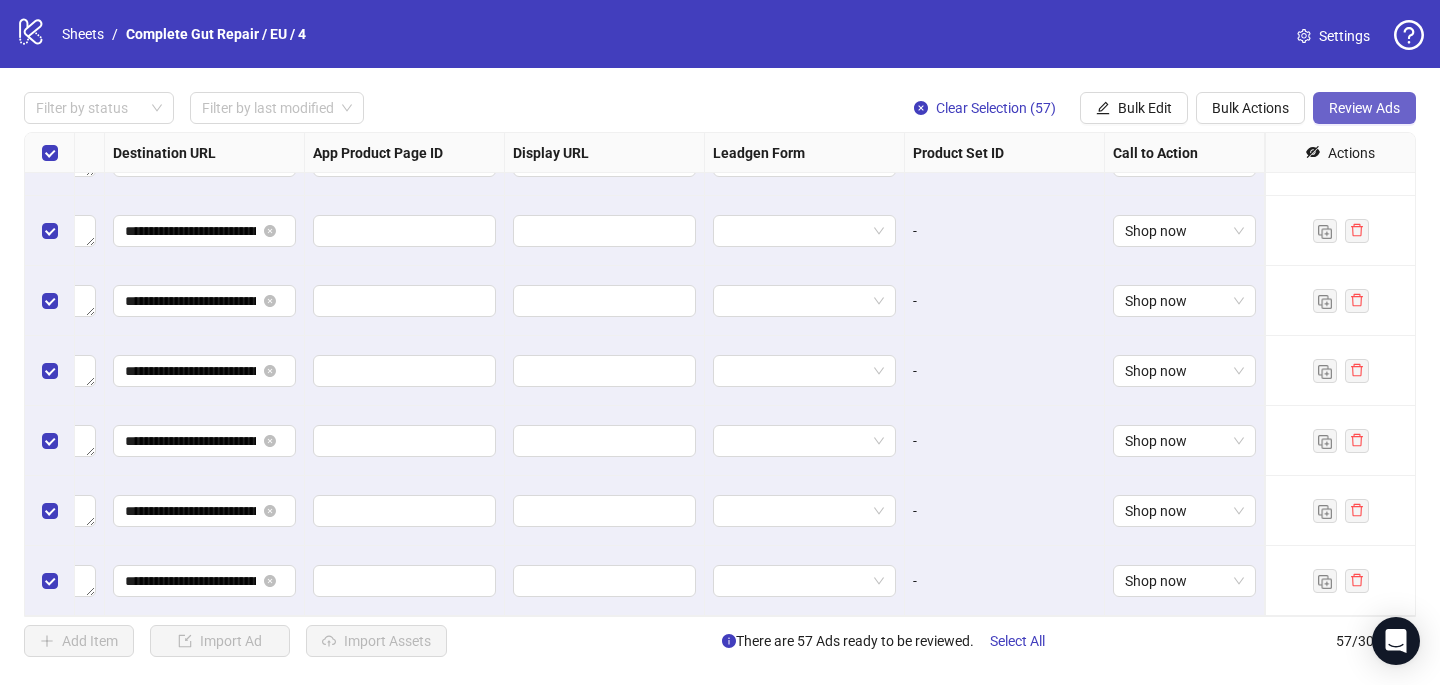 click on "Review Ads" at bounding box center [1364, 108] 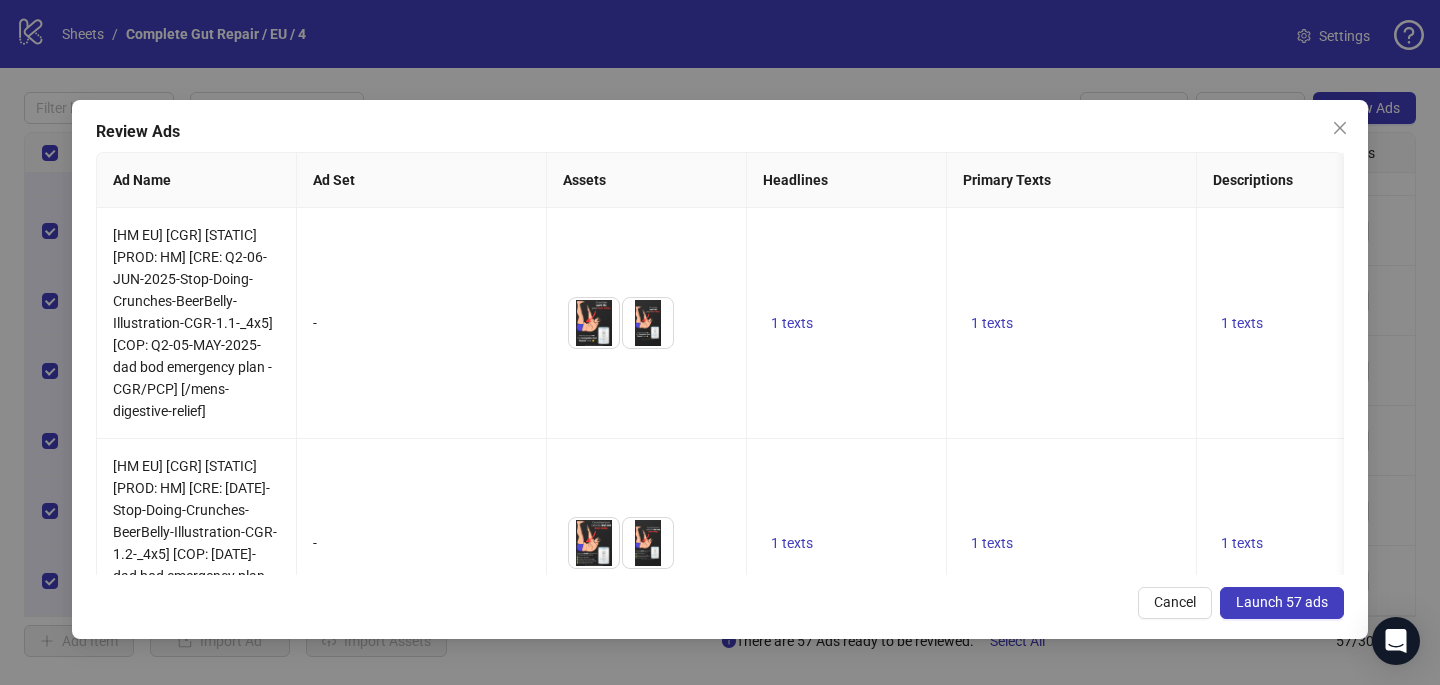 click on "Launch 57 ads" at bounding box center [1282, 602] 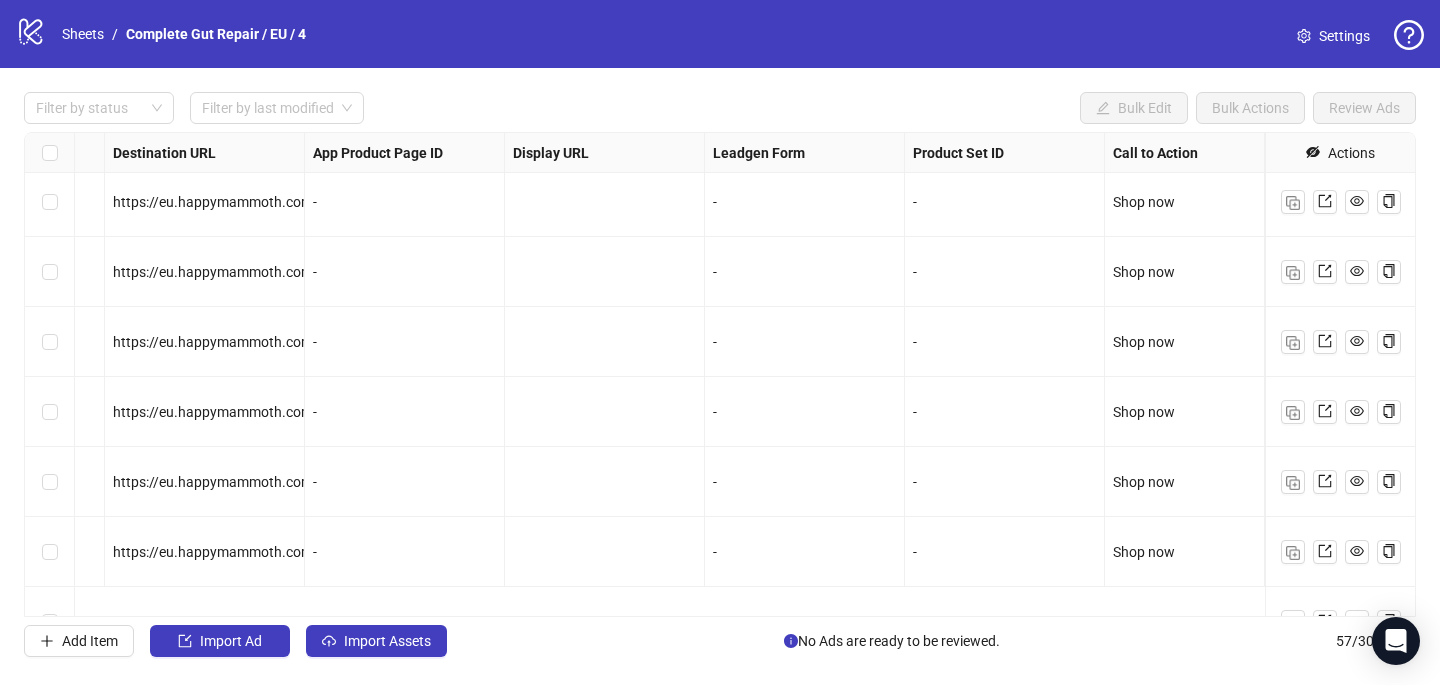 scroll, scrollTop: 1133, scrollLeft: 1880, axis: both 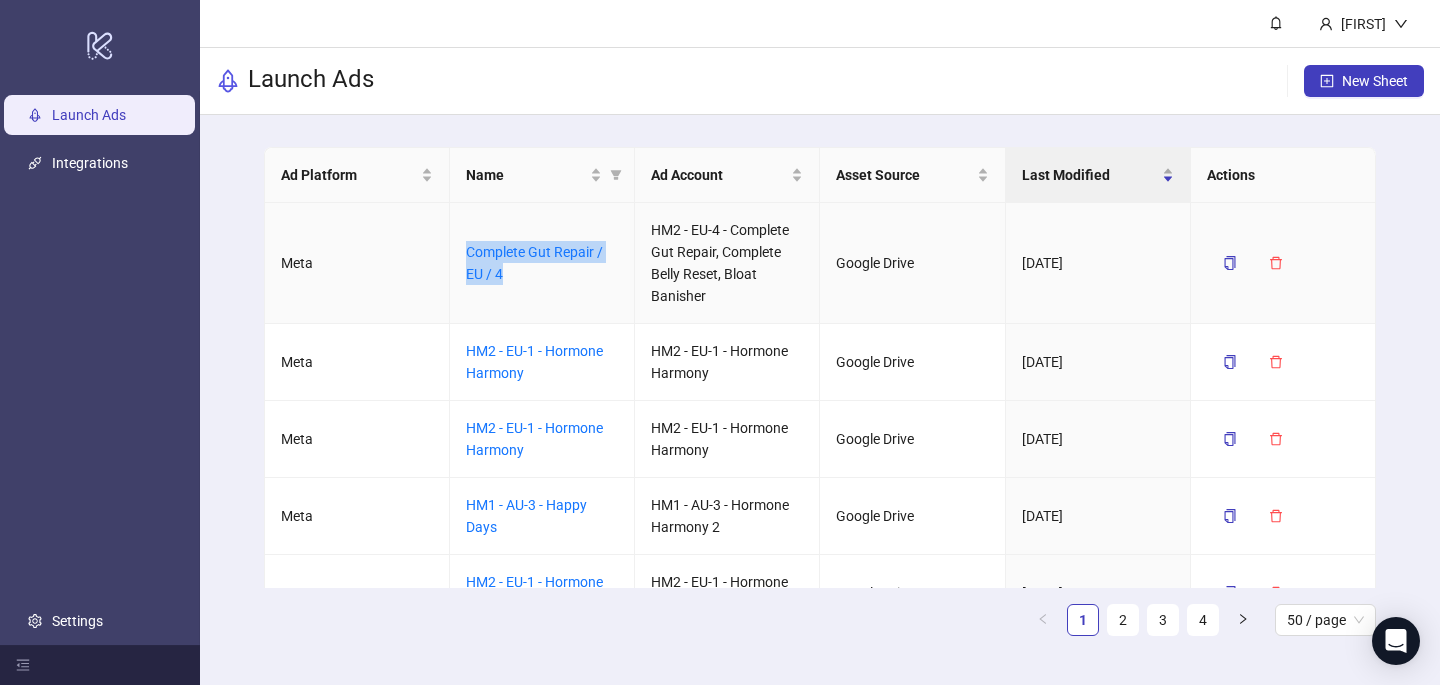 drag, startPoint x: 524, startPoint y: 277, endPoint x: 455, endPoint y: 246, distance: 75.643906 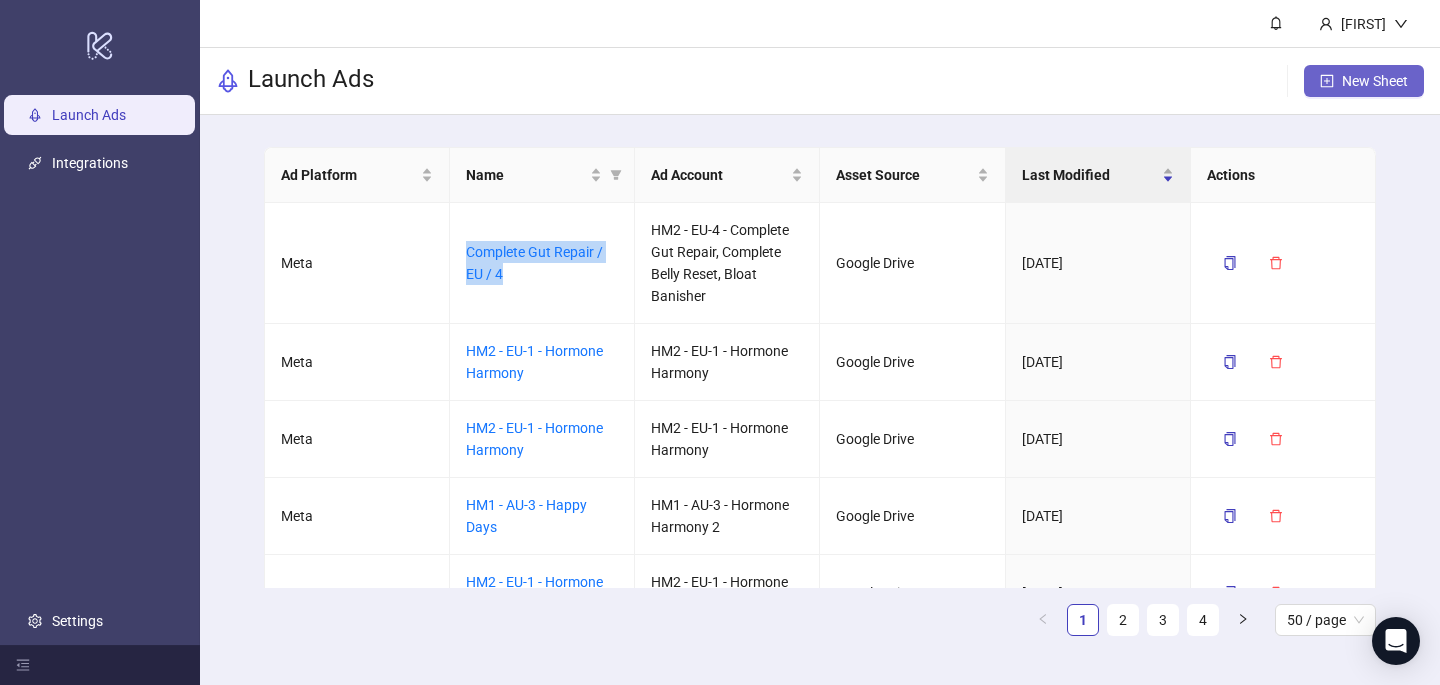 click on "New Sheet" at bounding box center [1375, 81] 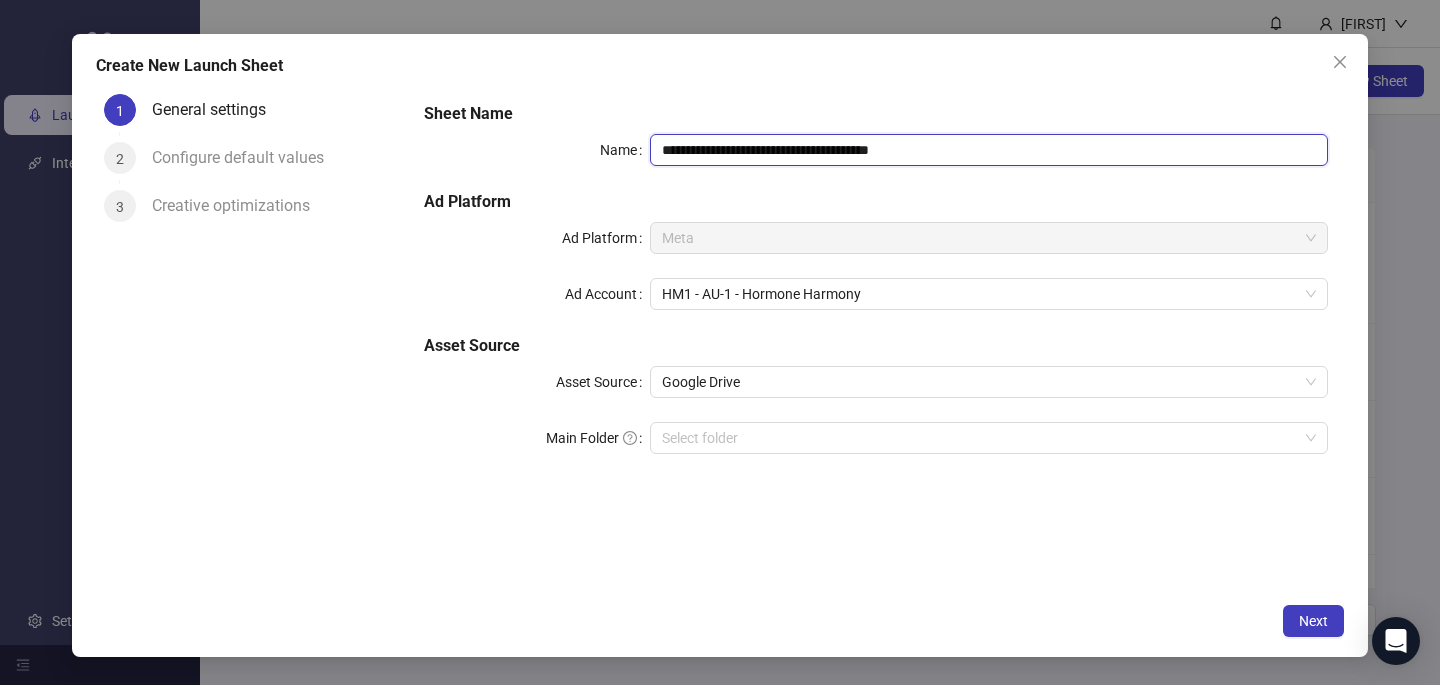 click on "**********" at bounding box center [989, 150] 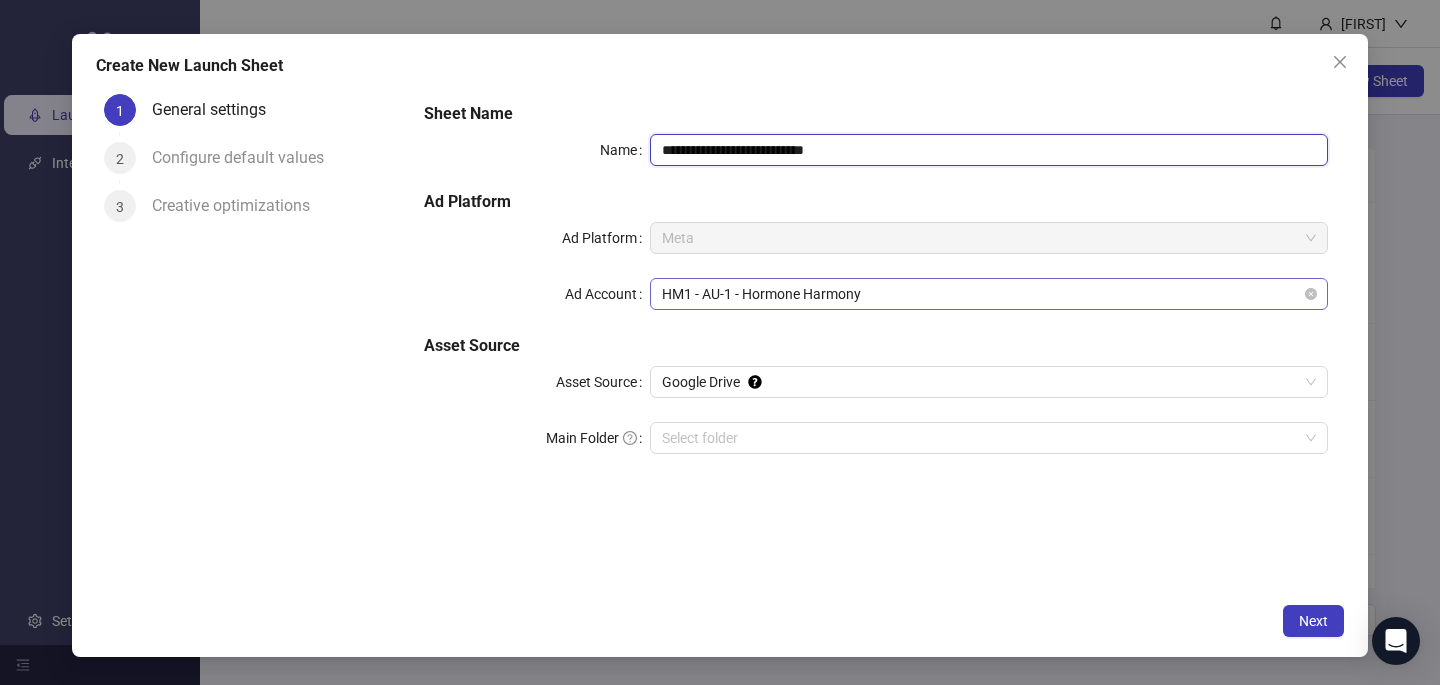click on "HM1 - AU-1 - Hormone Harmony" at bounding box center (989, 294) 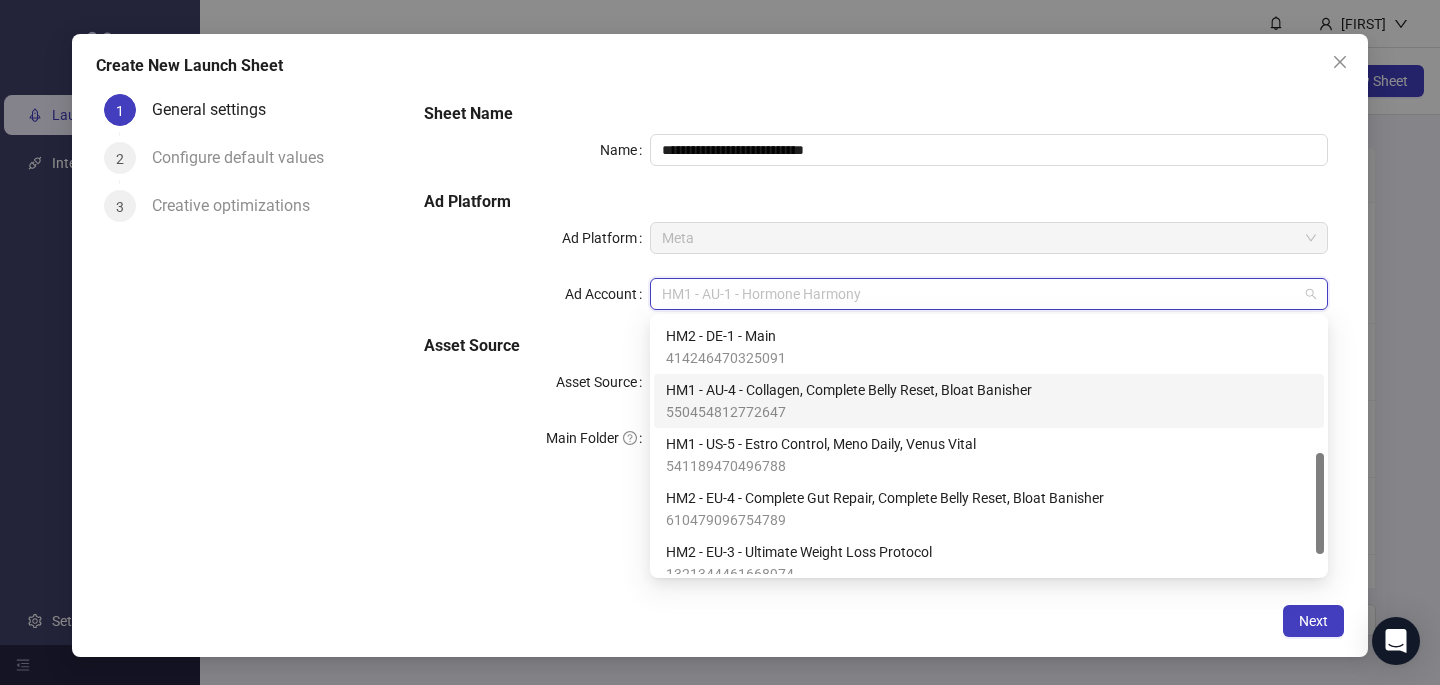 scroll, scrollTop: 343, scrollLeft: 0, axis: vertical 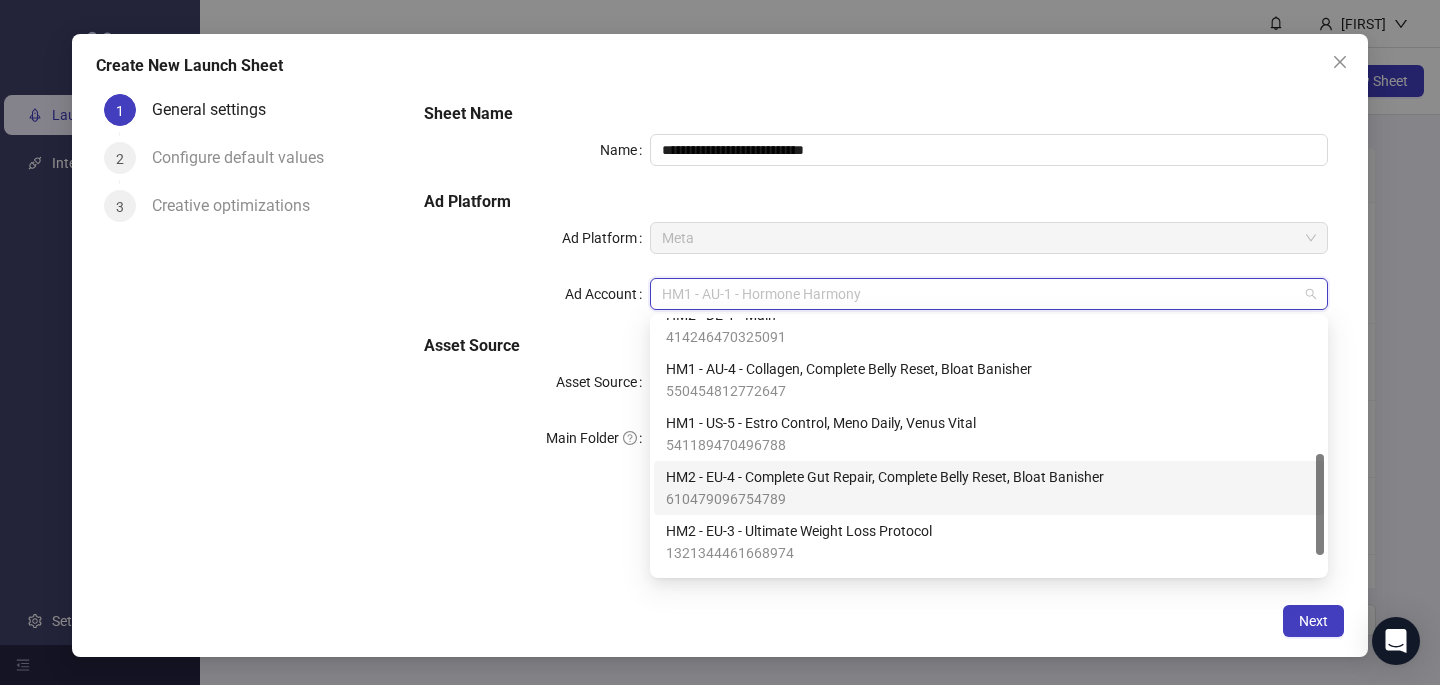 click on "HM2 - EU-4 - Complete Gut Repair, Complete Belly Reset, Bloat Banisher" at bounding box center (885, 477) 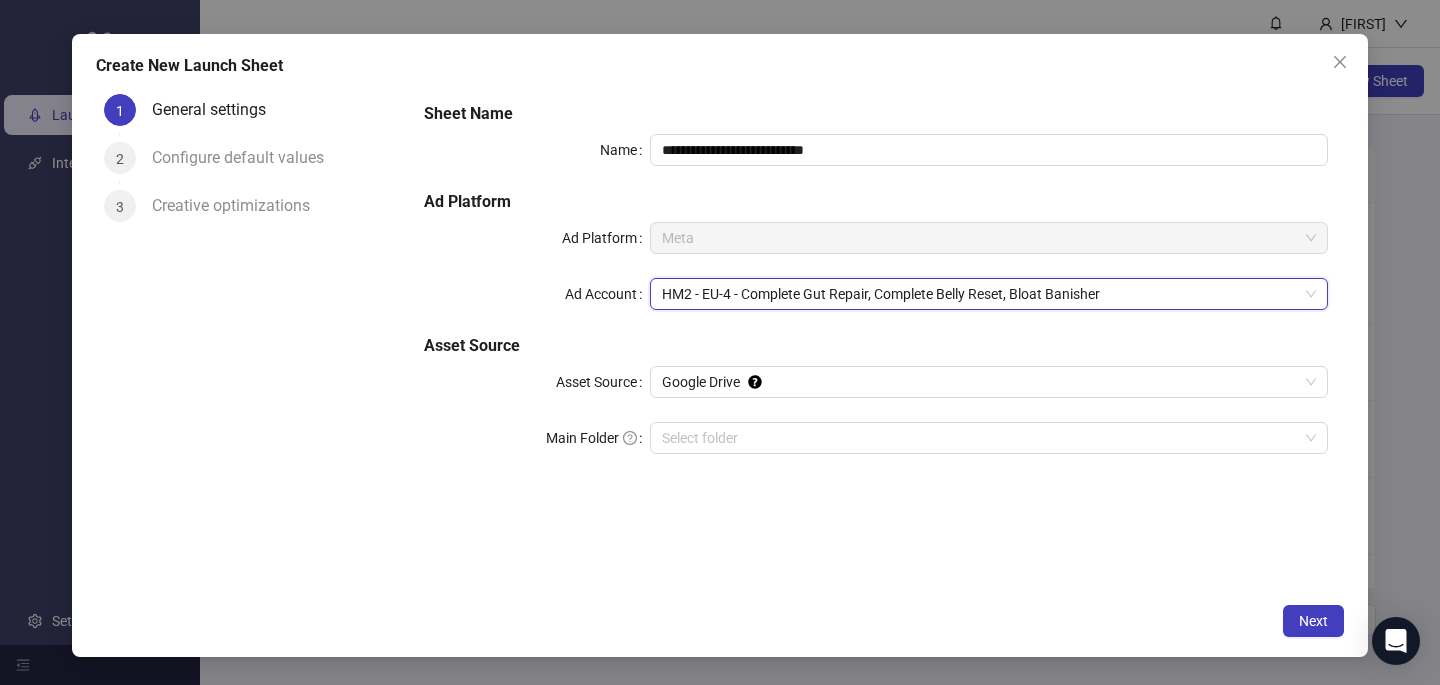 click on "**********" at bounding box center (876, 339) 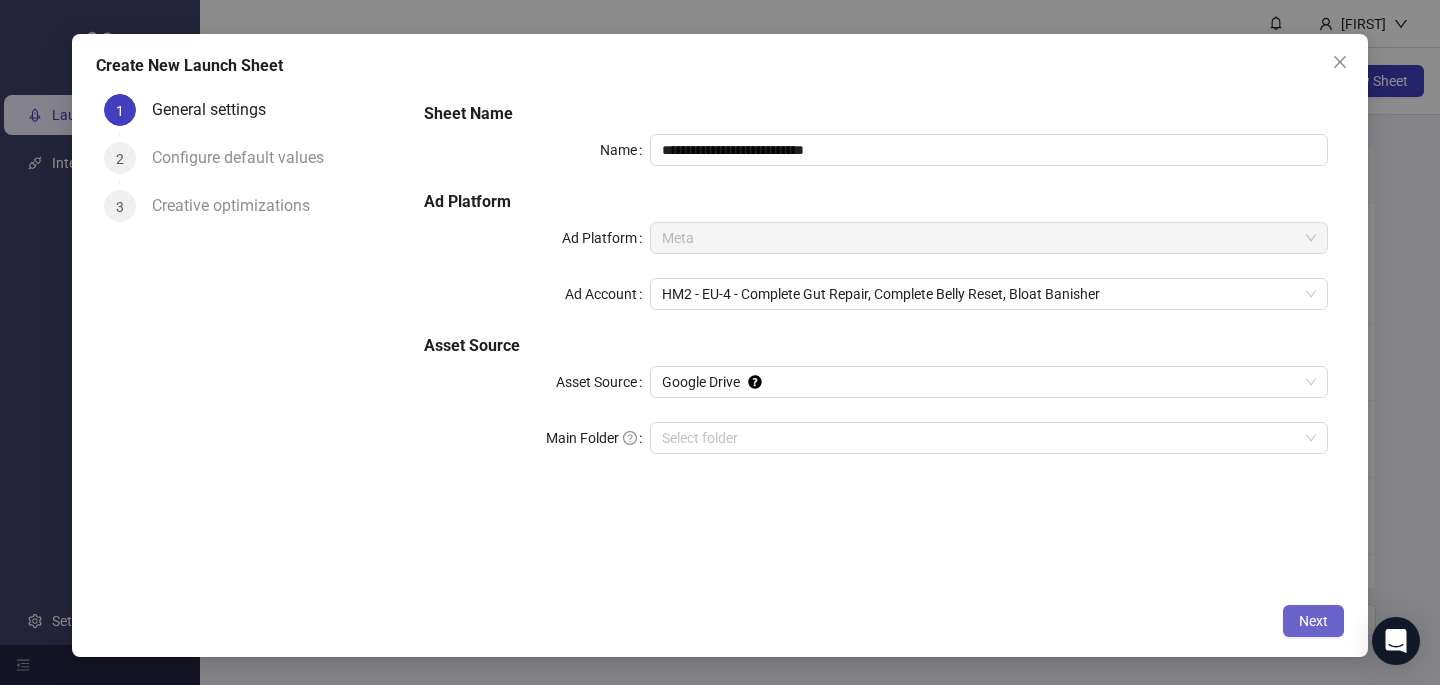 click on "Next" at bounding box center (1313, 621) 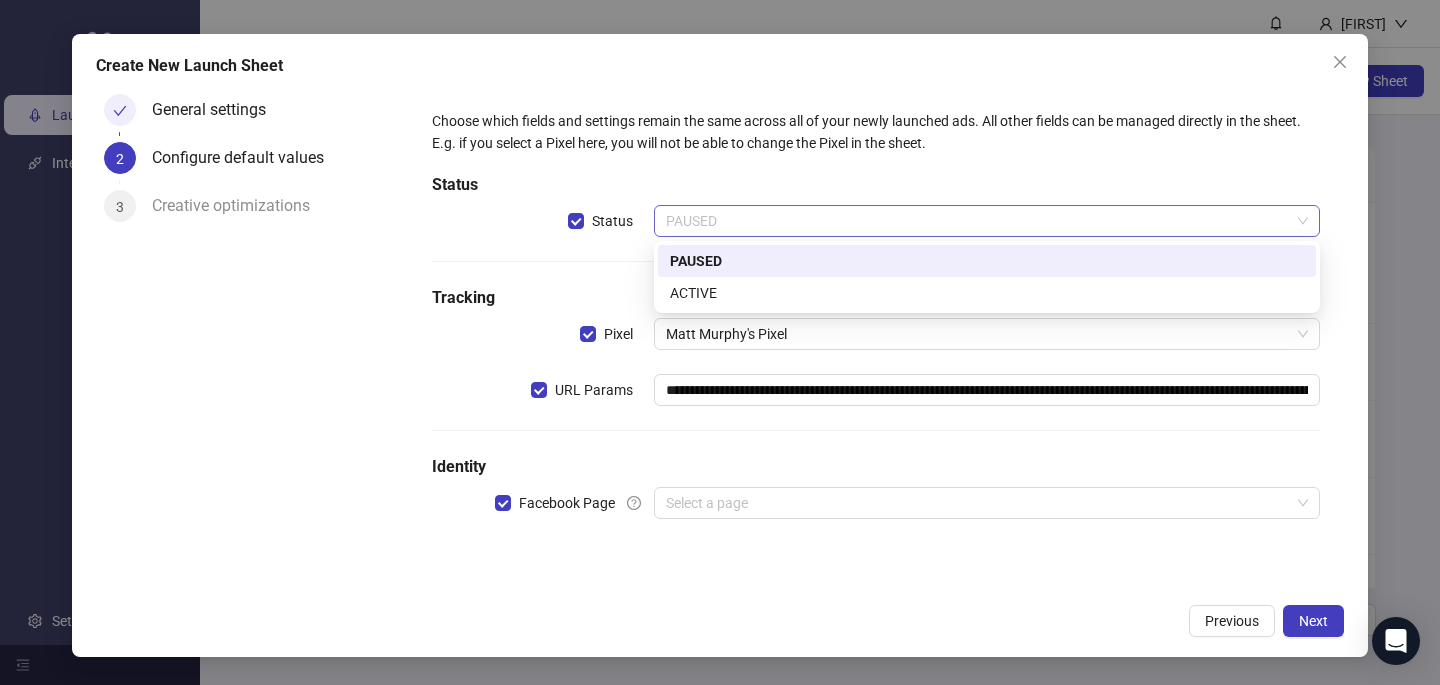 click on "PAUSED" at bounding box center (987, 221) 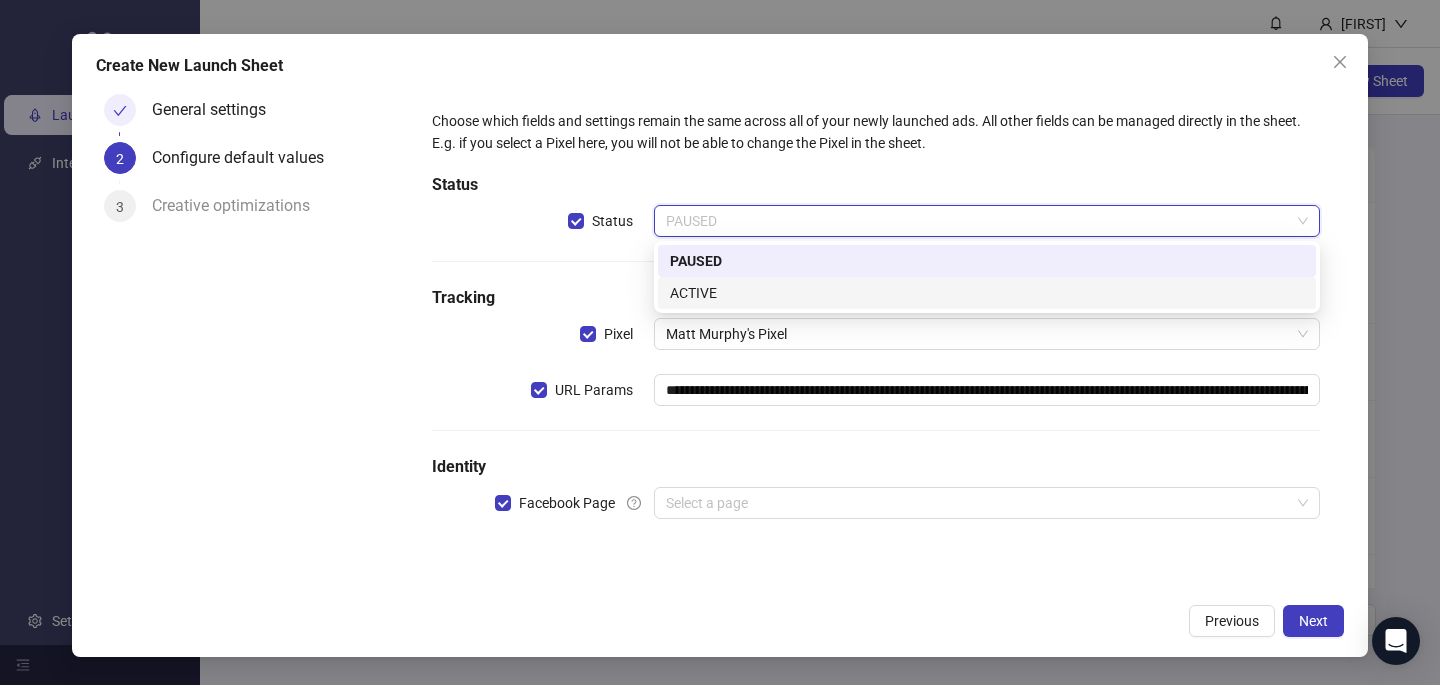 click on "ACTIVE" at bounding box center [987, 293] 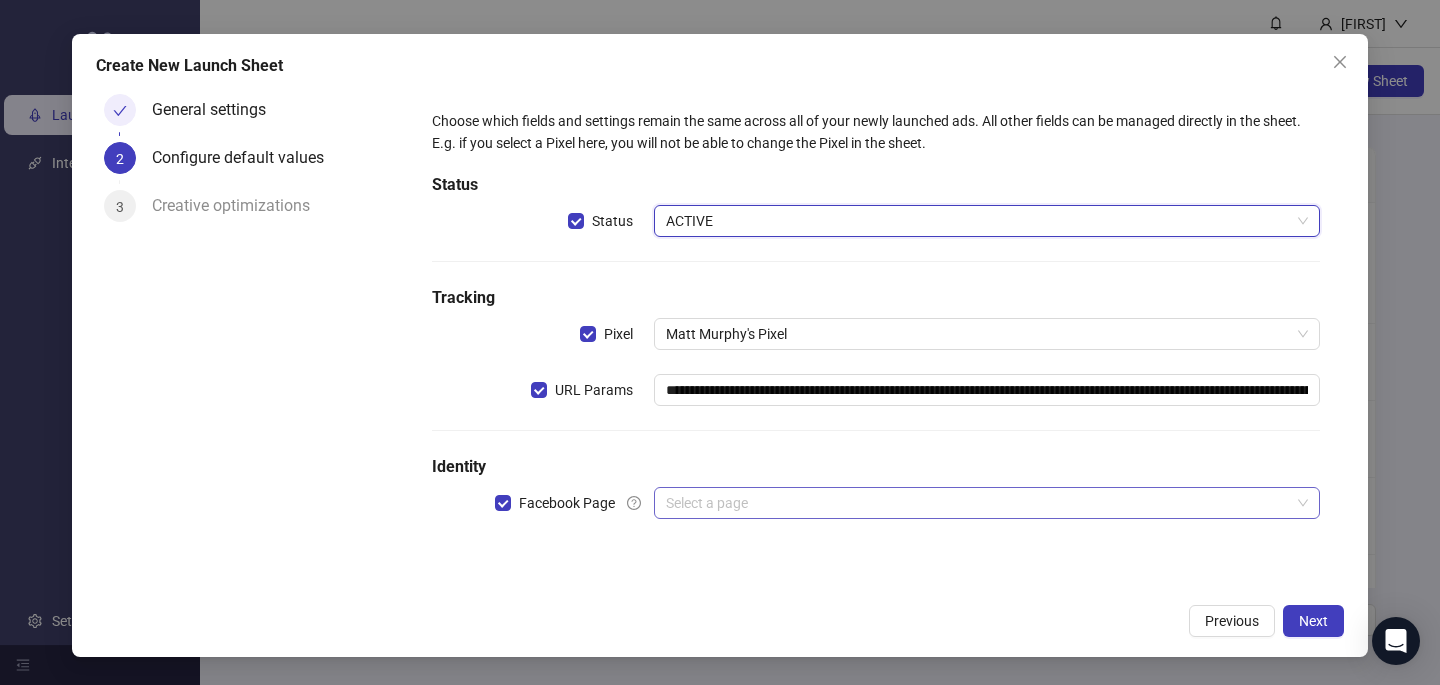 click at bounding box center (978, 503) 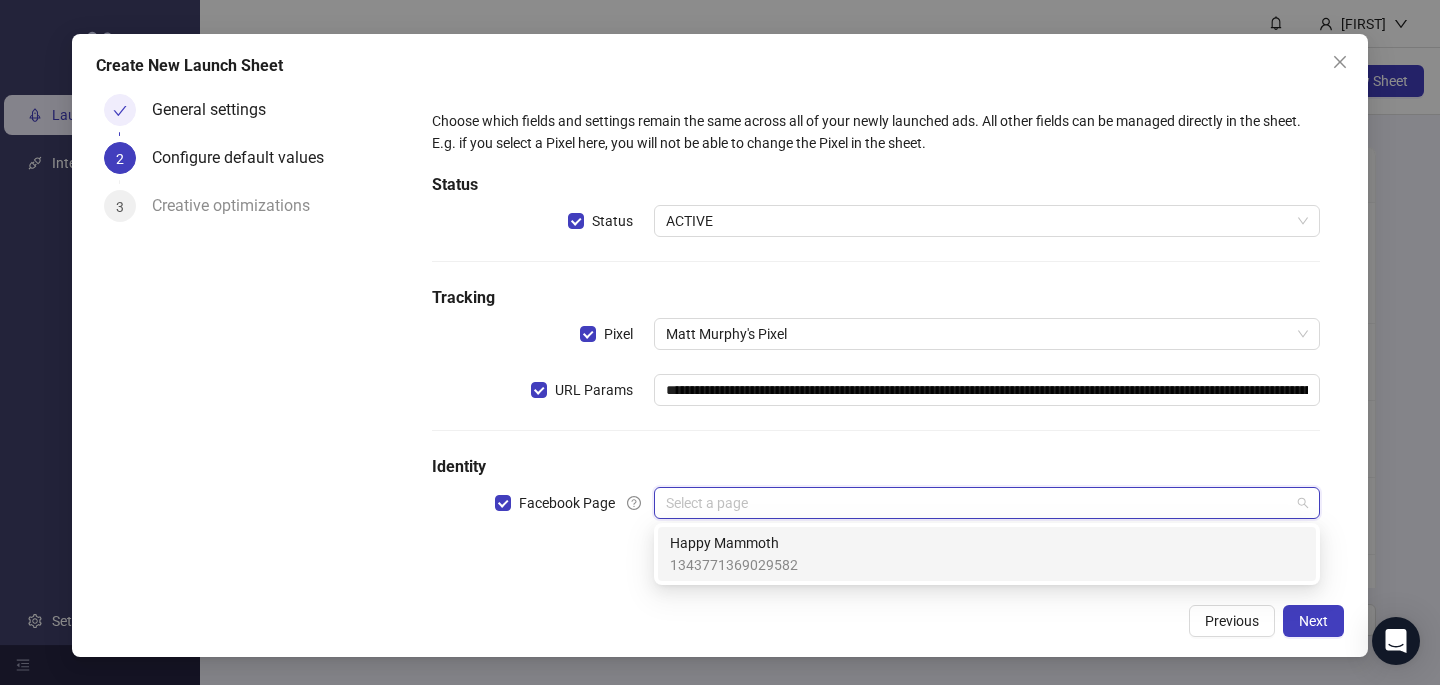 click on "1343771369029582" at bounding box center (734, 565) 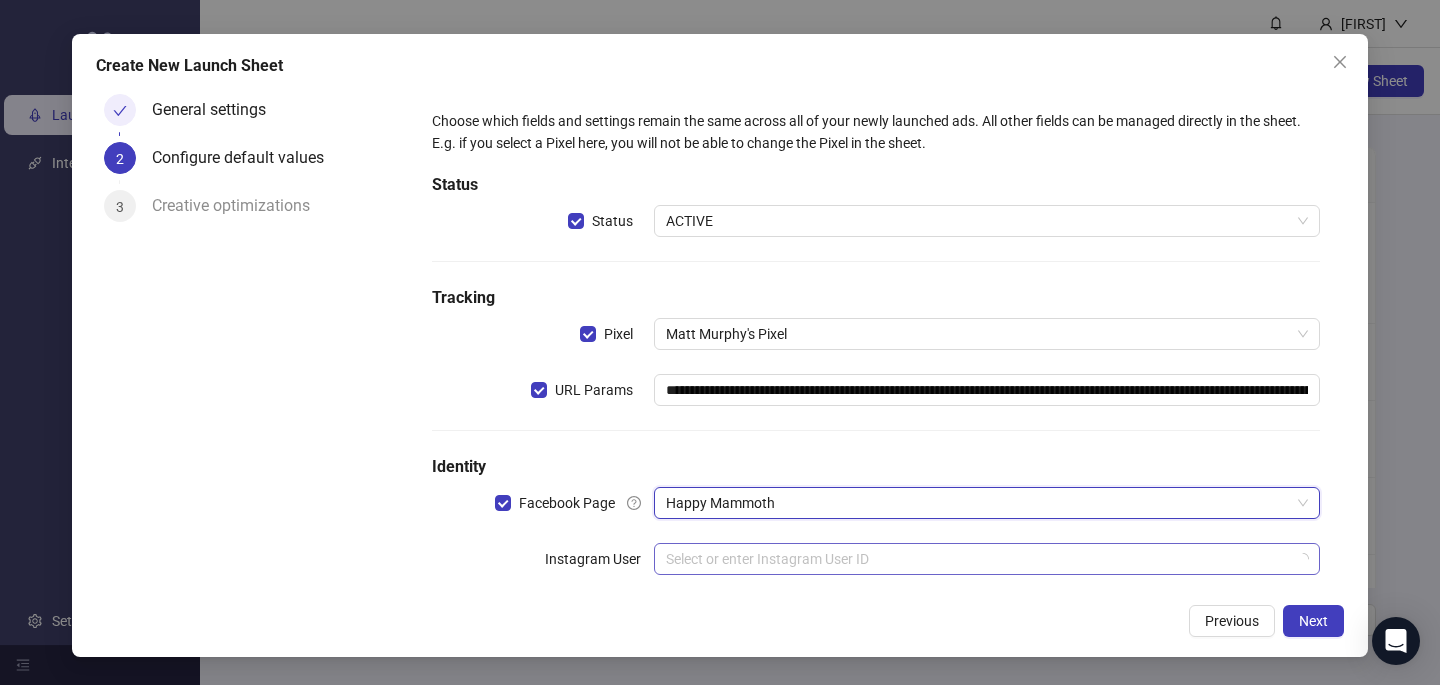 click at bounding box center [978, 559] 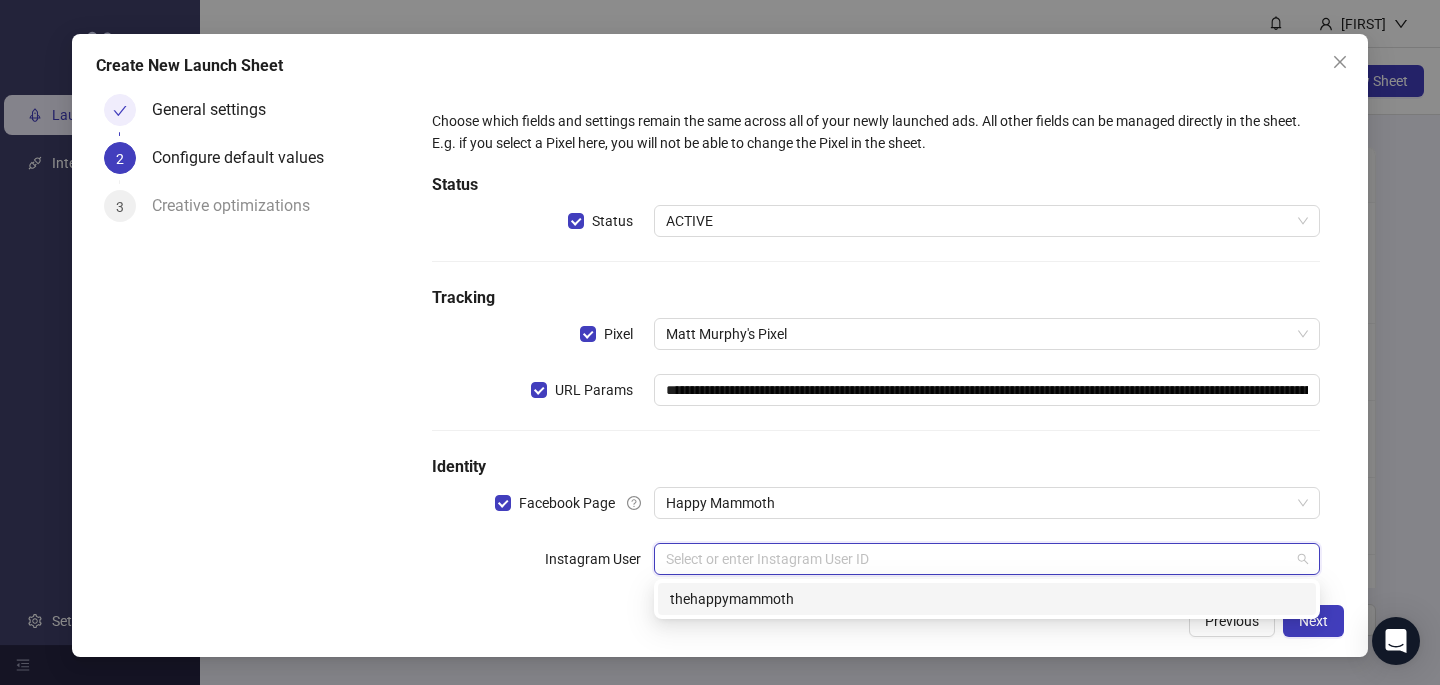 click at bounding box center [978, 559] 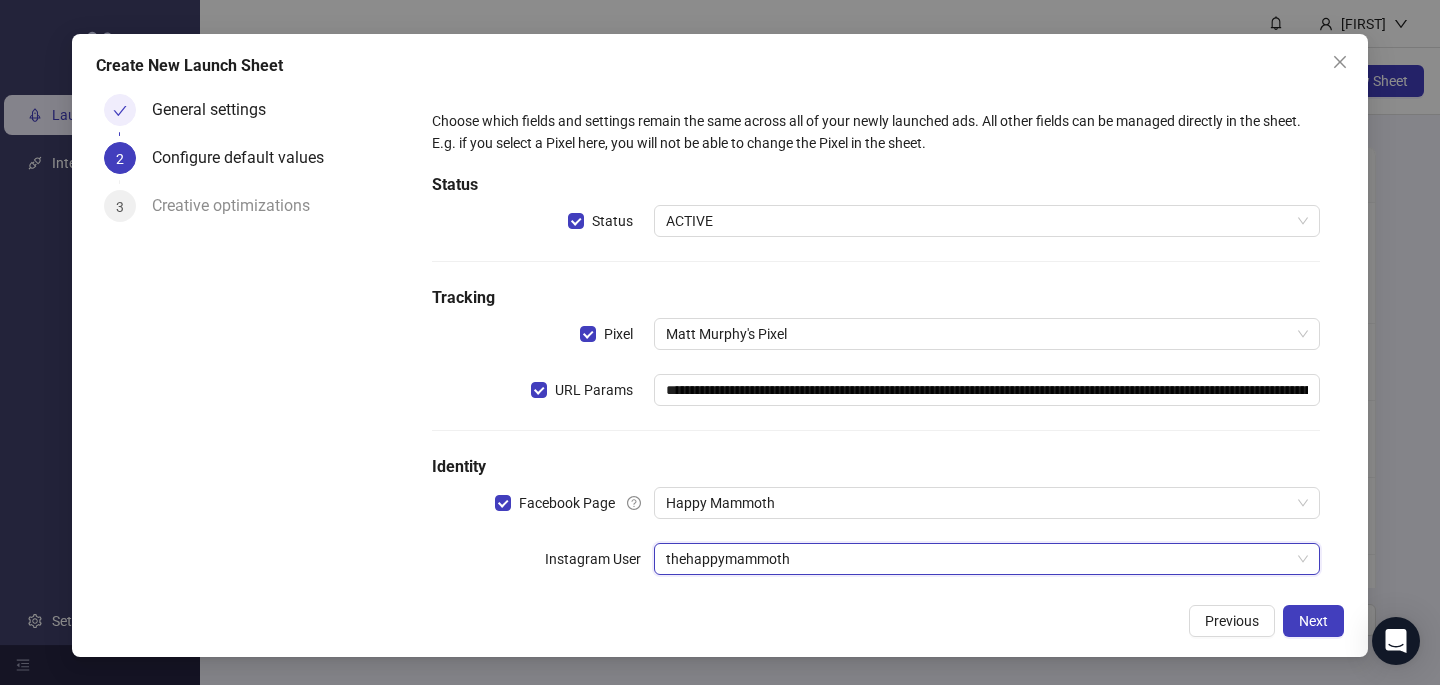 click on "Previous Next" at bounding box center (720, 621) 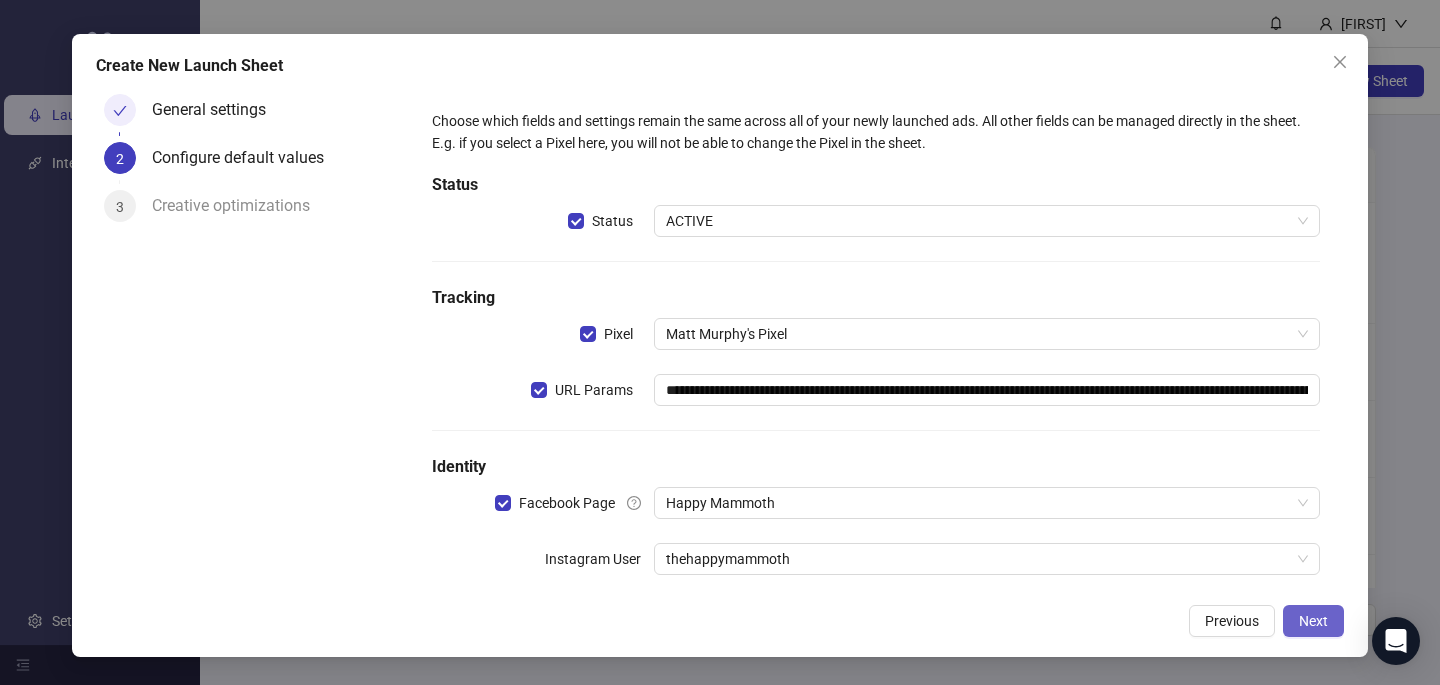 click on "Next" at bounding box center [1313, 621] 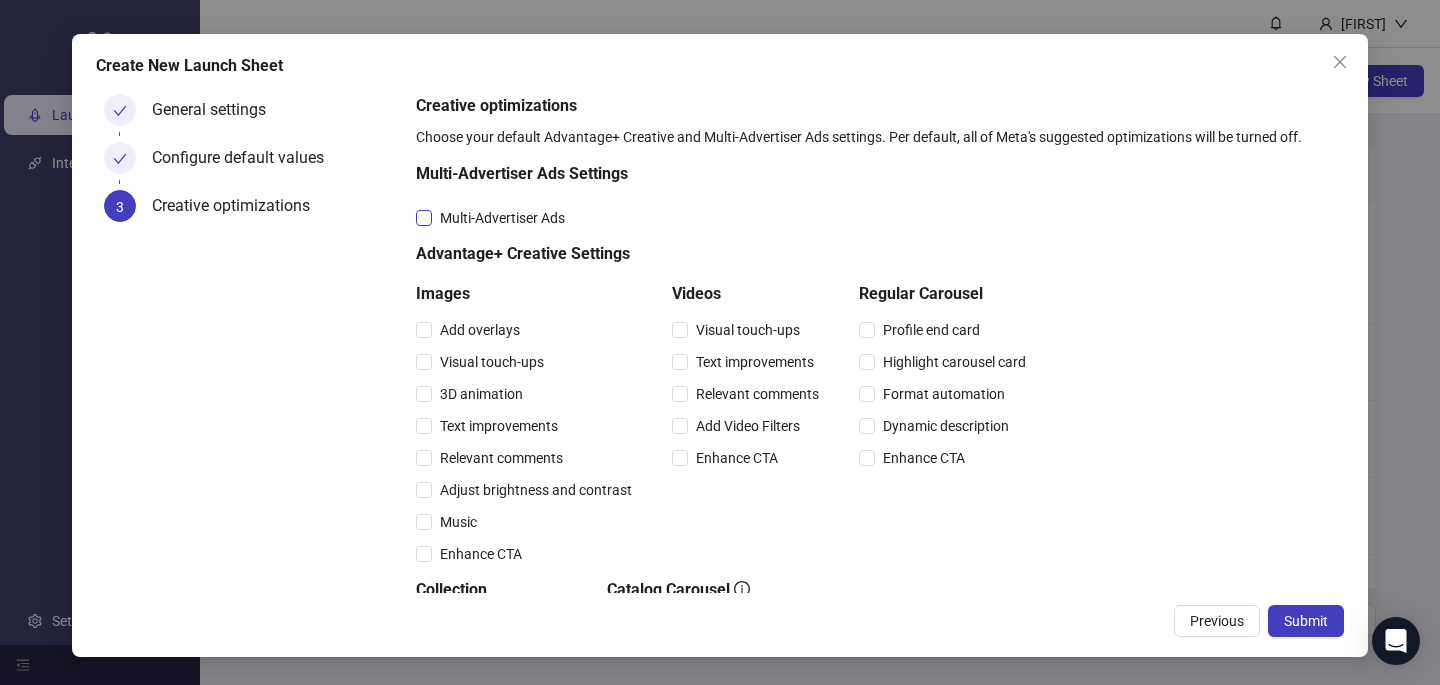 click on "Multi-Advertiser Ads" at bounding box center [502, 218] 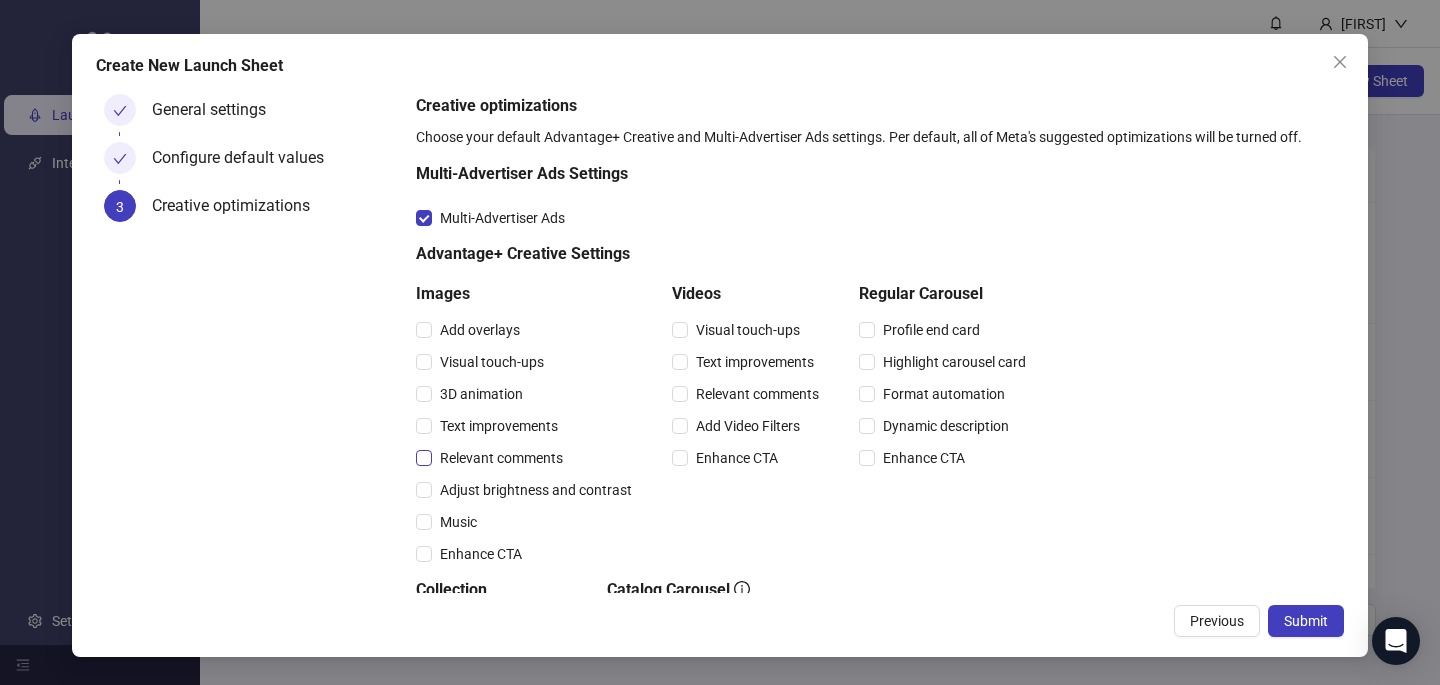 click on "Relevant comments" at bounding box center [480, 330] 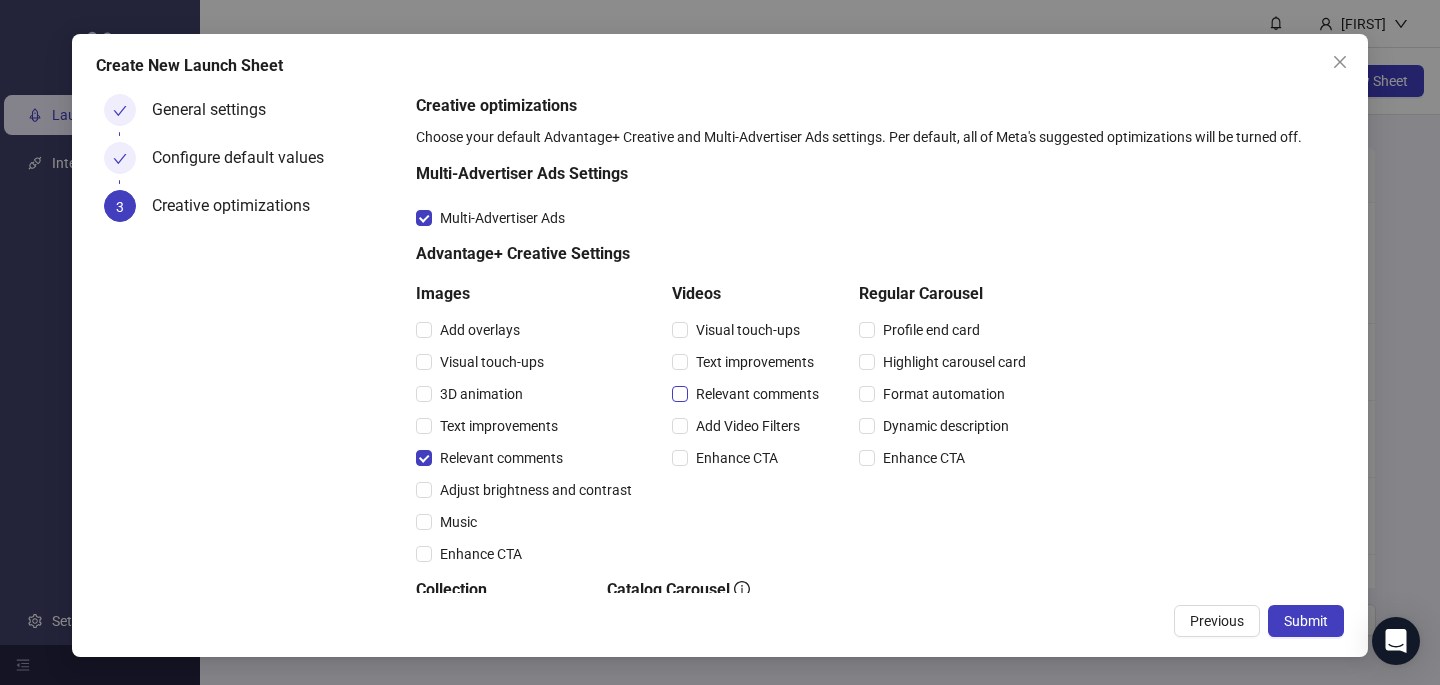 click on "Relevant comments" at bounding box center [480, 330] 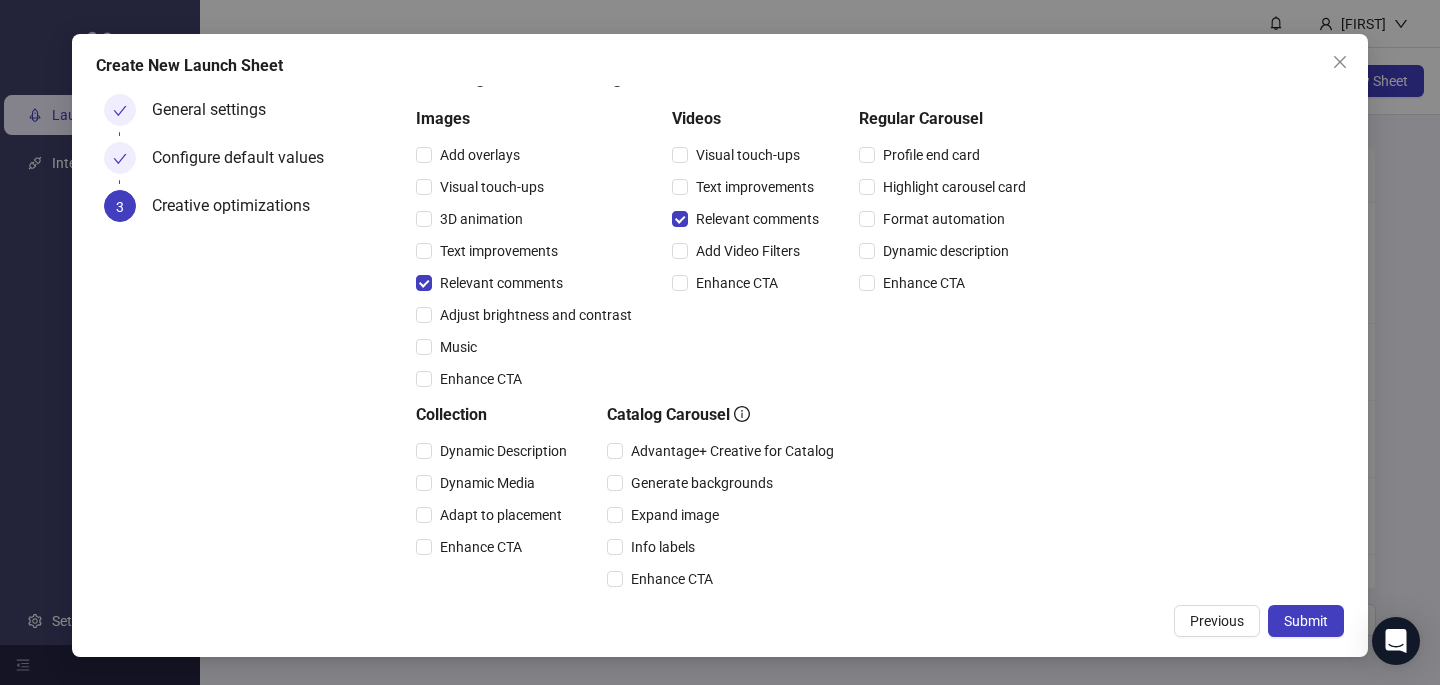 scroll, scrollTop: 212, scrollLeft: 0, axis: vertical 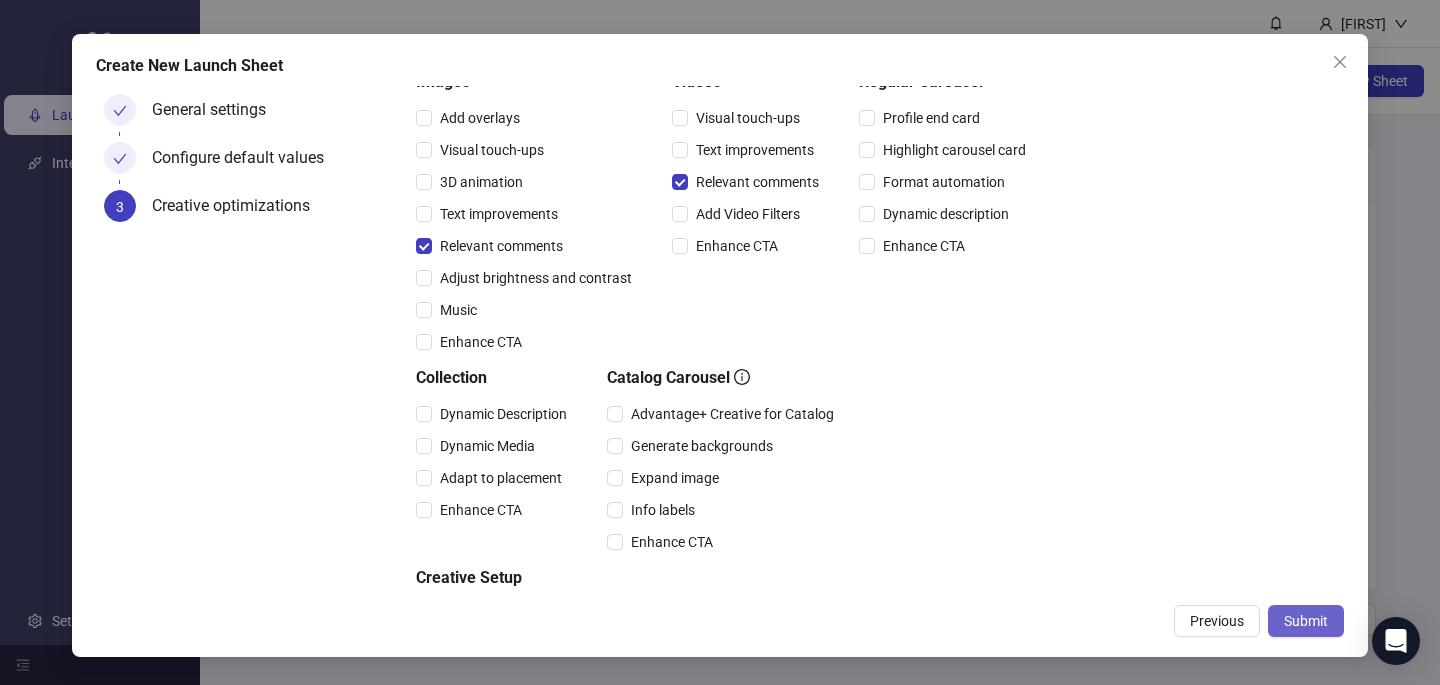 click on "Submit" at bounding box center [1306, 621] 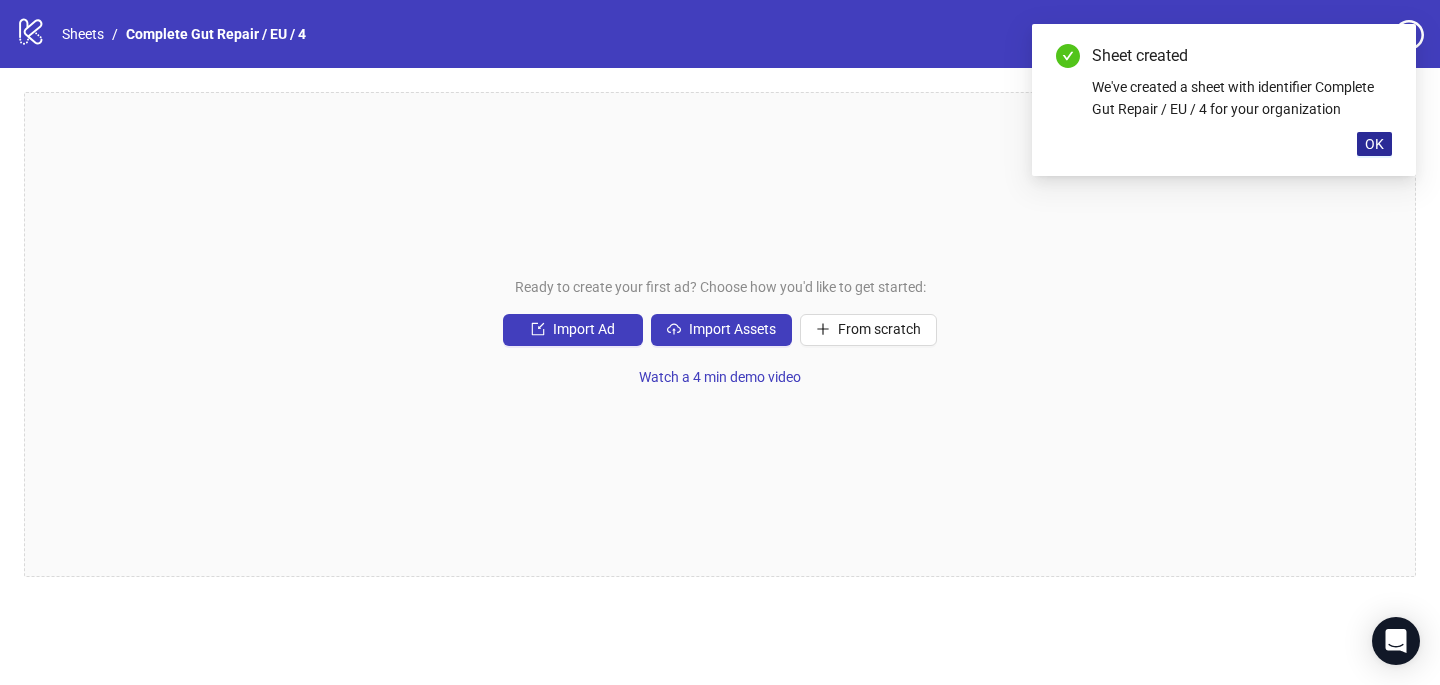 click on "OK" at bounding box center (1374, 144) 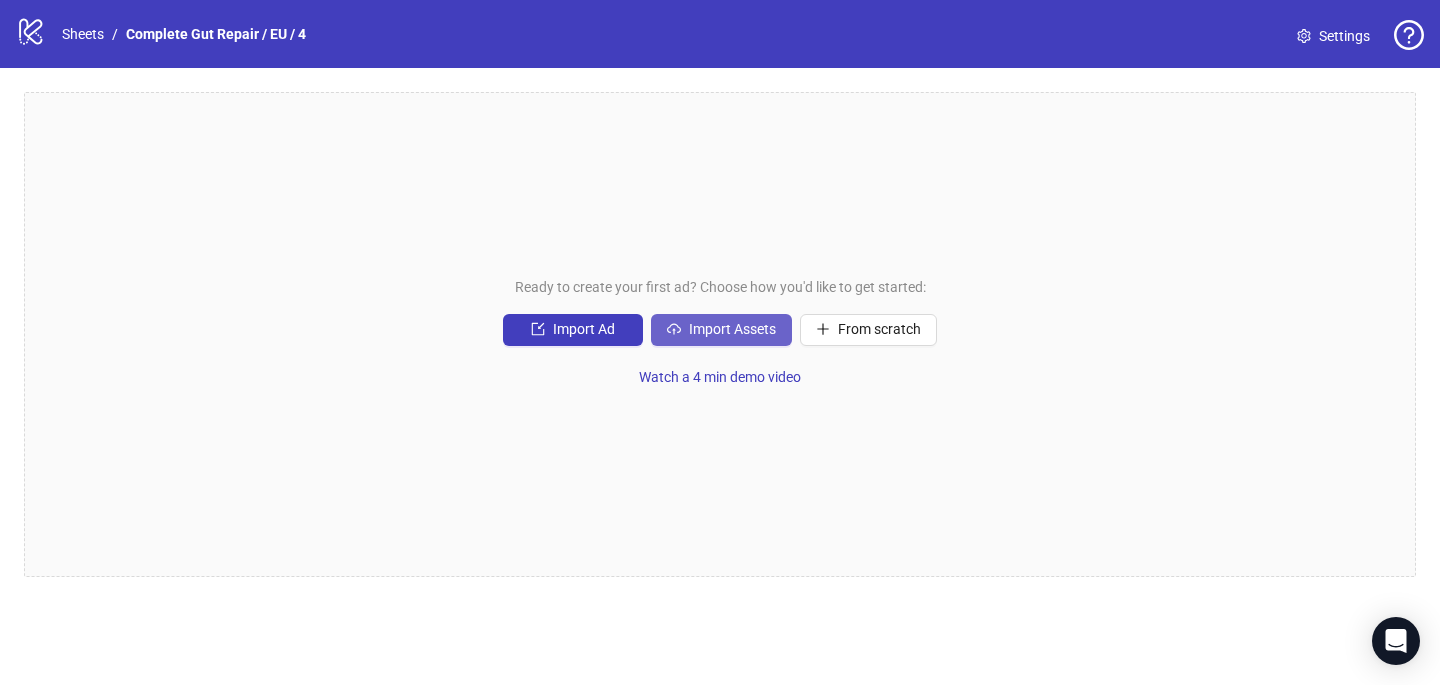 click on "Import Assets" at bounding box center (573, 330) 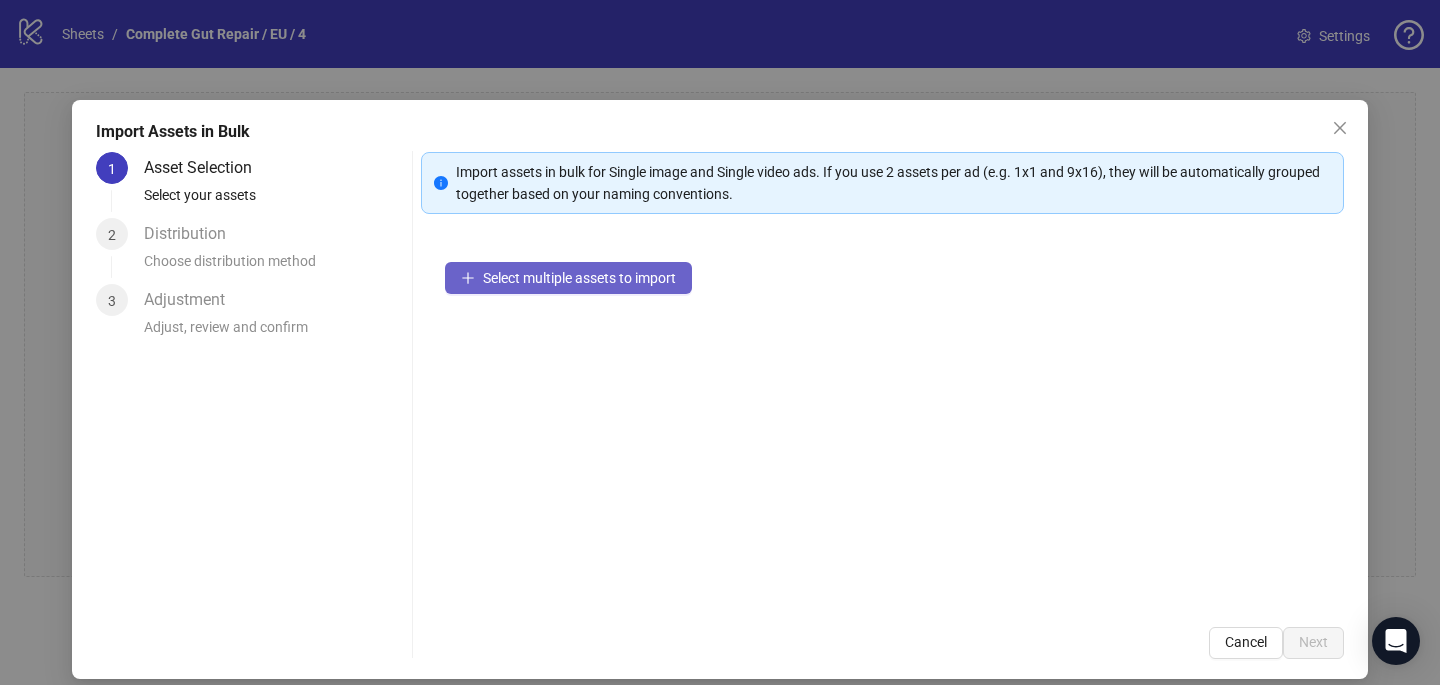 click on "Select multiple assets to import" at bounding box center [579, 278] 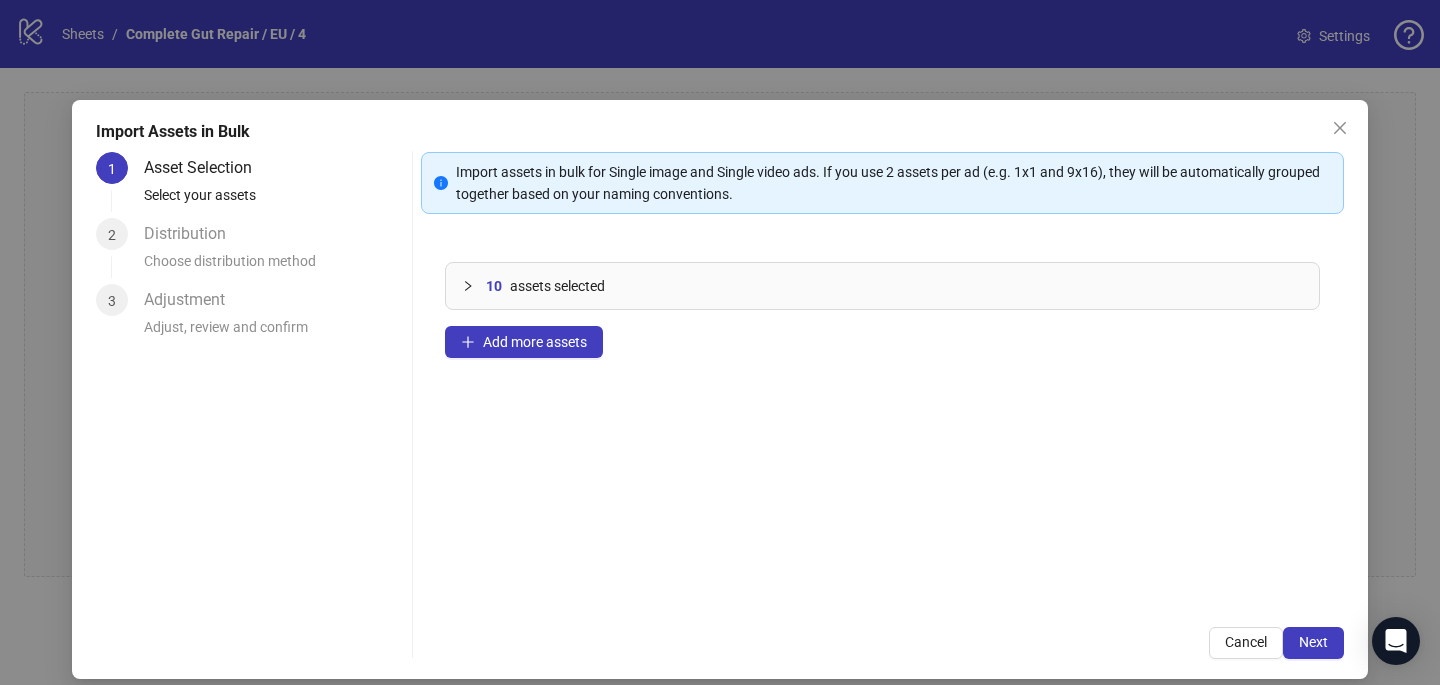 scroll, scrollTop: 17, scrollLeft: 0, axis: vertical 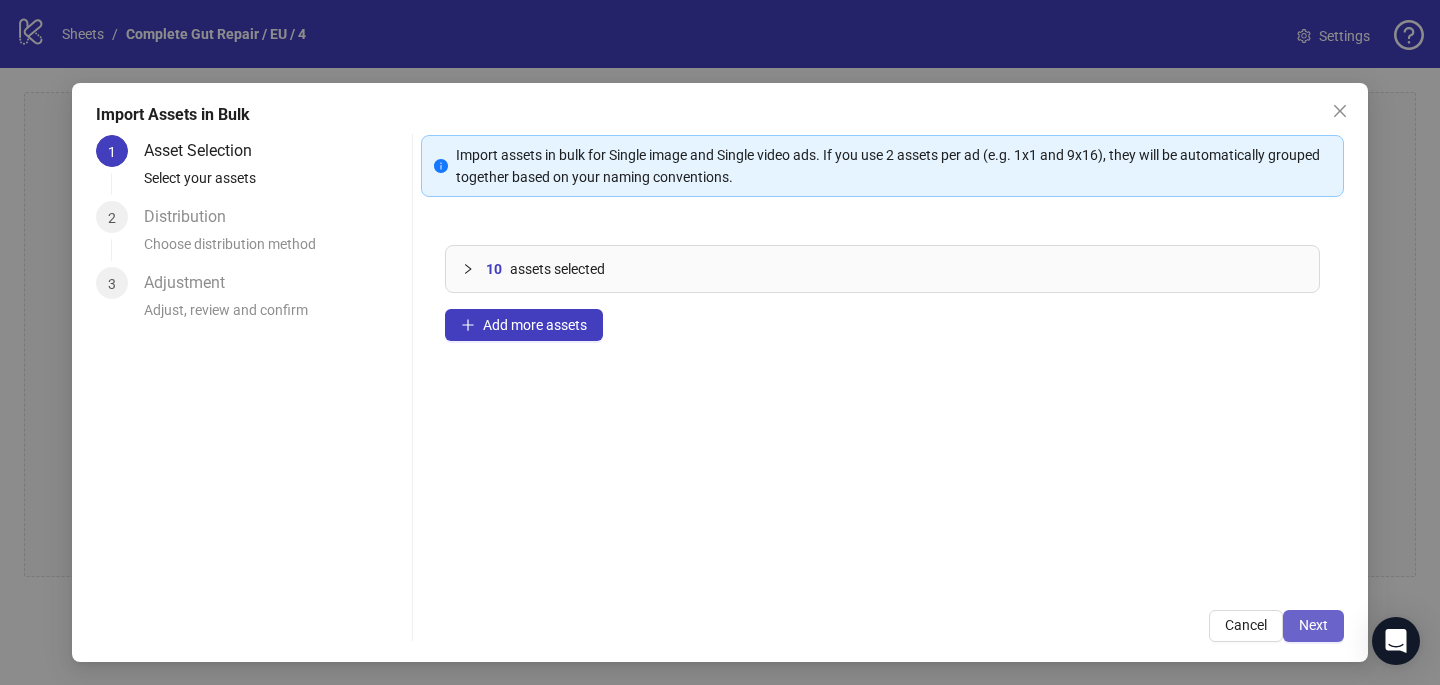 click on "Next" at bounding box center (1313, 625) 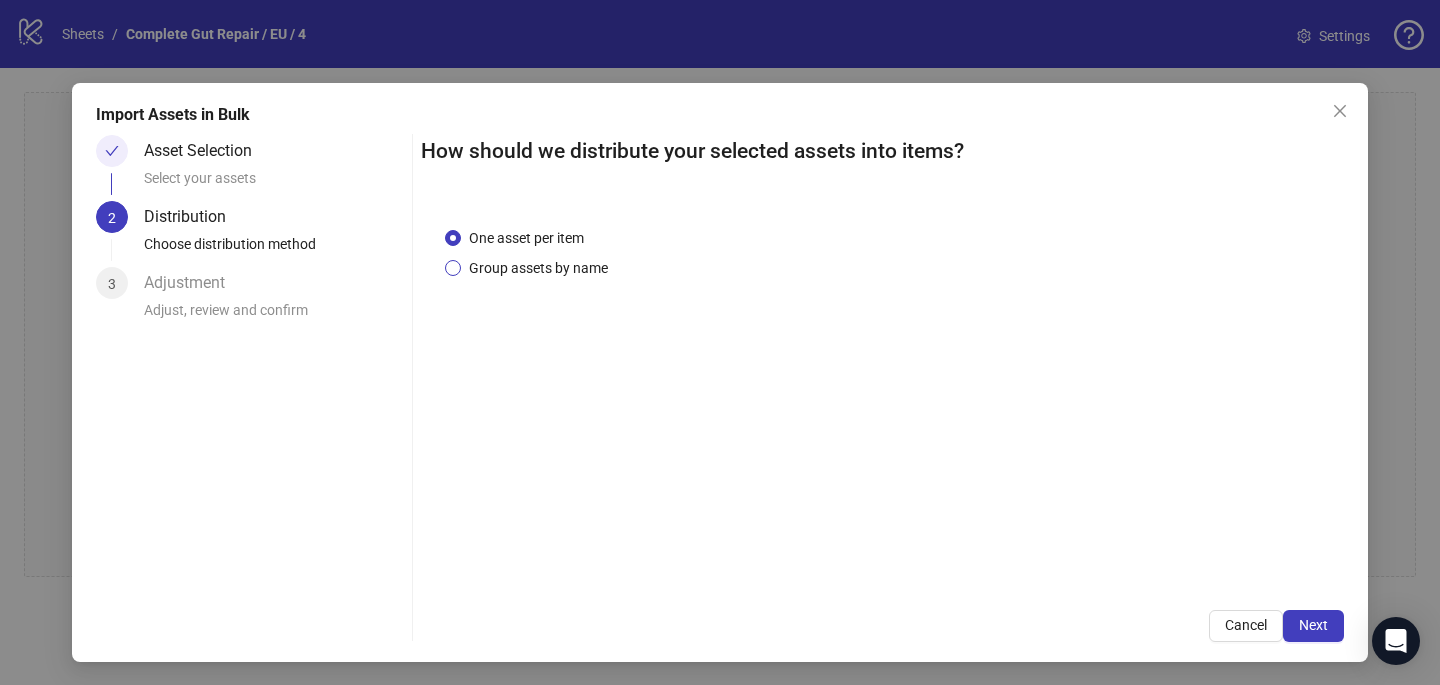 click on "Group assets by name" at bounding box center (526, 238) 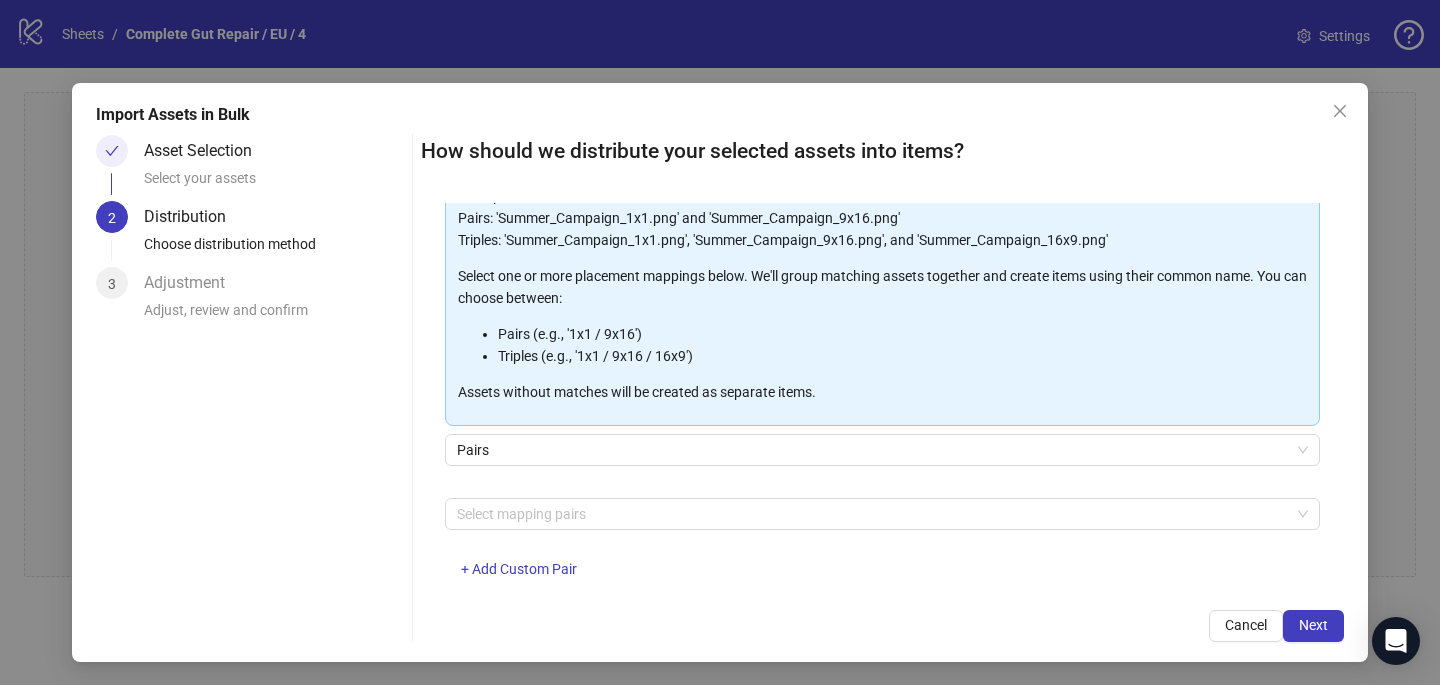 scroll, scrollTop: 187, scrollLeft: 0, axis: vertical 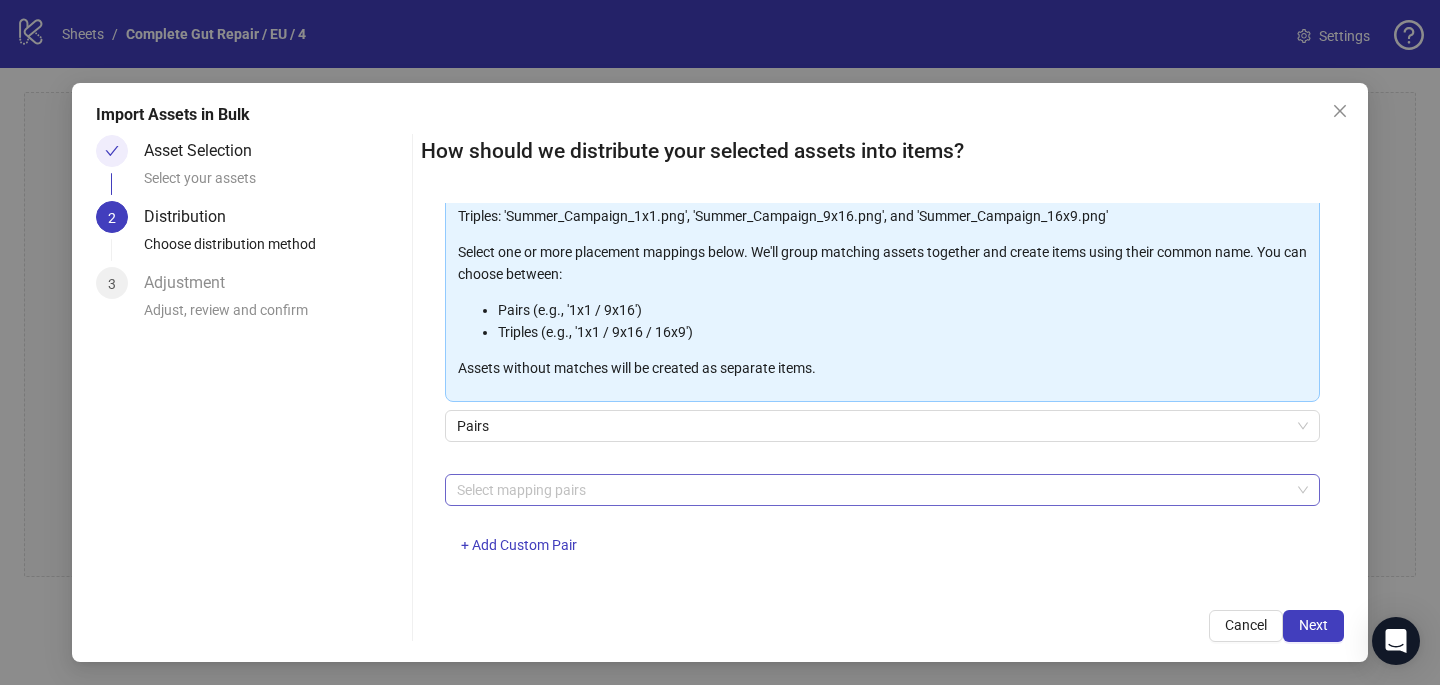 click at bounding box center (872, 490) 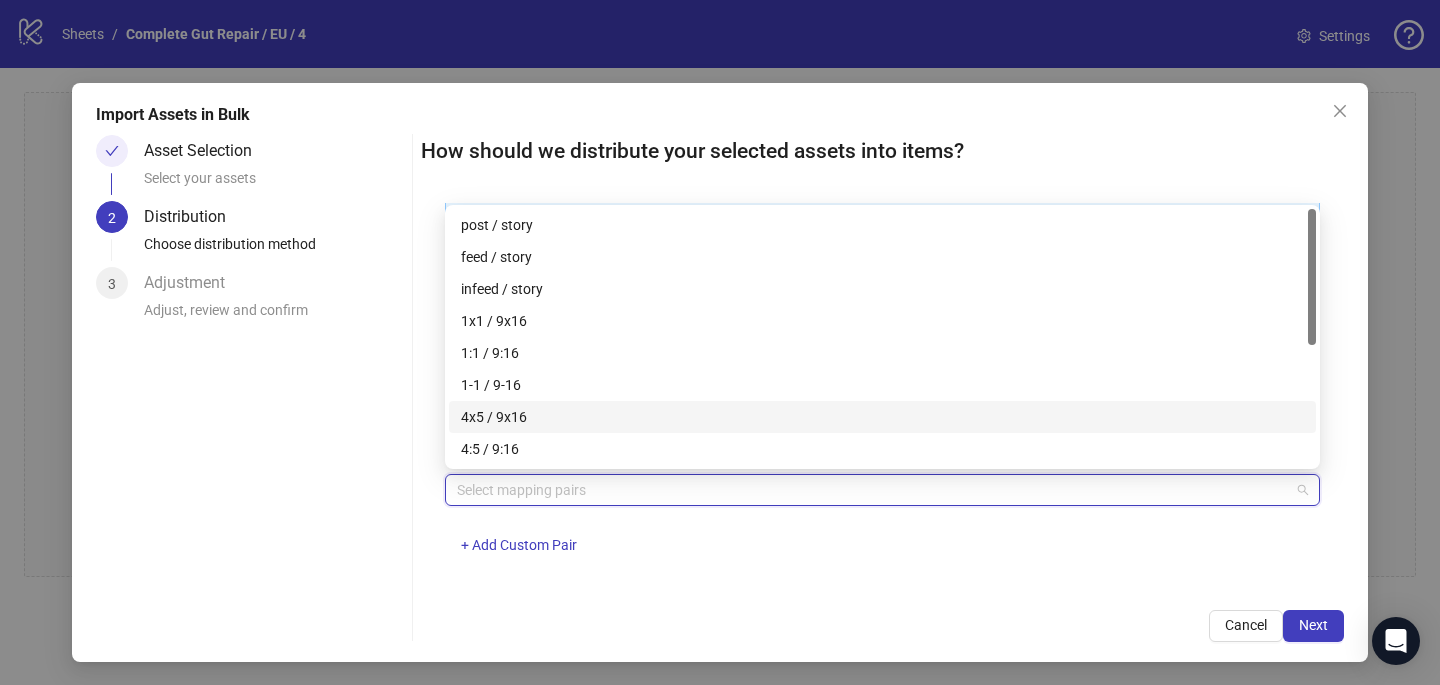 click on "4x5 / 9x16" at bounding box center [882, 417] 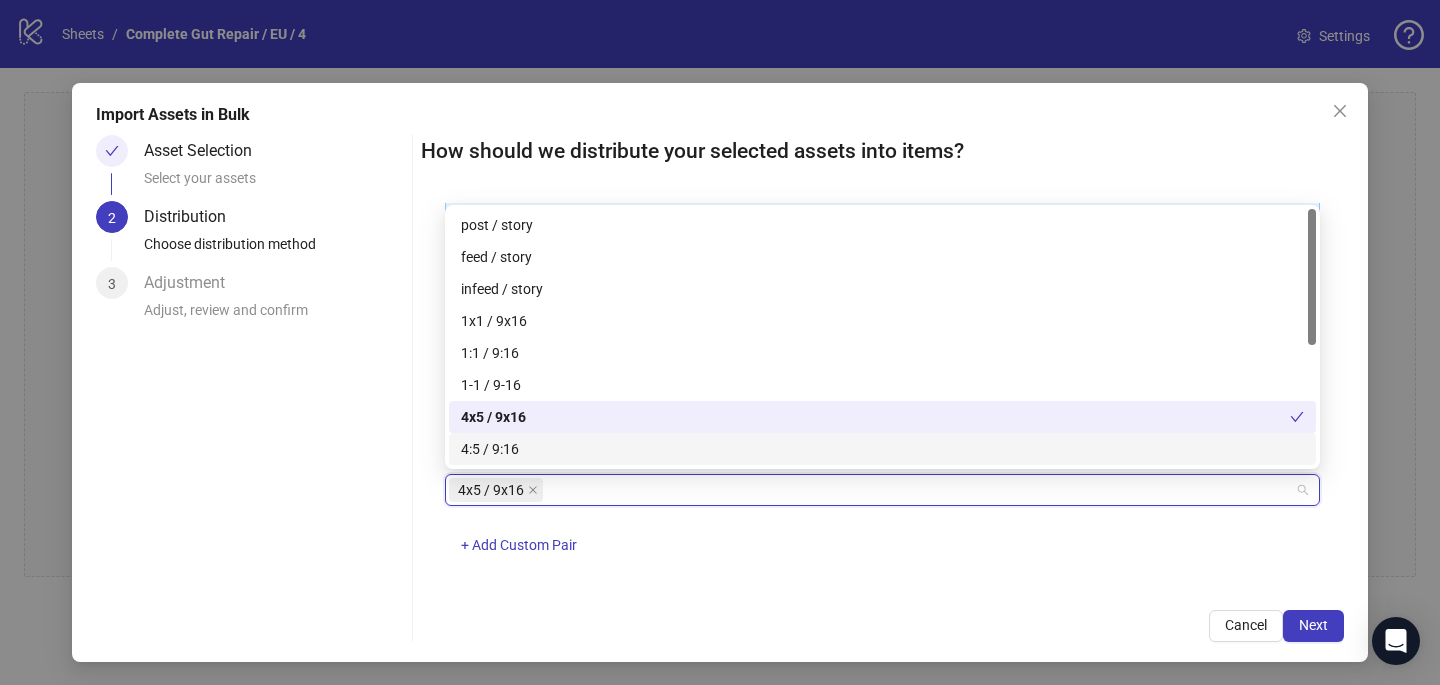 click on "4x5 / 9x16   + Add Custom Pair" at bounding box center (882, 526) 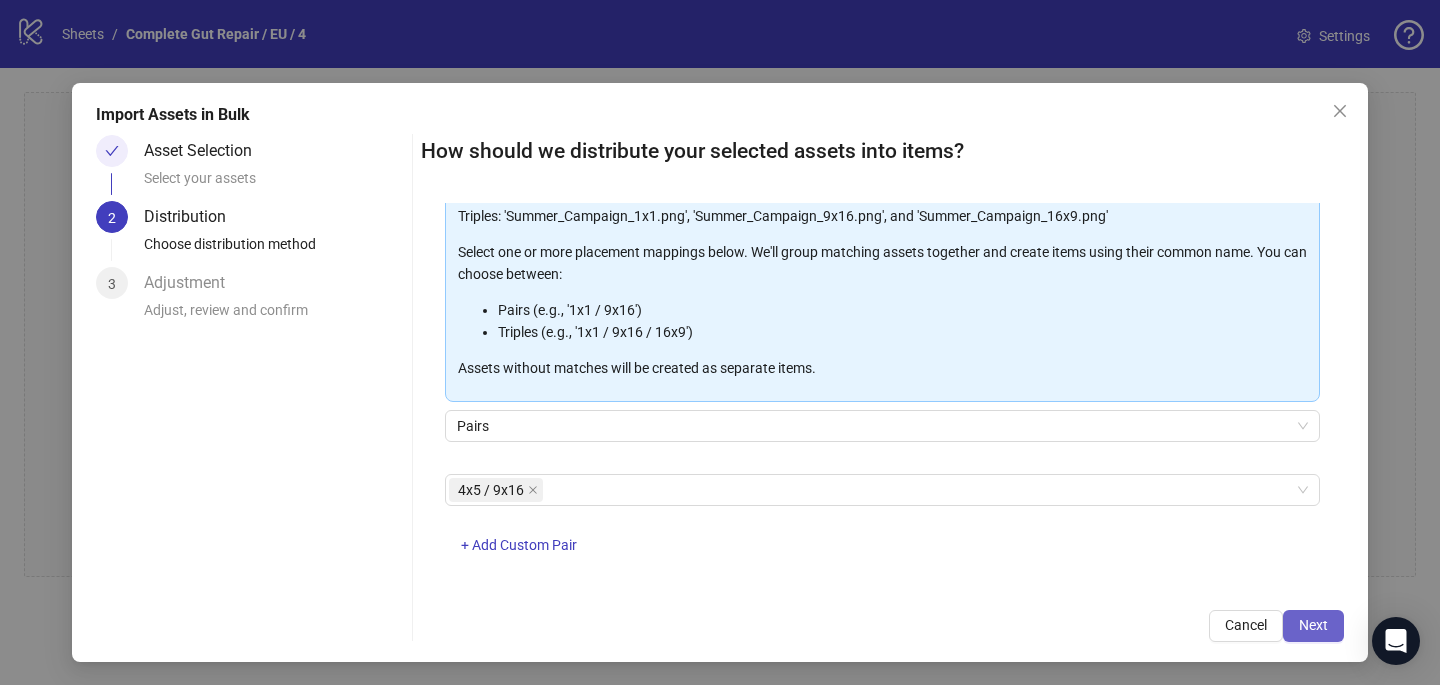 click on "Next" at bounding box center (1313, 626) 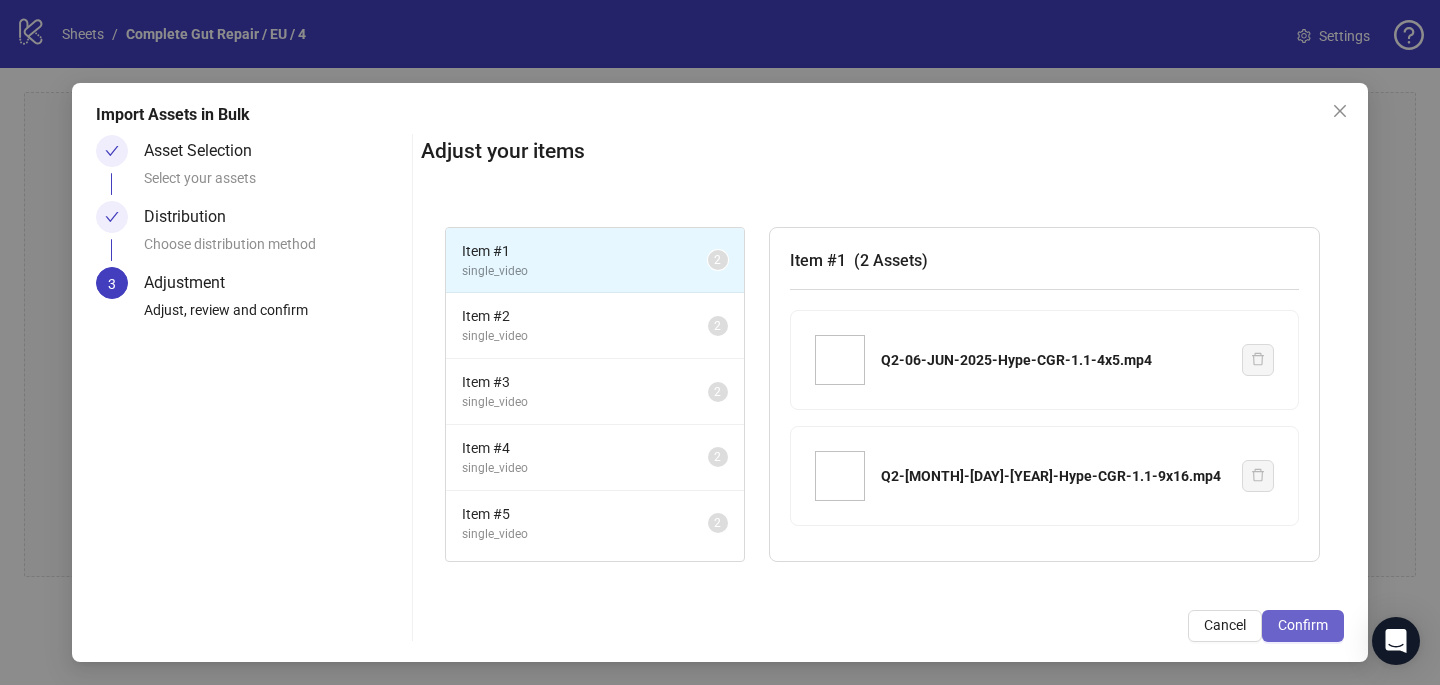 click on "Confirm" at bounding box center [1303, 625] 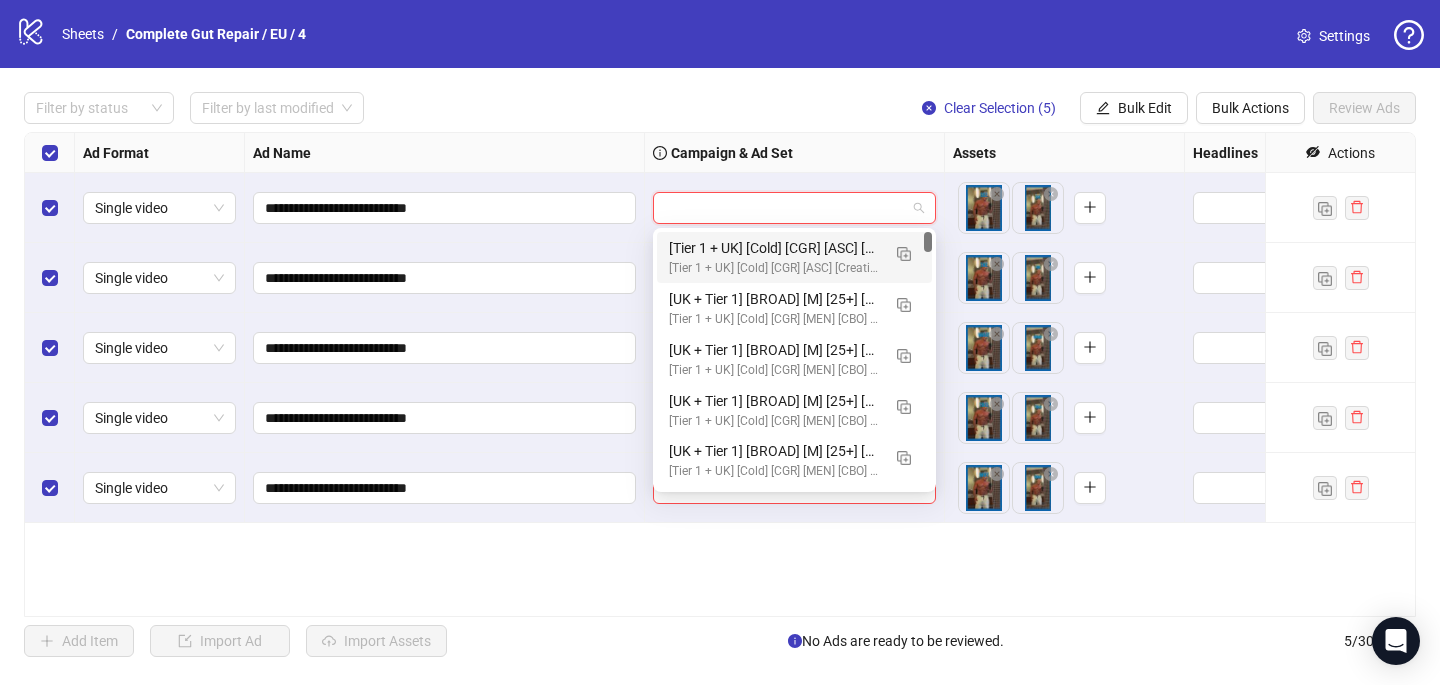 click at bounding box center (785, 208) 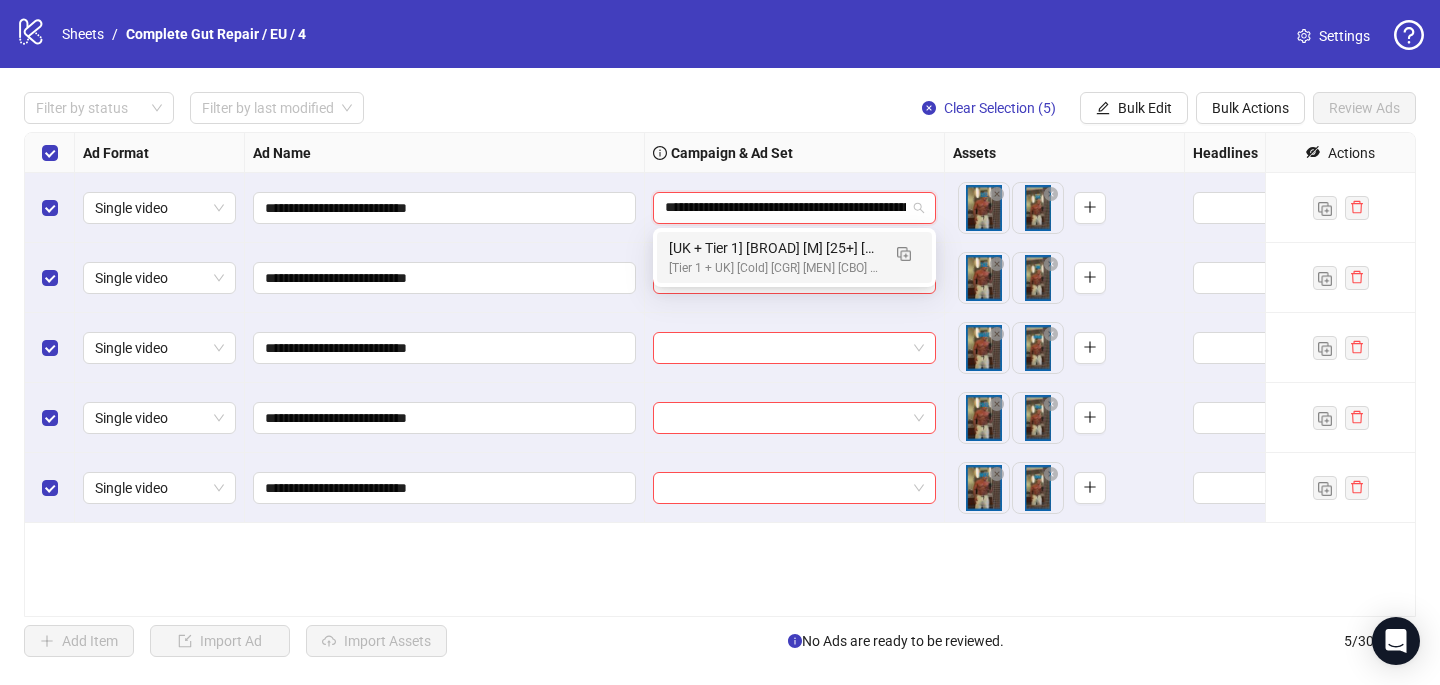 scroll, scrollTop: 0, scrollLeft: 784, axis: horizontal 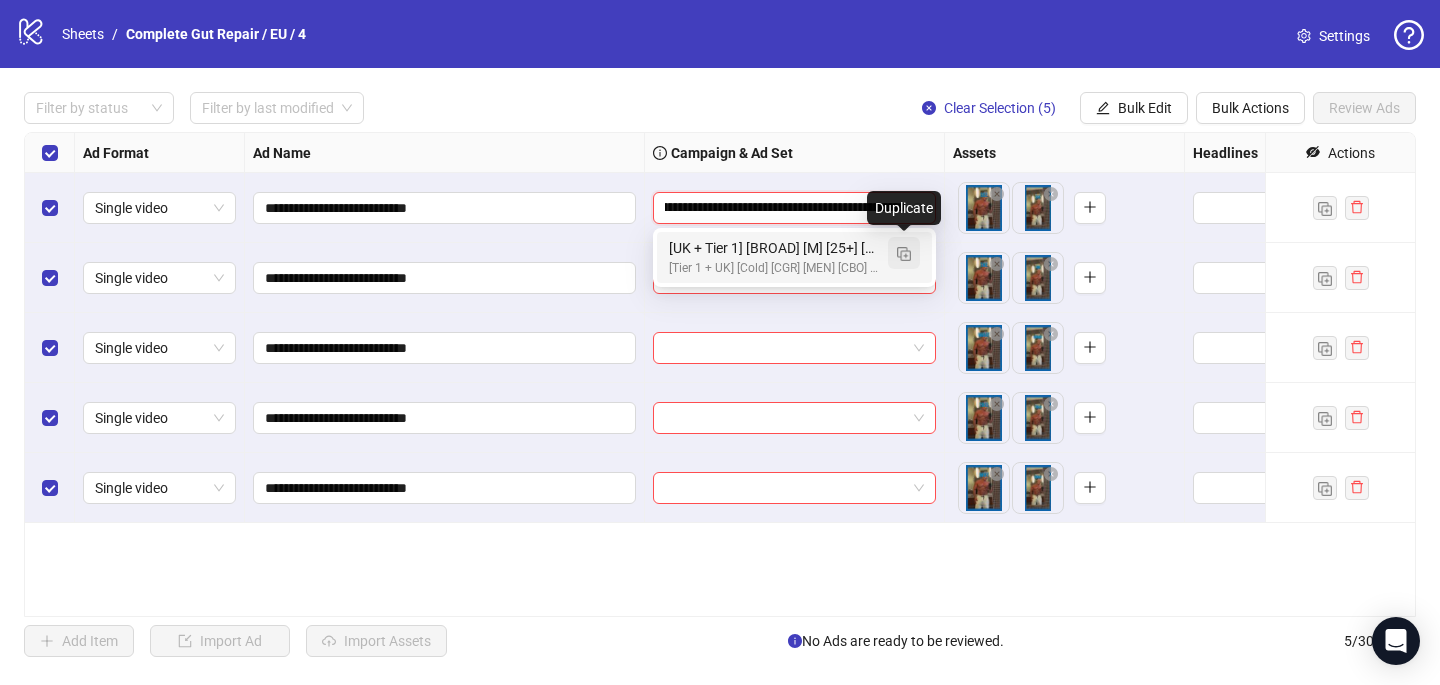 click at bounding box center [904, 254] 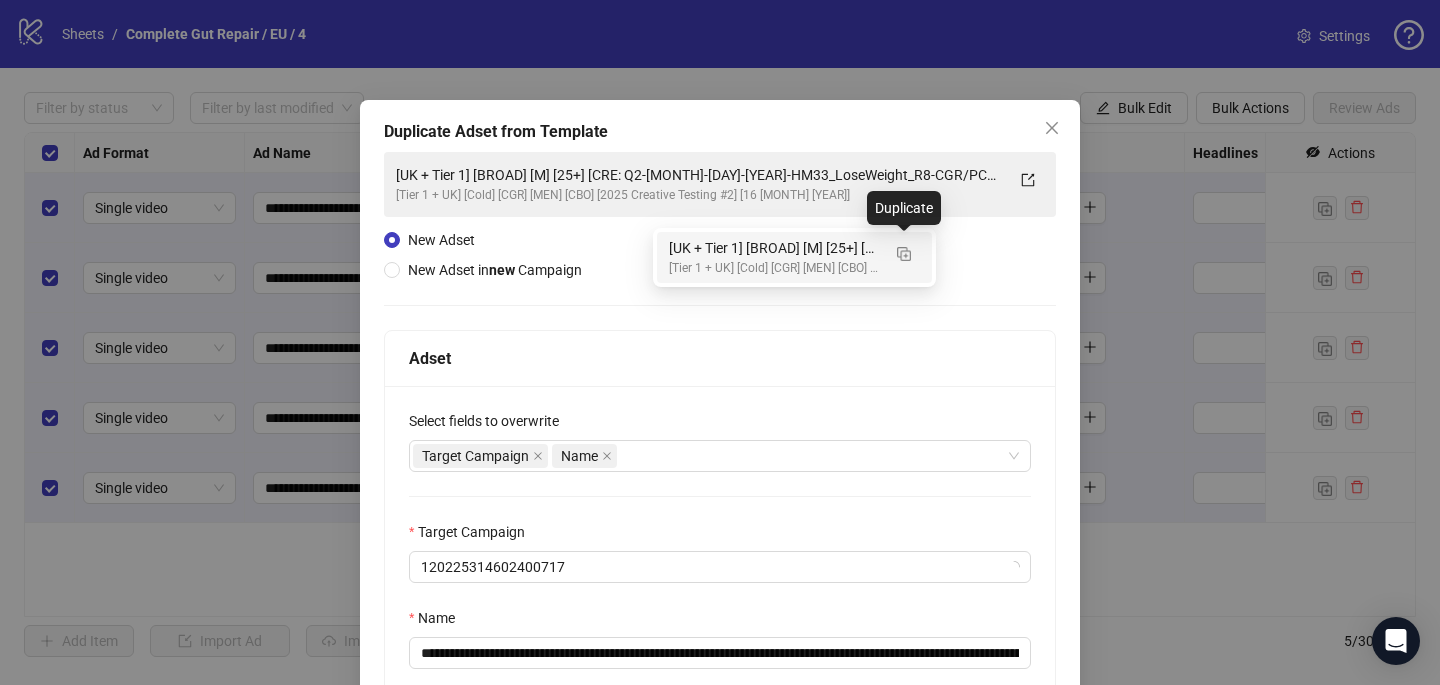 type on "**********" 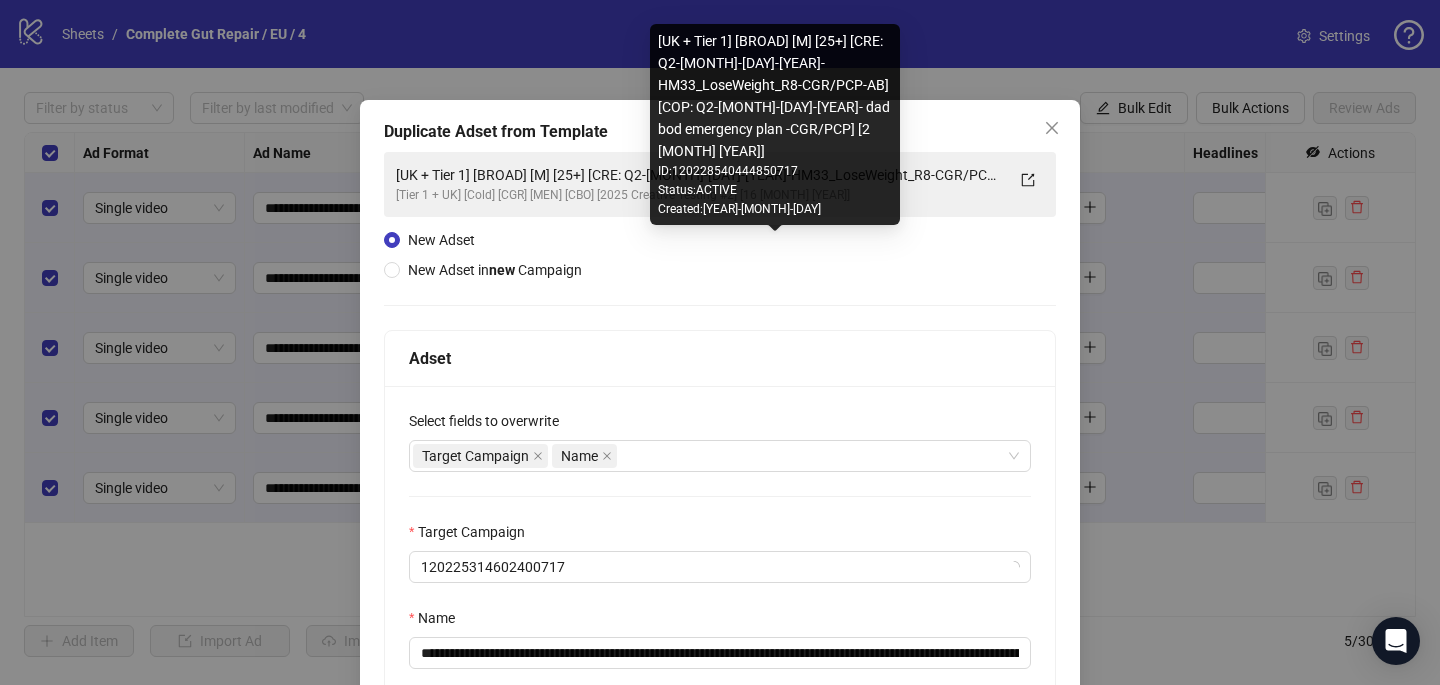 scroll, scrollTop: 0, scrollLeft: 0, axis: both 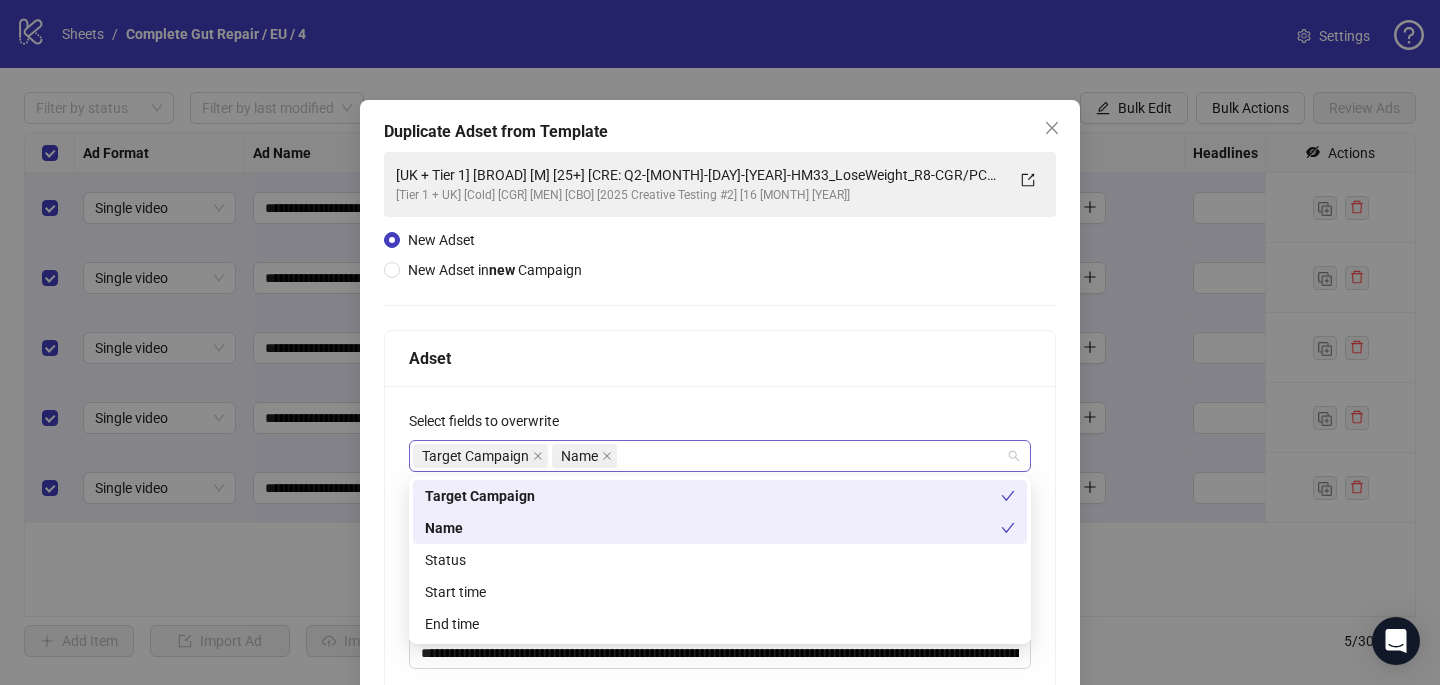 click on "Target Campaign Name" at bounding box center (709, 456) 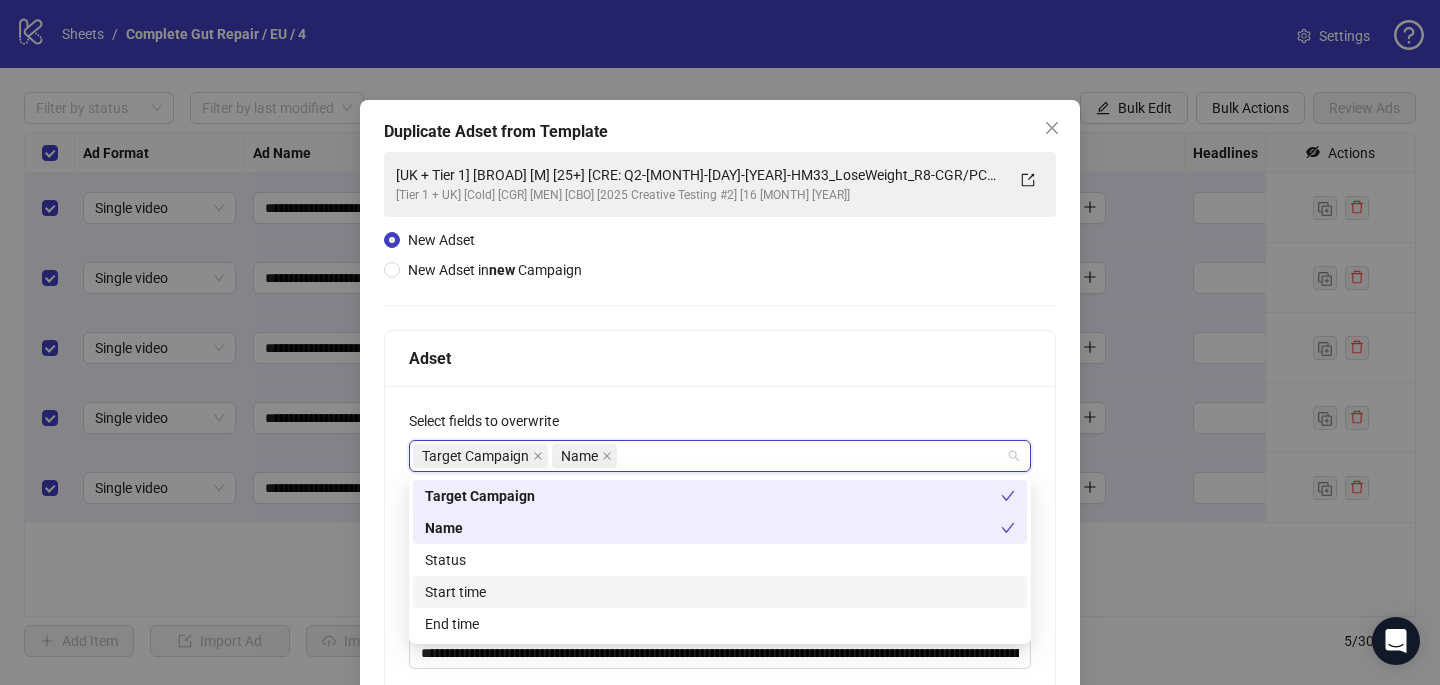click on "Start time" at bounding box center [0, 0] 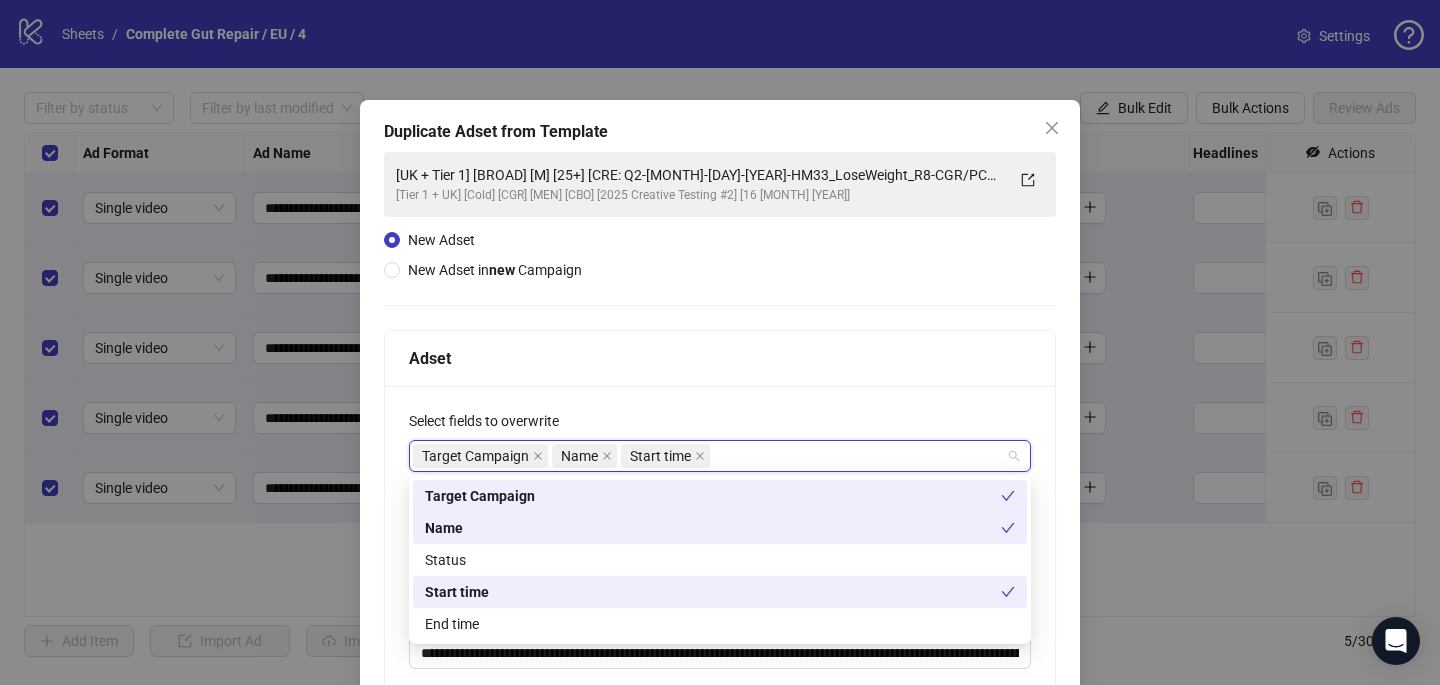 click on "Adset" at bounding box center (720, 359) 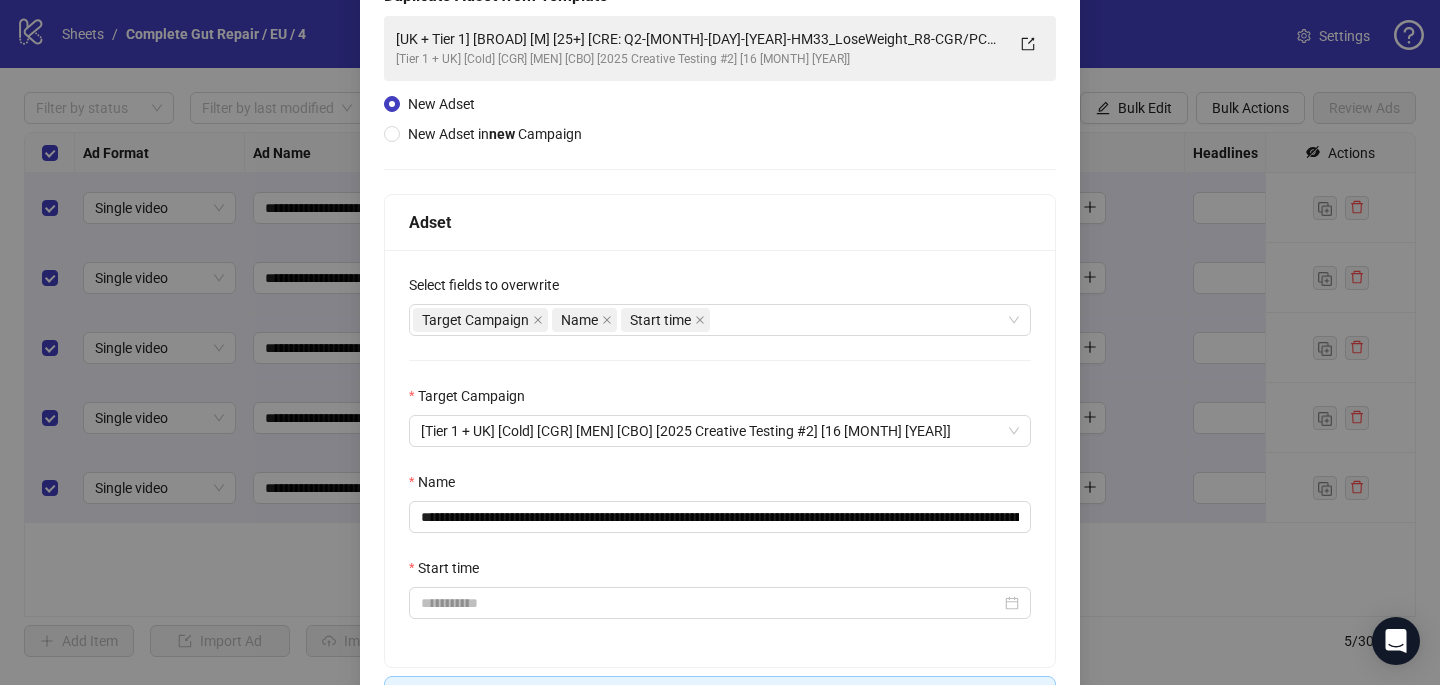 scroll, scrollTop: 171, scrollLeft: 0, axis: vertical 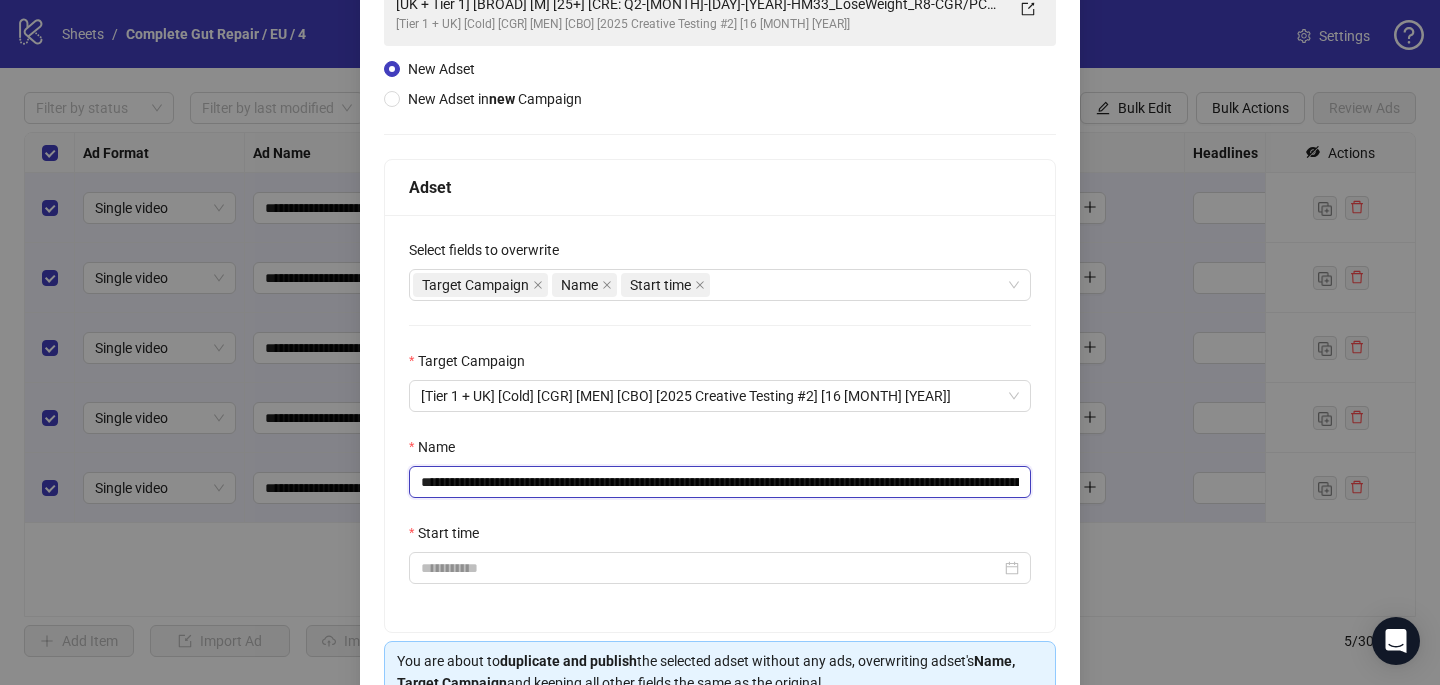 drag, startPoint x: 980, startPoint y: 483, endPoint x: 650, endPoint y: 483, distance: 330 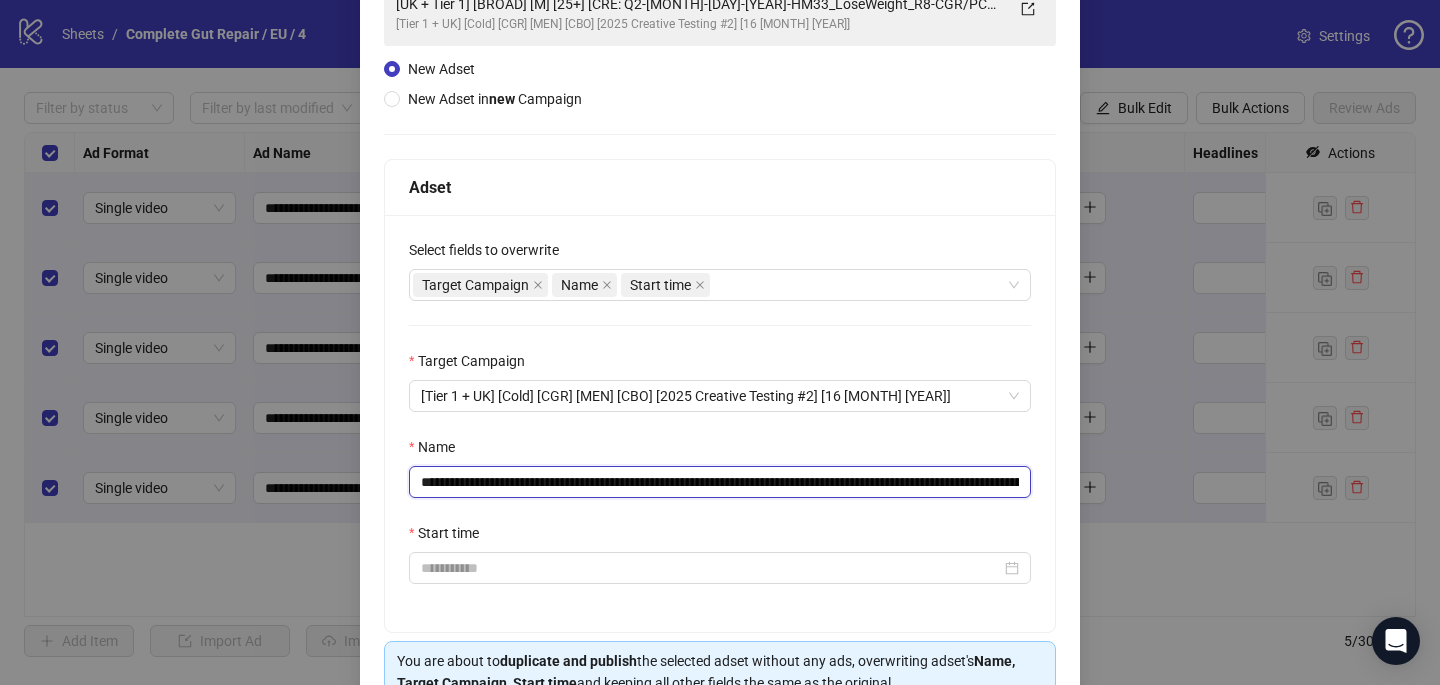 click on "**********" at bounding box center [720, 482] 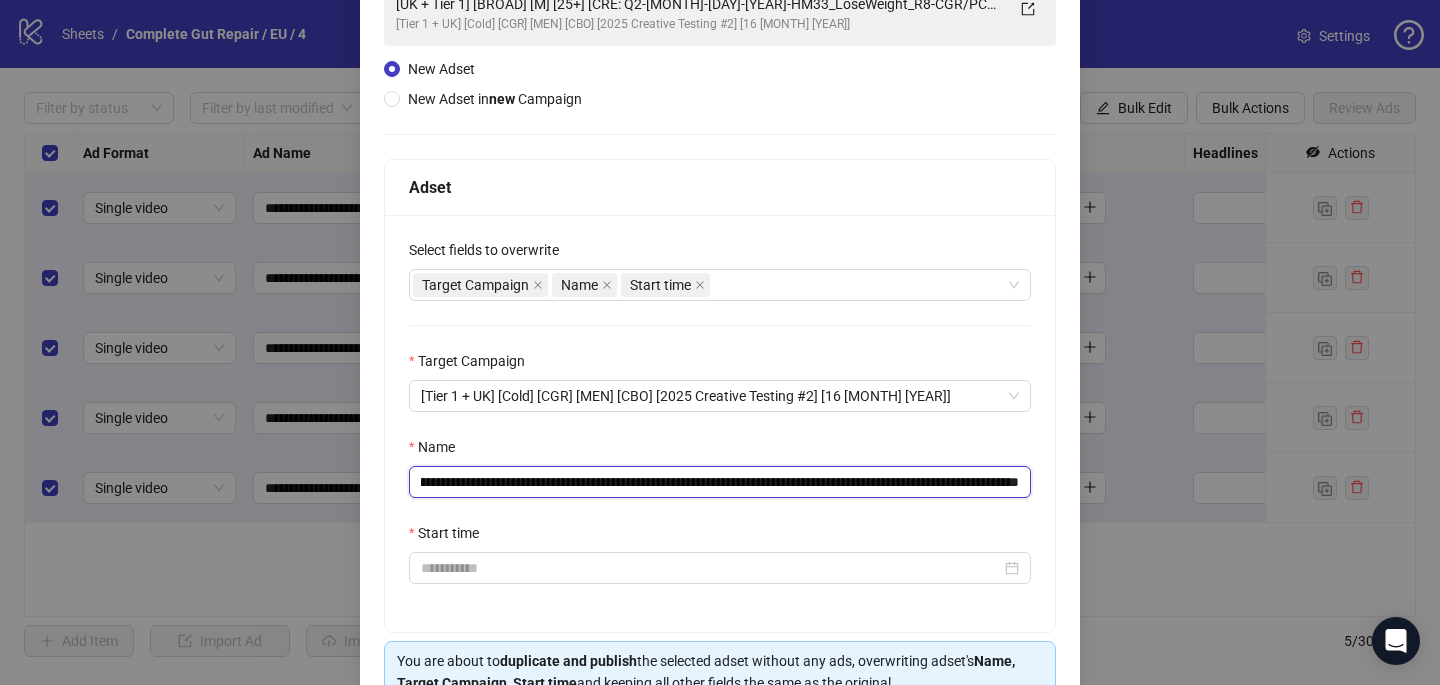 drag, startPoint x: 1014, startPoint y: 483, endPoint x: 1040, endPoint y: 483, distance: 26 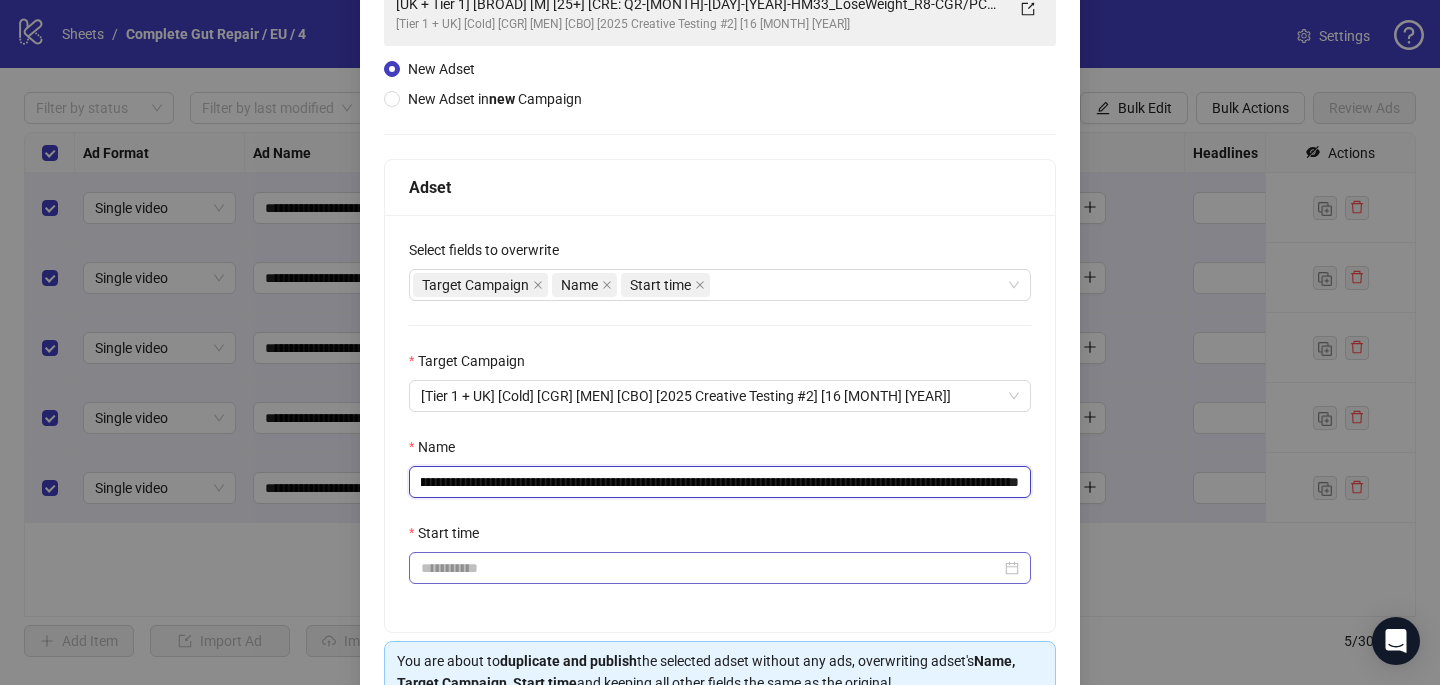 type on "**********" 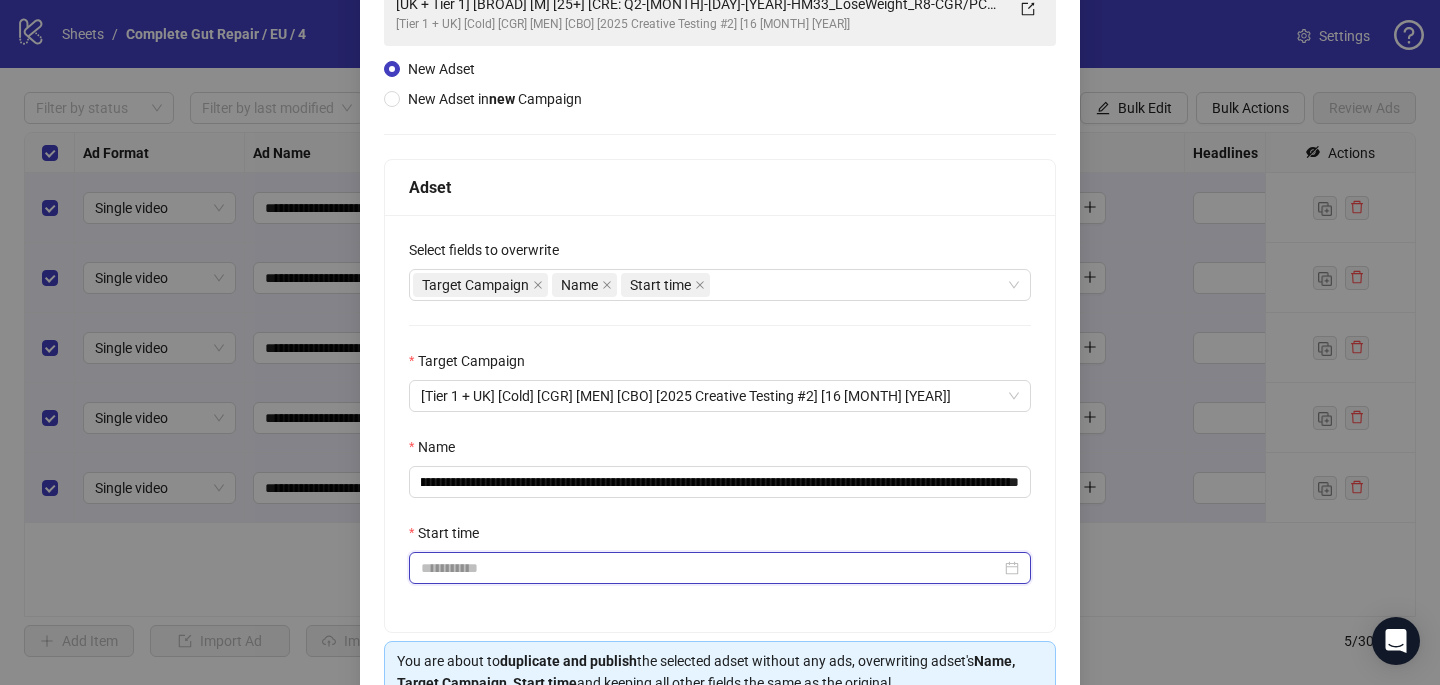 click on "Start time" at bounding box center [711, 568] 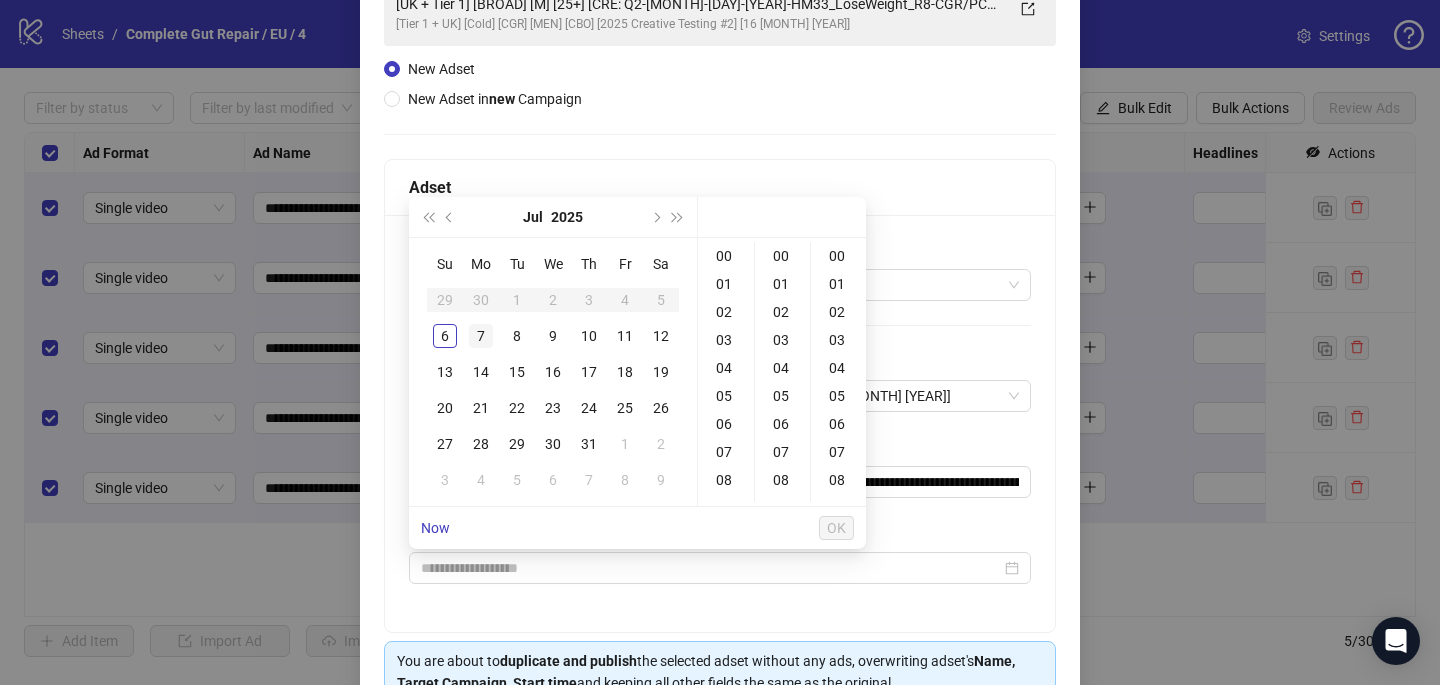 click on "7" at bounding box center (481, 336) 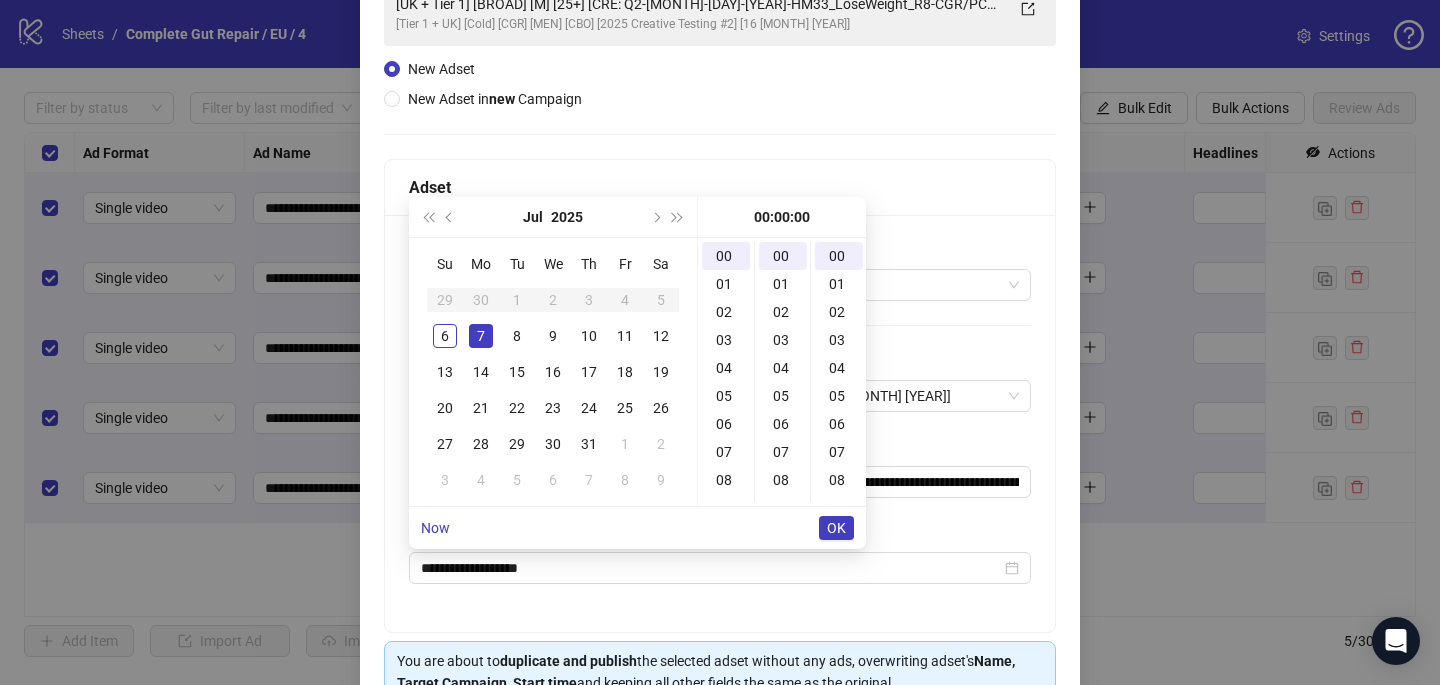 click on "OK" at bounding box center (836, 528) 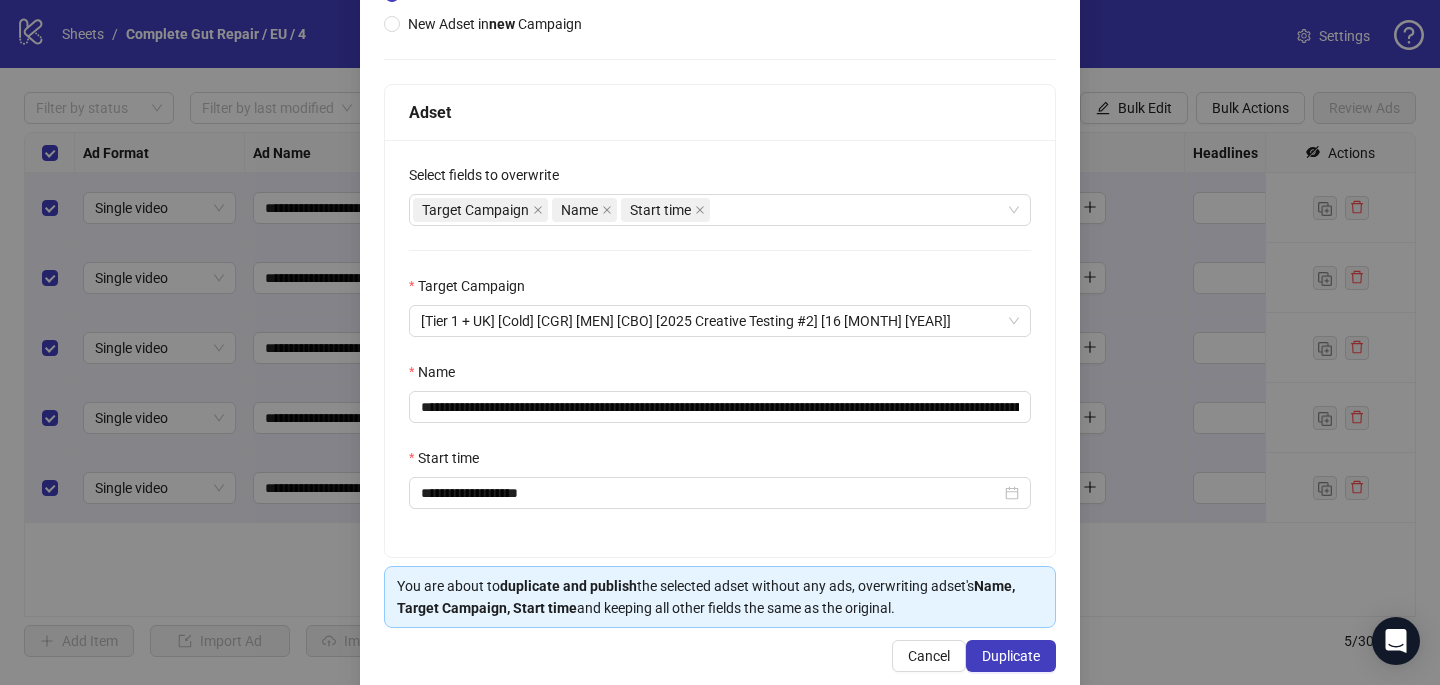 scroll, scrollTop: 278, scrollLeft: 0, axis: vertical 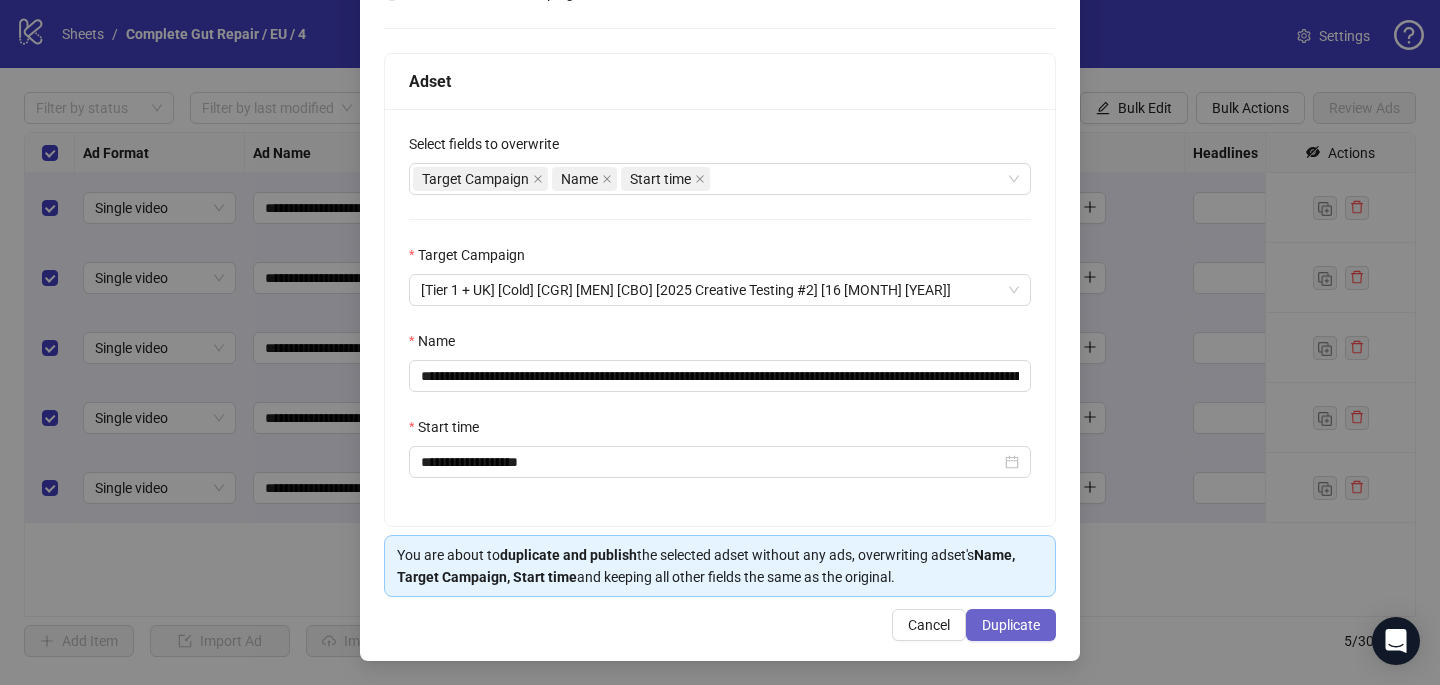 click on "Duplicate" at bounding box center [1011, 625] 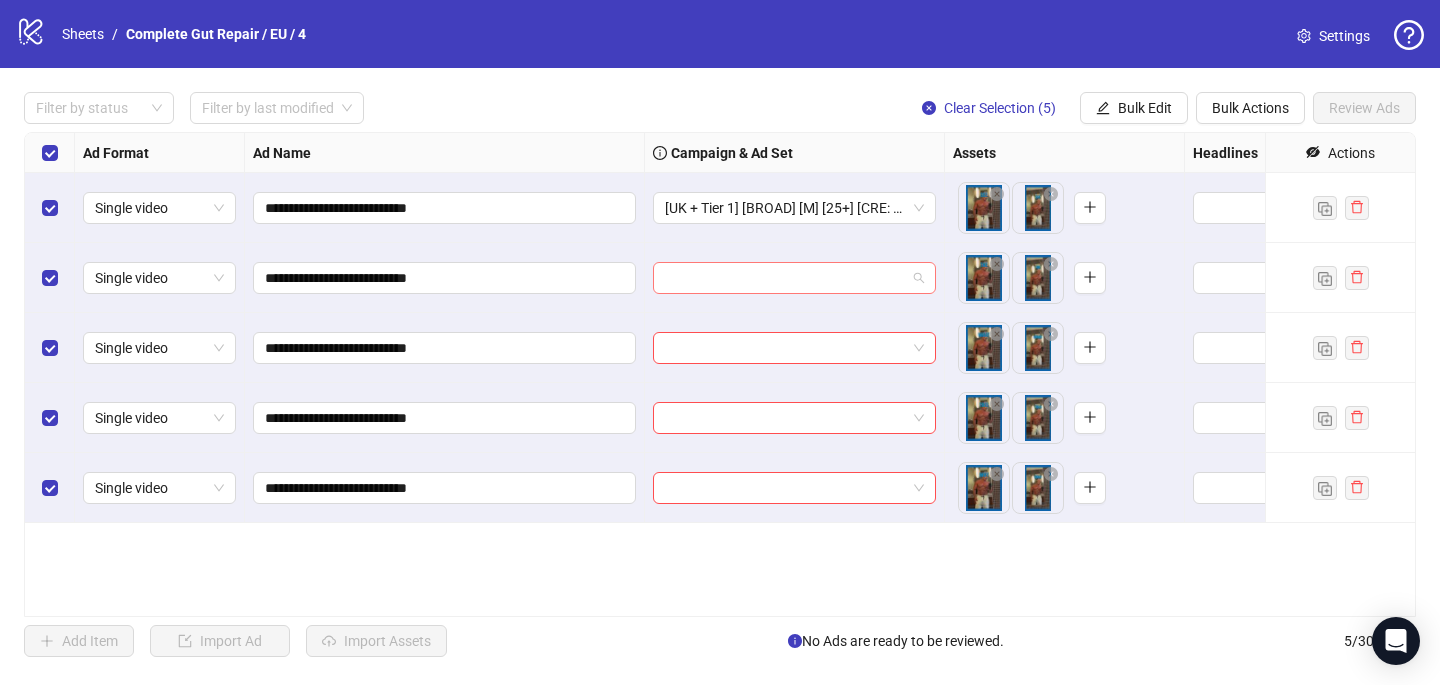 click at bounding box center (785, 278) 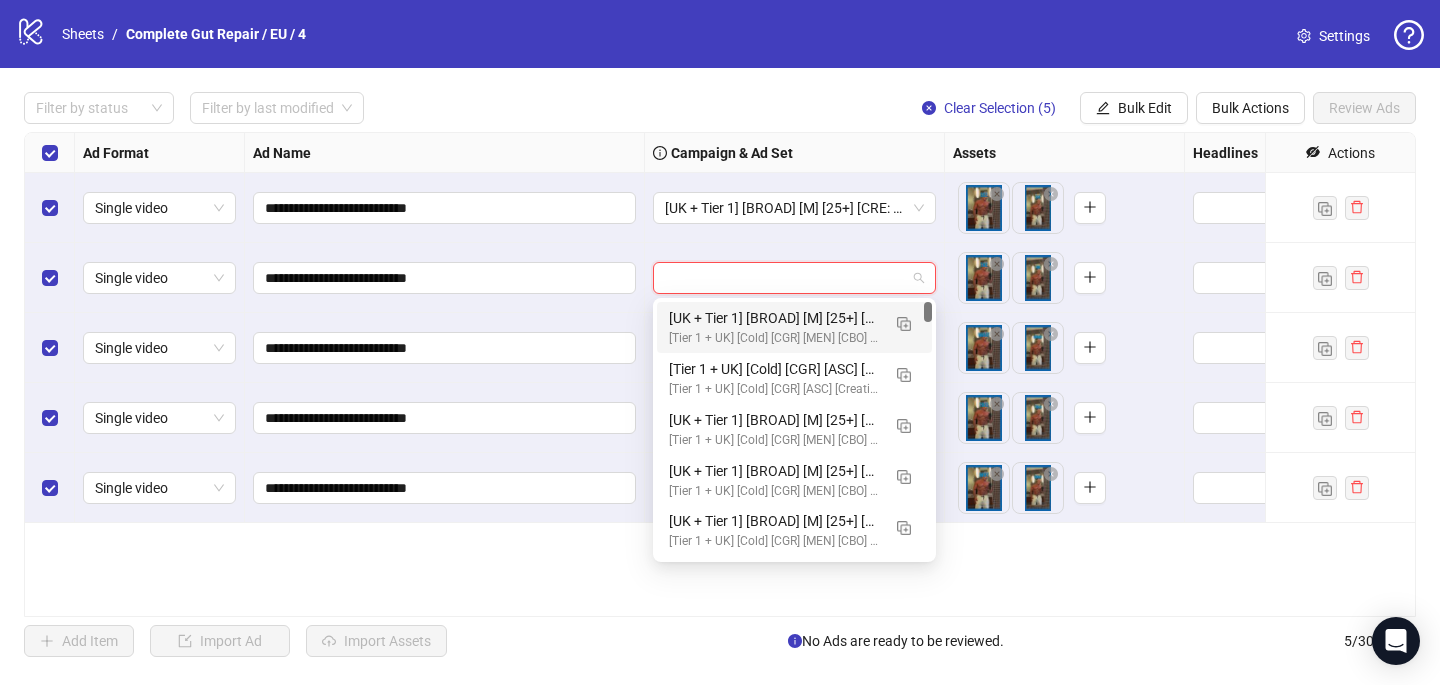 click on "[Tier 1 + UK] [Cold] [CGR] [MEN] [CBO] [2025 Creative Testing #2] [16 [MONTH] [YEAR]]" at bounding box center [774, 338] 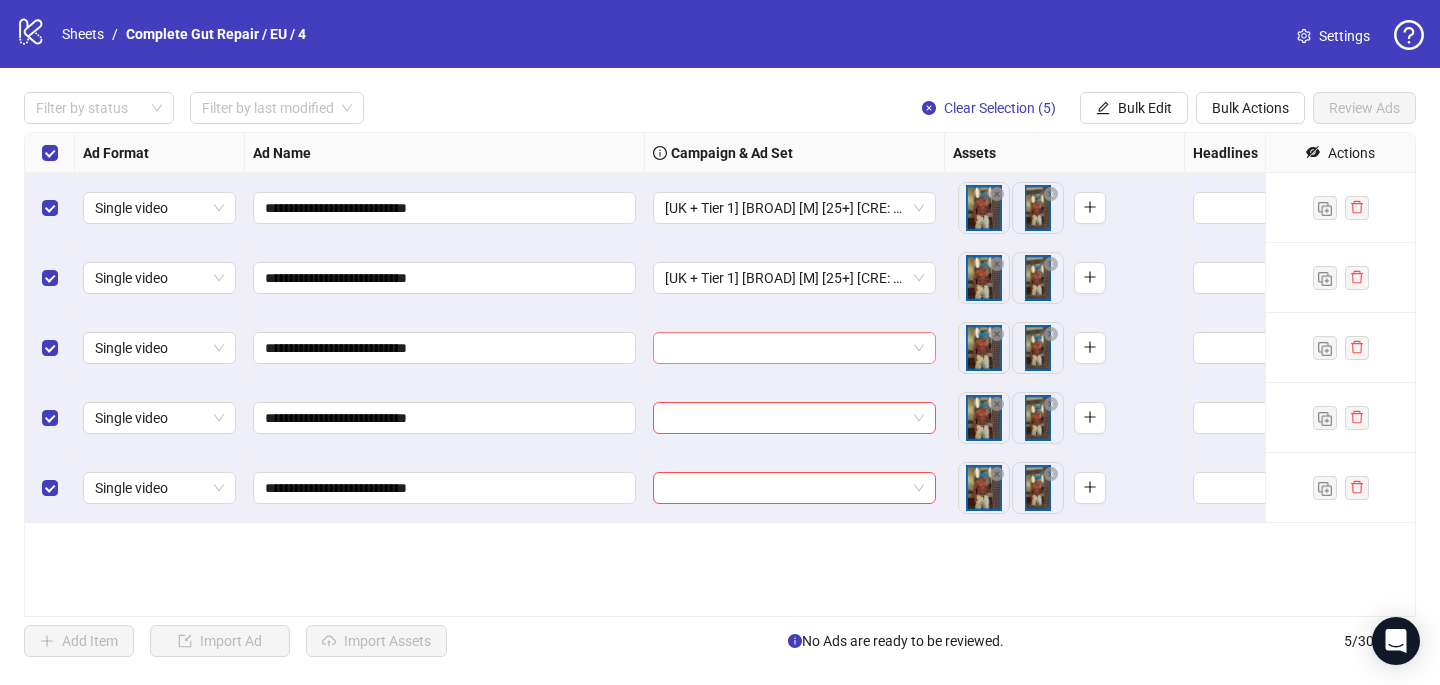click at bounding box center (785, 348) 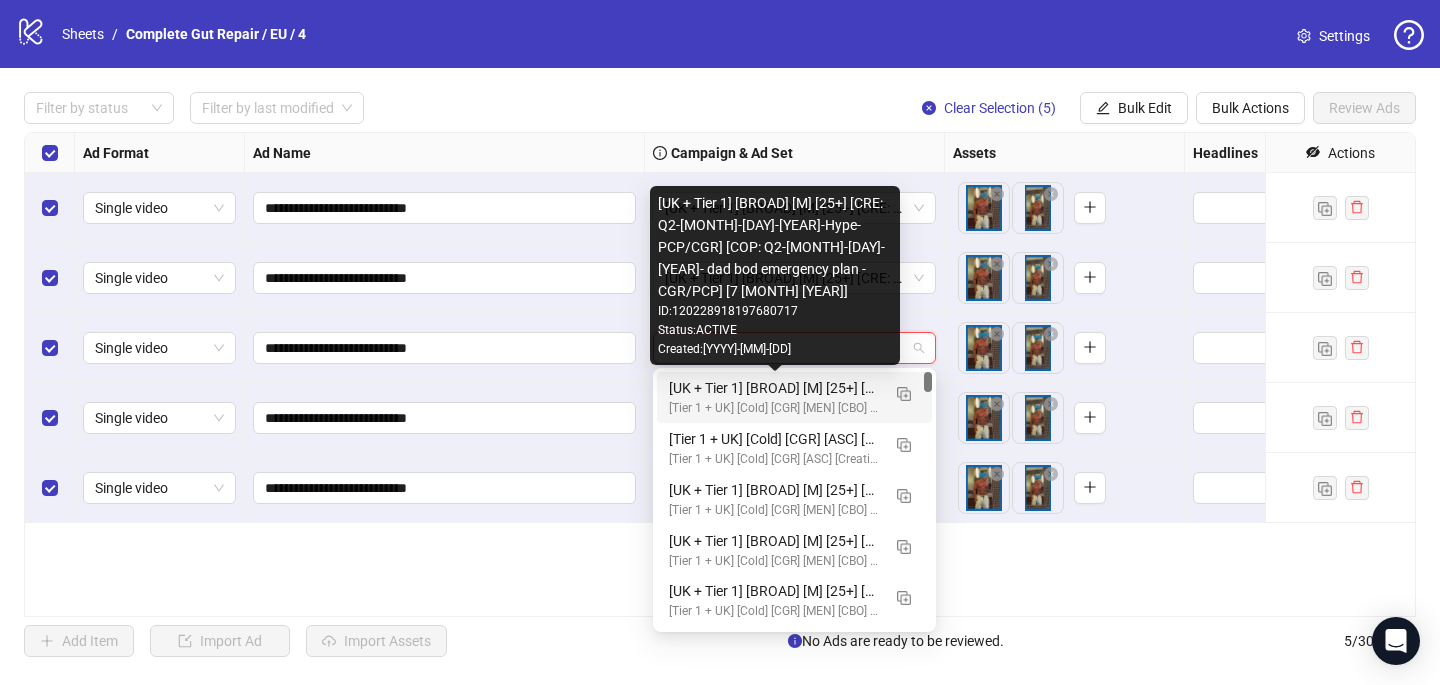click on "[UK + Tier 1] [BROAD] [M] [25+] [CRE: Q2-[MONTH]-[DAY]-[YEAR]-Hype-PCP/CGR] [COP: Q2-[MONTH]-[DAY]-[YEAR]- dad bod emergency plan -CGR/PCP] [7 [MONTH] [YEAR]]" at bounding box center (774, 388) 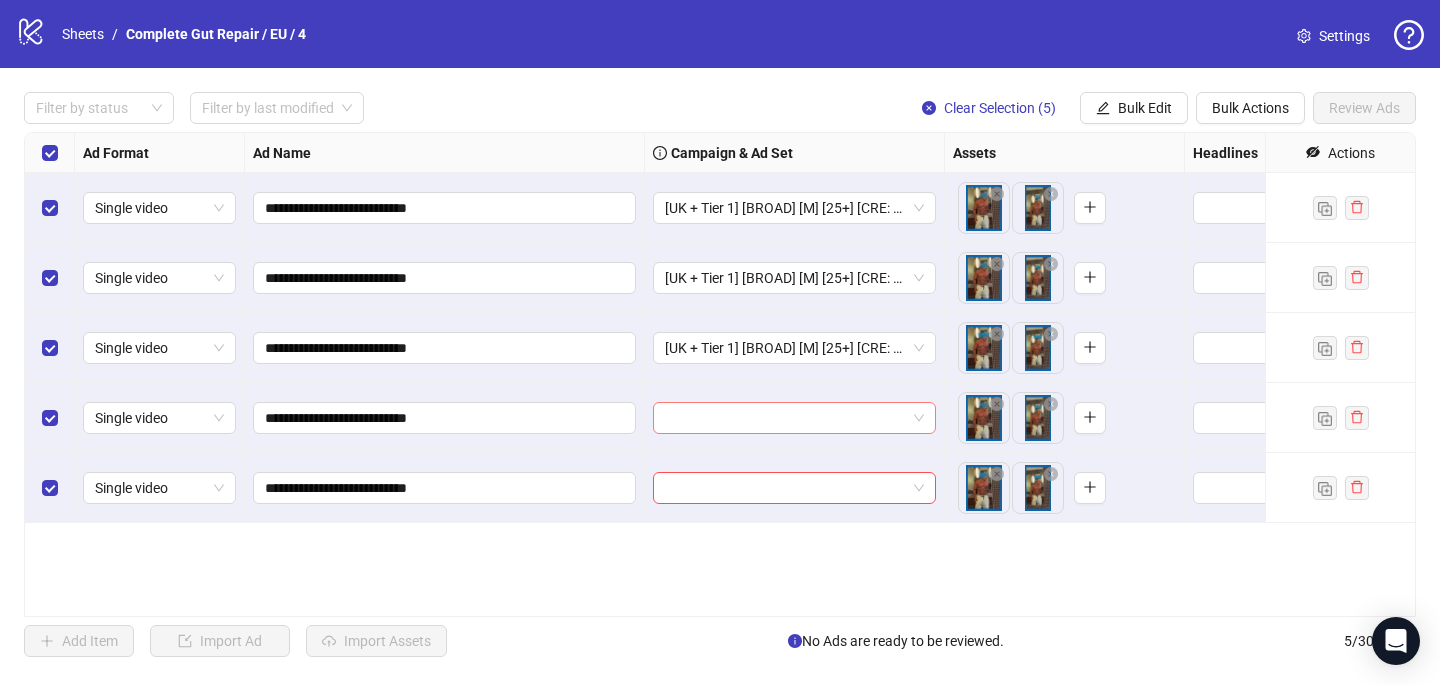 click at bounding box center [785, 418] 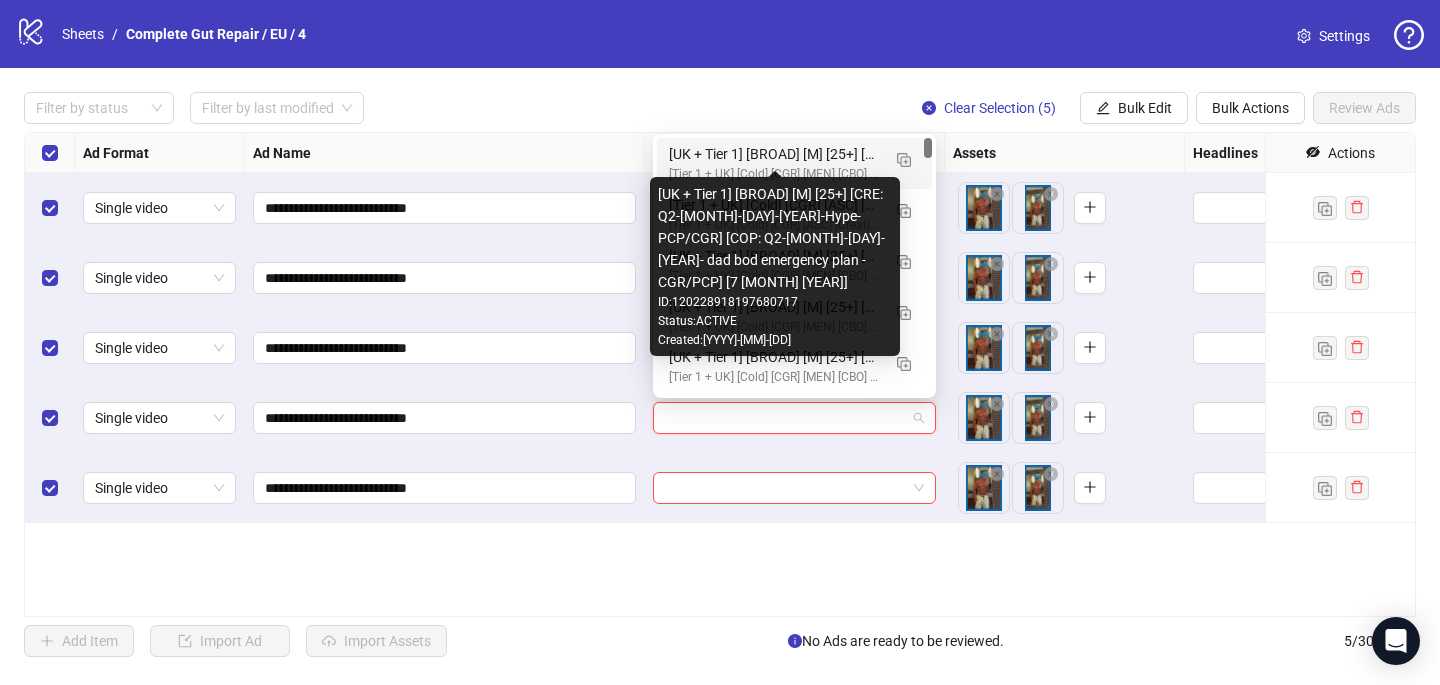 click on "[UK + Tier 1] [BROAD] [M] [25+] [CRE: Q2-[MONTH]-[DAY]-[YEAR]-Hype-PCP/CGR] [COP: Q2-[MONTH]-[DAY]-[YEAR]- dad bod emergency plan -CGR/PCP] [7 [MONTH] [YEAR]]" at bounding box center [774, 154] 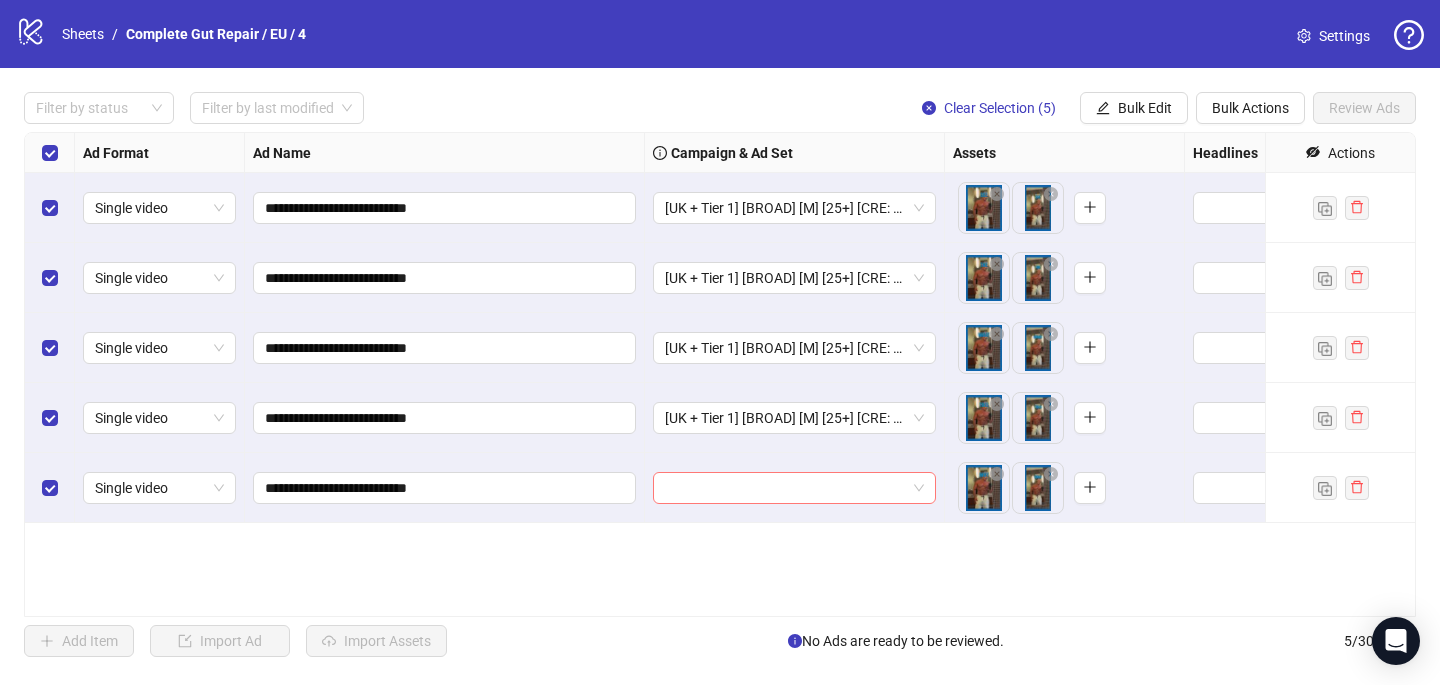 click at bounding box center (785, 488) 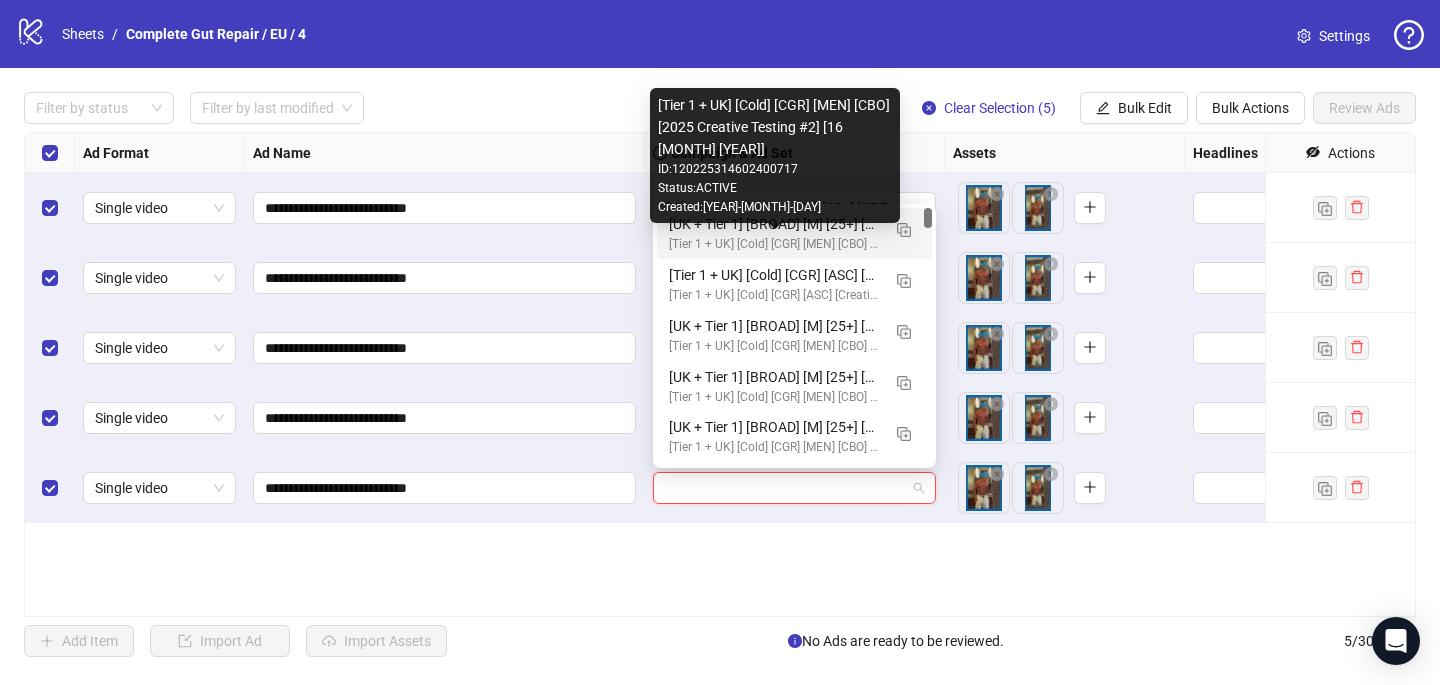 click on "[Tier 1 + UK] [Cold] [CGR] [MEN] [CBO] [2025 Creative Testing #2] [16 [MONTH] [YEAR]]" at bounding box center [774, 244] 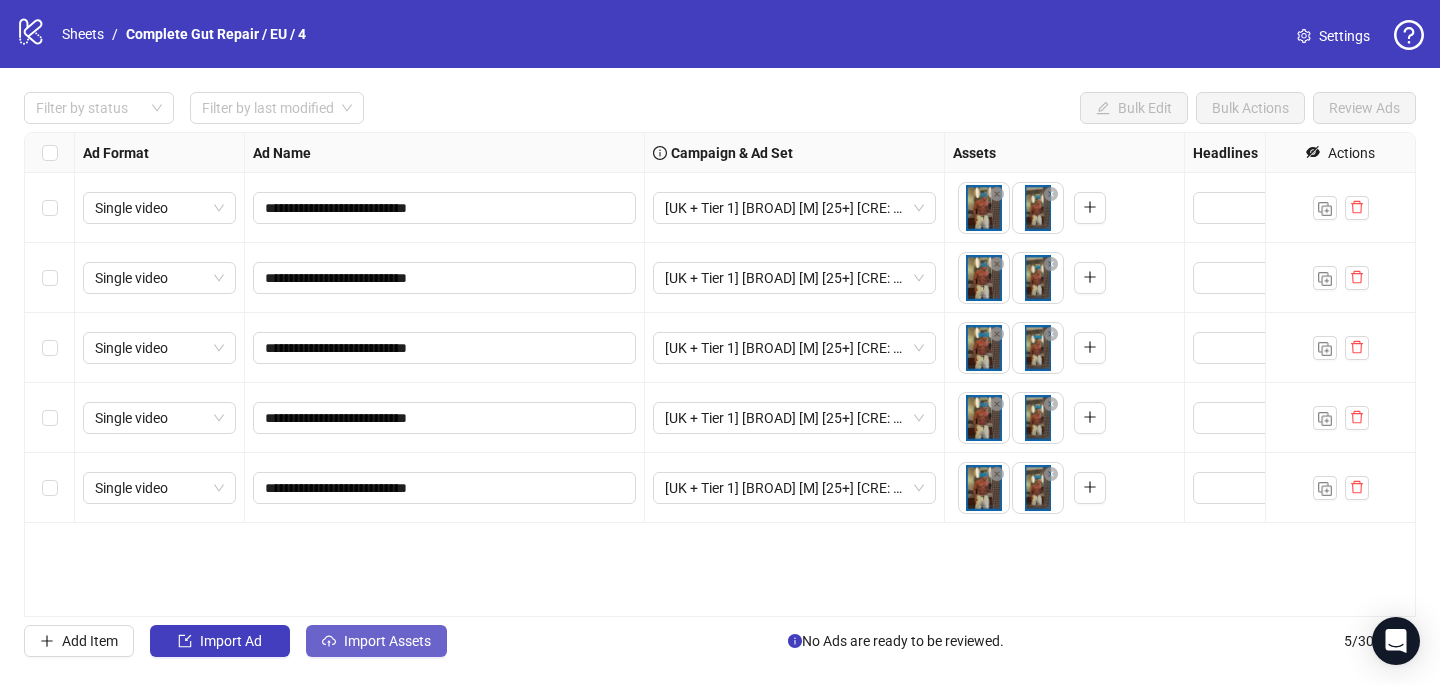 click on "Import Assets" at bounding box center [231, 641] 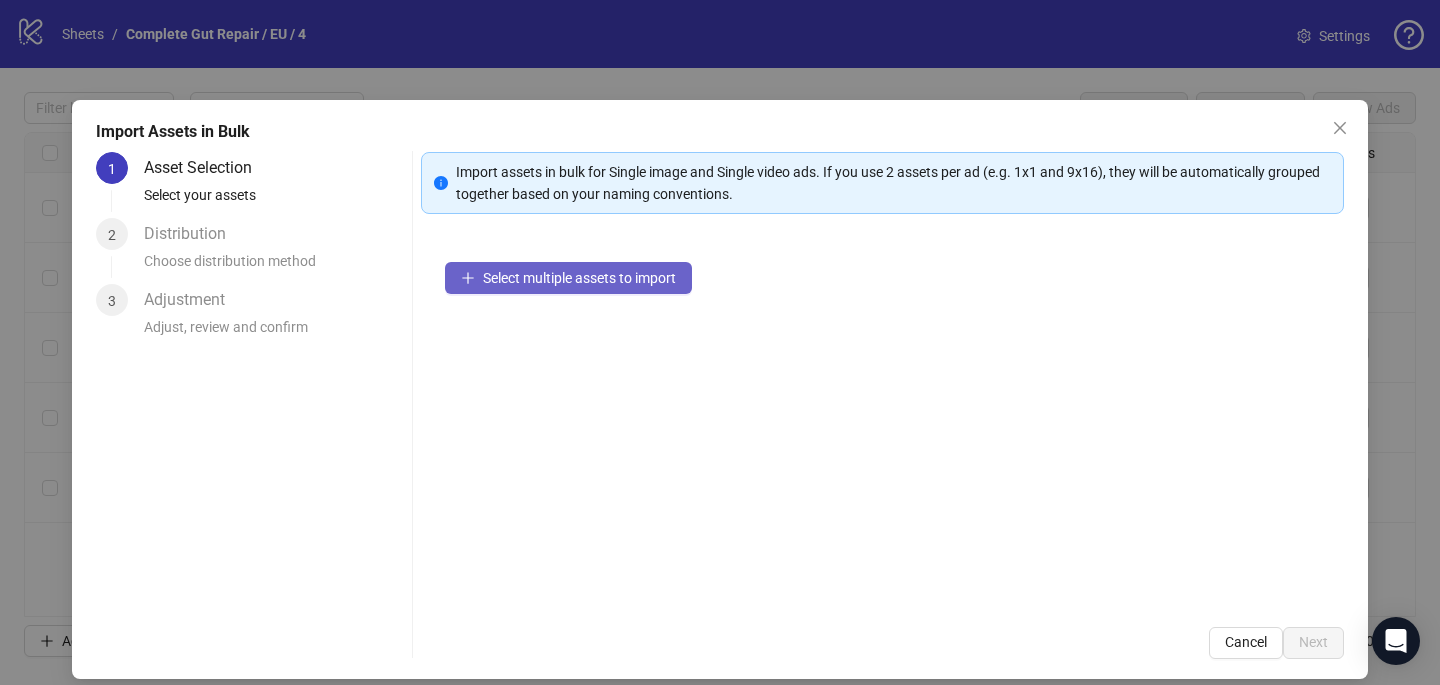 click on "Select multiple assets to import" at bounding box center [568, 278] 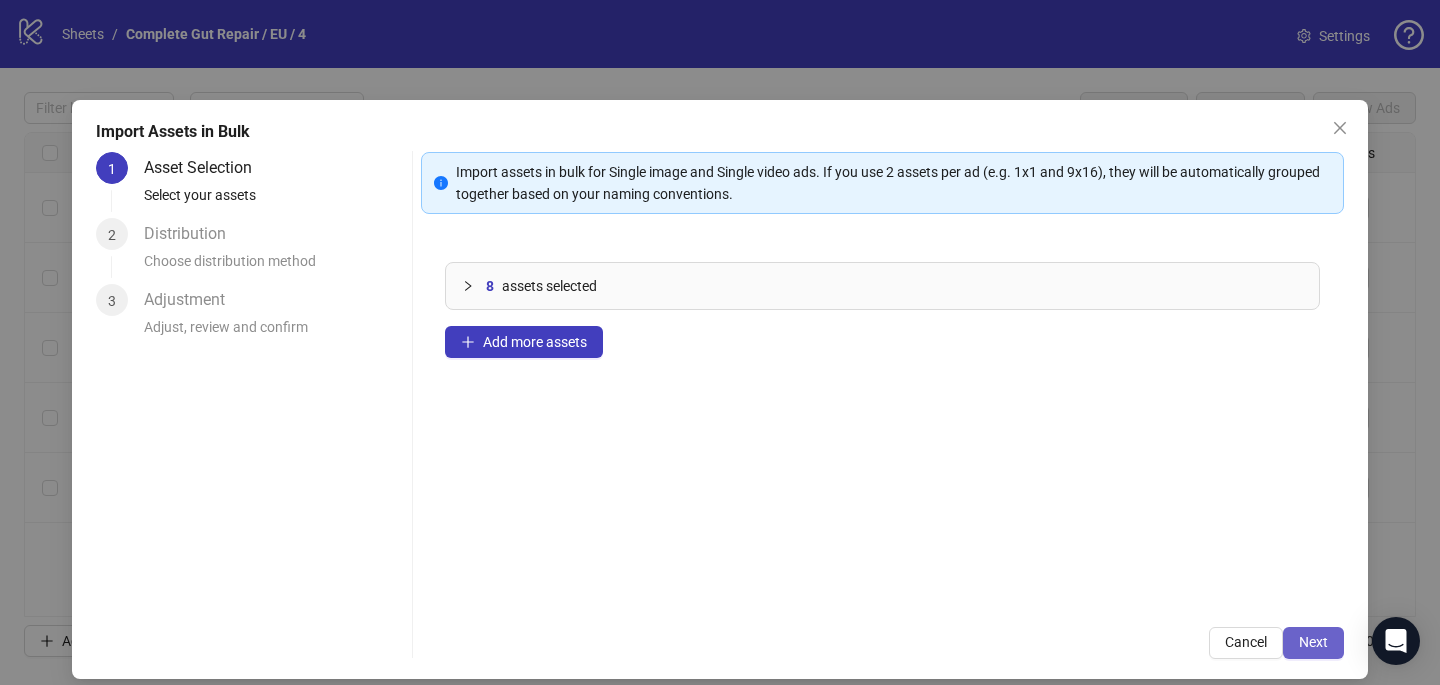 click on "Next" at bounding box center [1313, 642] 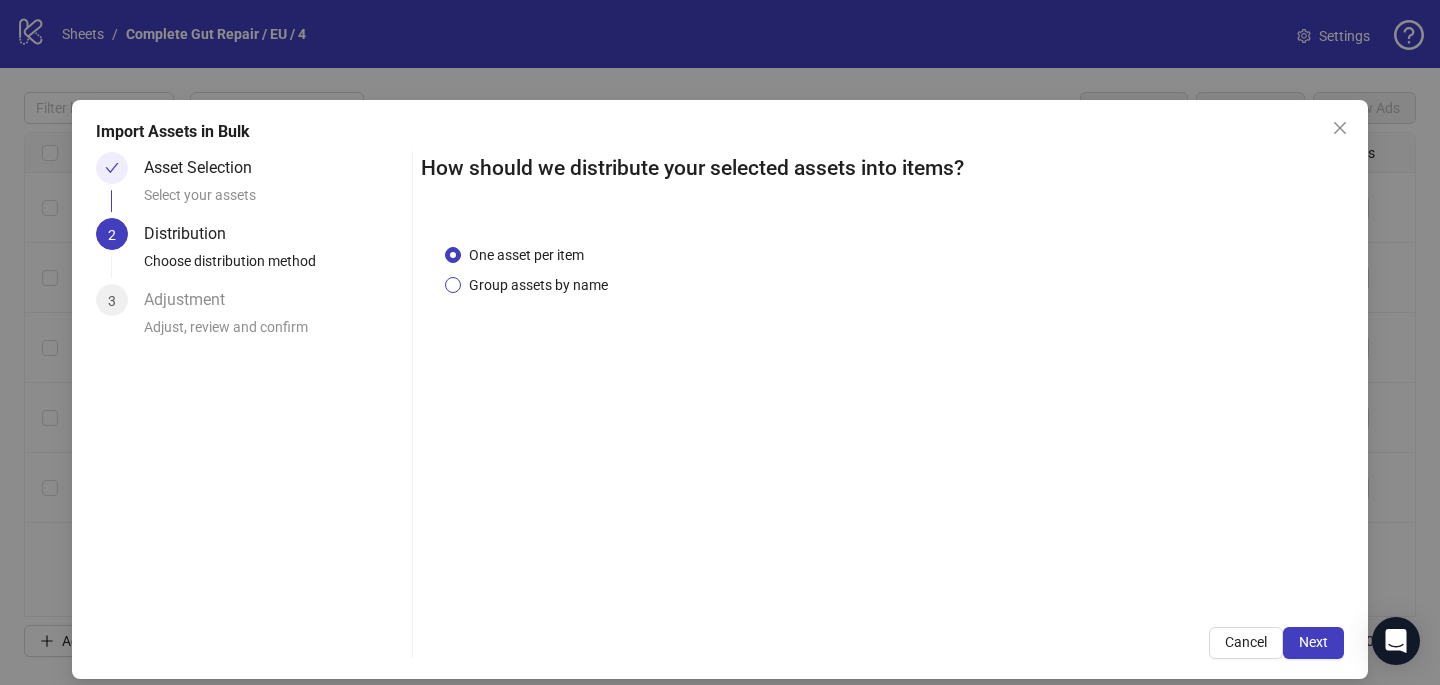 click on "Group assets by name" at bounding box center [526, 255] 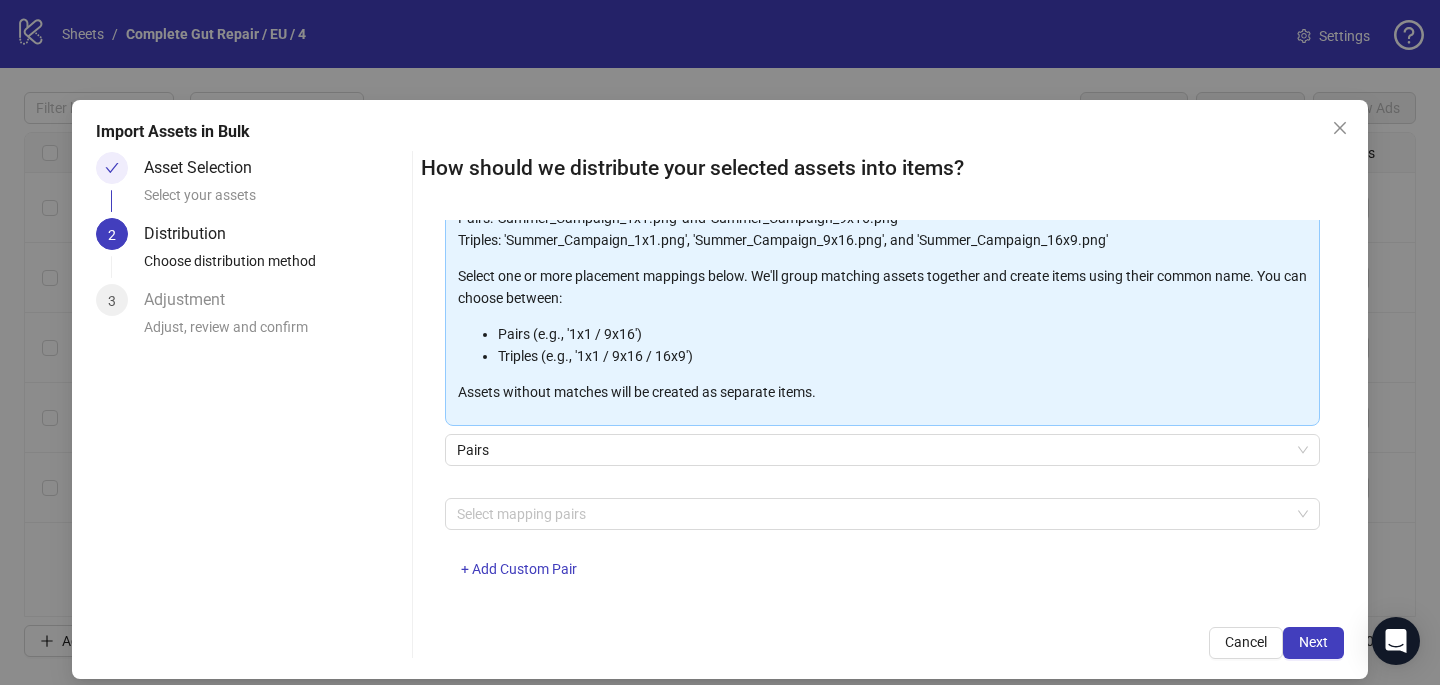 scroll, scrollTop: 203, scrollLeft: 0, axis: vertical 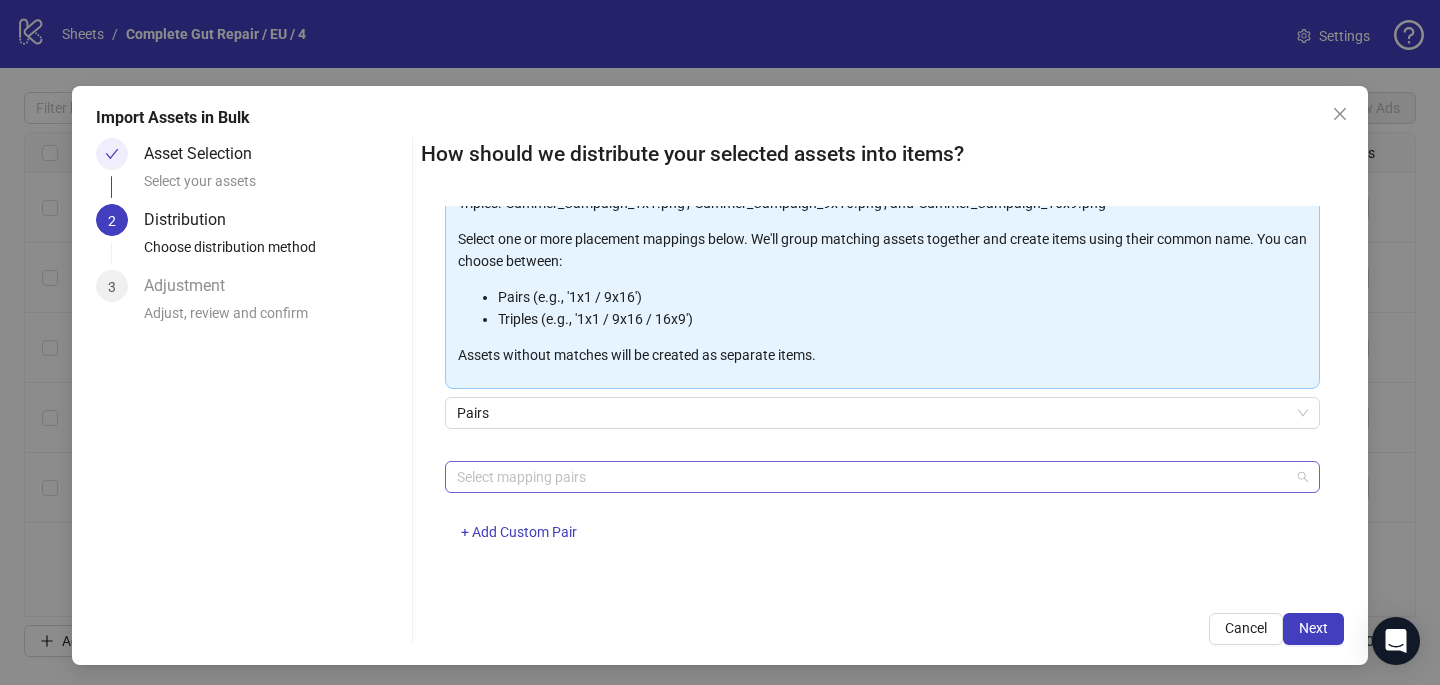 click at bounding box center [872, 477] 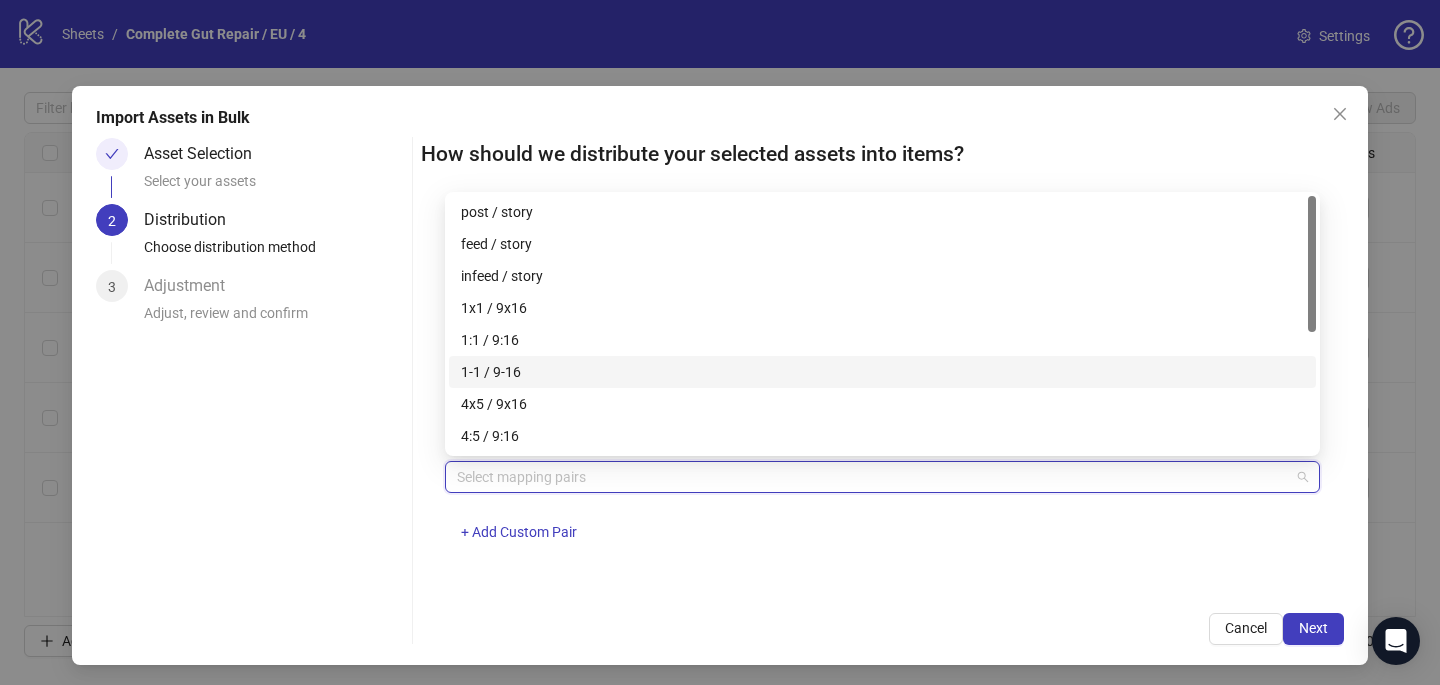 click on "4x5 / 9x16" at bounding box center [882, 404] 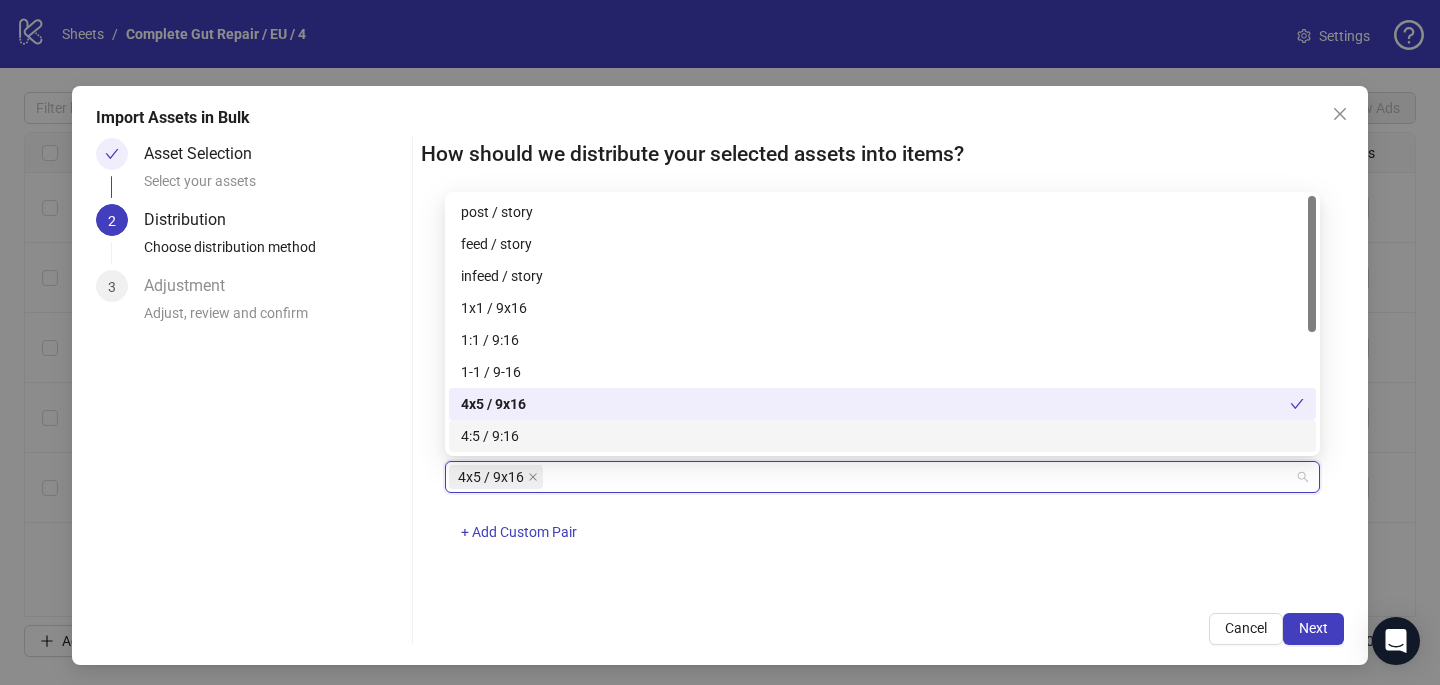 click on "4x5 / 9x16   + Add Custom Pair" at bounding box center (882, 513) 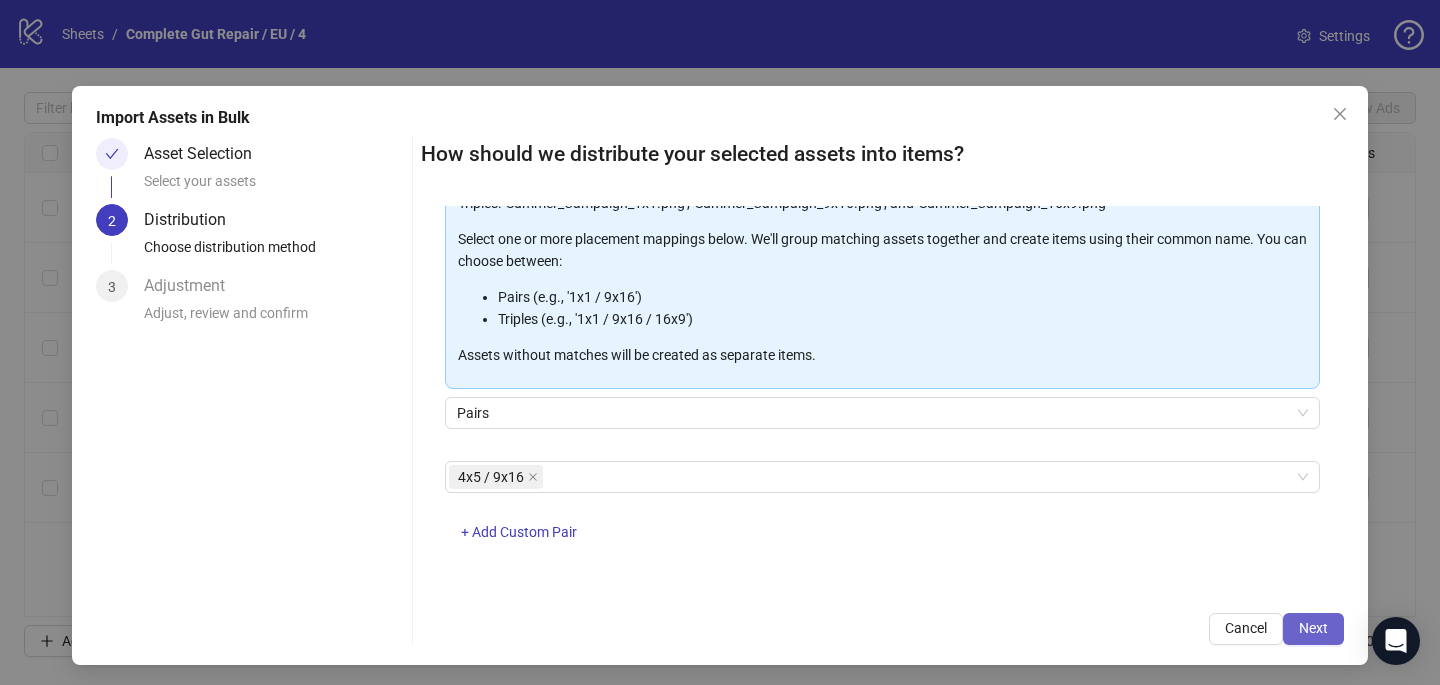click on "Next" at bounding box center (1313, 628) 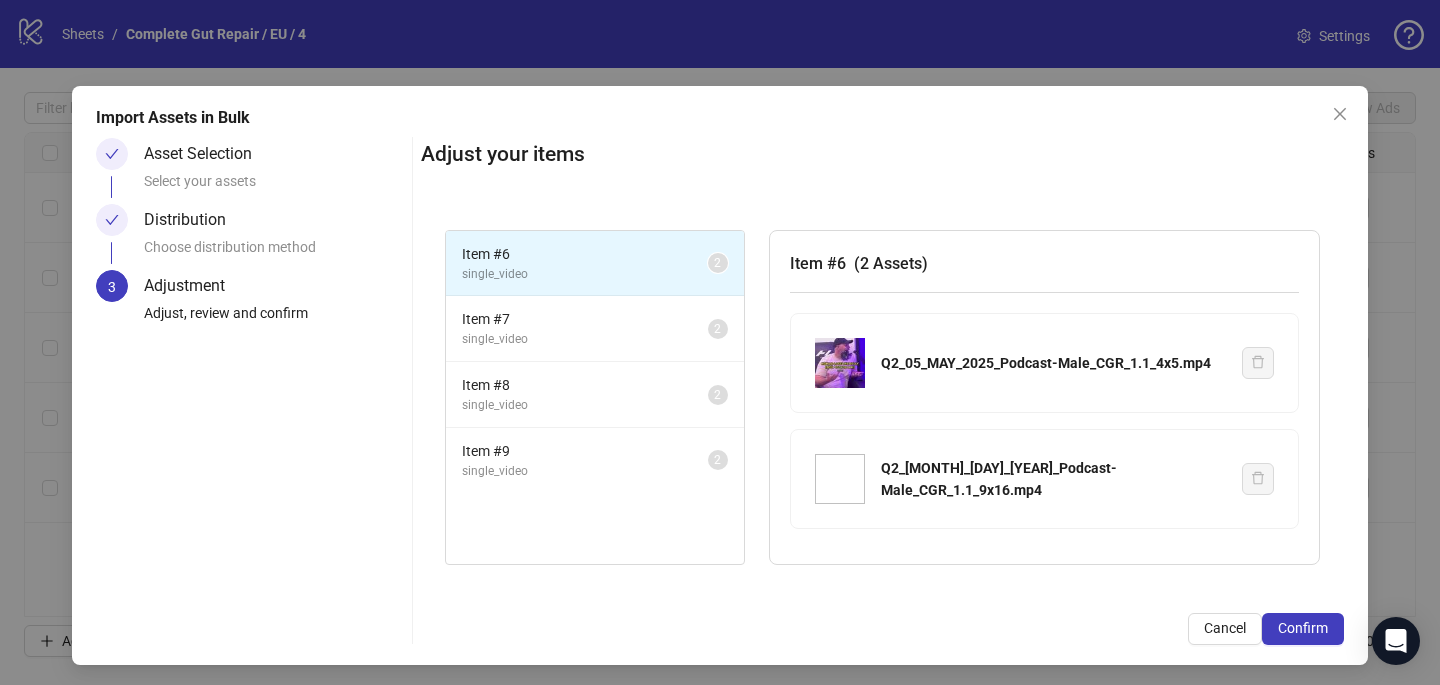 click on "Confirm" at bounding box center [1303, 628] 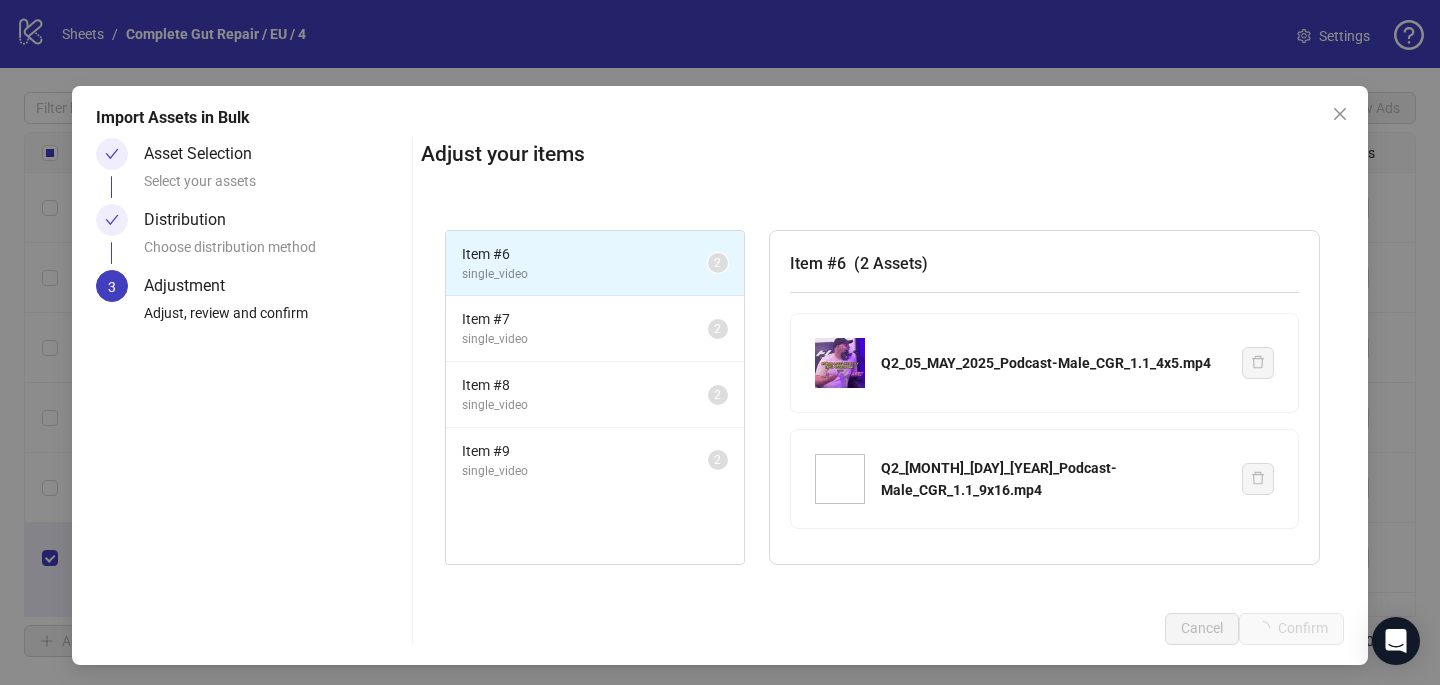 scroll, scrollTop: 82, scrollLeft: 0, axis: vertical 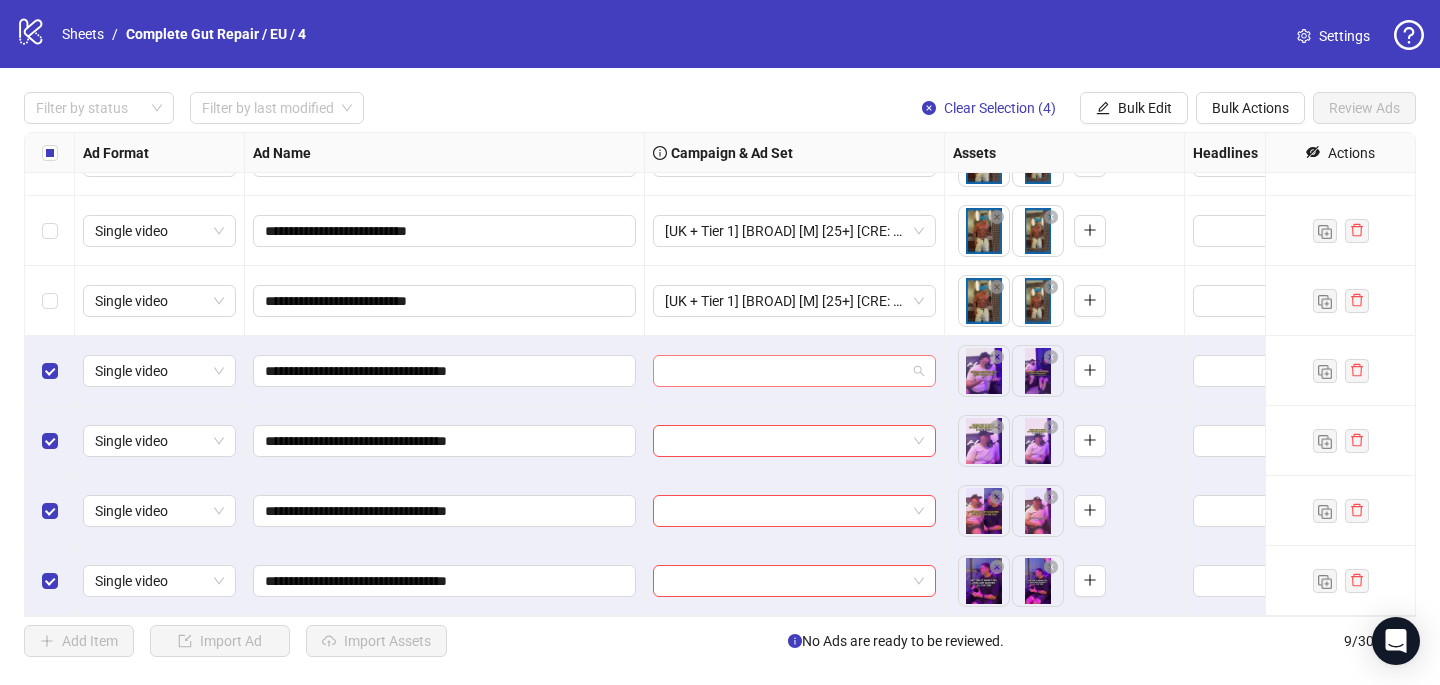 click at bounding box center (785, 371) 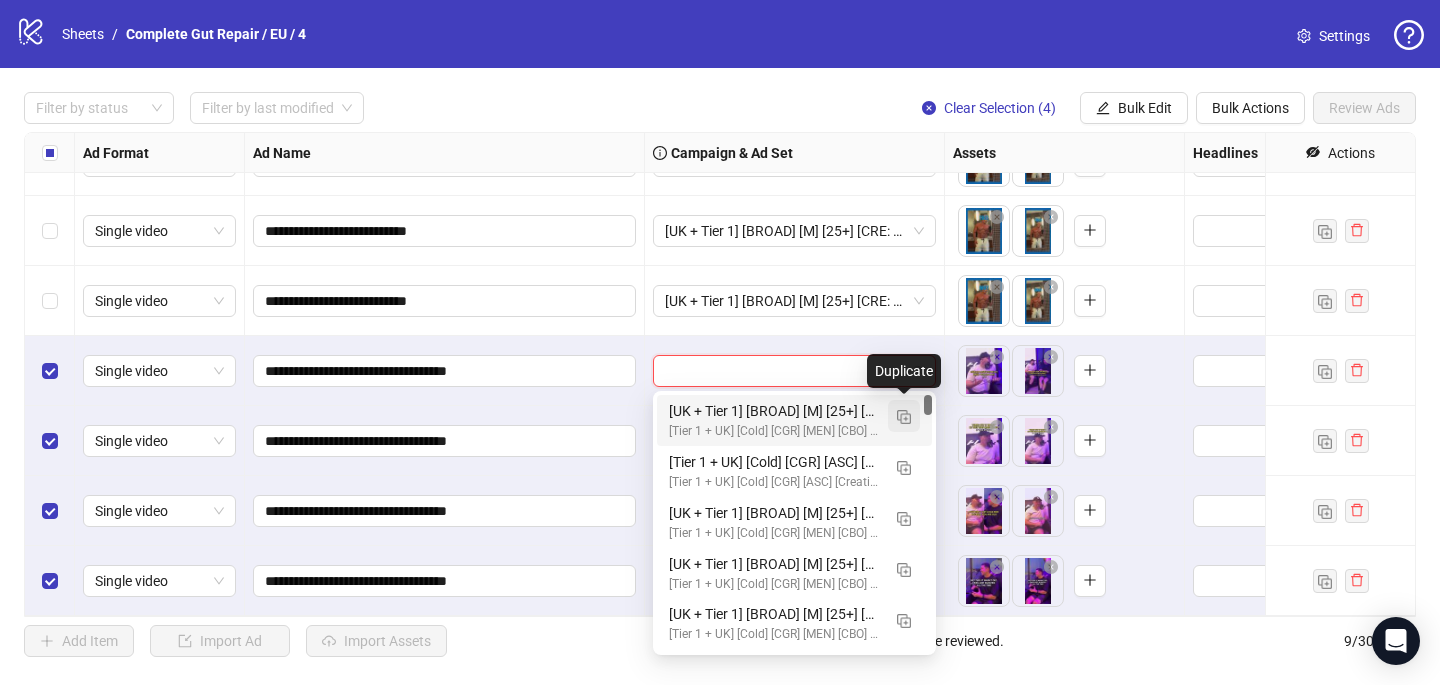 click at bounding box center (904, 417) 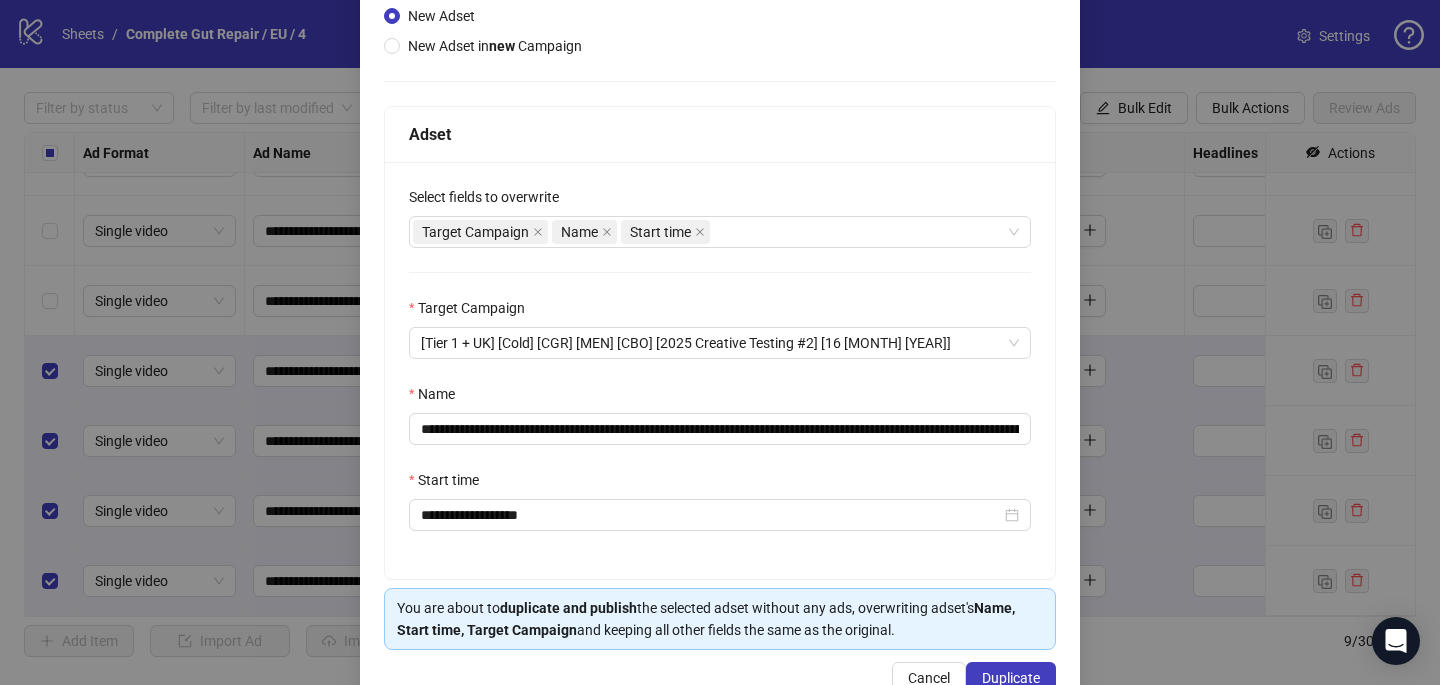 scroll, scrollTop: 278, scrollLeft: 0, axis: vertical 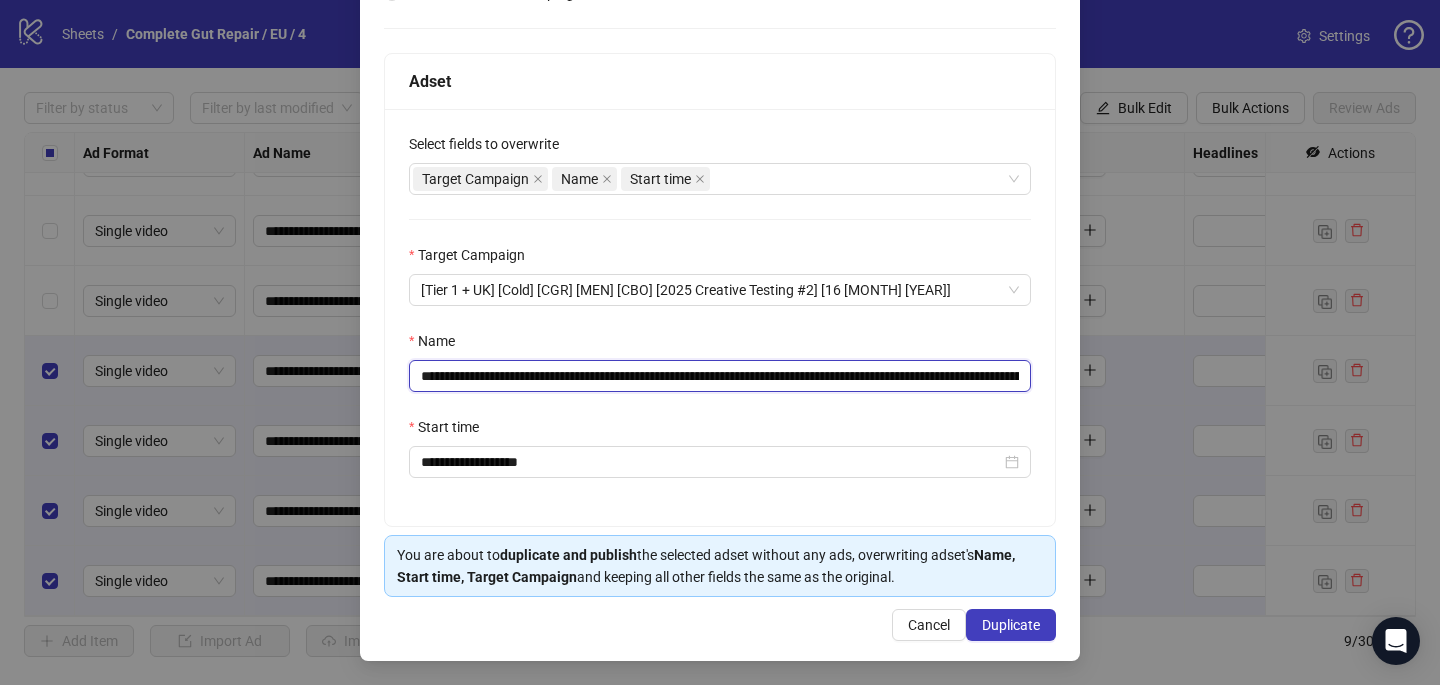 drag, startPoint x: 853, startPoint y: 374, endPoint x: 651, endPoint y: 372, distance: 202.0099 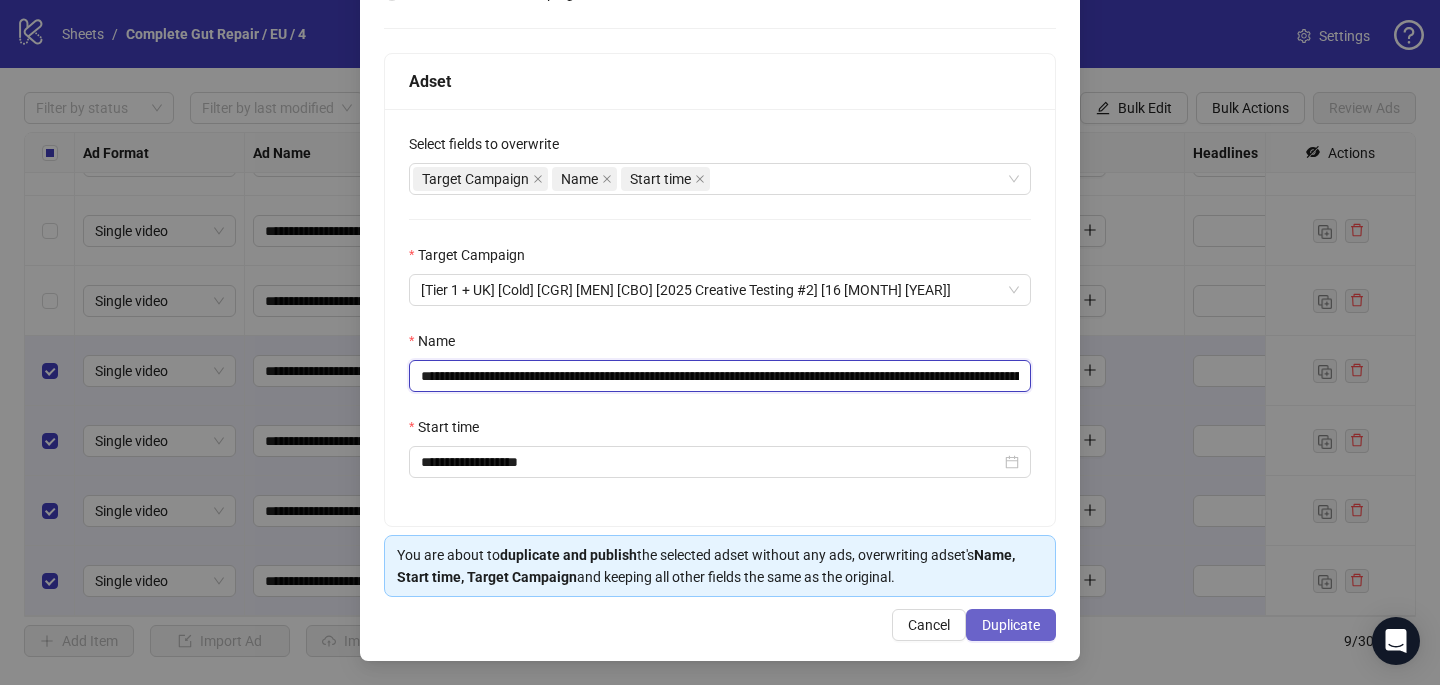 type on "**********" 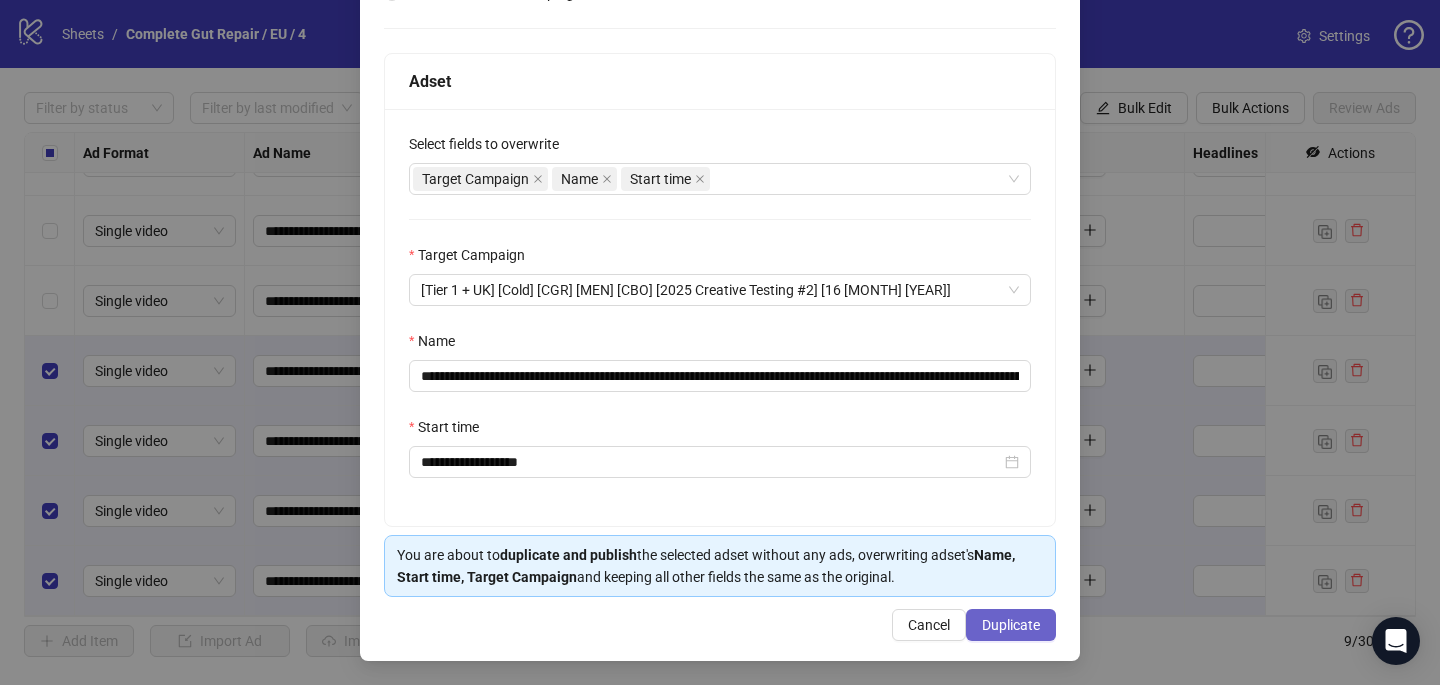 click on "Duplicate" at bounding box center (1011, 625) 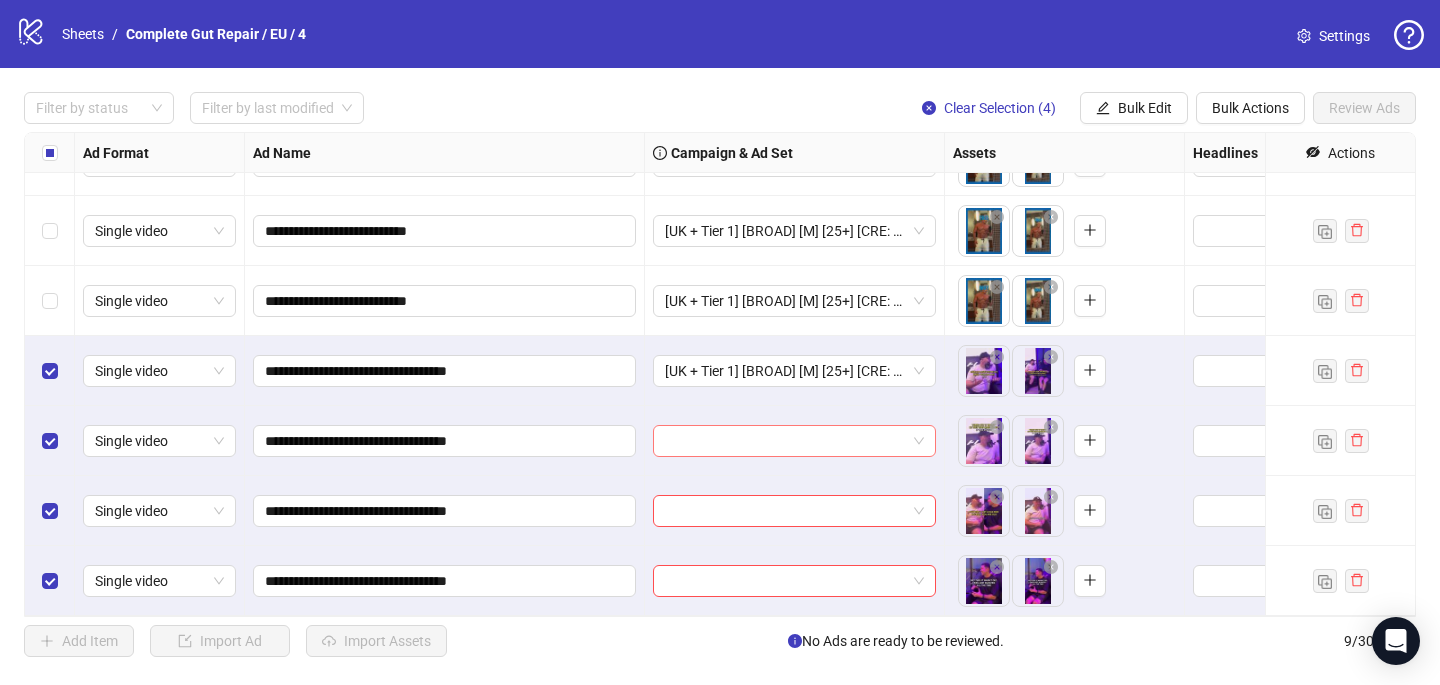 click at bounding box center [785, 441] 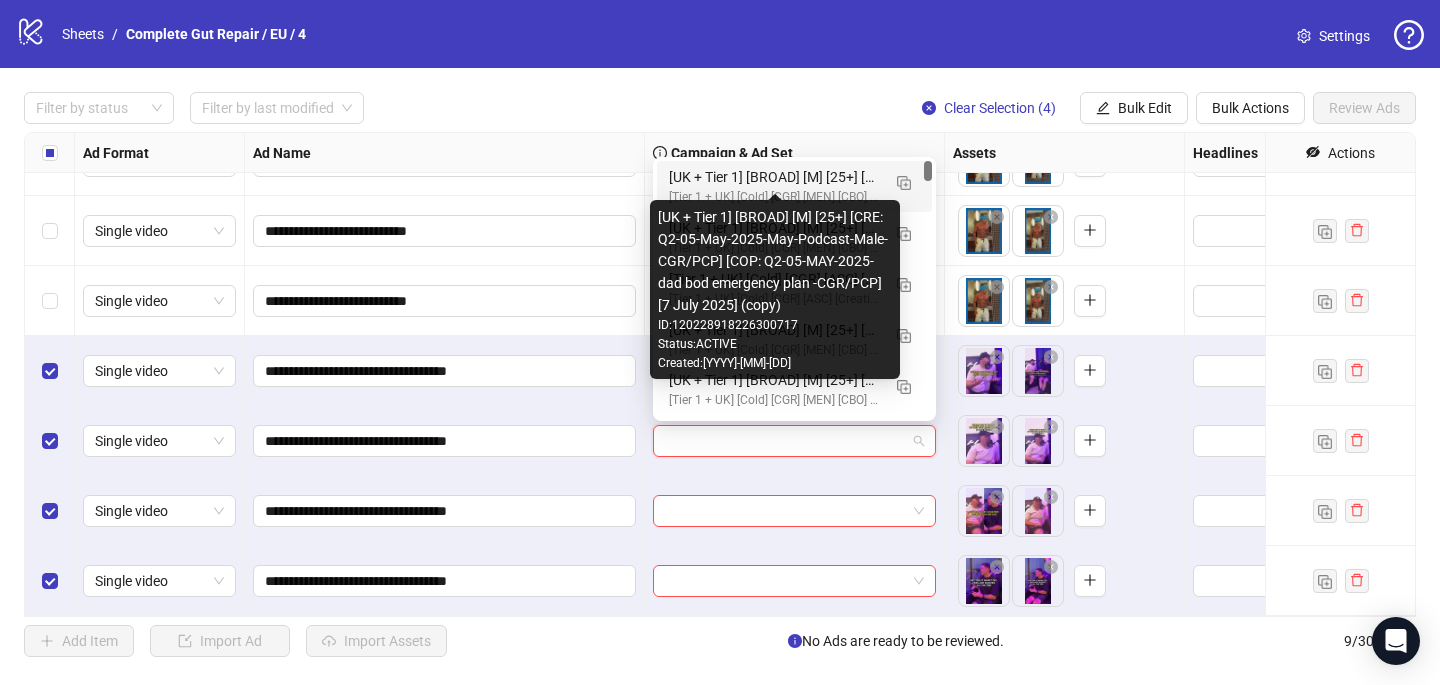 click on "[UK + Tier 1] [BROAD] [M] [25+] [CRE: Q2-05-May-2025-May-Podcast-Male-CGR/PCP] [COP: Q2-05-MAY-2025- dad bod emergency plan -CGR/PCP] [7 July 2025] (copy)" at bounding box center [774, 177] 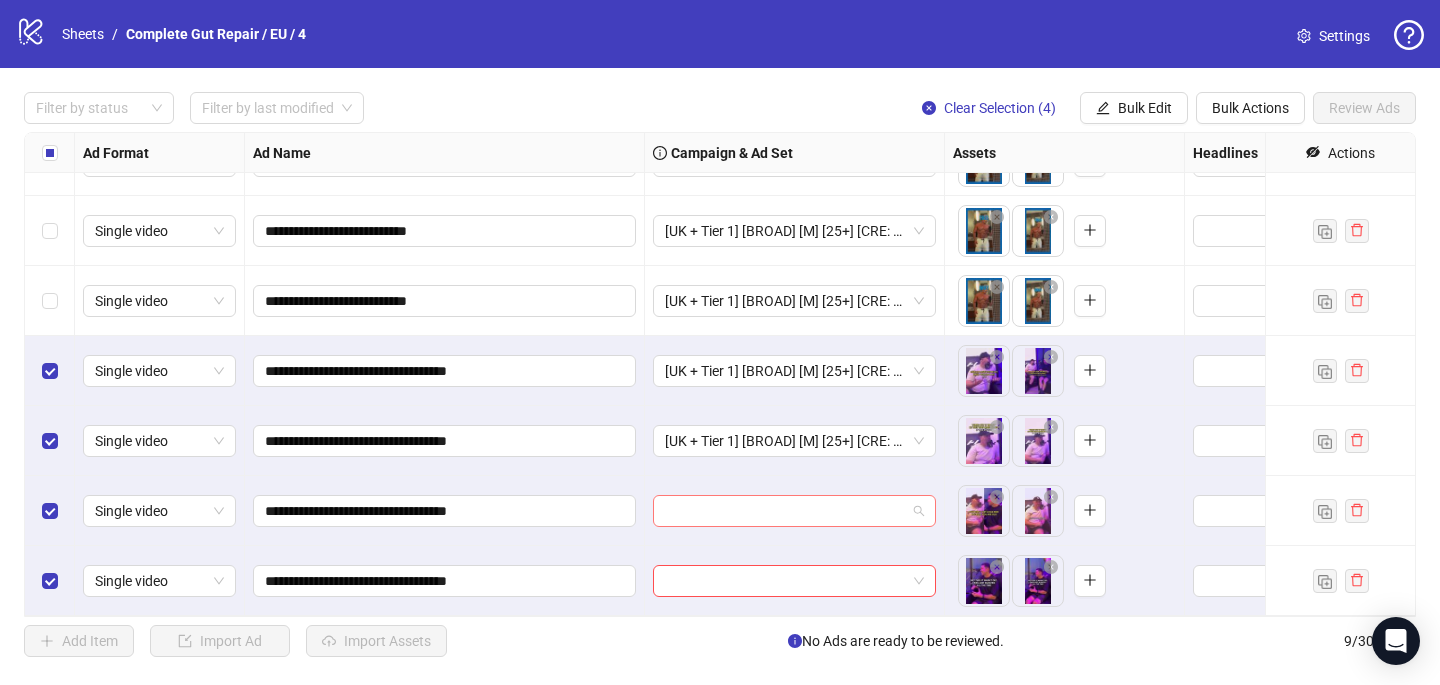 click at bounding box center (785, 511) 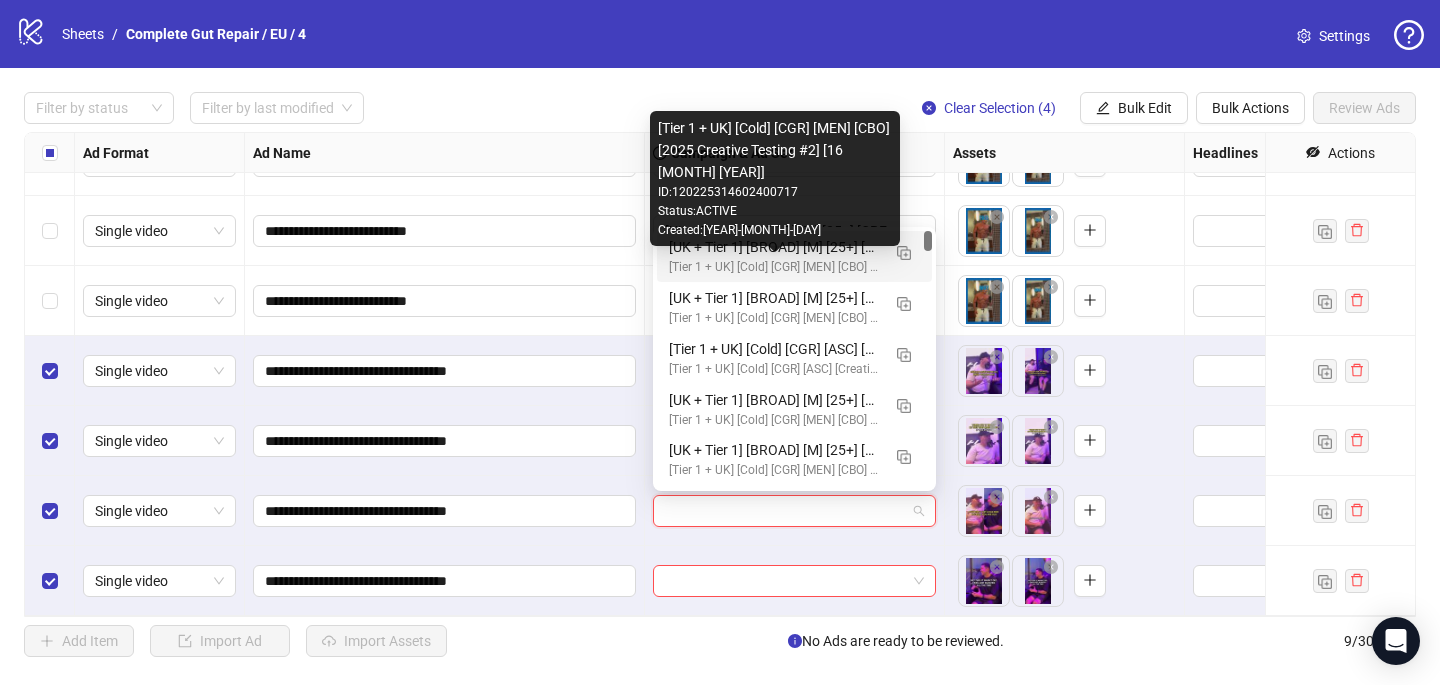 click on "[UK + Tier 1] [BROAD] [M] [25+] [CRE: Q2-05-May-2025-May-Podcast-Male-CGR/PCP] [COP: Q2-05-MAY-2025- dad bod emergency plan -CGR/PCP] [7 July 2025] (copy)" at bounding box center (774, 247) 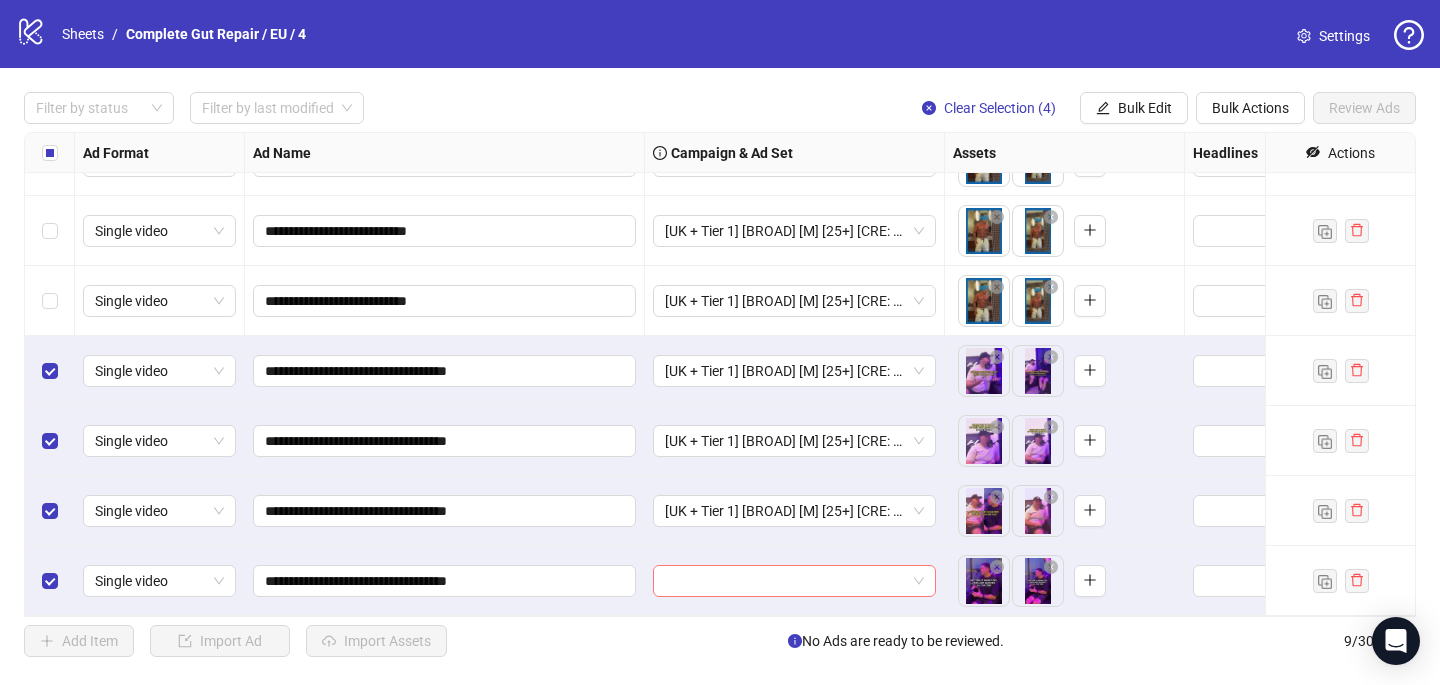 click at bounding box center (785, 581) 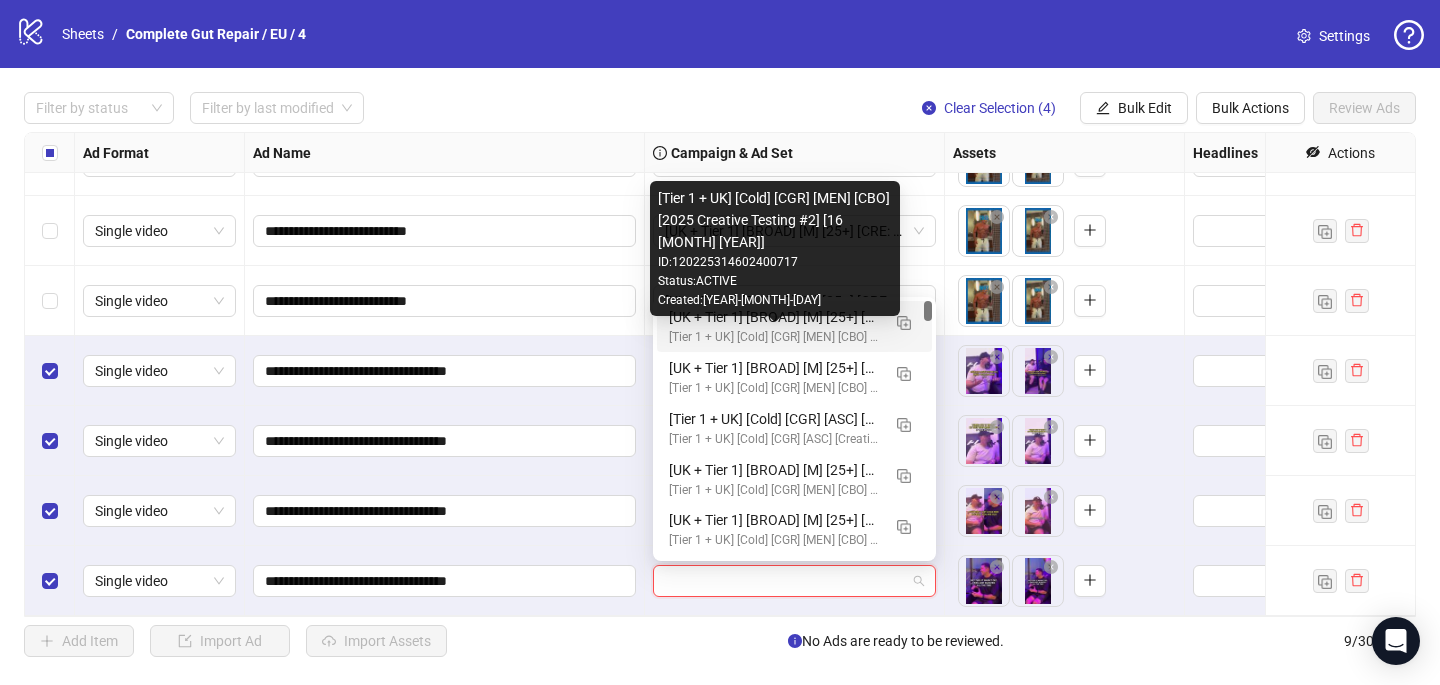 click on "[Tier 1 + UK] [Cold] [CGR] [MEN] [CBO] [2025 Creative Testing #2] [16 [MONTH] [YEAR]]" at bounding box center (774, 337) 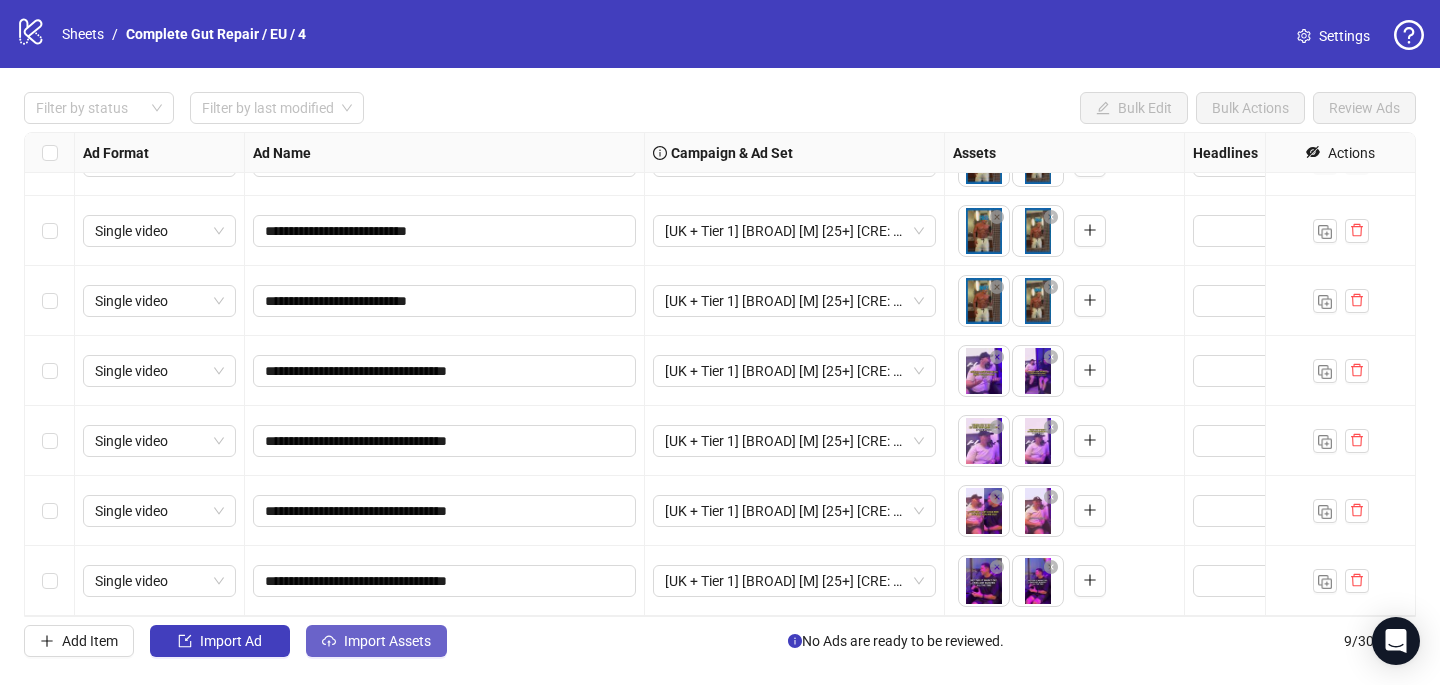 click on "Import Assets" at bounding box center [231, 641] 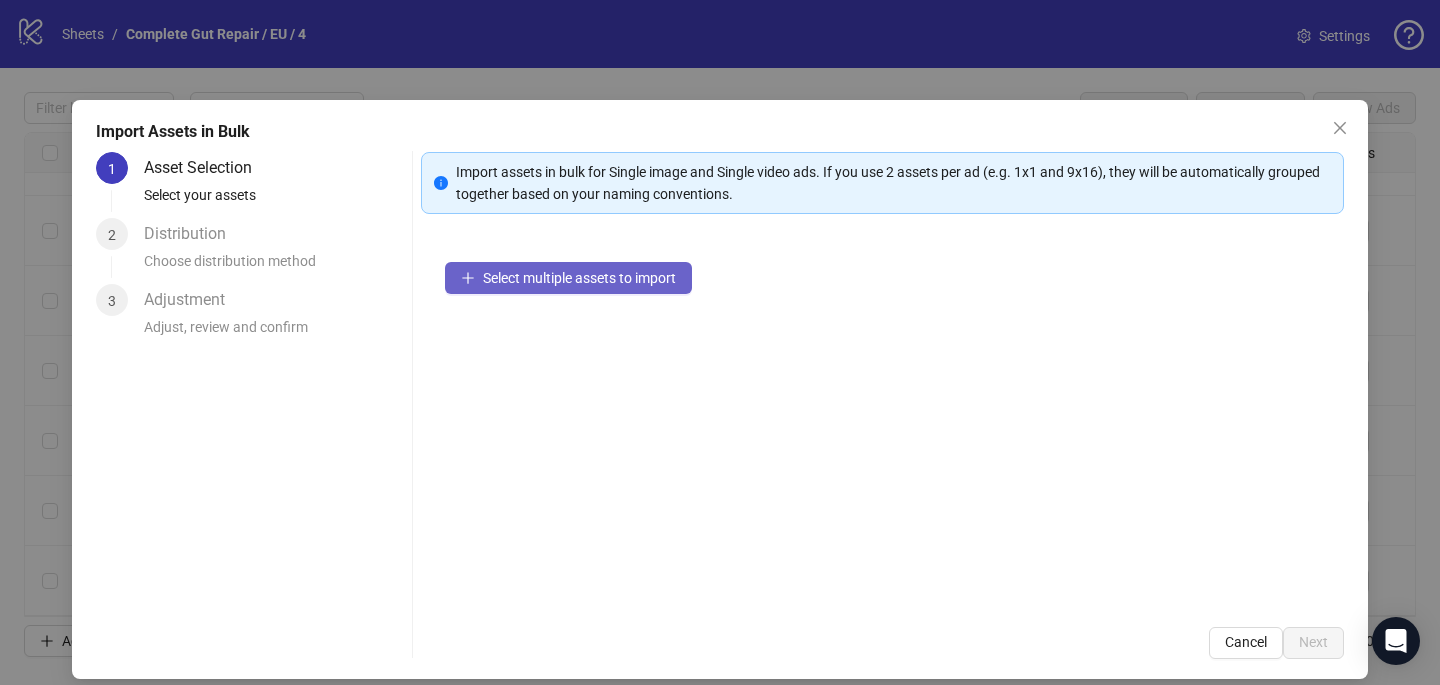 click on "Select multiple assets to import" at bounding box center (568, 278) 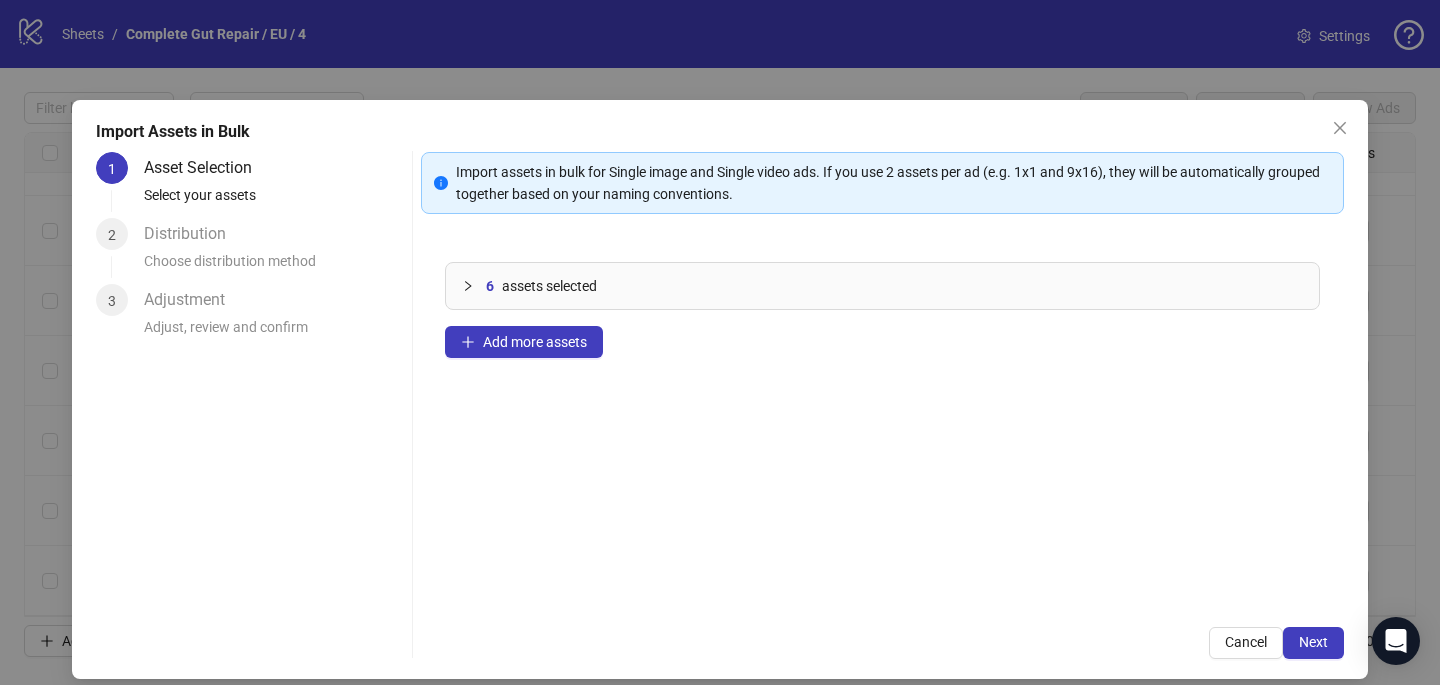 click on "Import Assets in Bulk 1 Asset Selection Select your assets 2 Distribution Choose distribution method 3 Adjustment Adjust, review and confirm Import assets in bulk for Single image and Single video ads. If you use 2 assets per ad (e.g. 1x1 and 9x16), they will be automatically grouped together based on your naming conventions. 6 assets selected Add more assets Cancel Next" at bounding box center [720, 342] 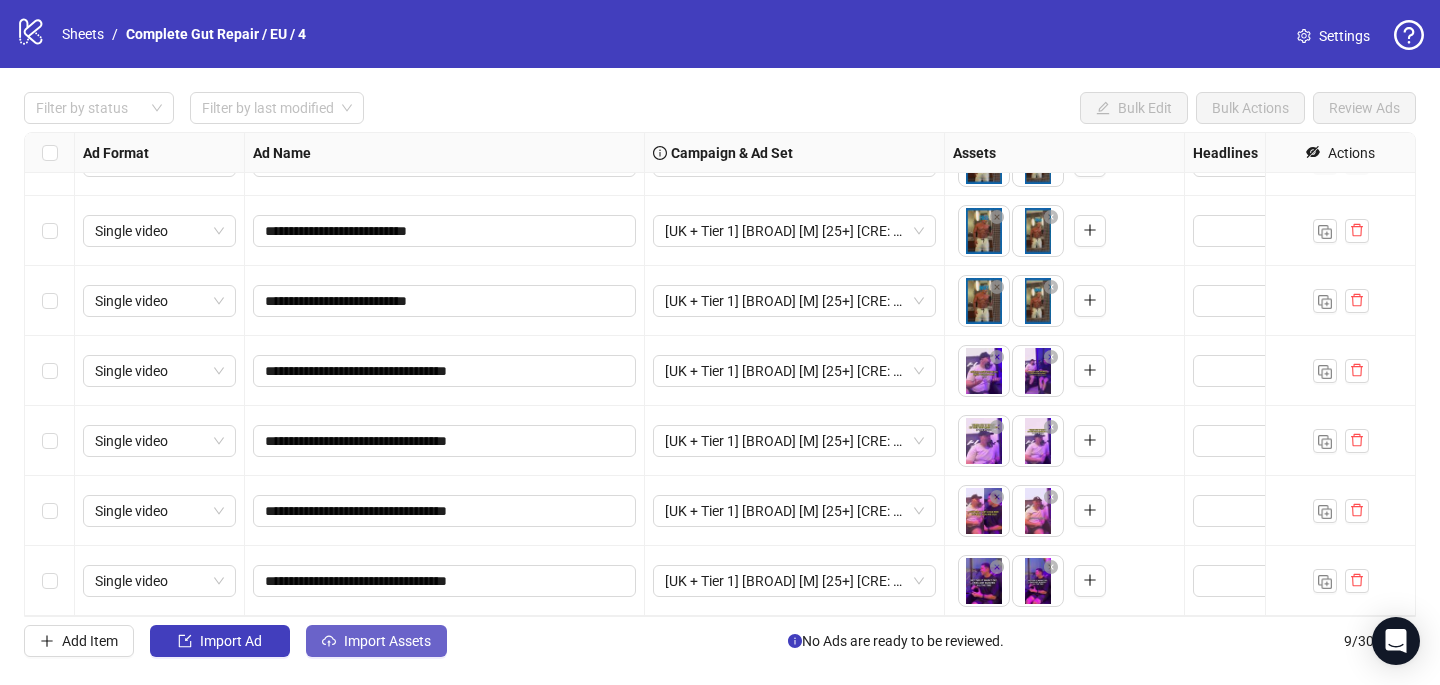 click on "Import Assets" at bounding box center [231, 641] 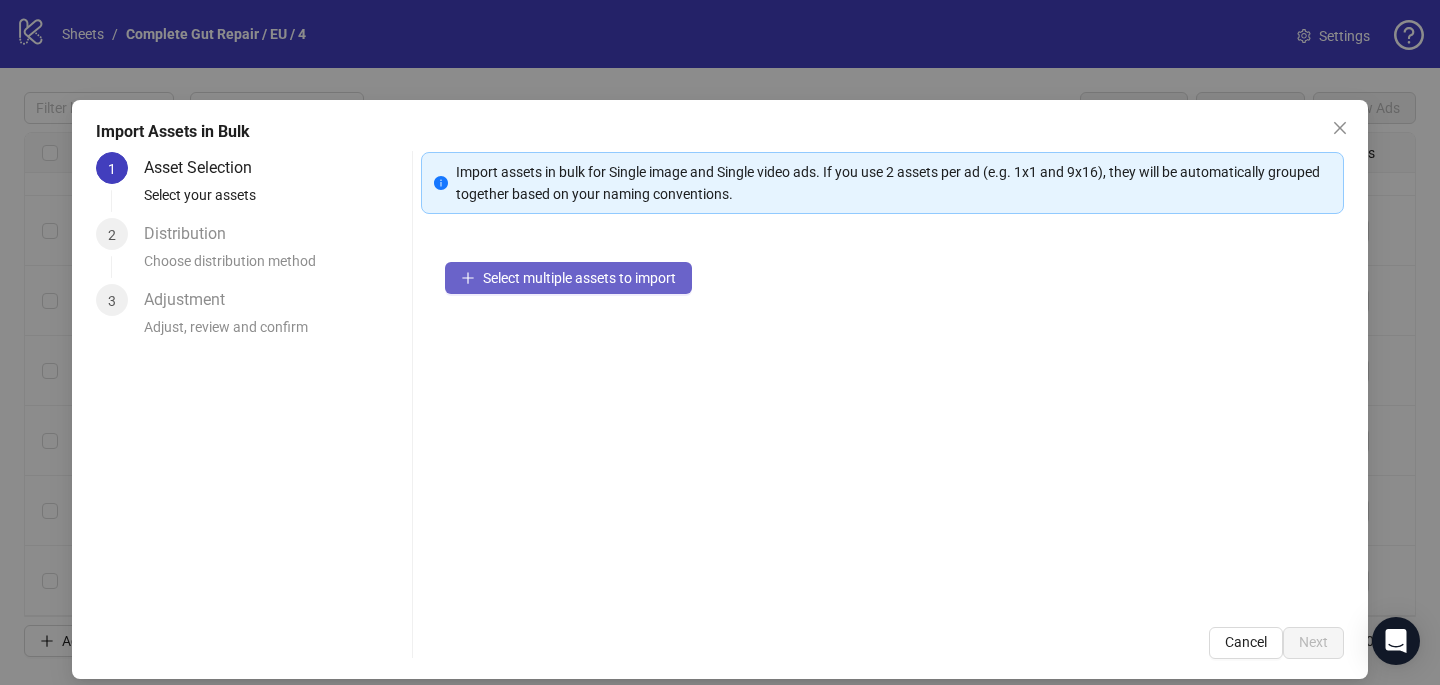 click on "Select multiple assets to import" at bounding box center (568, 278) 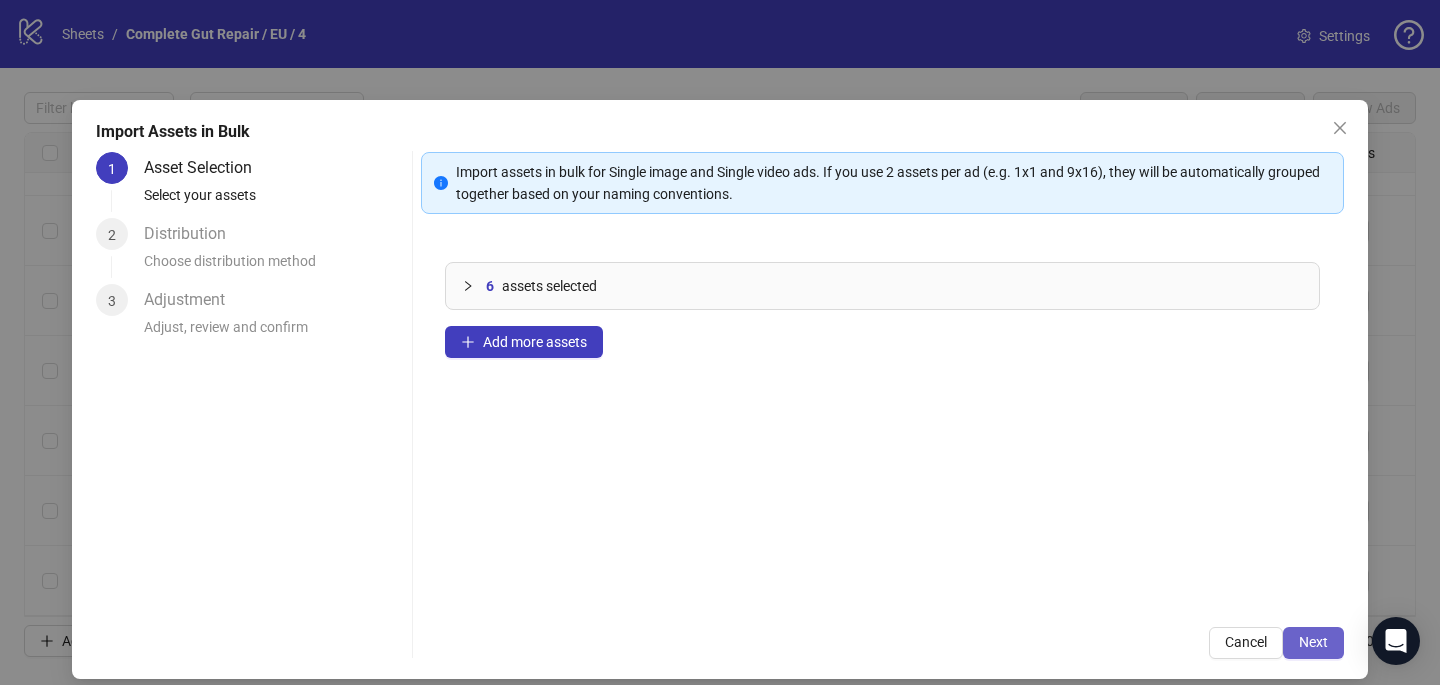 click on "Next" at bounding box center [1313, 642] 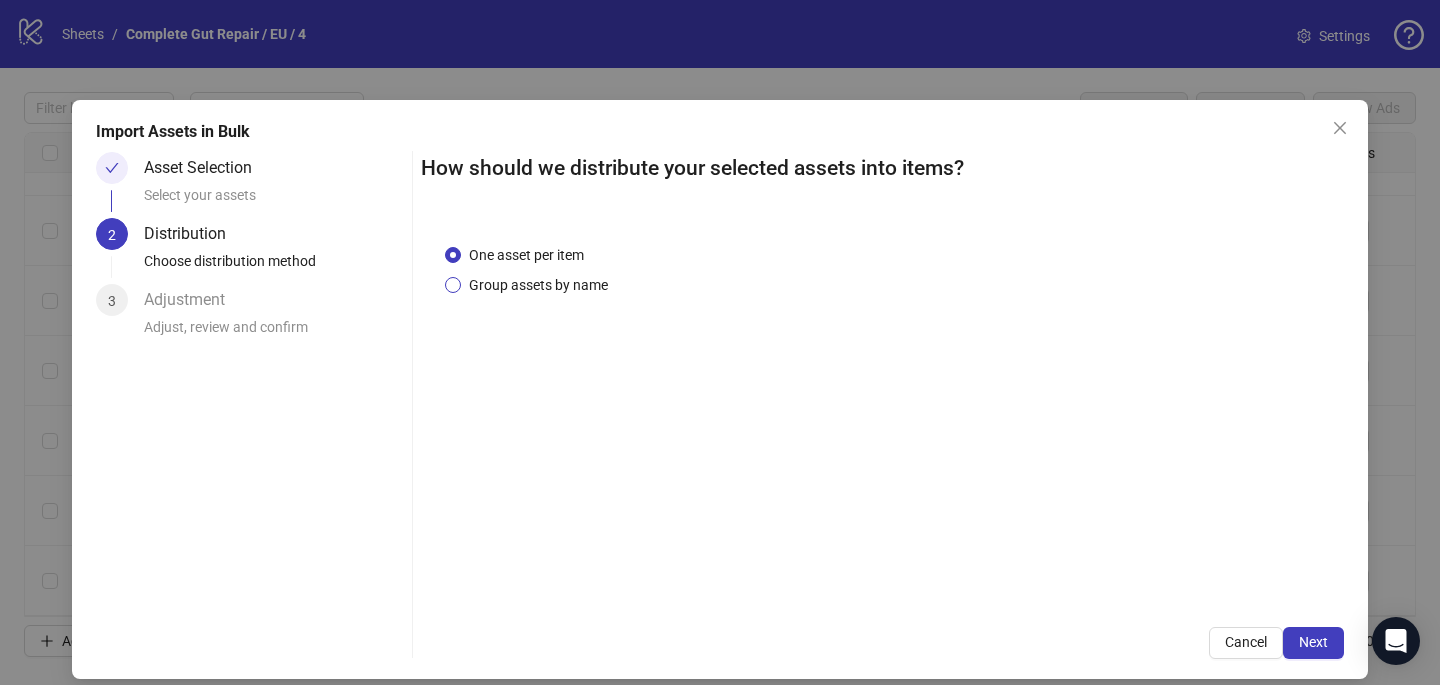 click on "Group assets by name" at bounding box center [526, 255] 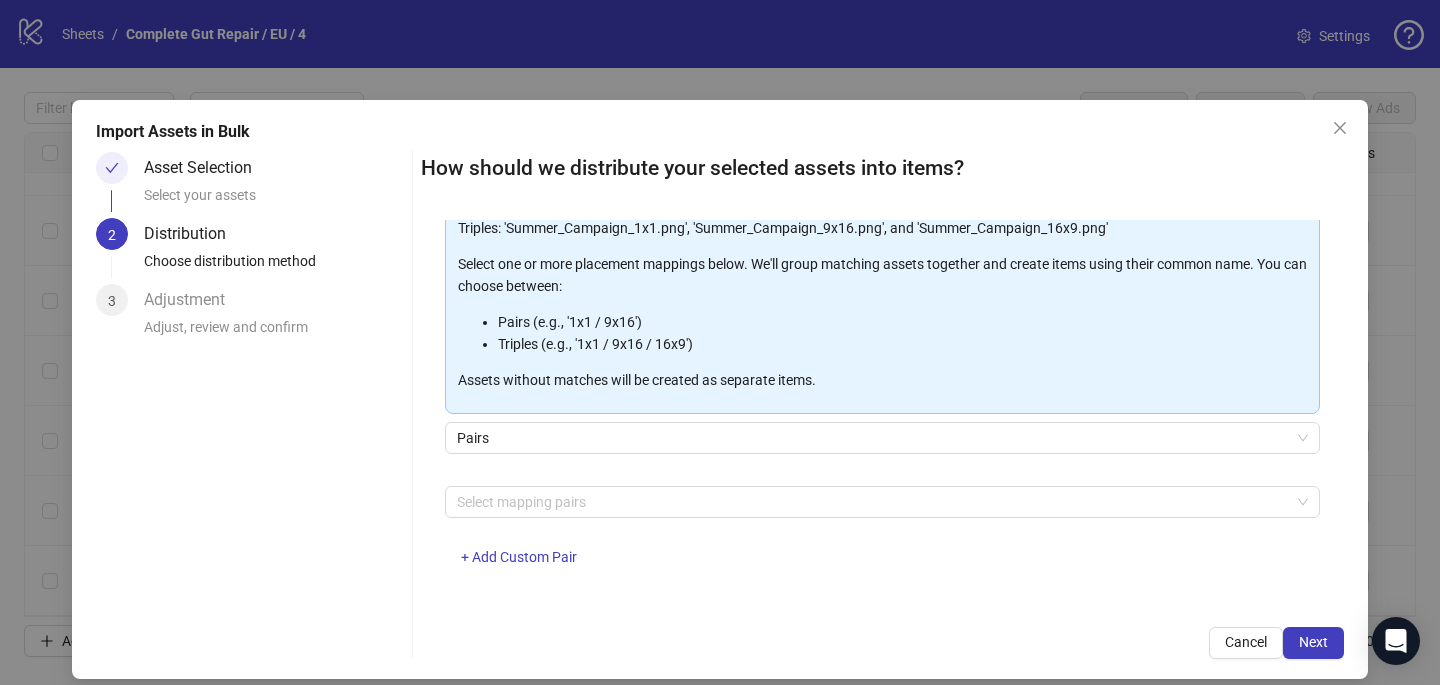 scroll, scrollTop: 203, scrollLeft: 0, axis: vertical 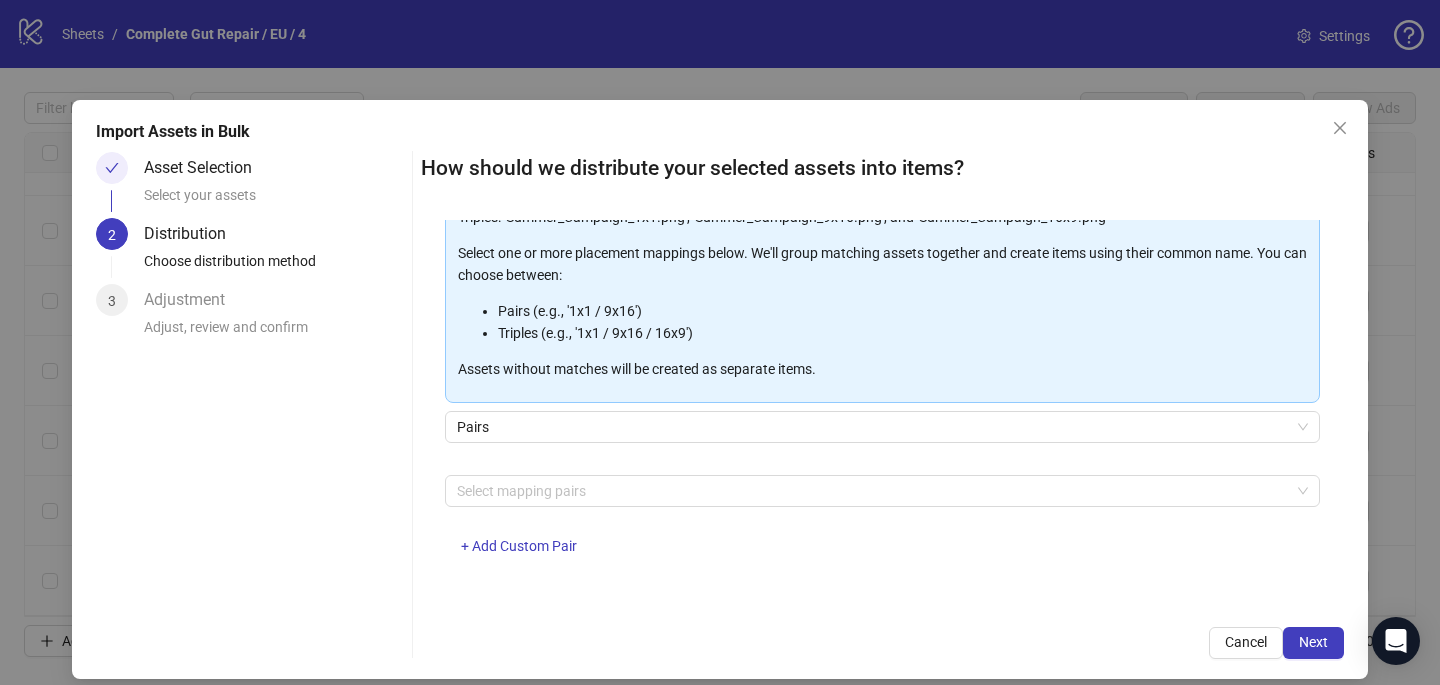 click on "Select mapping pairs + Add Custom Pair" at bounding box center [882, 527] 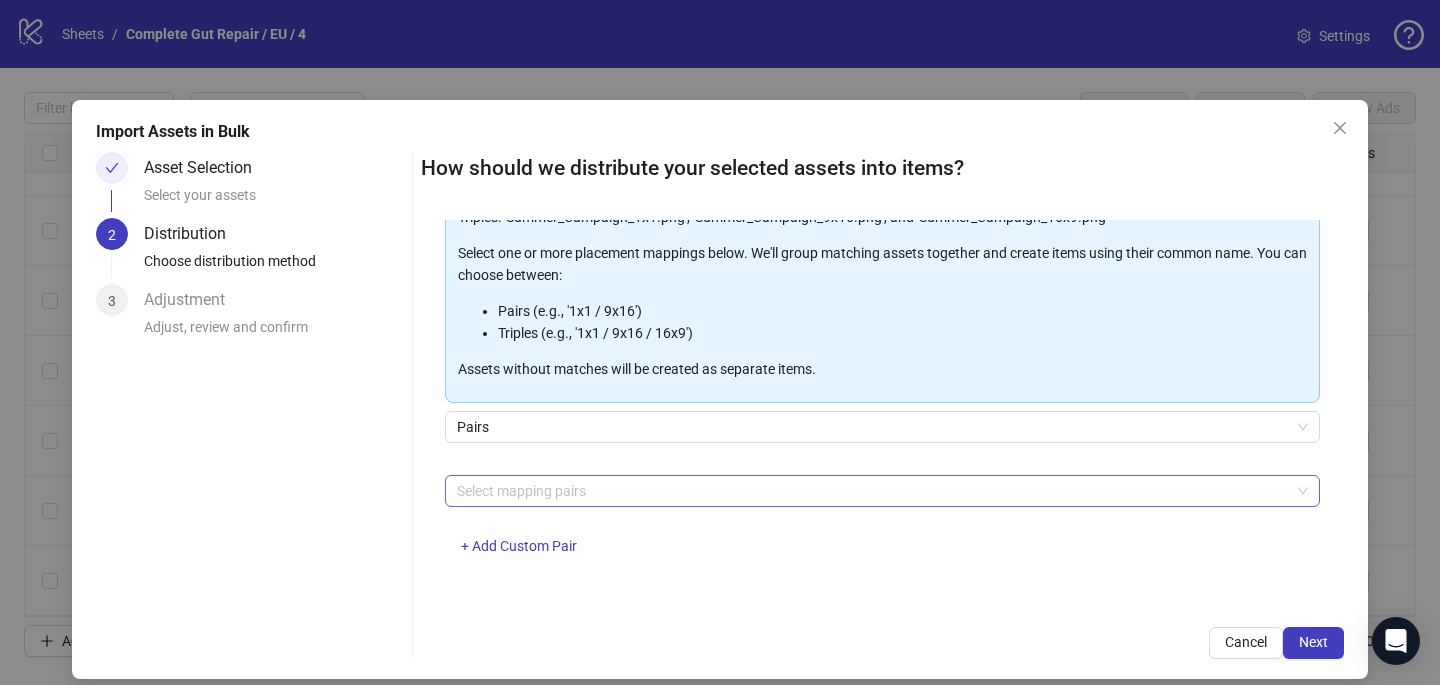 click at bounding box center (872, 491) 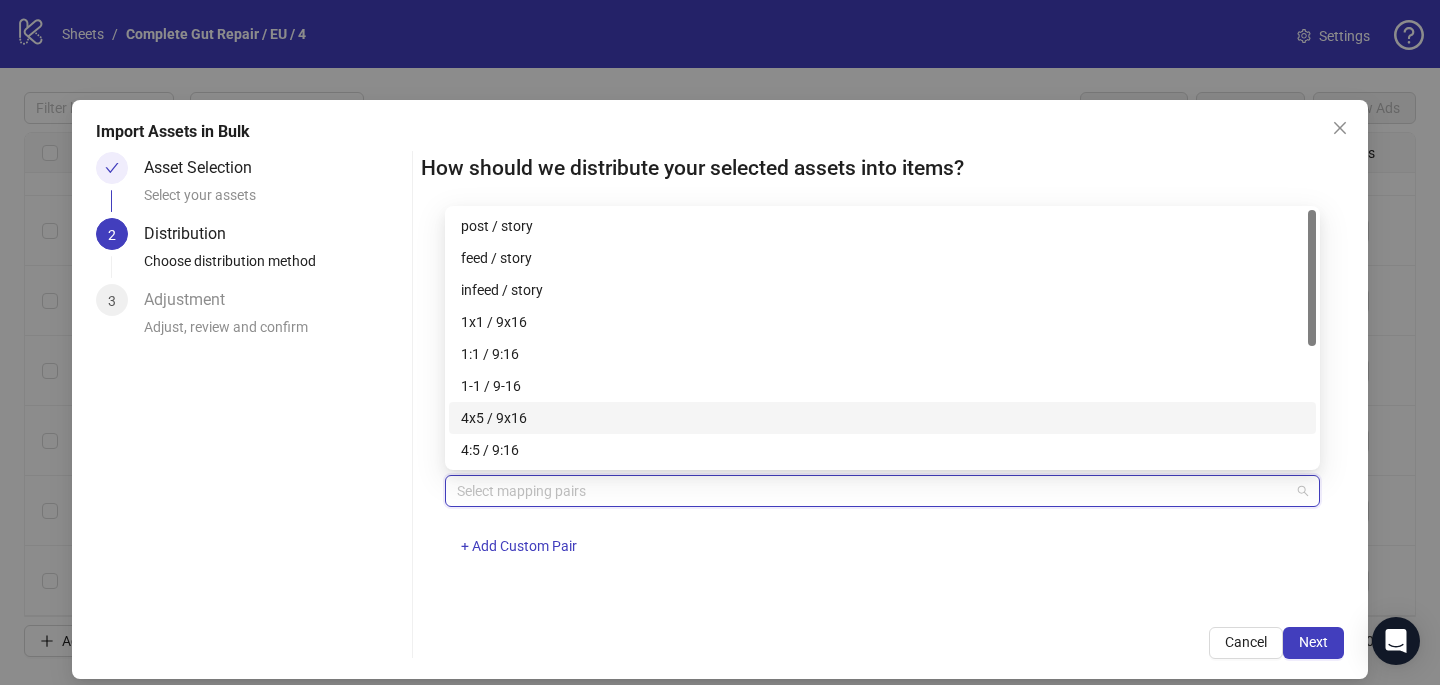 click on "4x5 / 9x16" at bounding box center [882, 418] 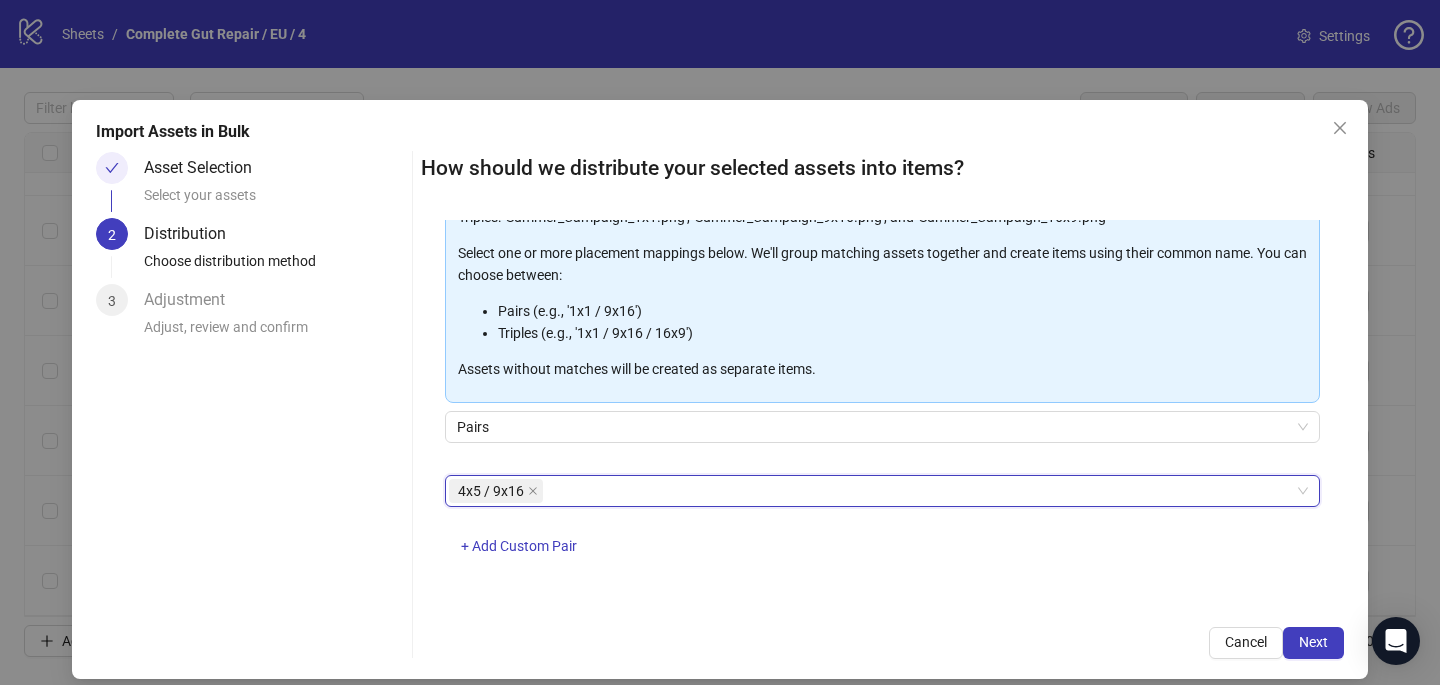 click on "4x5 / 9x16" at bounding box center [872, 491] 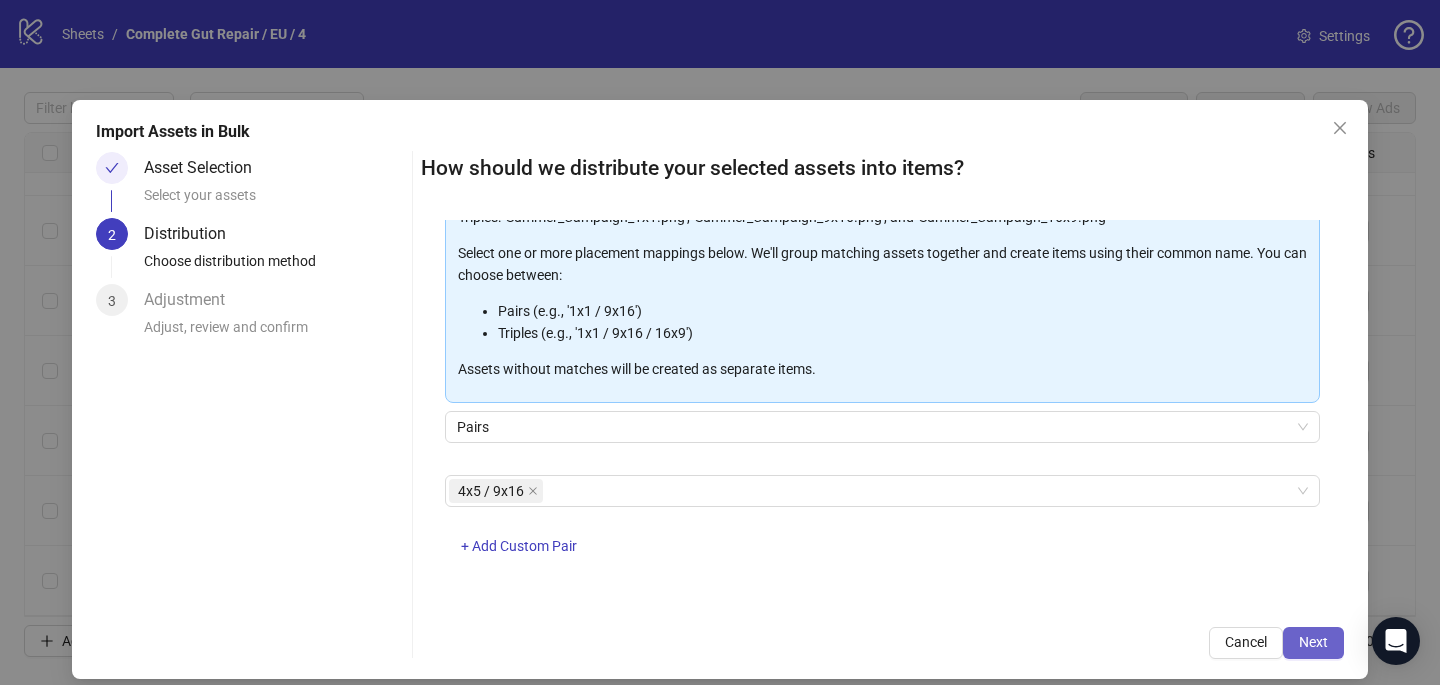 click on "Next" at bounding box center [1313, 642] 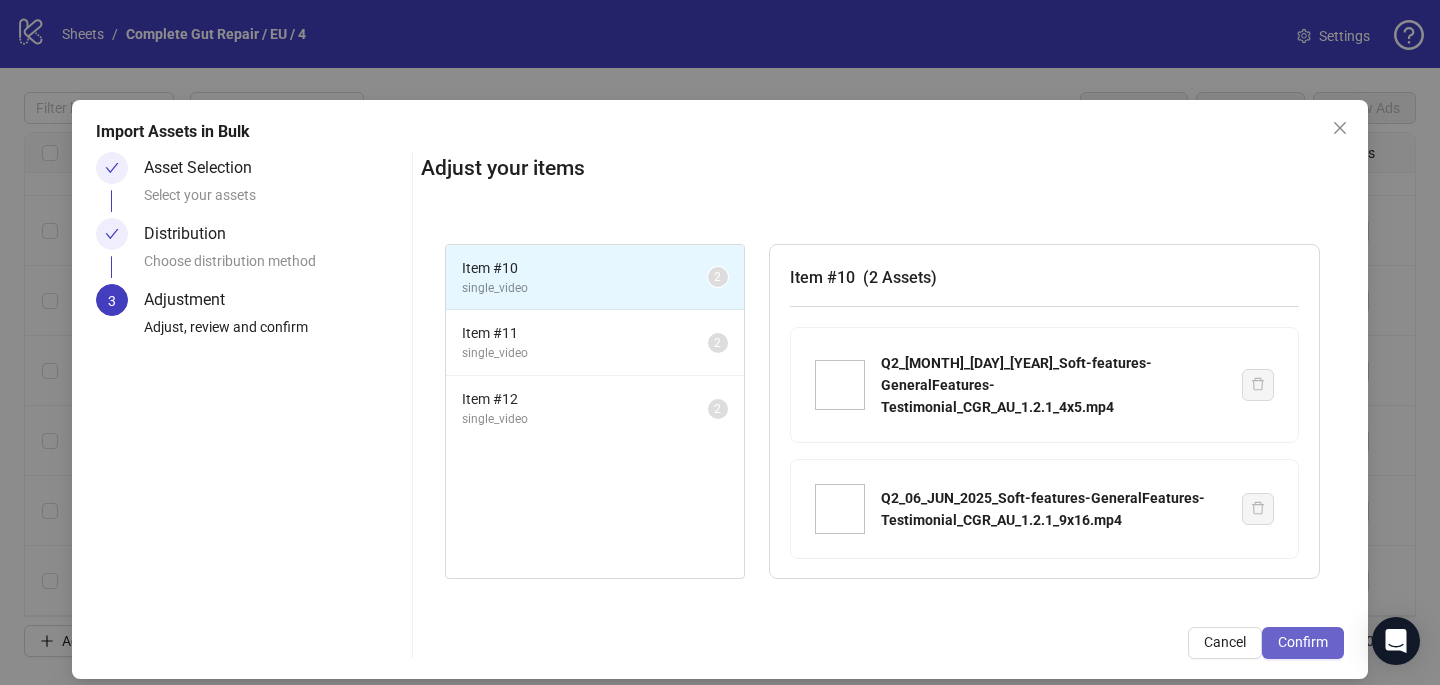click on "Confirm" at bounding box center [1303, 642] 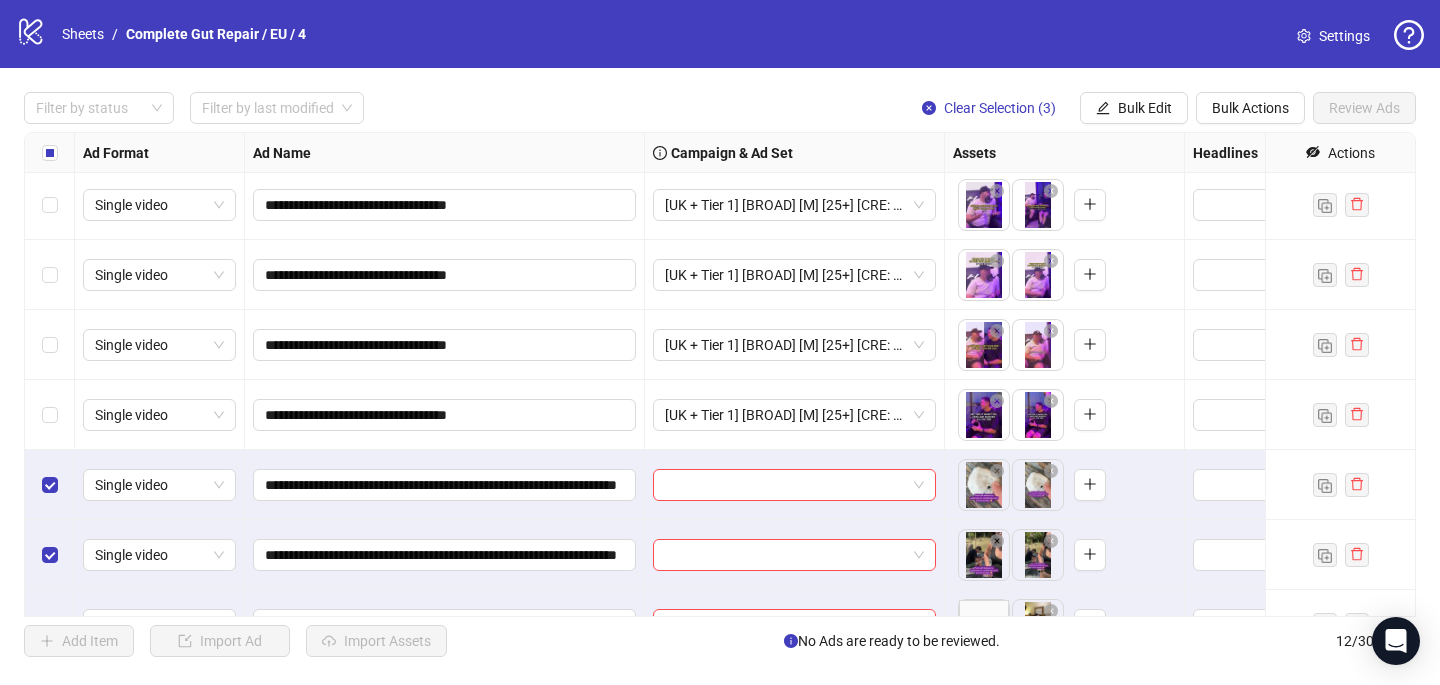 scroll, scrollTop: 397, scrollLeft: 0, axis: vertical 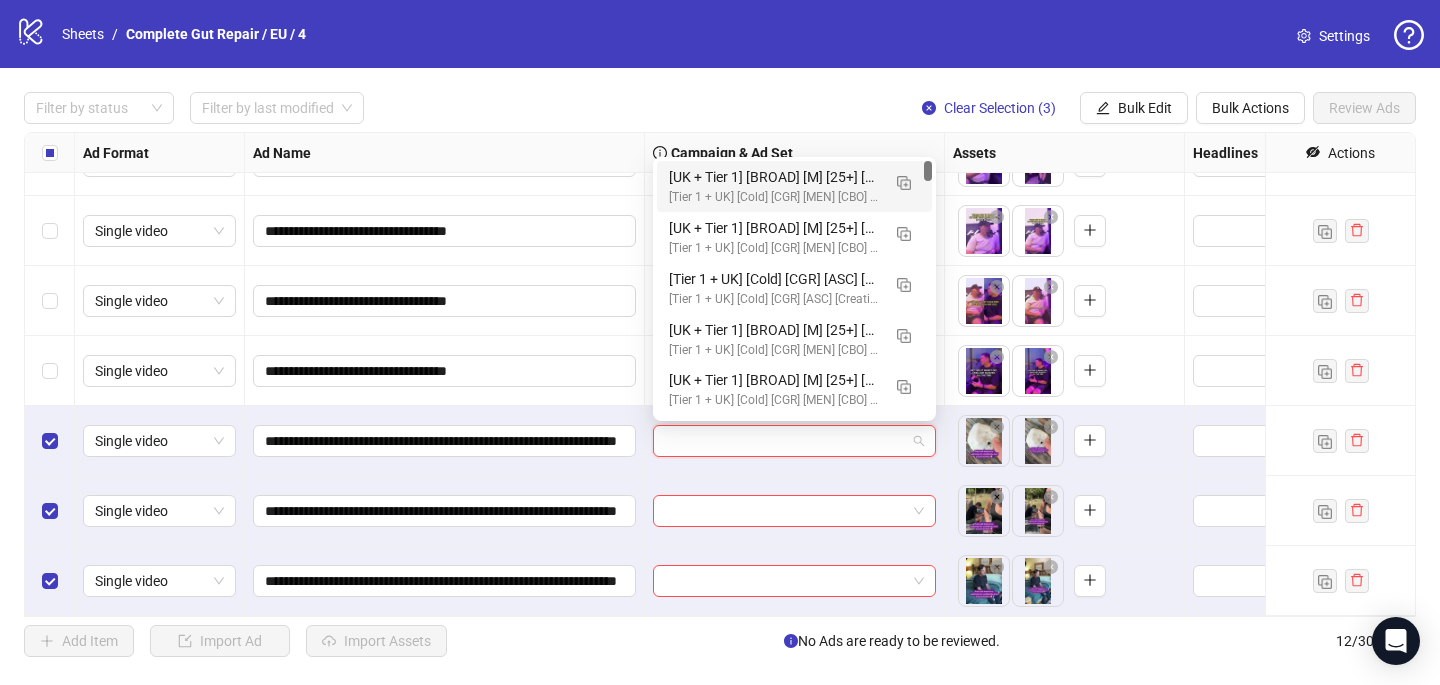 click at bounding box center [785, 441] 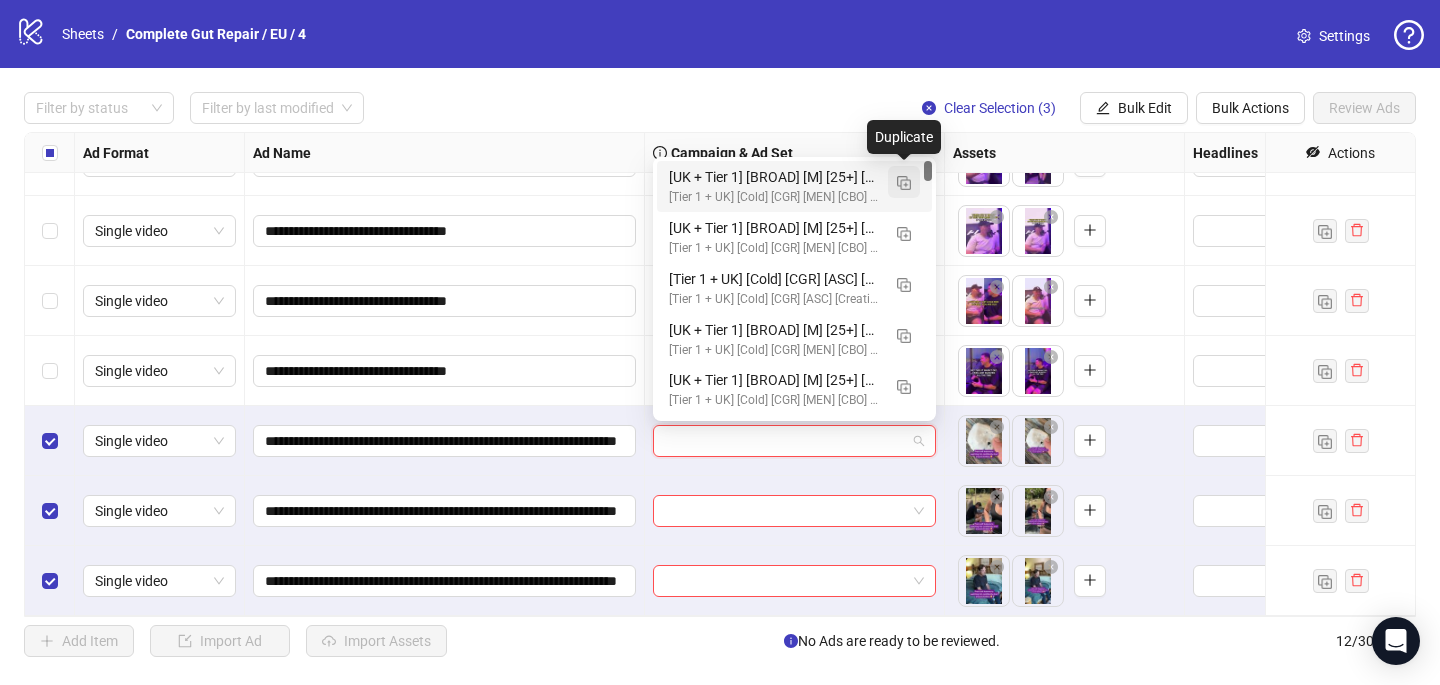 click at bounding box center (904, 183) 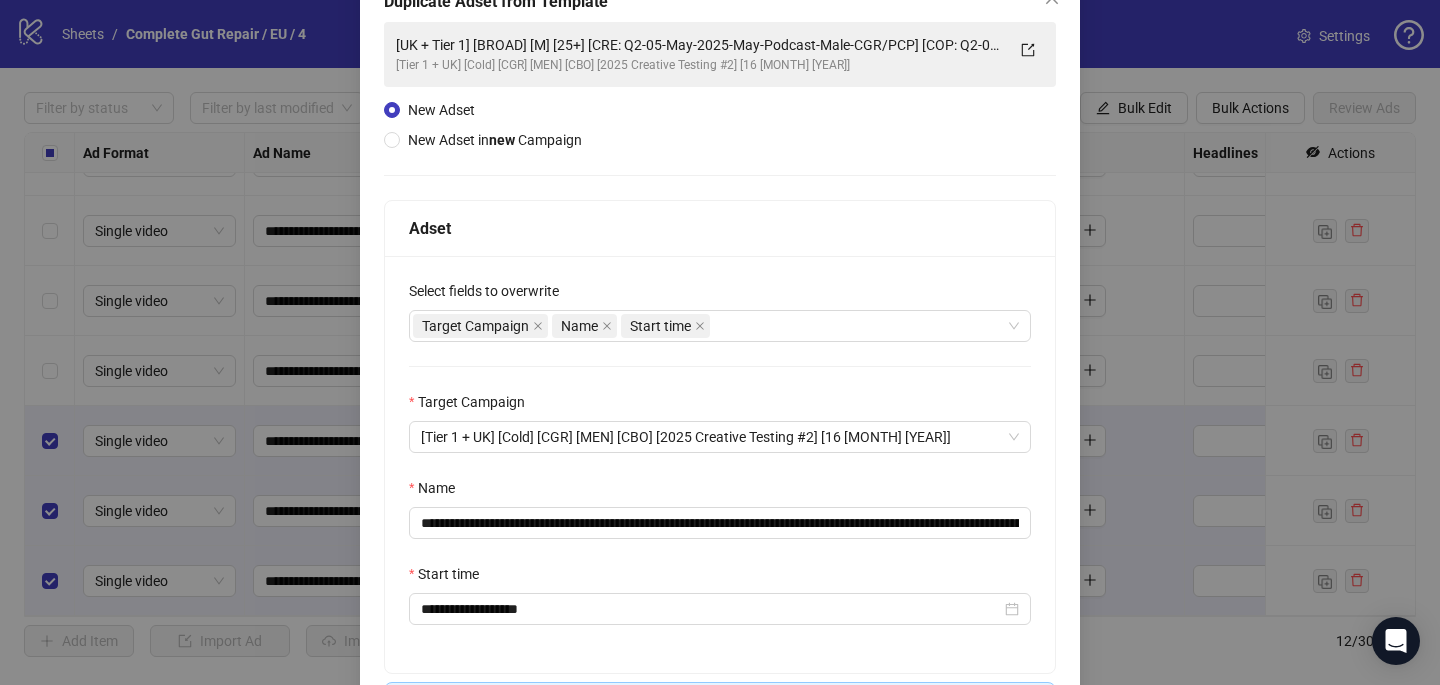 scroll, scrollTop: 133, scrollLeft: 0, axis: vertical 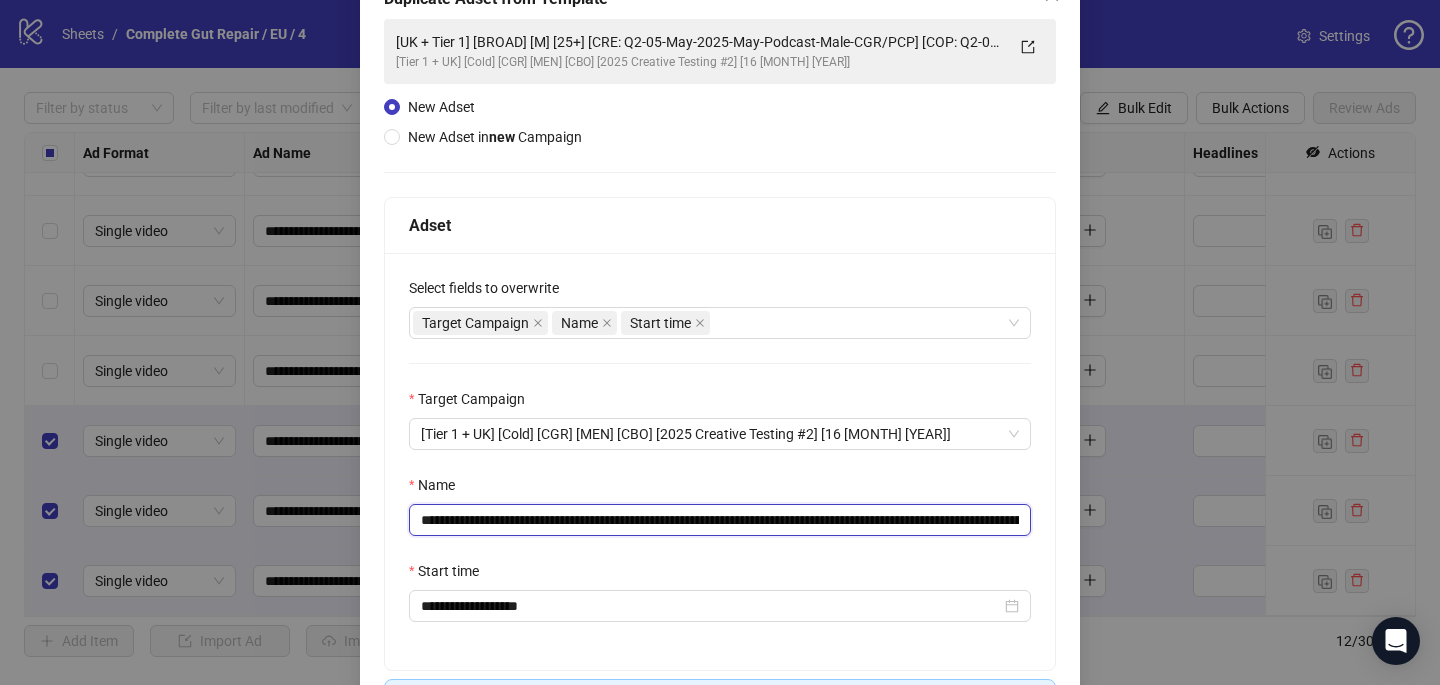 drag, startPoint x: 932, startPoint y: 515, endPoint x: 656, endPoint y: 517, distance: 276.00723 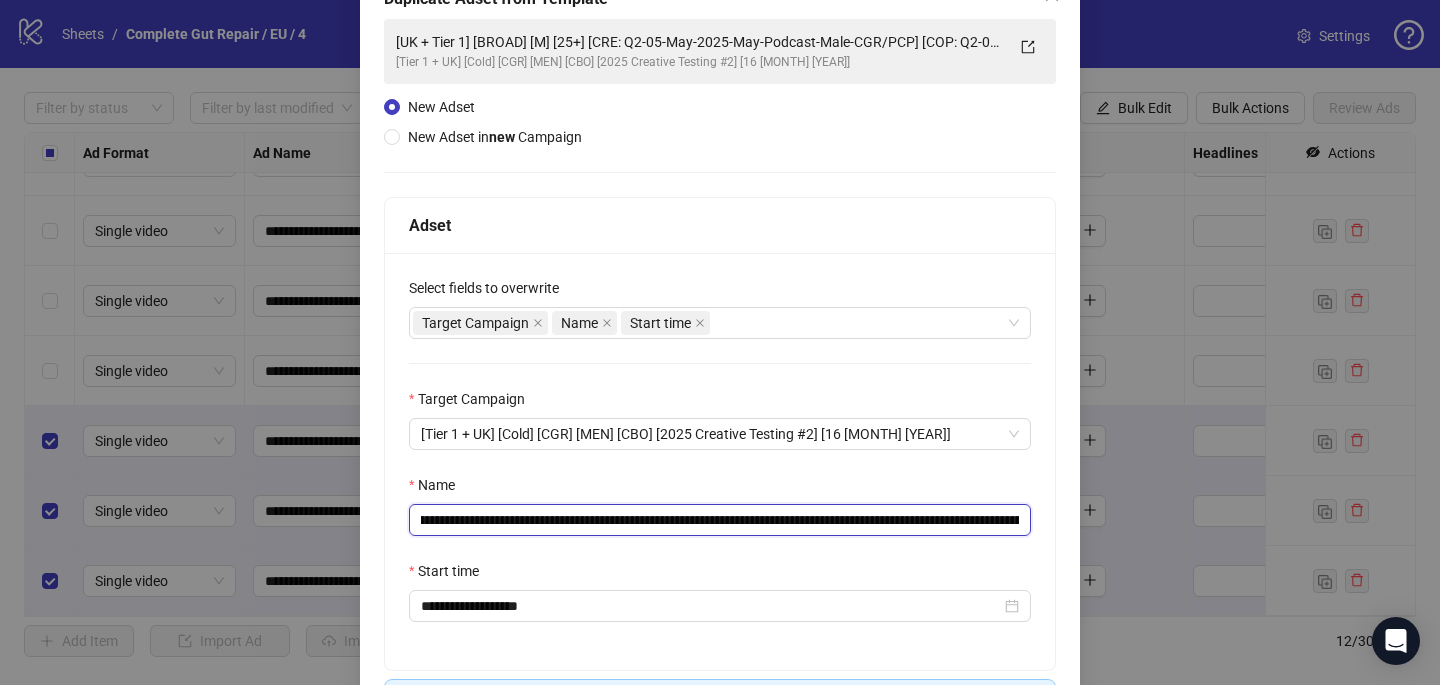 scroll, scrollTop: 0, scrollLeft: 412, axis: horizontal 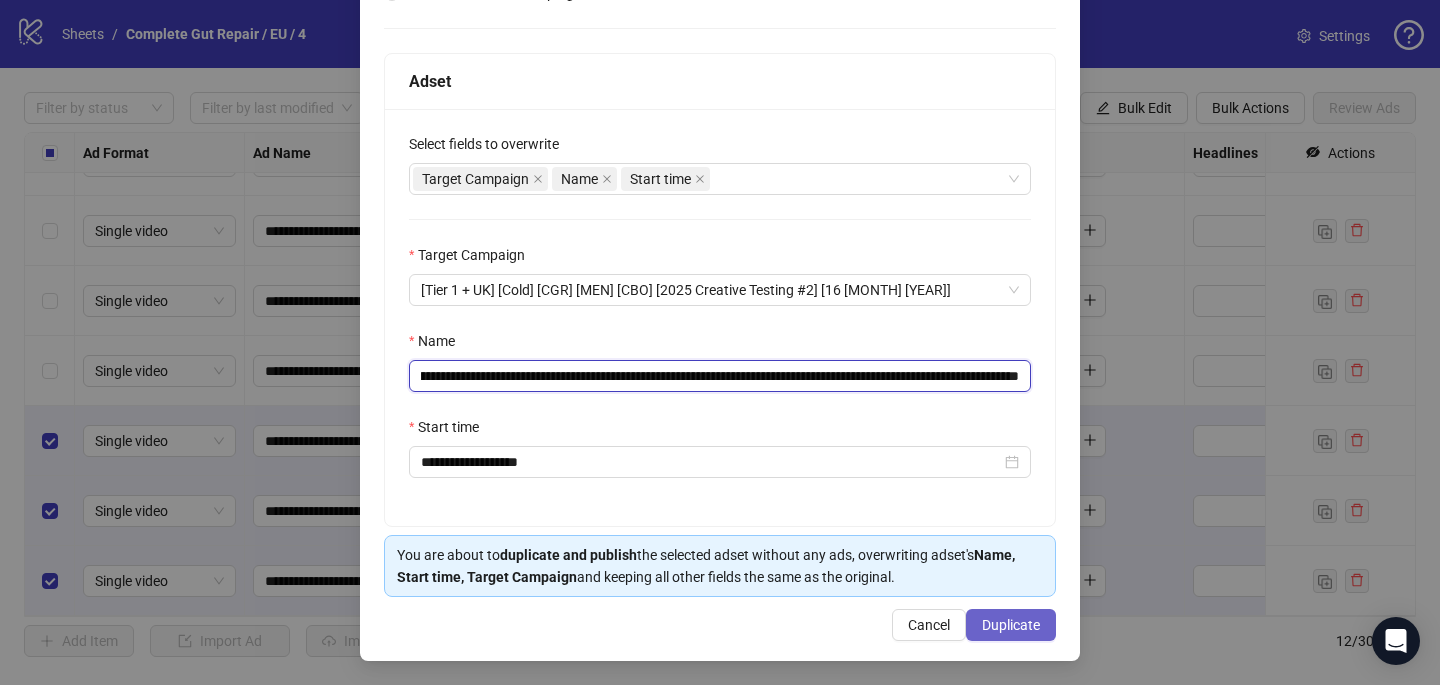 type on "**********" 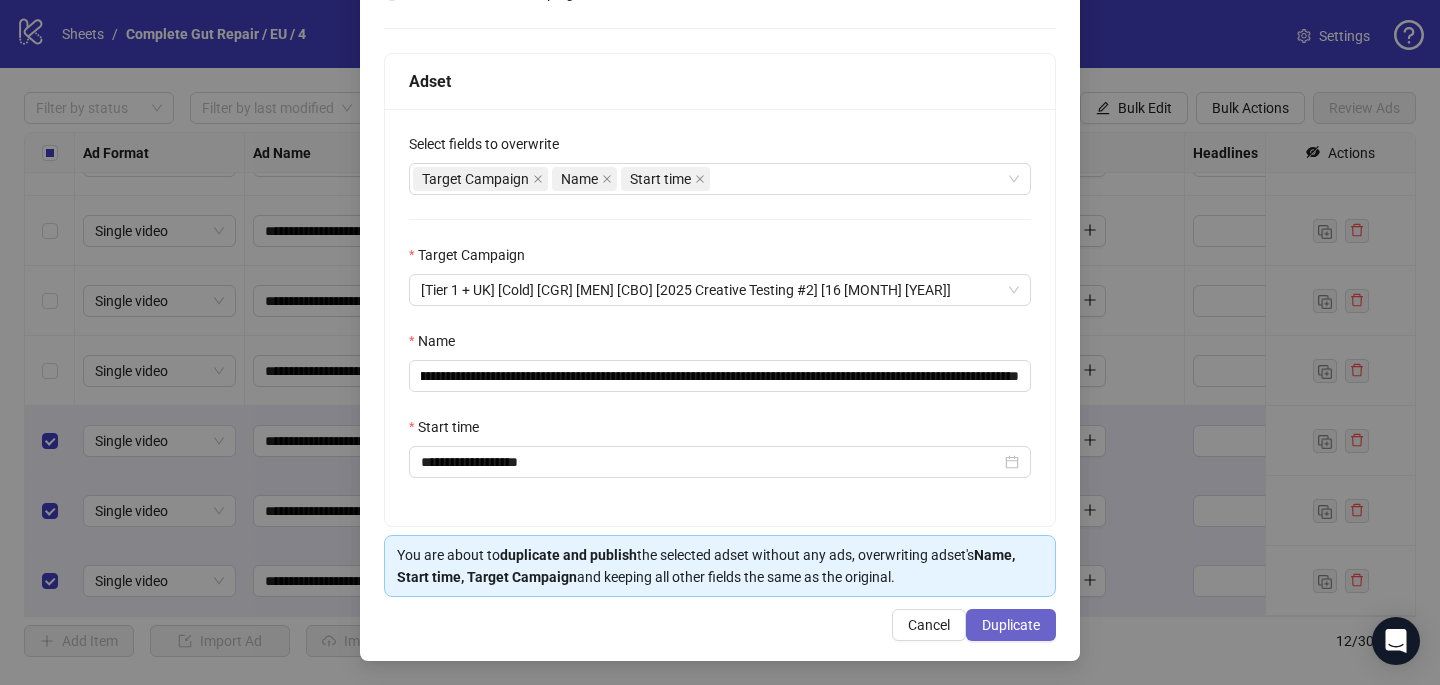 click on "Duplicate" at bounding box center [1011, 625] 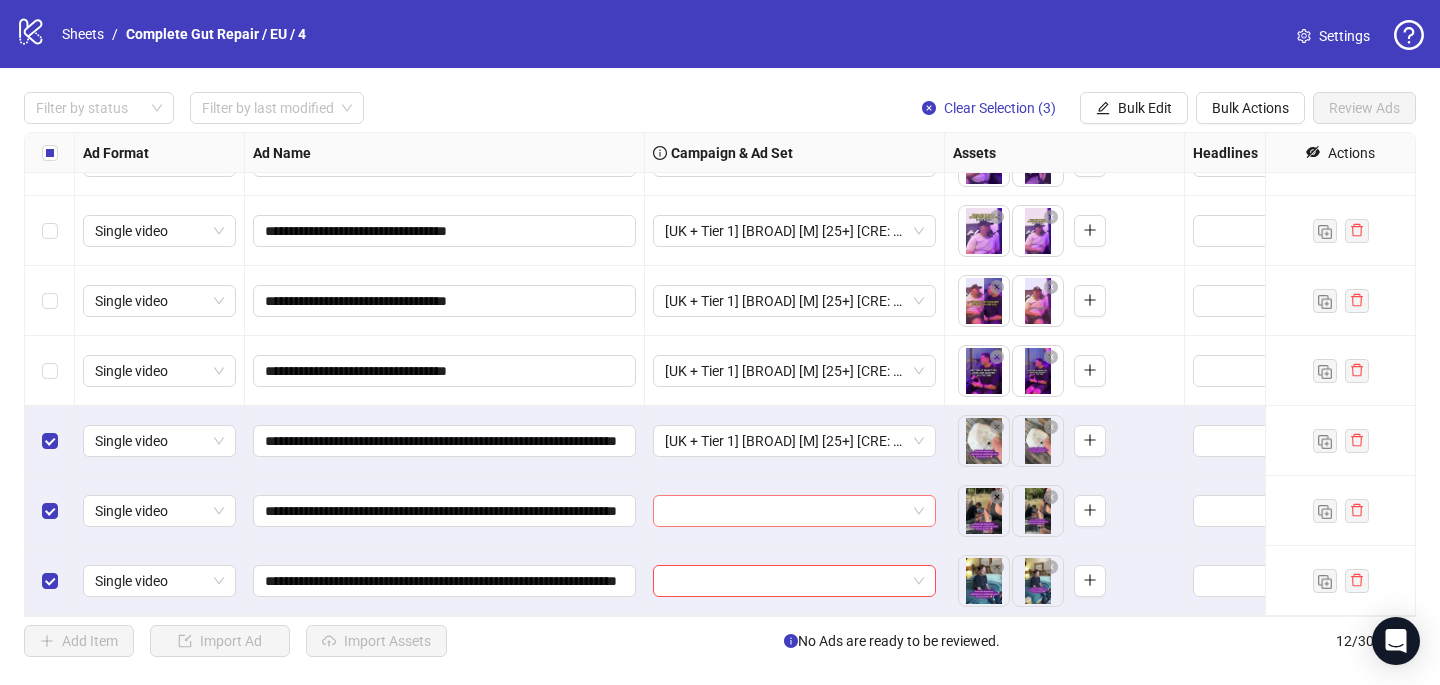 click at bounding box center [785, 511] 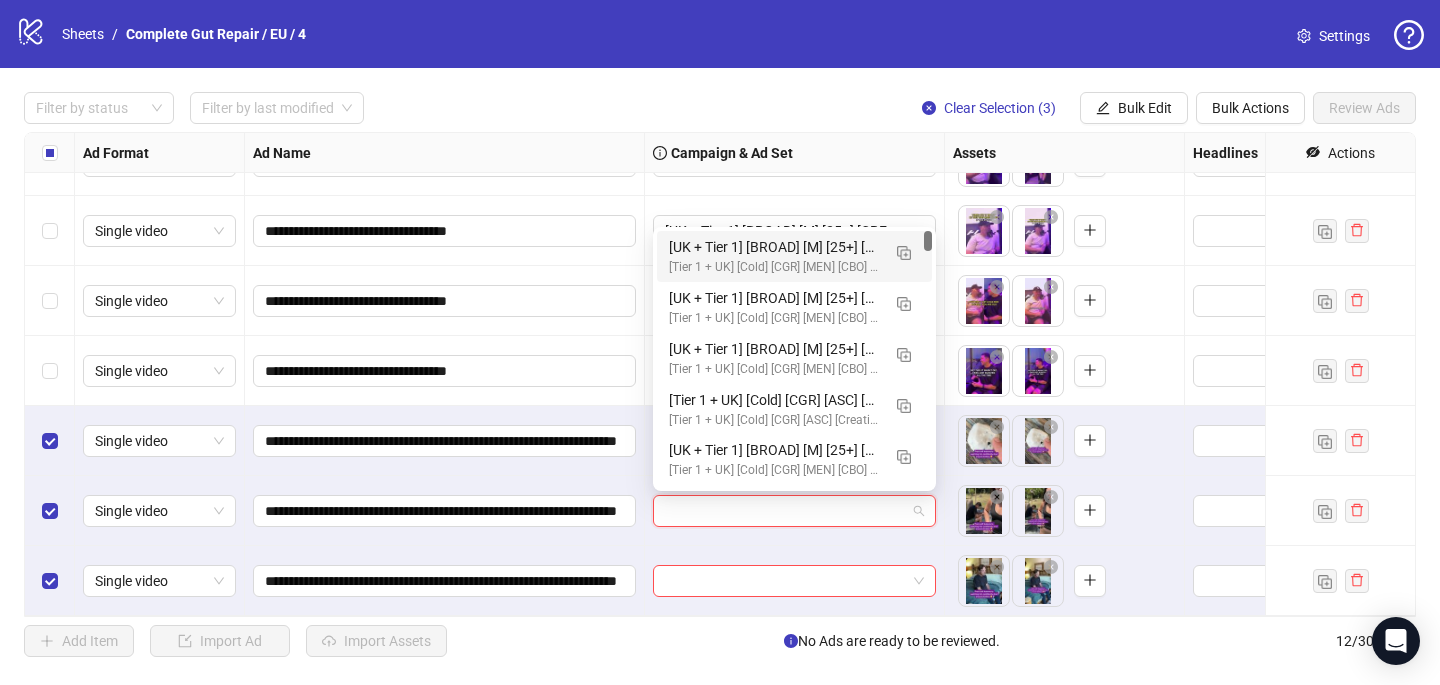 click on "[Tier 1 + UK] [Cold] [CGR] [MEN] [CBO] [2025 Creative Testing #2] [16 [MONTH] [YEAR]]" at bounding box center (774, 267) 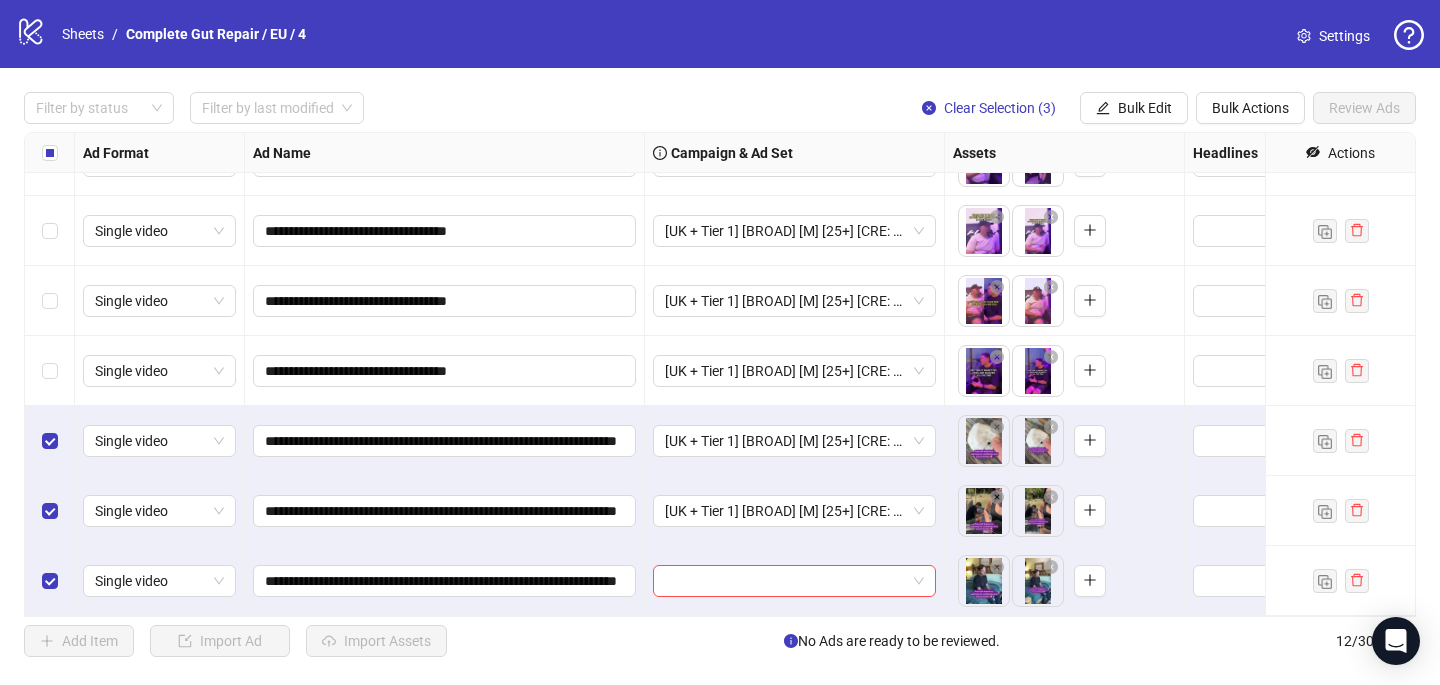 click at bounding box center (795, 581) 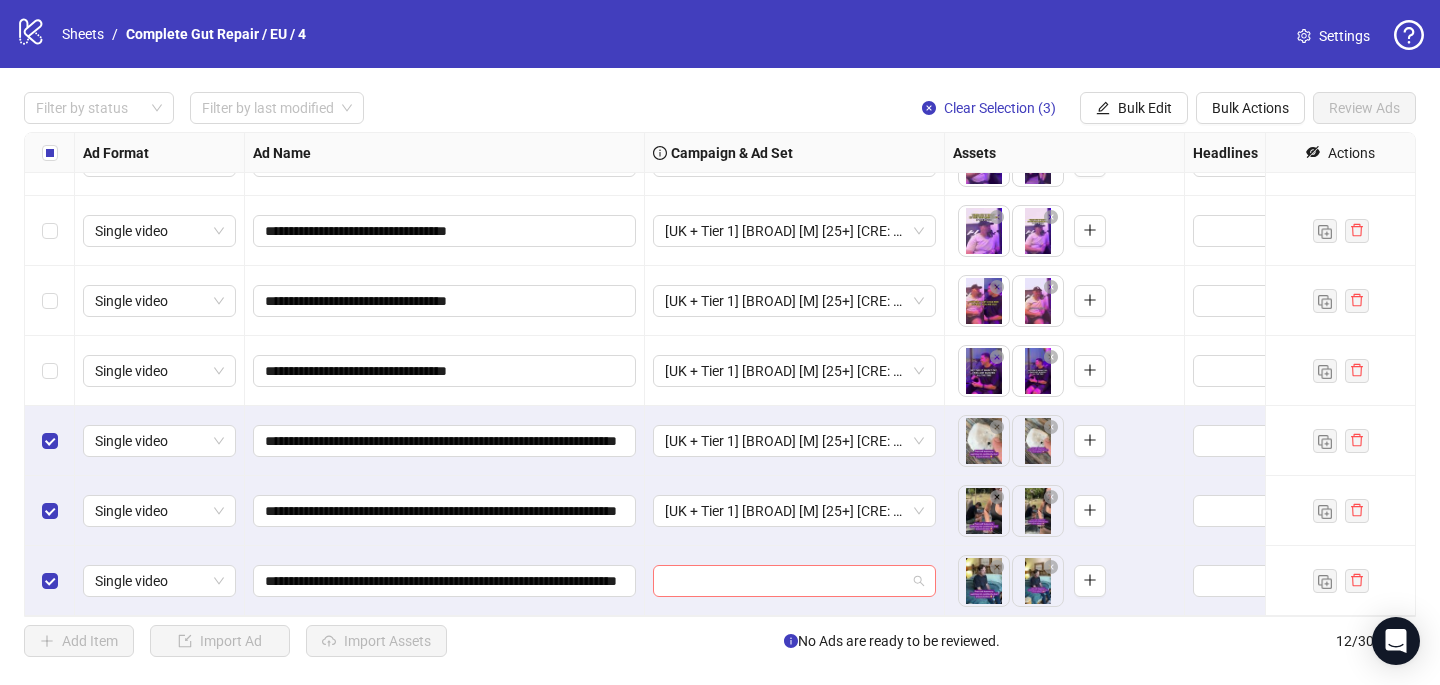 click at bounding box center (785, 581) 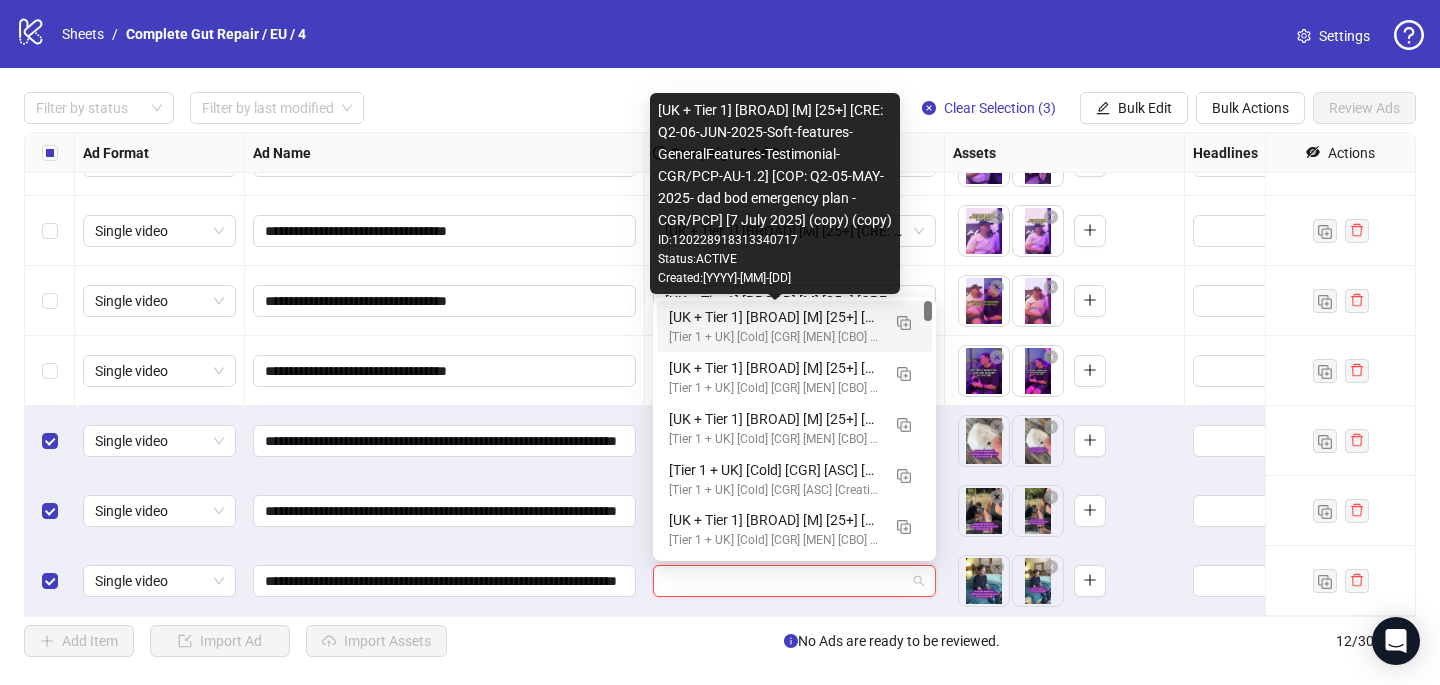 click on "[UK + Tier 1] [BROAD] [M] [25+] [CRE: Q2-06-JUN-2025-Soft-features-GeneralFeatures-Testimonial-CGR/PCP-AU-1.2] [COP: Q2-05-MAY-2025- dad bod emergency plan -CGR/PCP] [7 July 2025] (copy) (copy)" at bounding box center [774, 317] 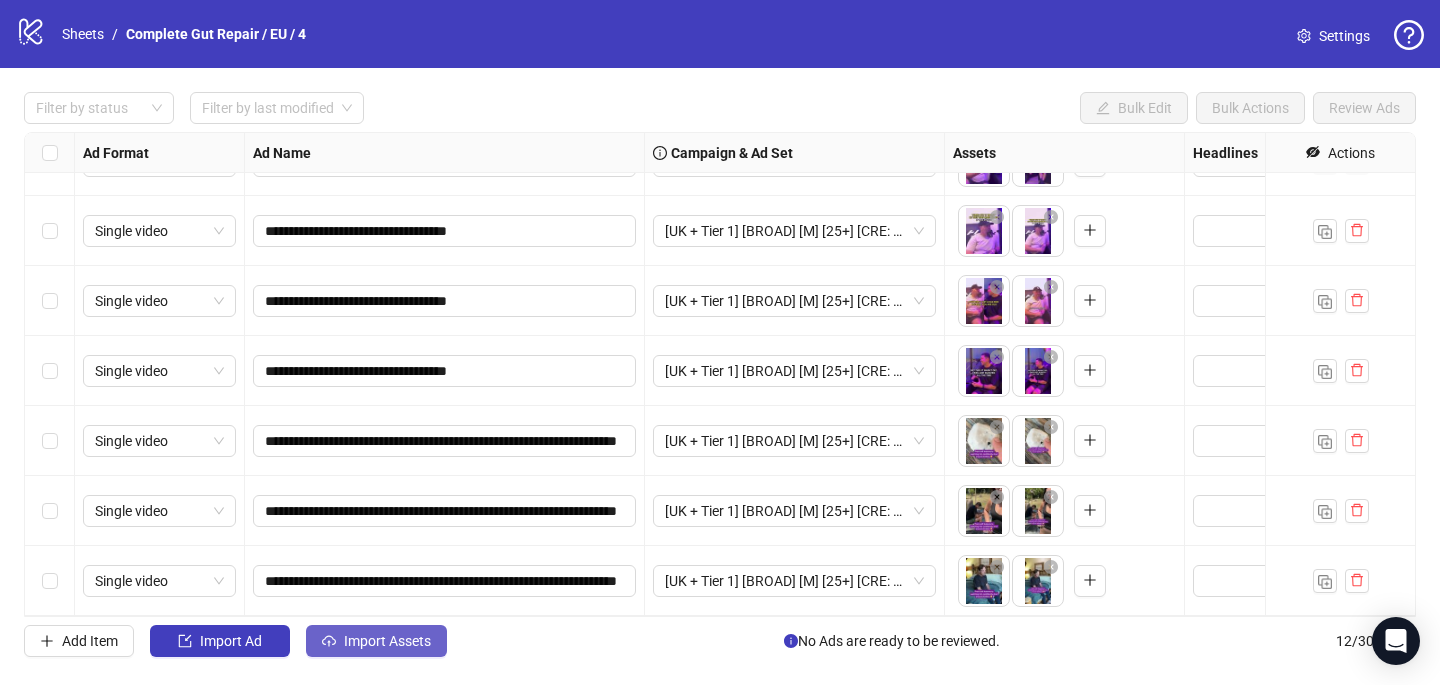 click on "Import Assets" at bounding box center (231, 641) 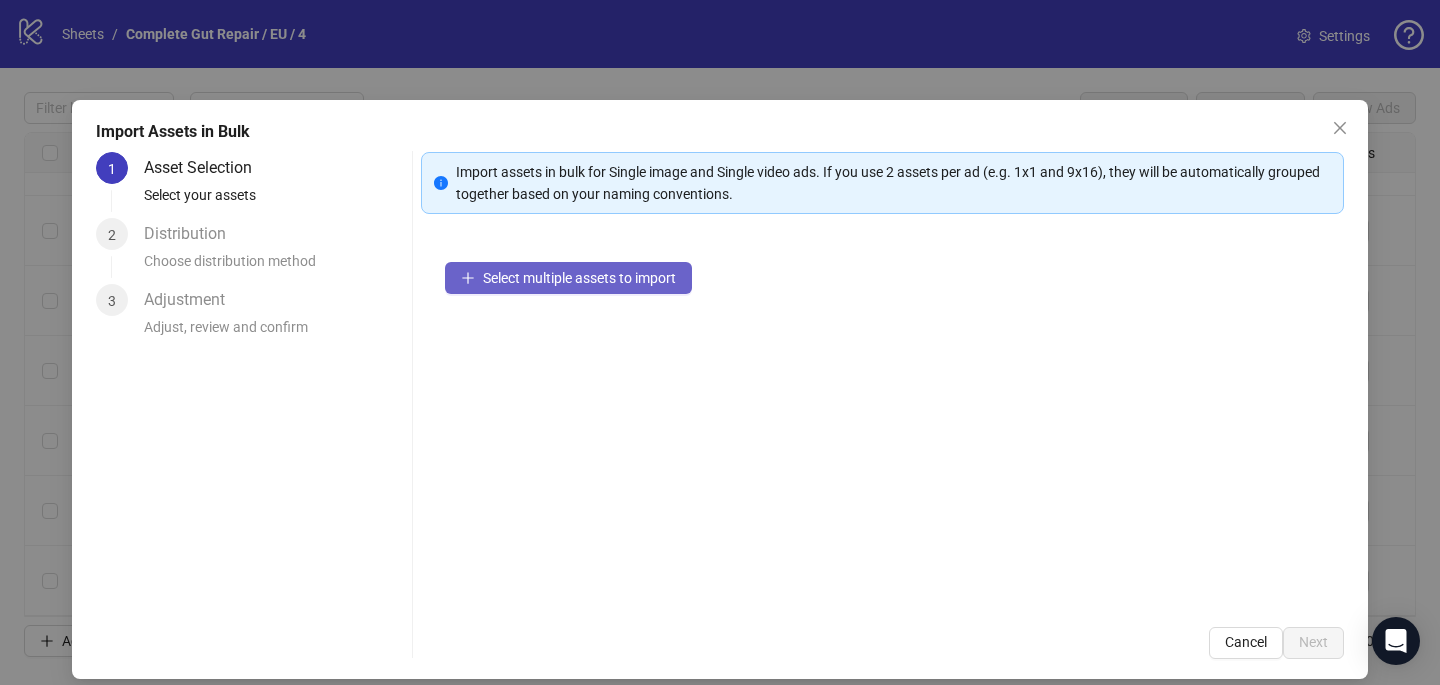 click on "Select multiple assets to import" at bounding box center (579, 278) 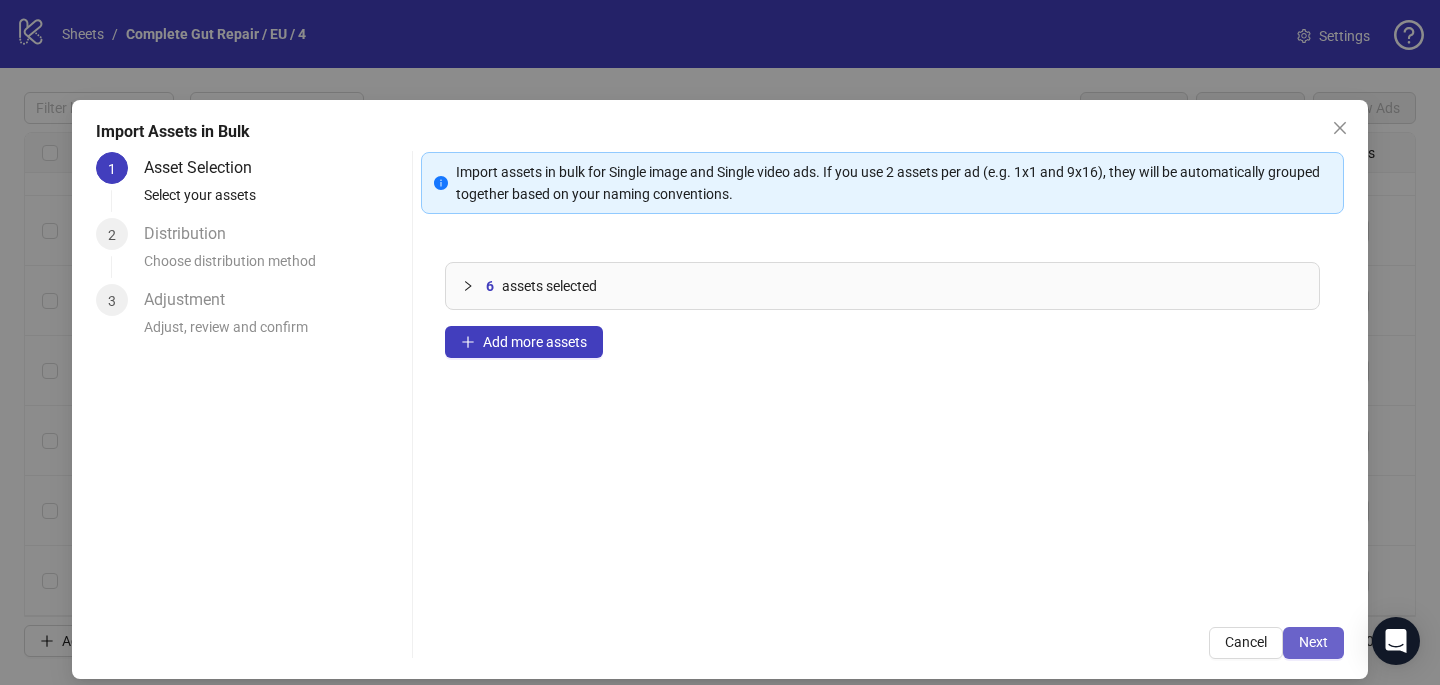 click on "Next" at bounding box center (1313, 642) 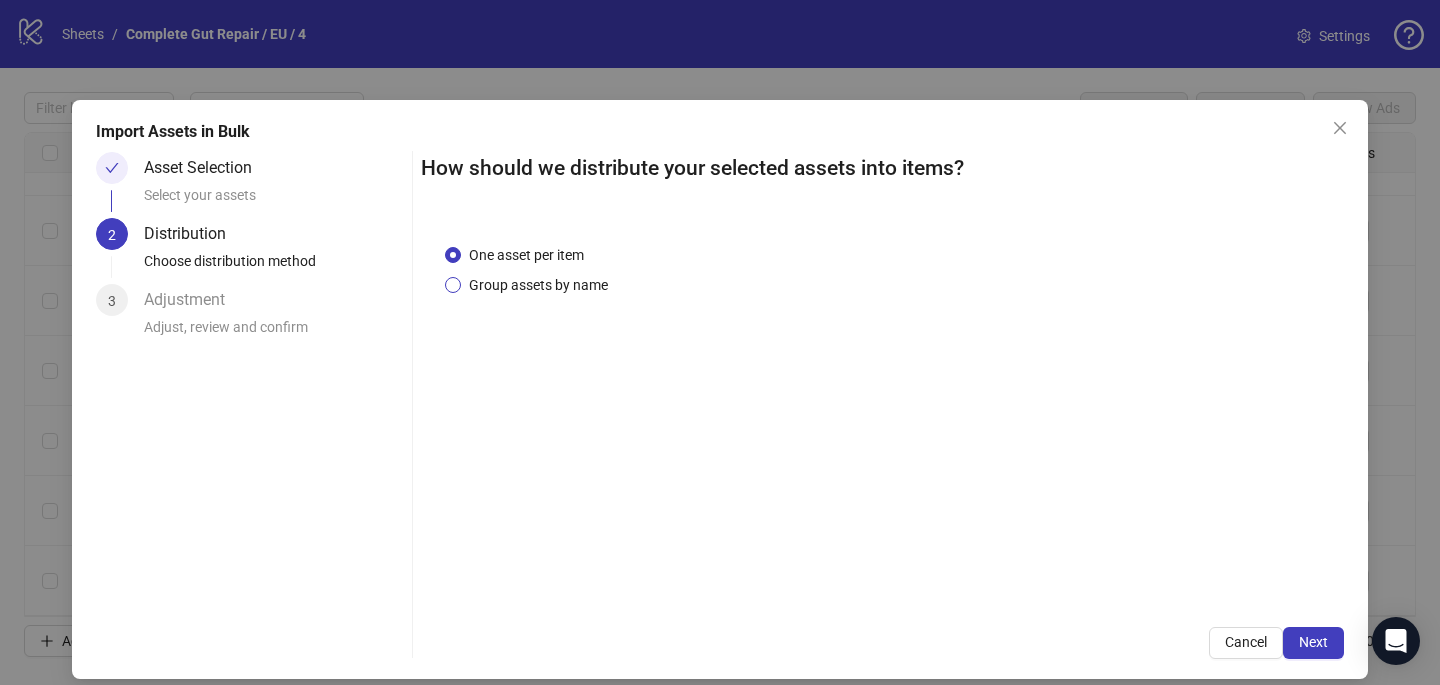 click on "Group assets by name" at bounding box center [526, 255] 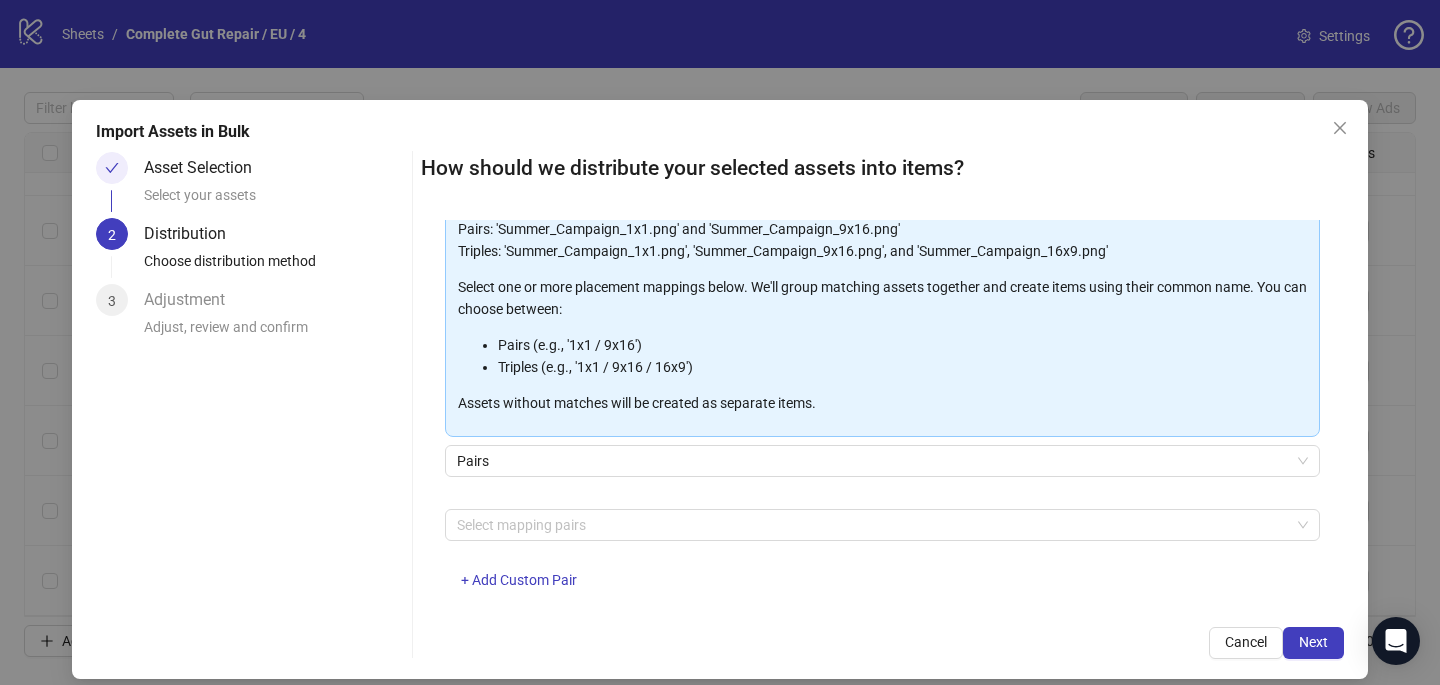 scroll, scrollTop: 203, scrollLeft: 0, axis: vertical 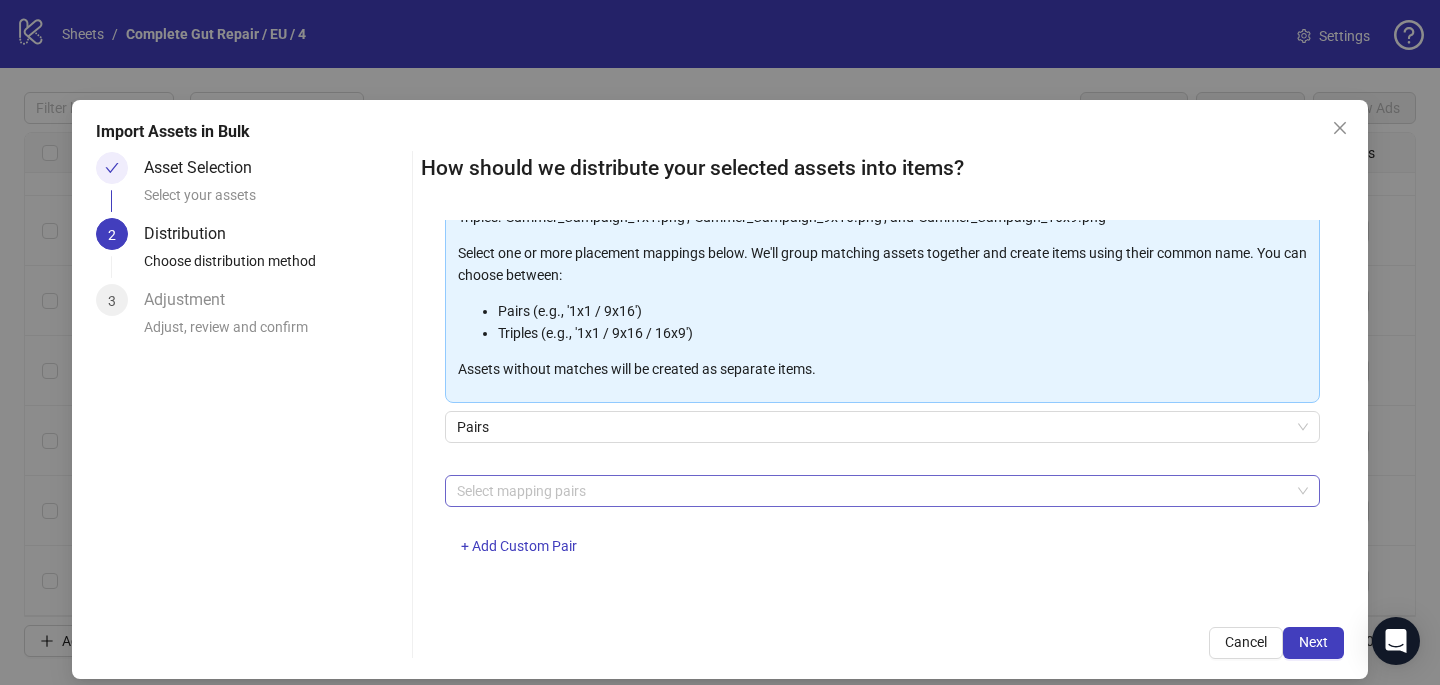 click at bounding box center (872, 491) 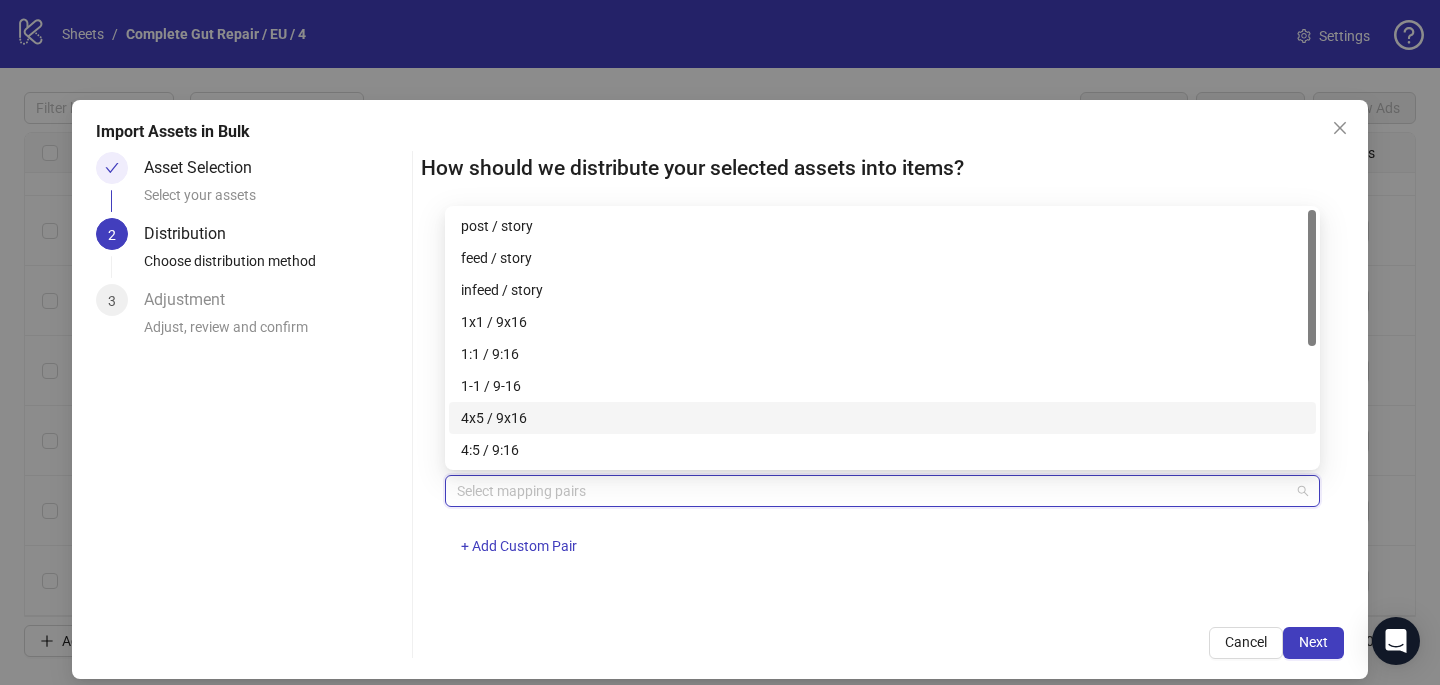 click on "4x5 / 9x16" at bounding box center (882, 418) 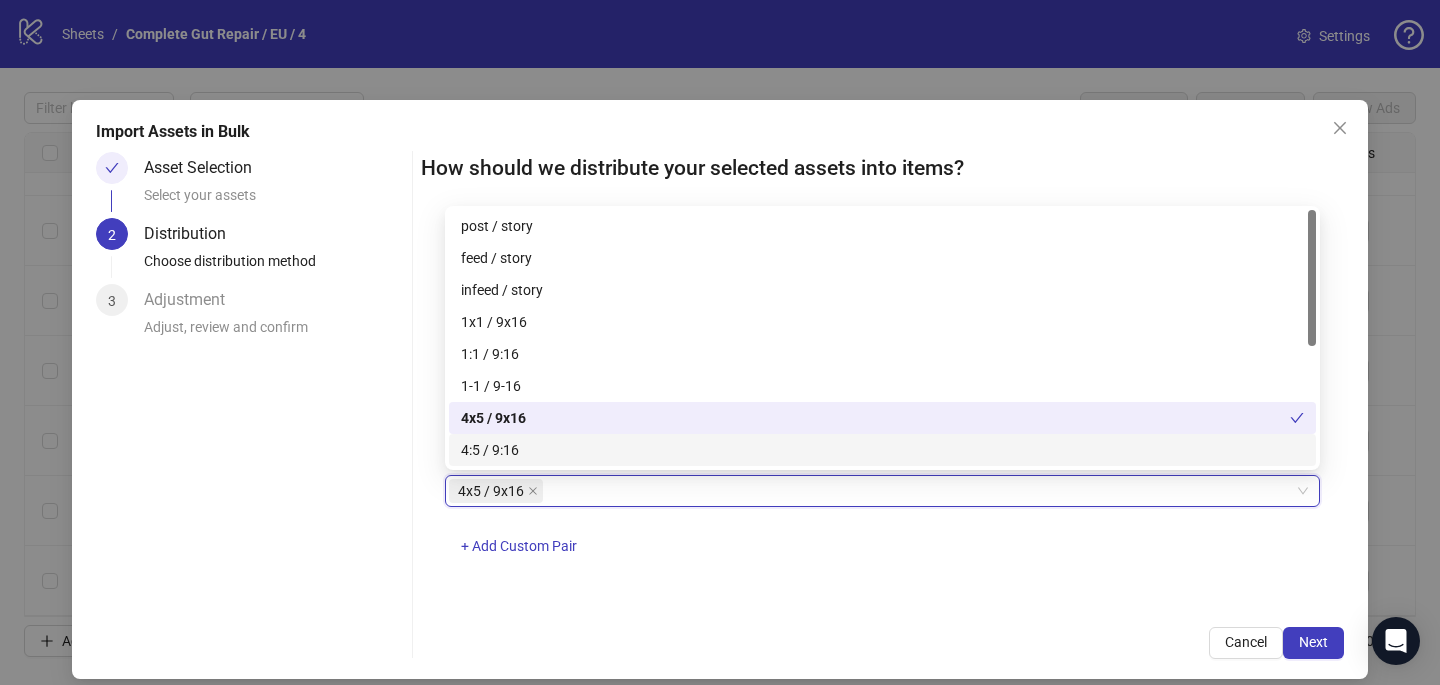 click on "4x5 / 9x16 4x5 / 9x16   + Add Custom Pair" at bounding box center (882, 527) 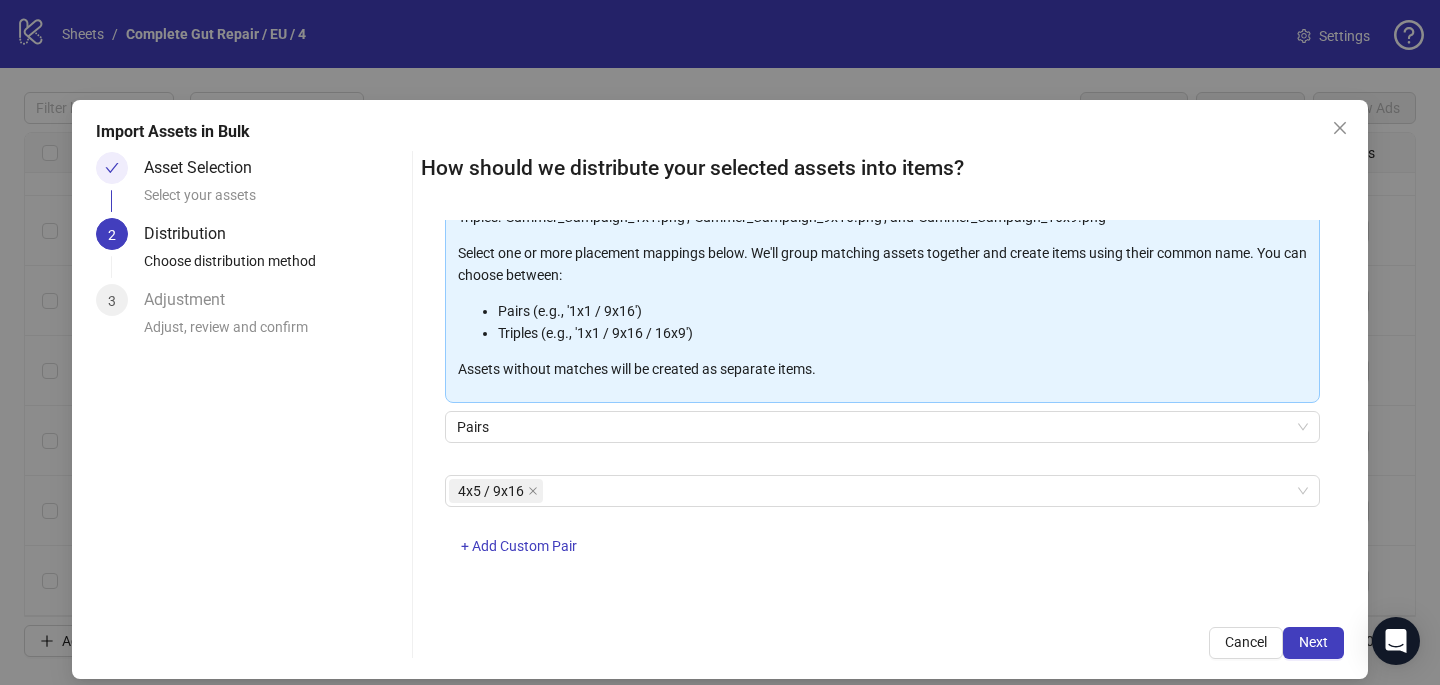 click on "How should we distribute your selected assets into items? One asset per item Group assets by name Assets must follow a consistent naming pattern to use this feature. Examples: Pairs: 'Summer_Campaign_1x1.png' and 'Summer_Campaign_9x16.png' Triples: 'Summer_Campaign_1x1.png', 'Summer_Campaign_9x16.png', and 'Summer_Campaign_16x9.png' Select one or more placement mappings below. We'll group matching assets together and create items using their common name. You can choose between: Pairs (e.g., '1x1 / 9x16') Triples (e.g., '1x1 / 9x16 / 16x9') Assets without matches will be created as separate items. Pairs 4x5 / 9x16   + Add Custom Pair Cancel Next" at bounding box center (882, 405) 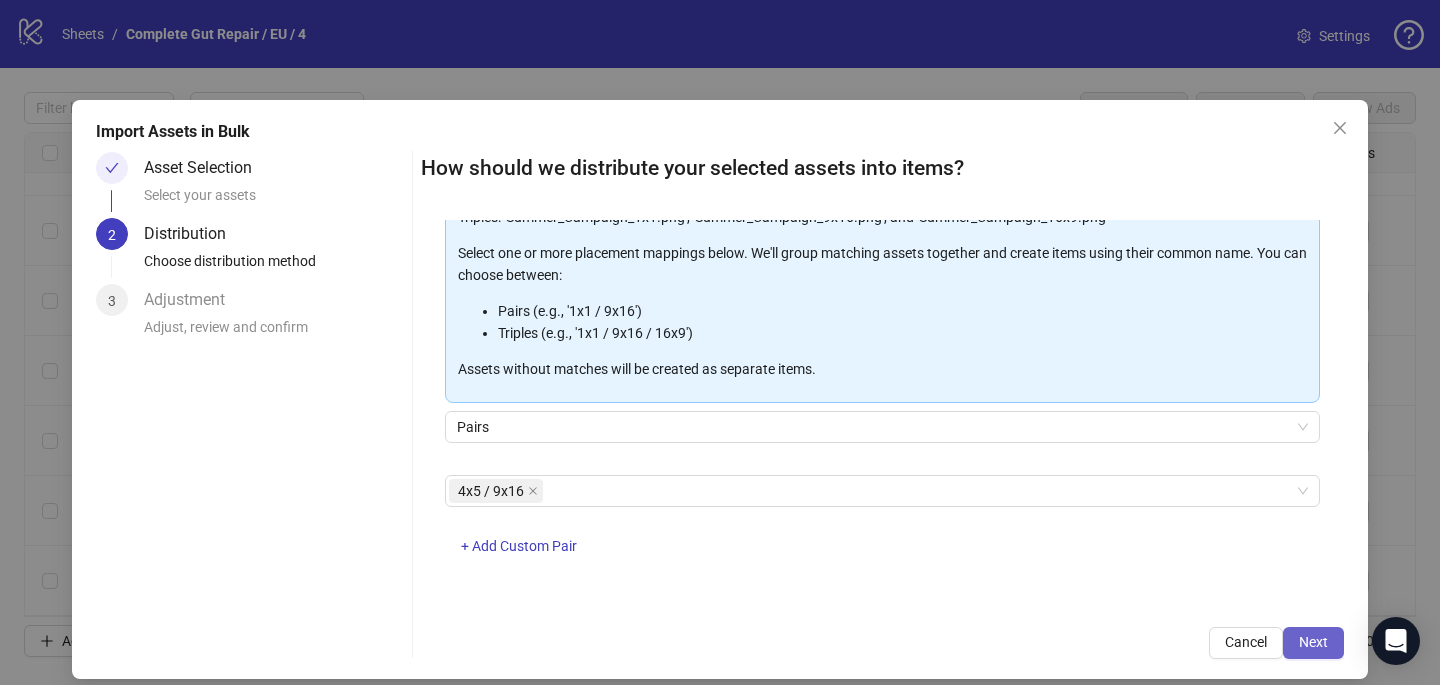 click on "Next" at bounding box center (1313, 642) 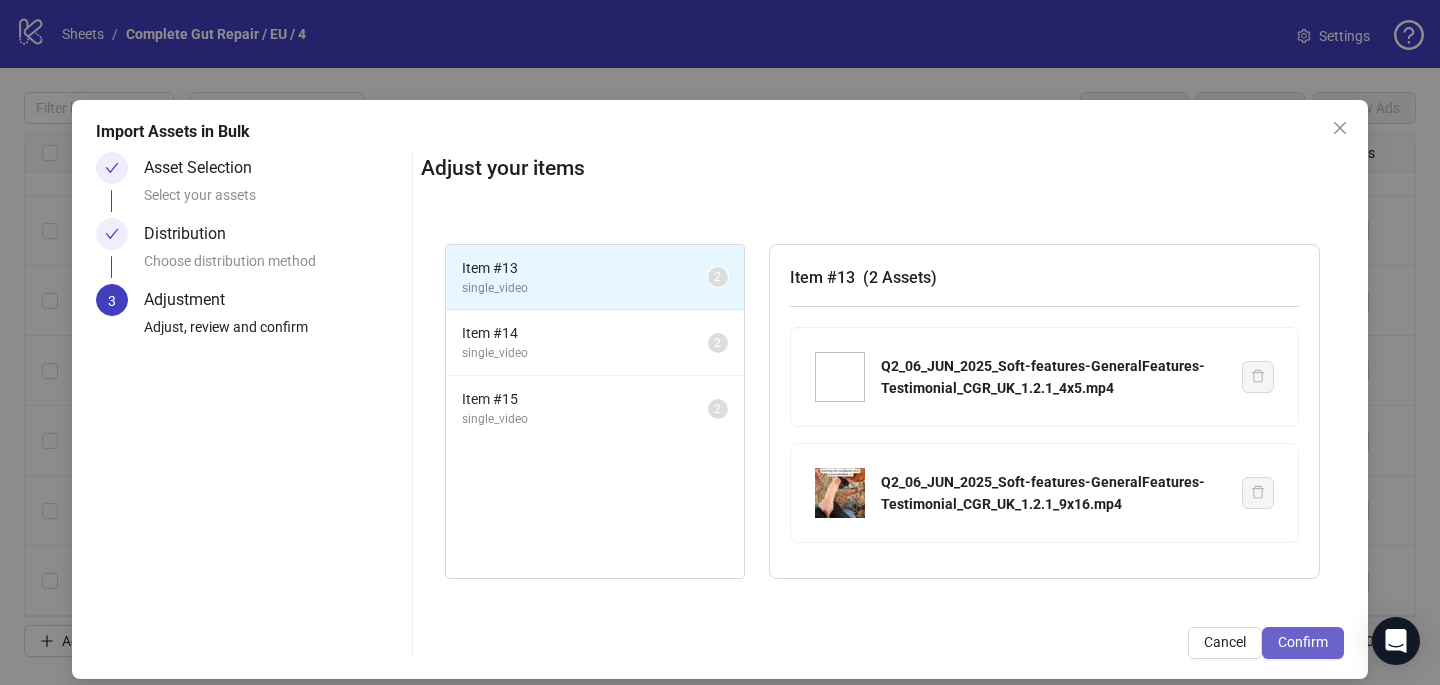 click on "Confirm" at bounding box center [1303, 642] 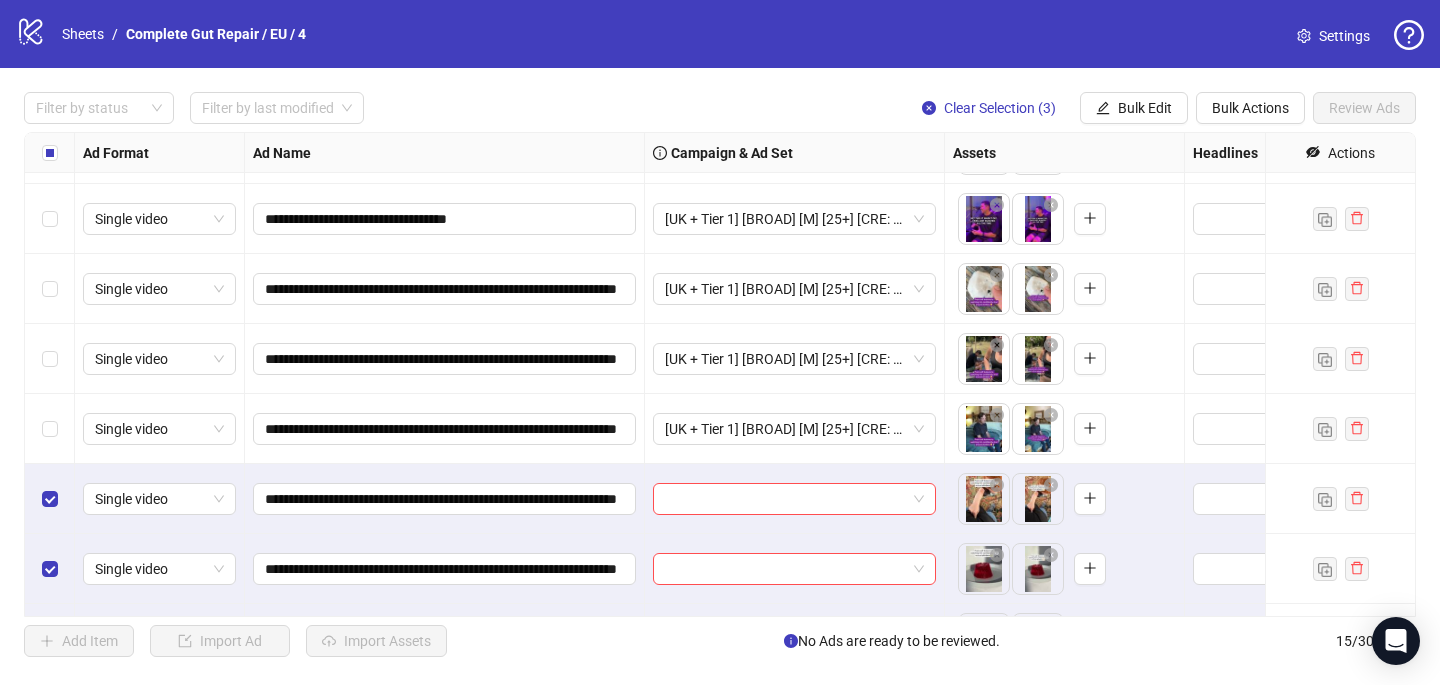 scroll, scrollTop: 607, scrollLeft: 0, axis: vertical 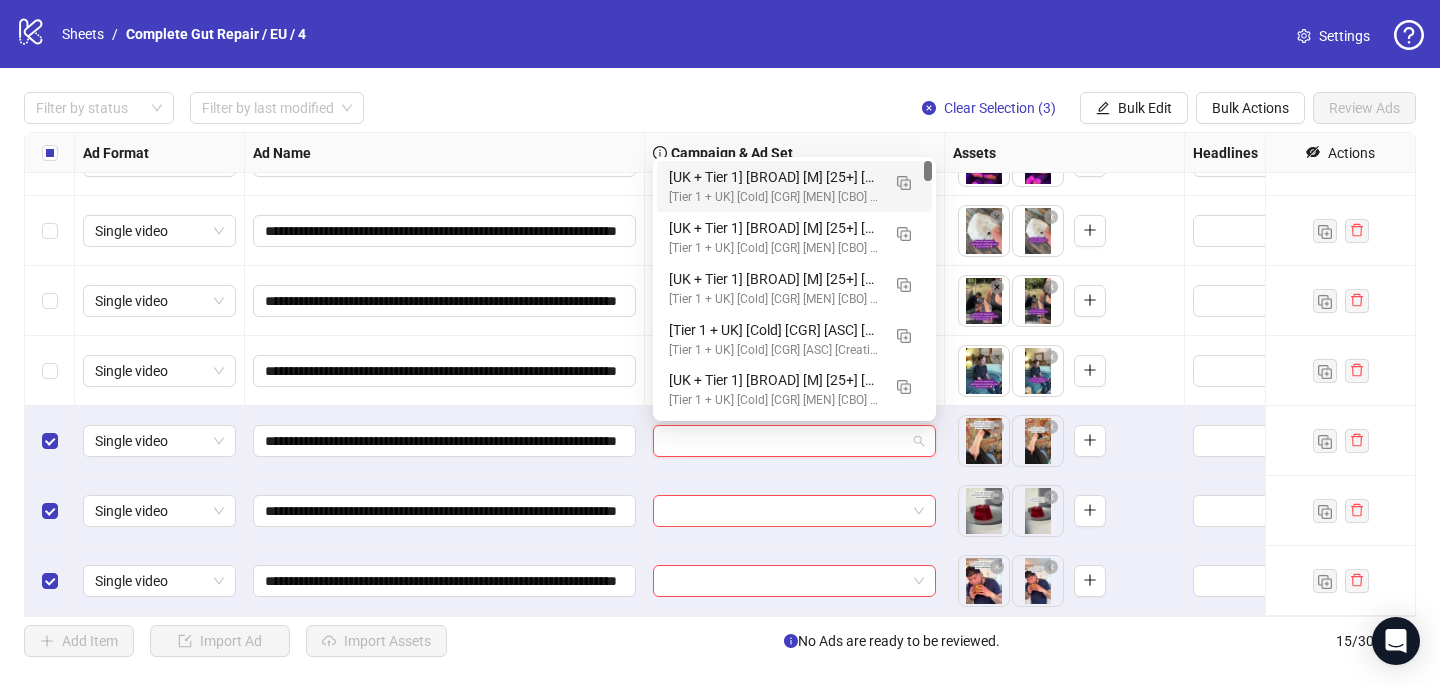 click at bounding box center (785, 441) 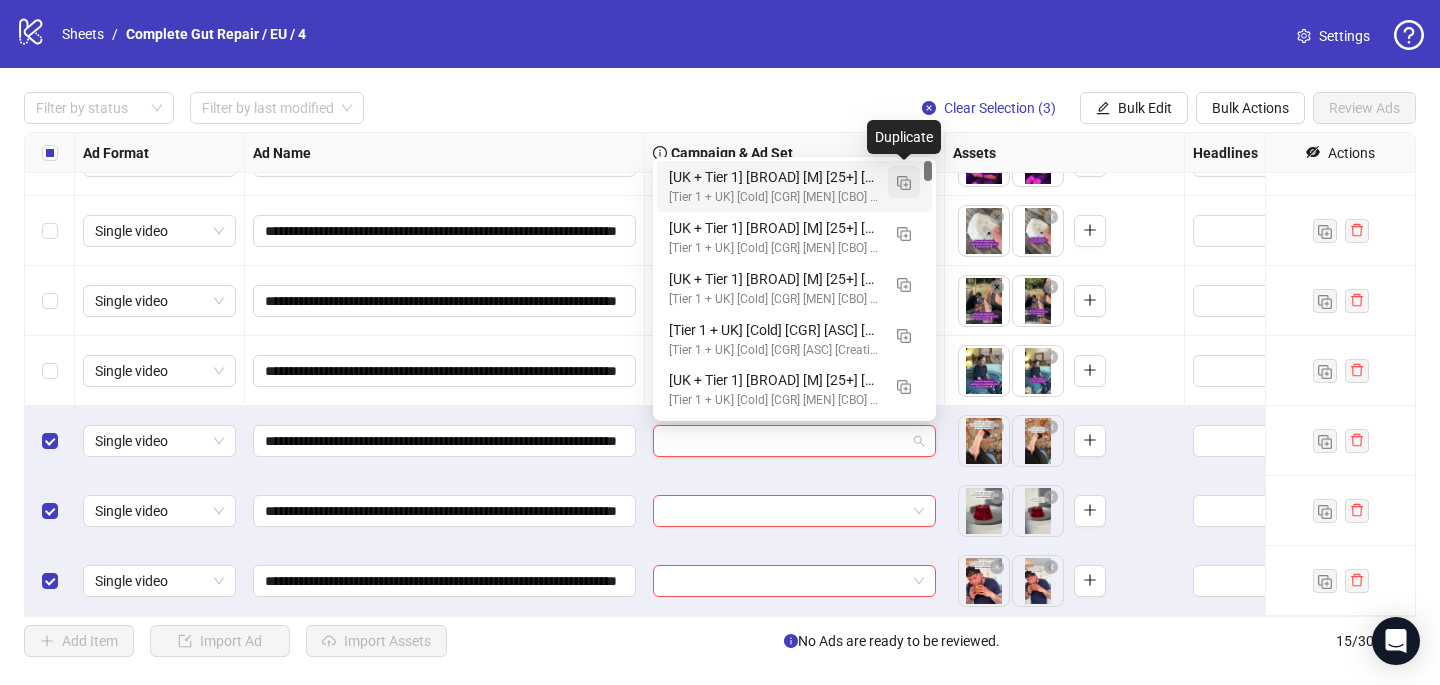 click at bounding box center [904, 182] 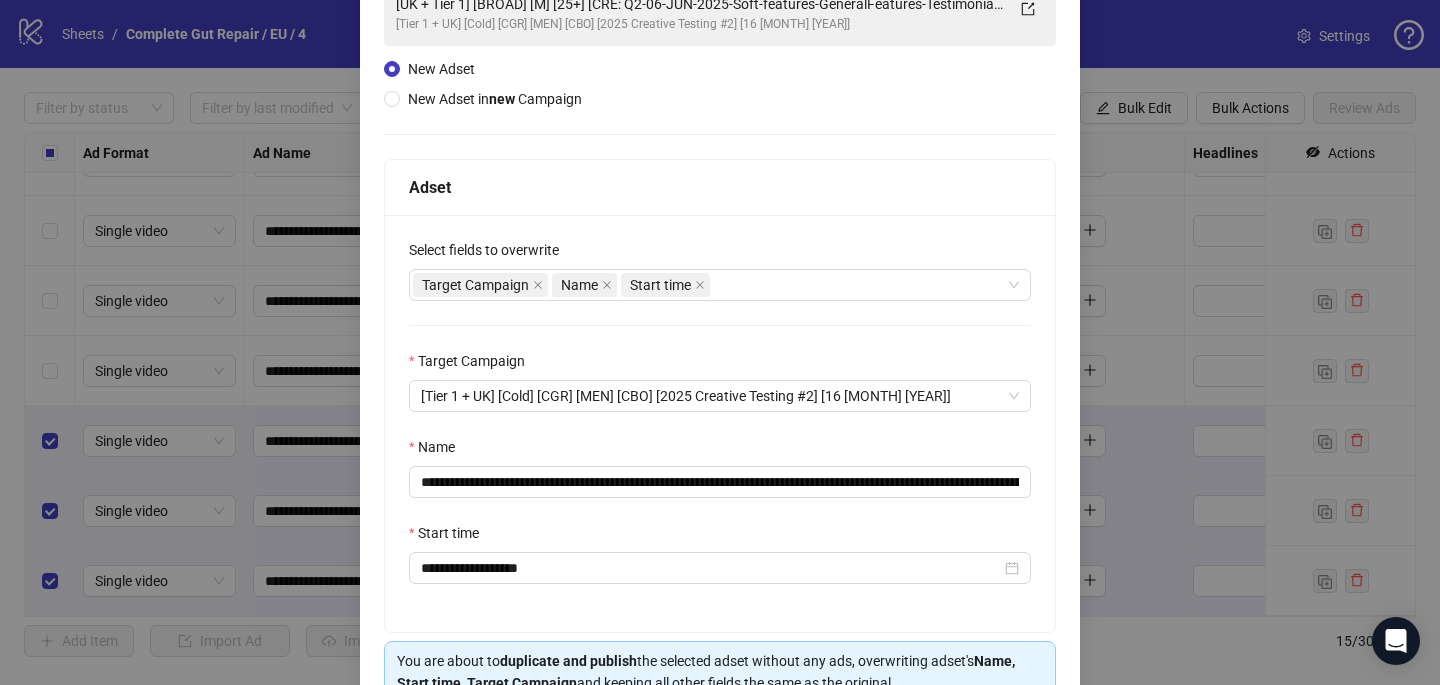 scroll, scrollTop: 255, scrollLeft: 0, axis: vertical 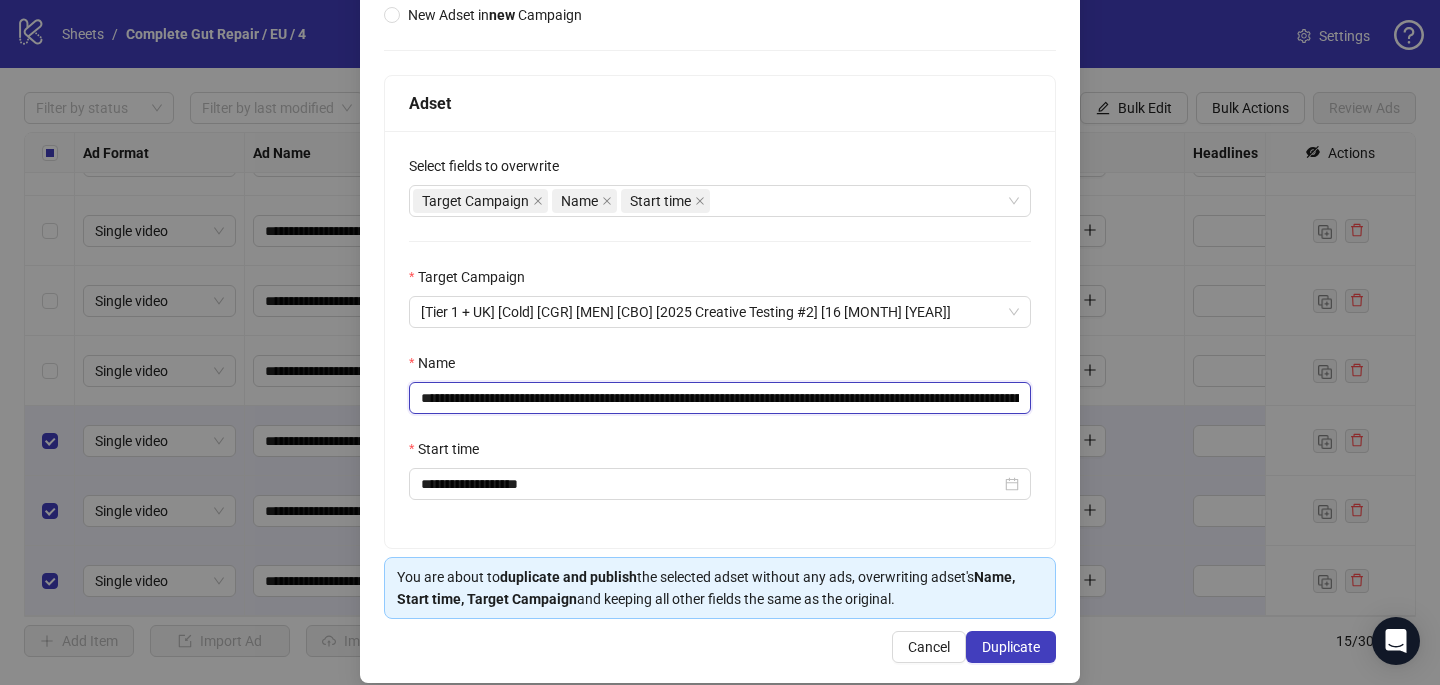 drag, startPoint x: 1001, startPoint y: 396, endPoint x: 789, endPoint y: 398, distance: 212.00943 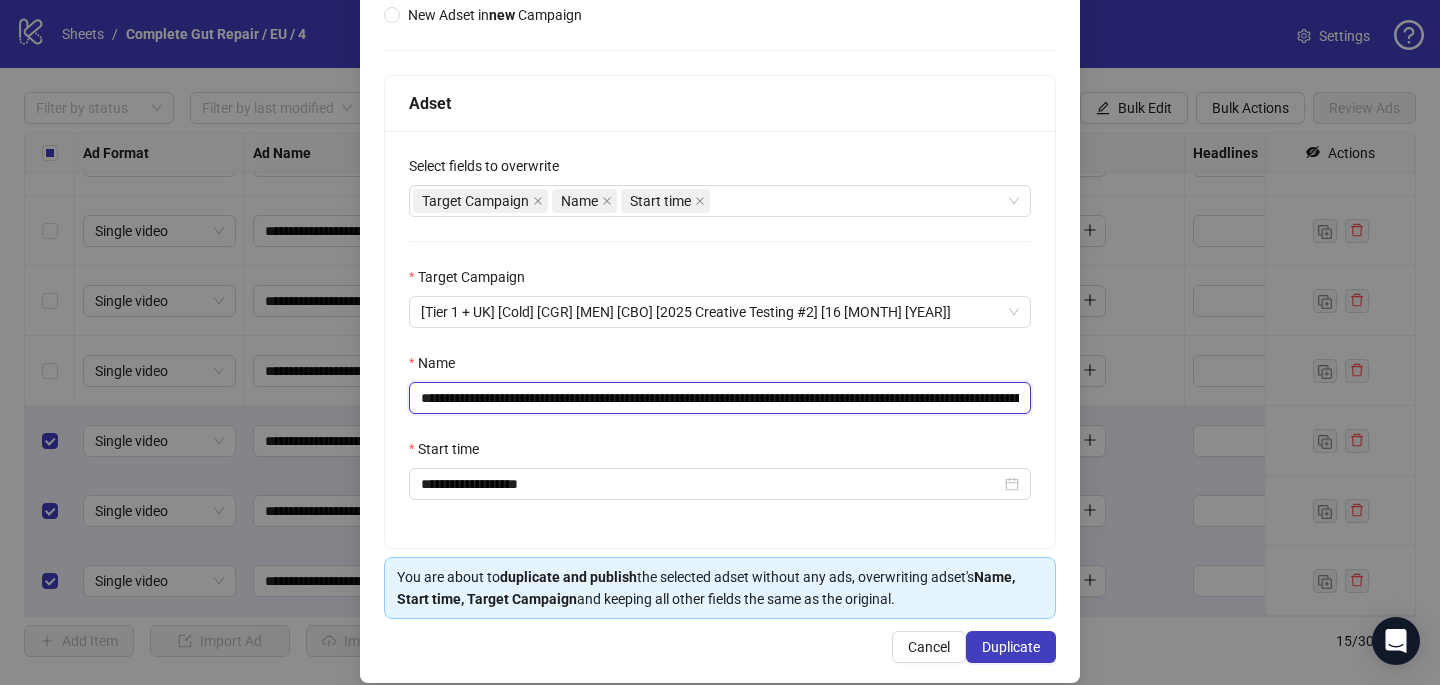 drag, startPoint x: 912, startPoint y: 404, endPoint x: 655, endPoint y: 396, distance: 257.12448 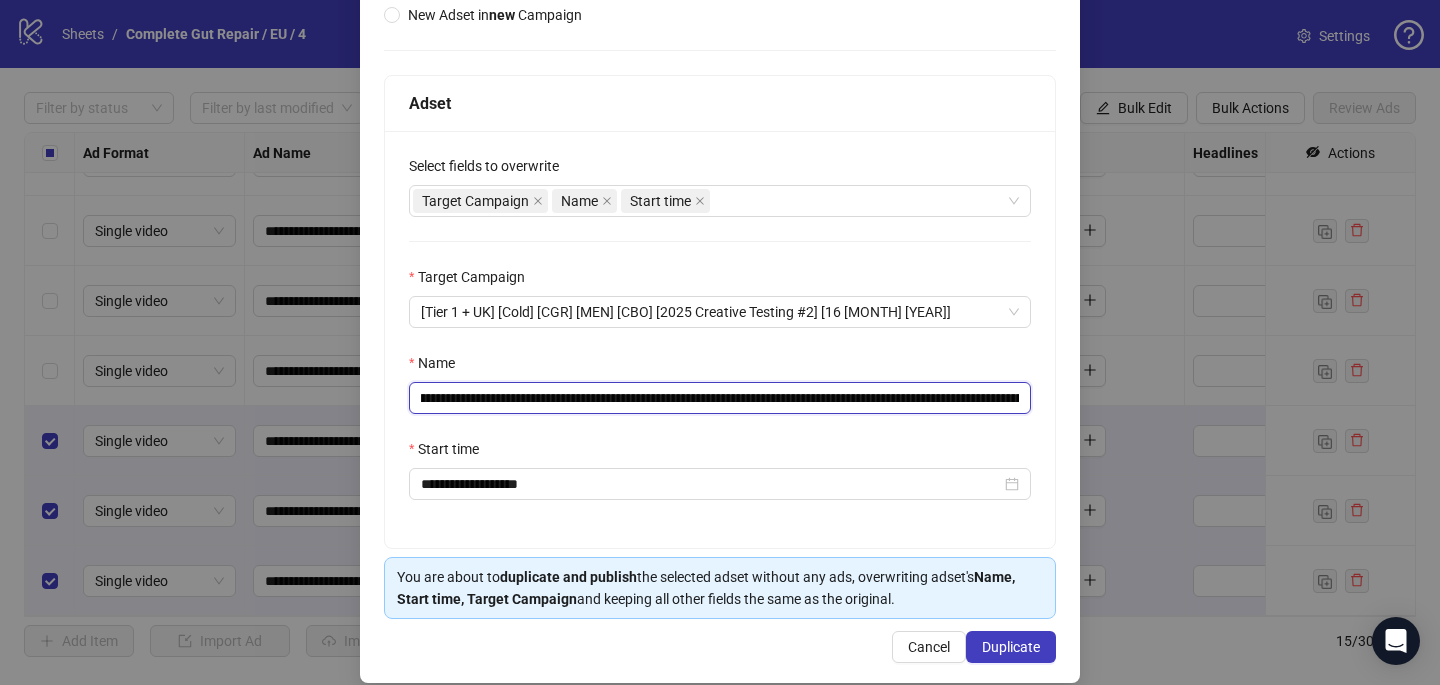 type on "**********" 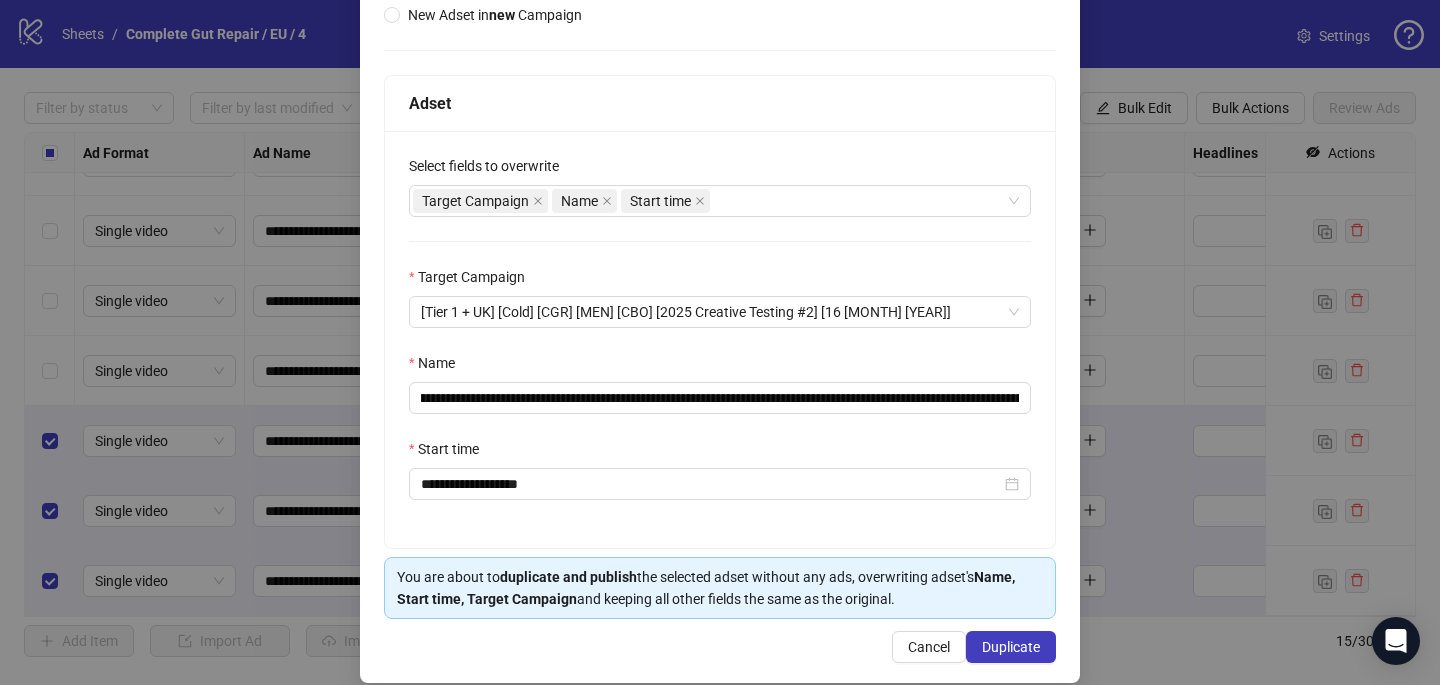 click on "Name" at bounding box center (720, 367) 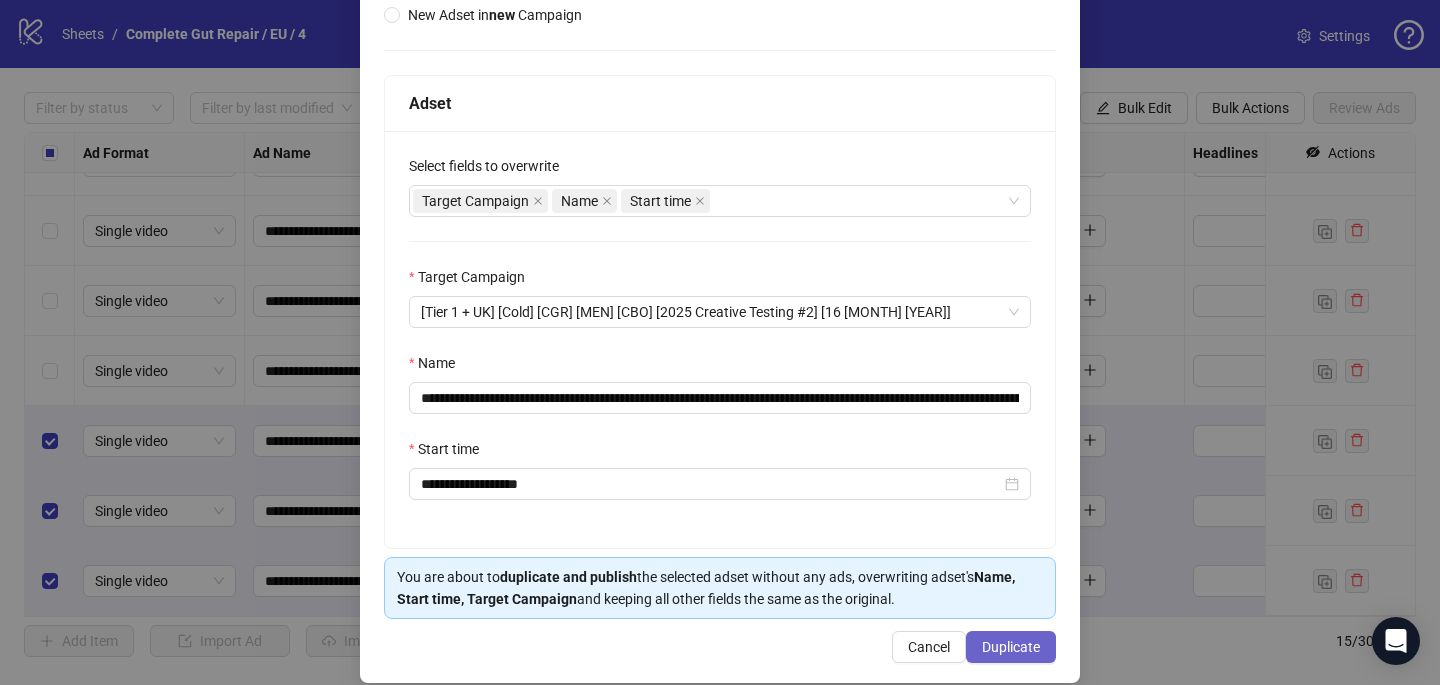 click on "Duplicate" at bounding box center (1011, 647) 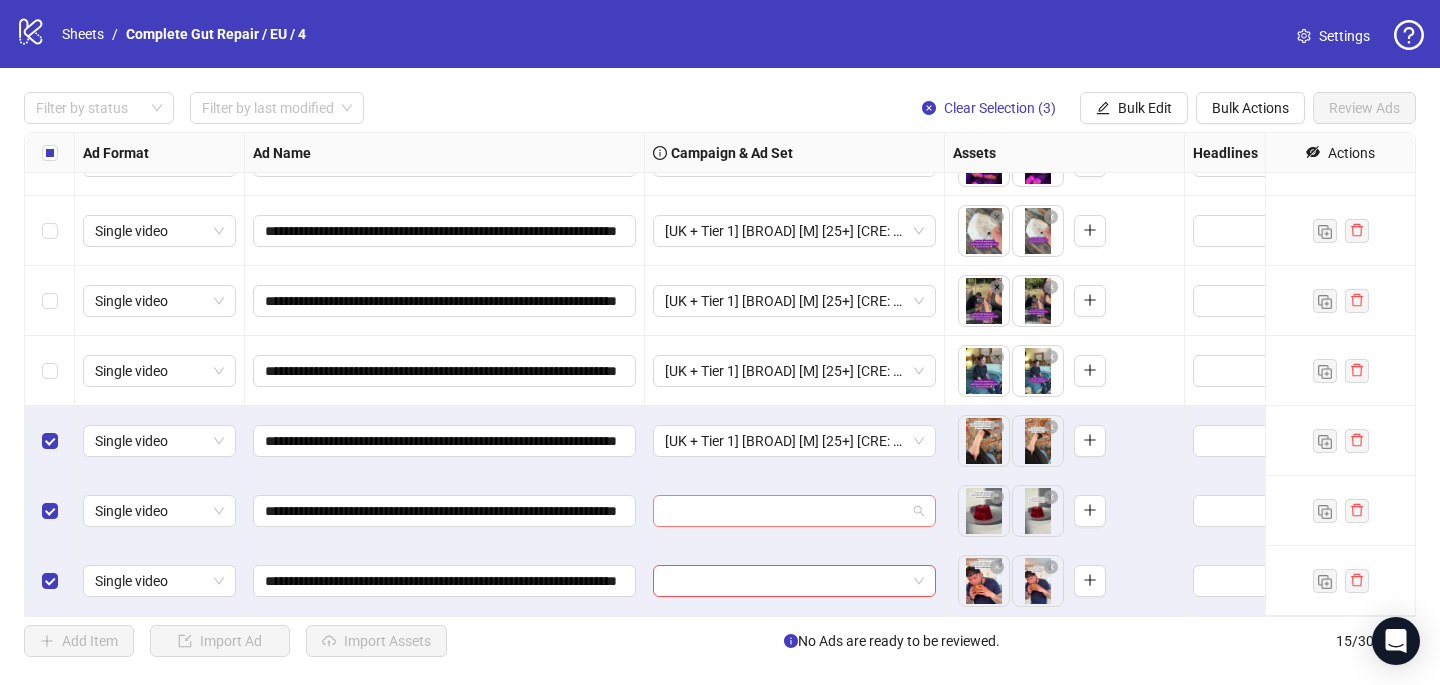 click at bounding box center [785, 511] 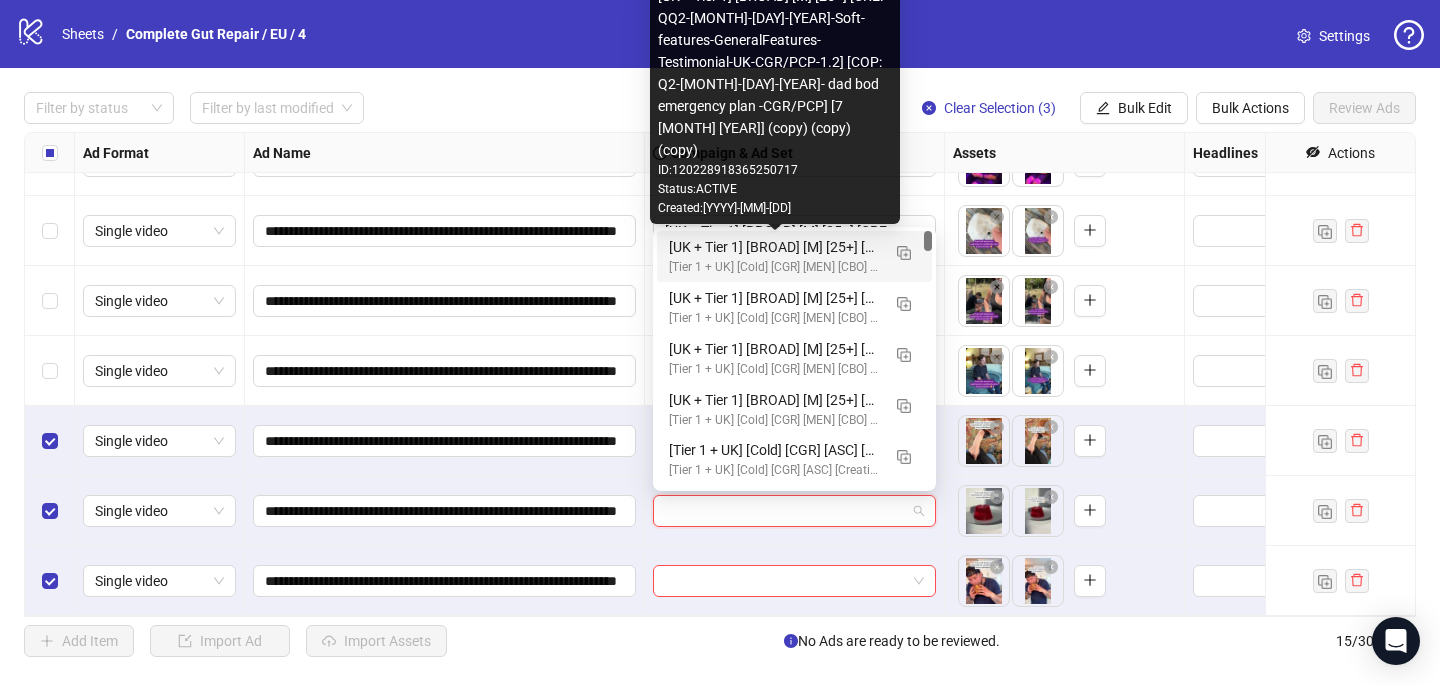 click on "[UK + Tier 1] [BROAD] [M] [25+] [CRE: QQ2-[MONTH]-[DAY]-[YEAR]-Soft-features-GeneralFeatures-Testimonial-UK-CGR/PCP-1.2] [COP: Q2-[MONTH]-[DAY]-[YEAR]- dad bod emergency plan -CGR/PCP] [7 [MONTH] [YEAR]] (copy) (copy) (copy)" at bounding box center [774, 247] 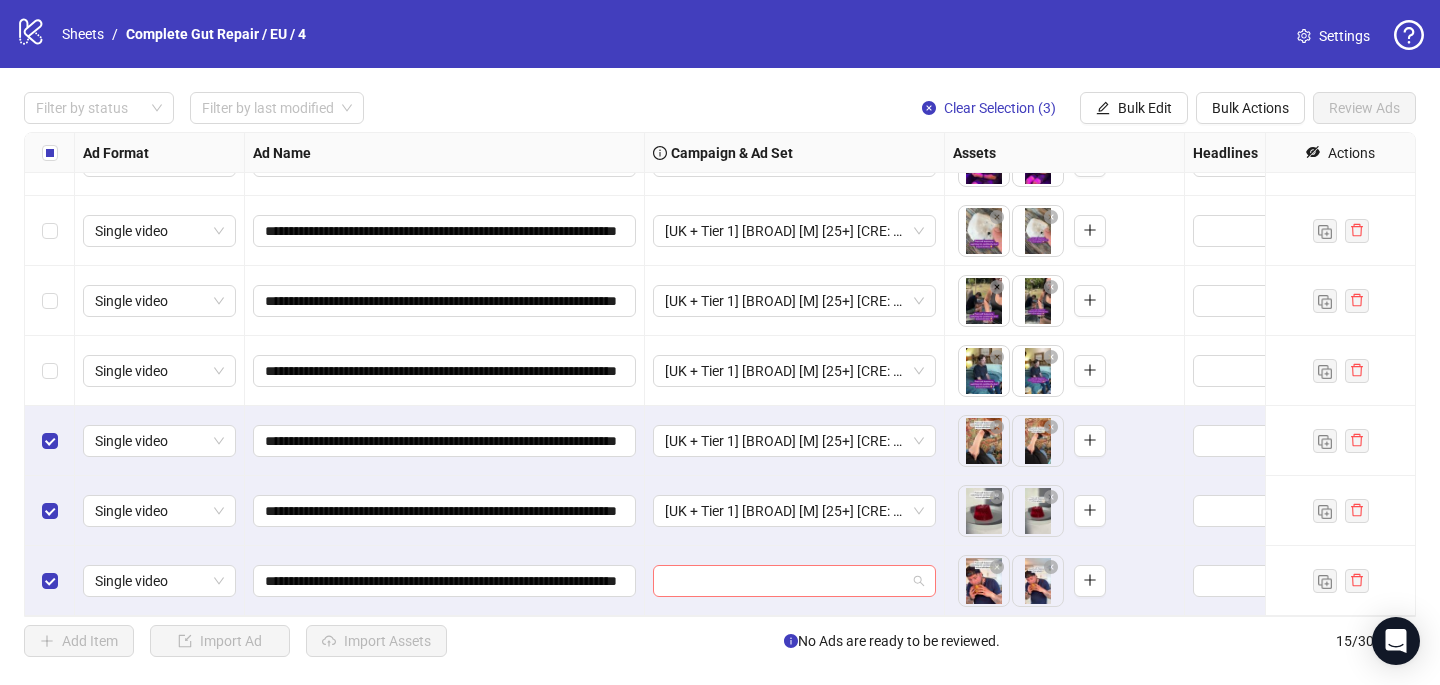 click at bounding box center [785, 581] 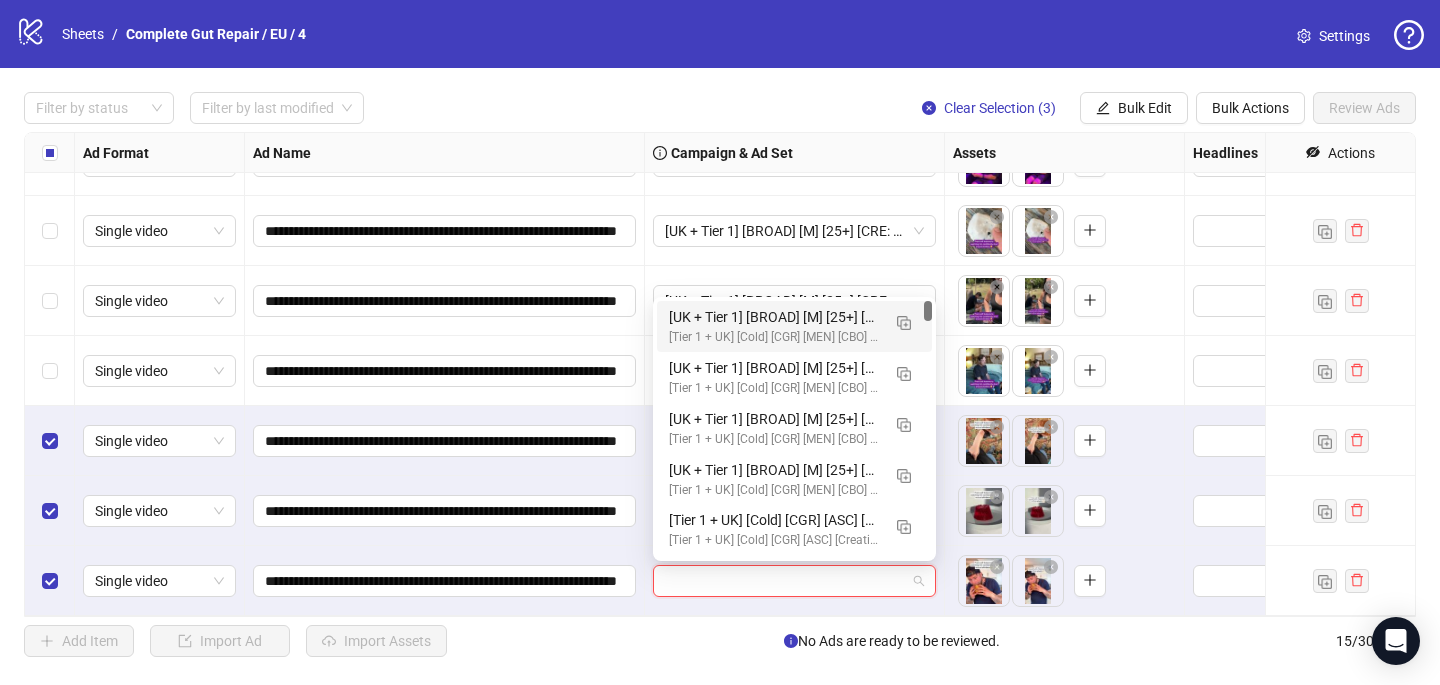 click on "[UK + Tier 1] [BROAD] [M] [25+] [CRE: QQ2-[MONTH]-[DAY]-[YEAR]-Soft-features-GeneralFeatures-Testimonial-UK-CGR/PCP-1.2] [COP: Q2-[MONTH]-[DAY]-[YEAR]- dad bod emergency plan -CGR/PCP] [7 [MONTH] [YEAR]] (copy) (copy) (copy)" at bounding box center [774, 317] 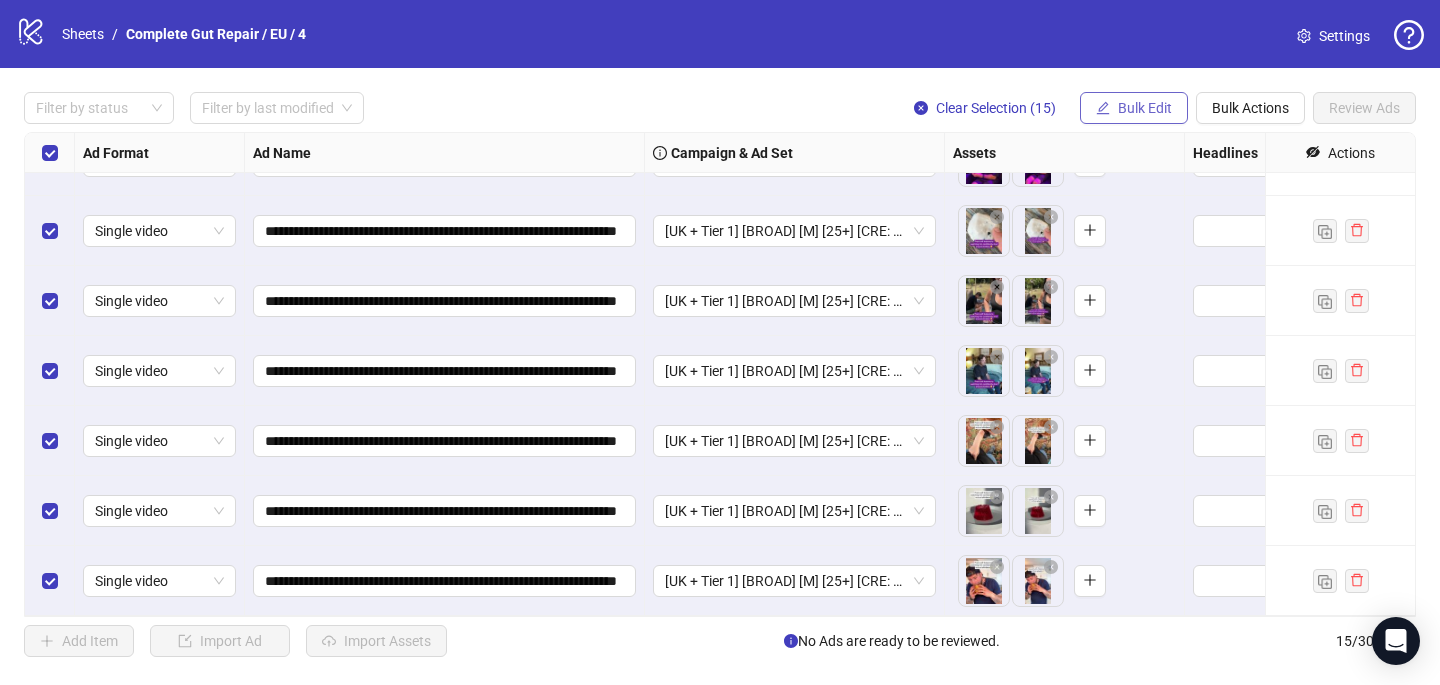click on "Bulk Edit" at bounding box center [1134, 108] 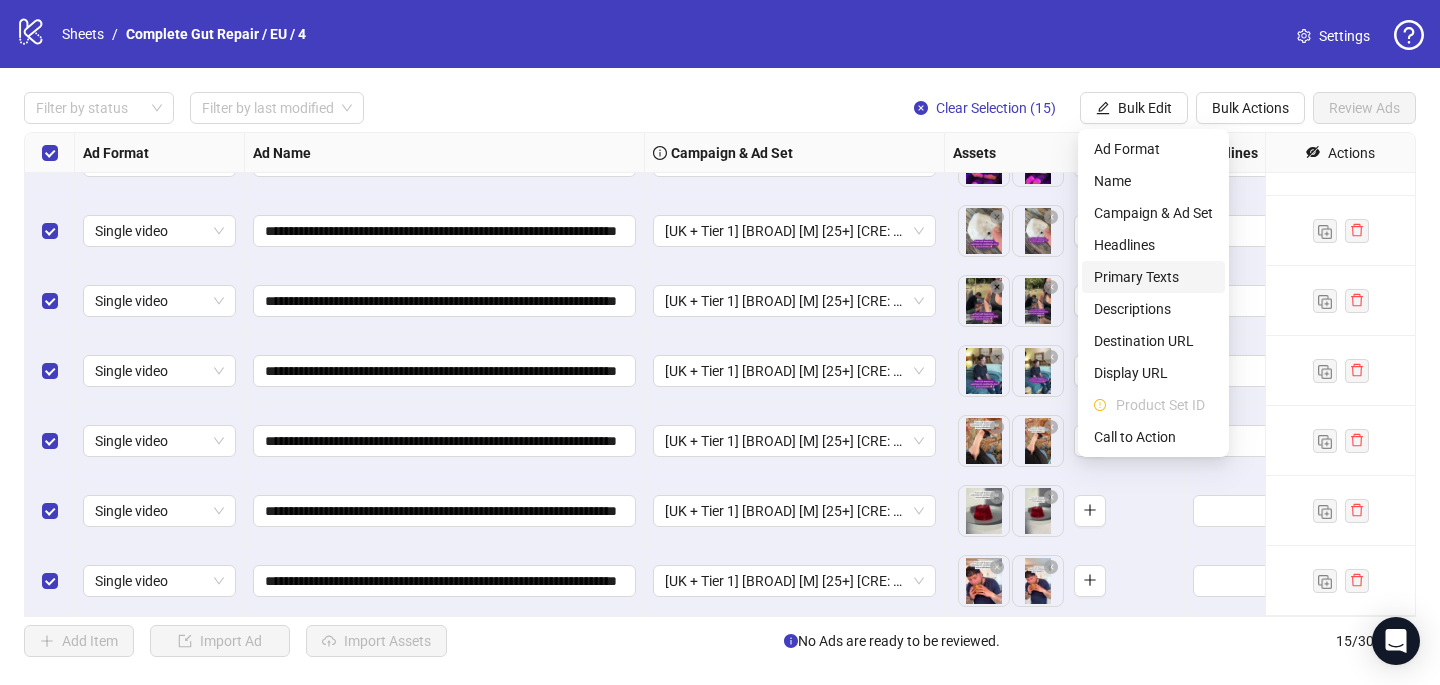 click on "Primary Texts" at bounding box center [1153, 277] 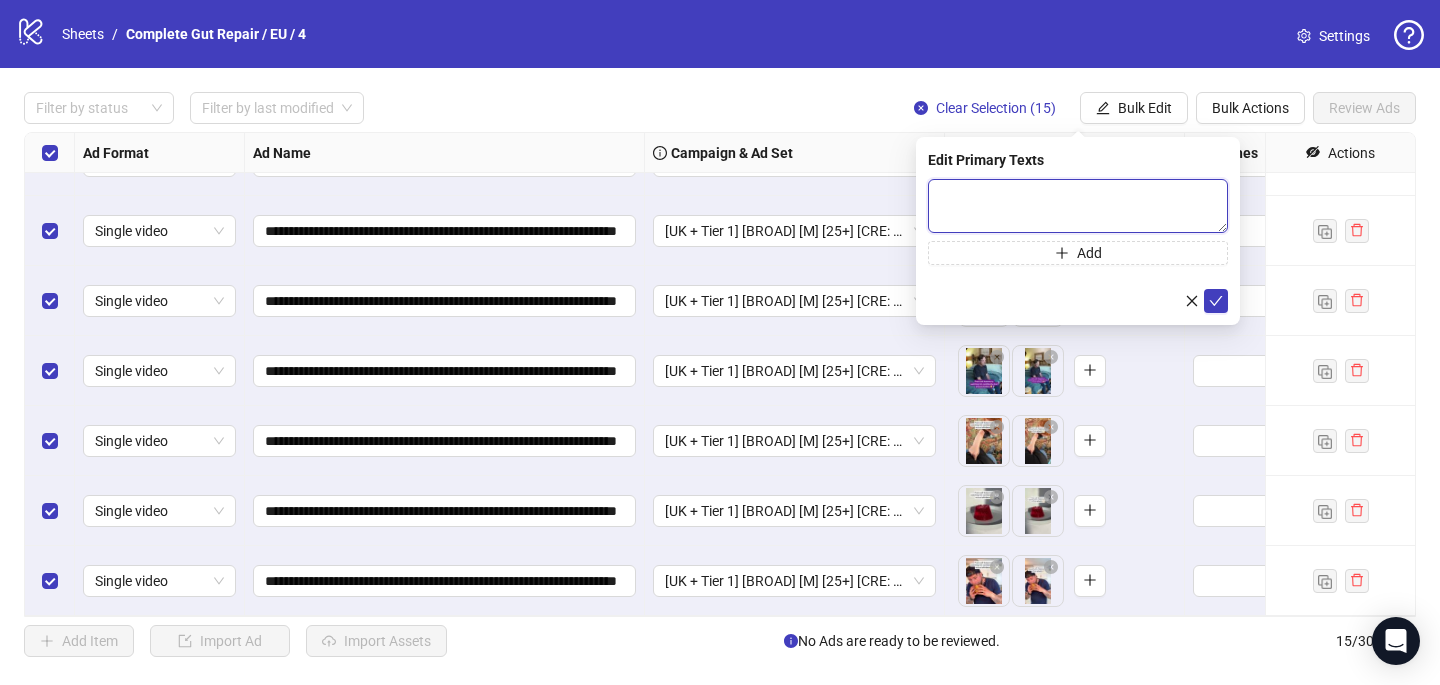 click at bounding box center (1078, 206) 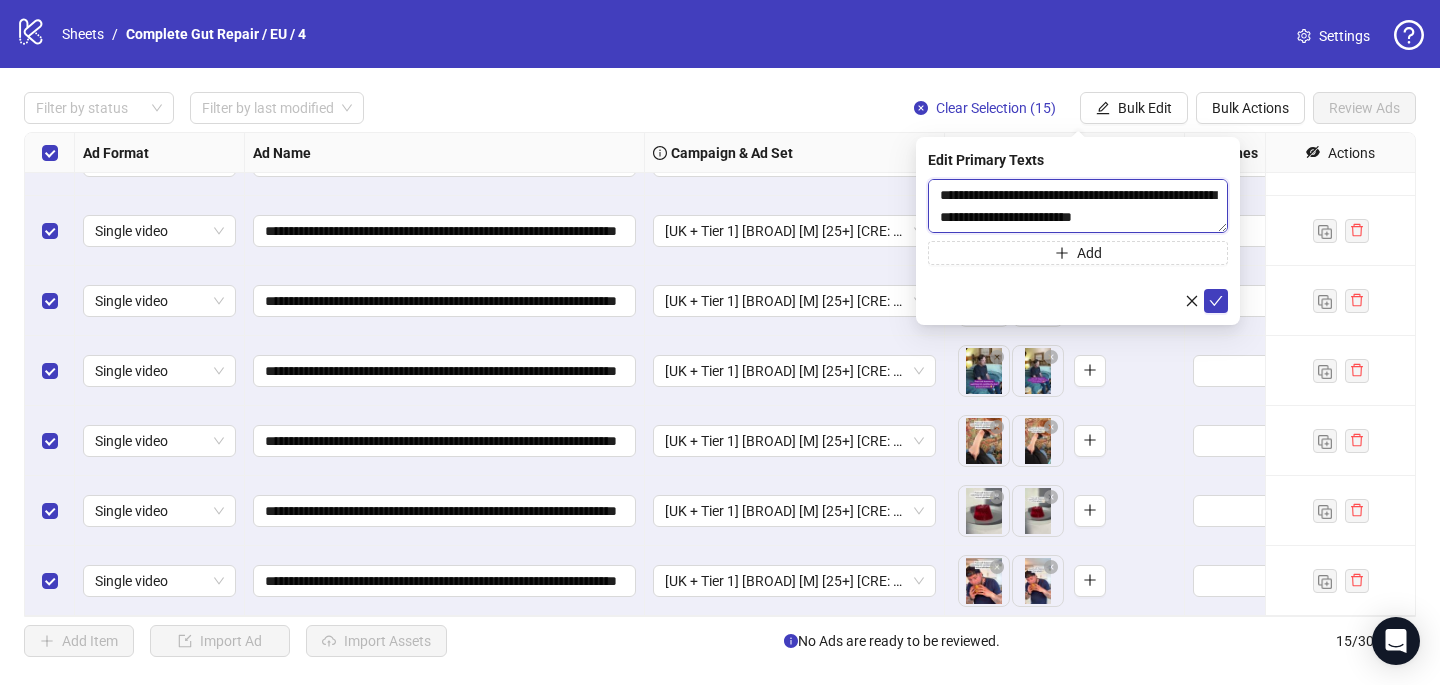 scroll, scrollTop: 895, scrollLeft: 0, axis: vertical 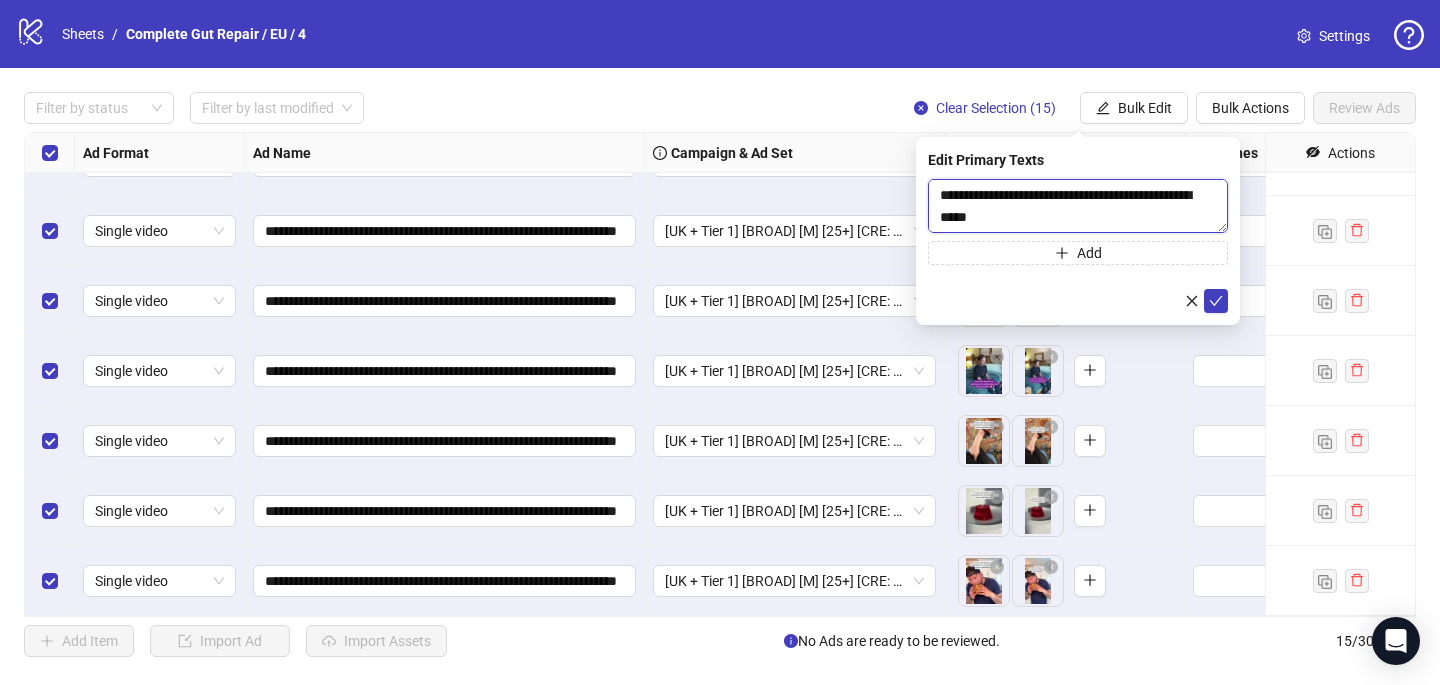 click on "**********" at bounding box center (1078, 206) 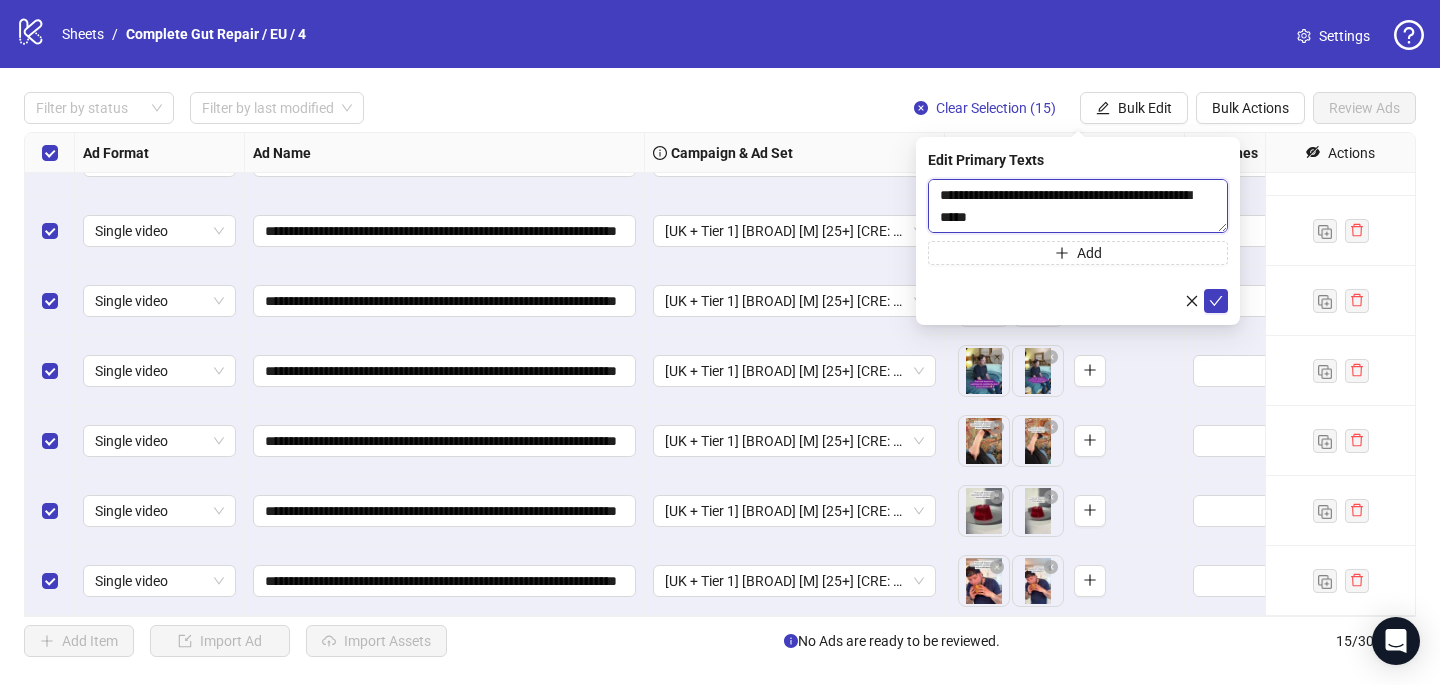 drag, startPoint x: 1051, startPoint y: 220, endPoint x: 940, endPoint y: 201, distance: 112.61439 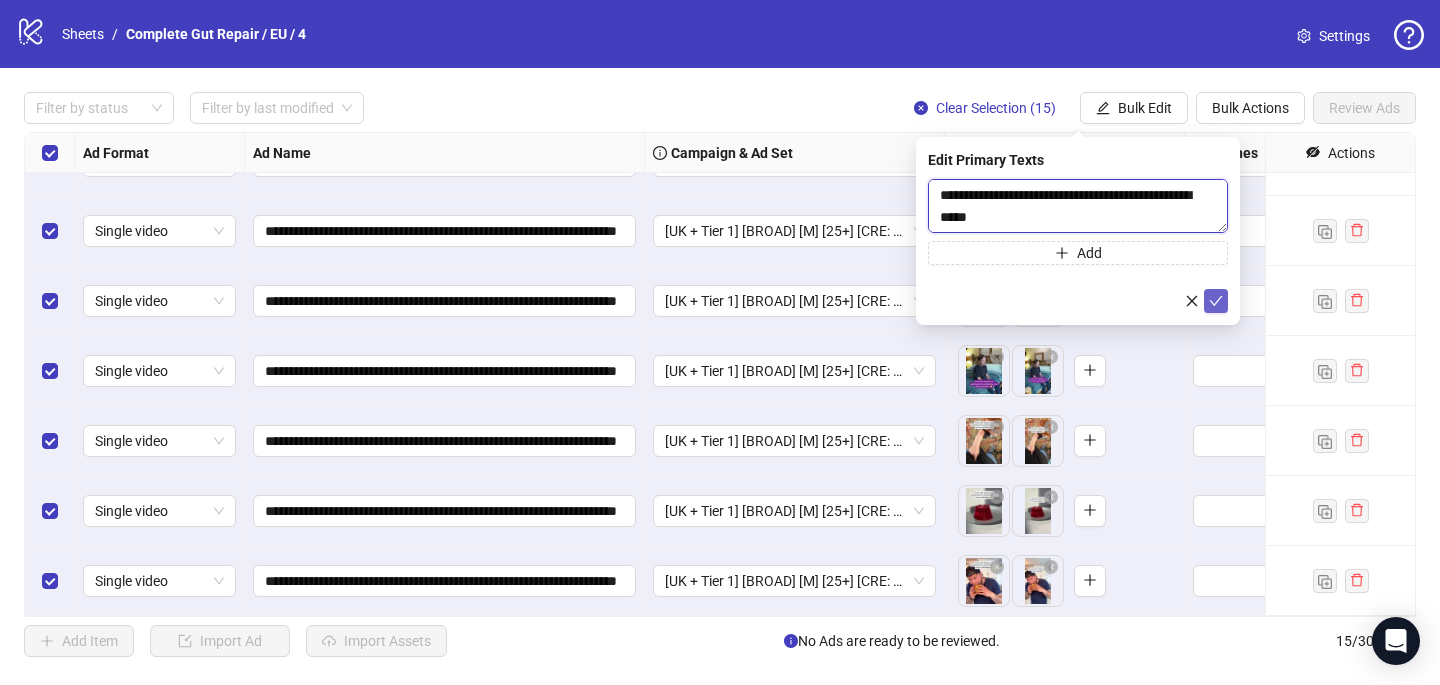 type on "**********" 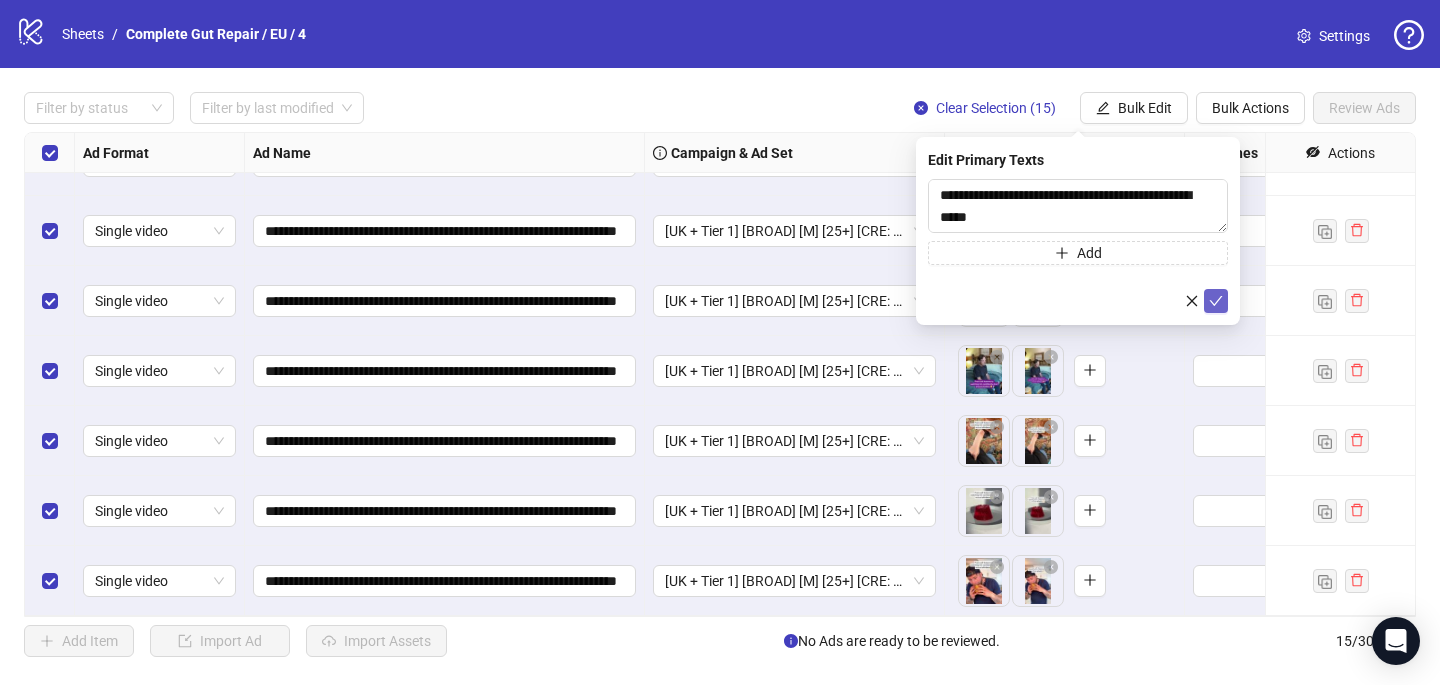 click at bounding box center (1216, 301) 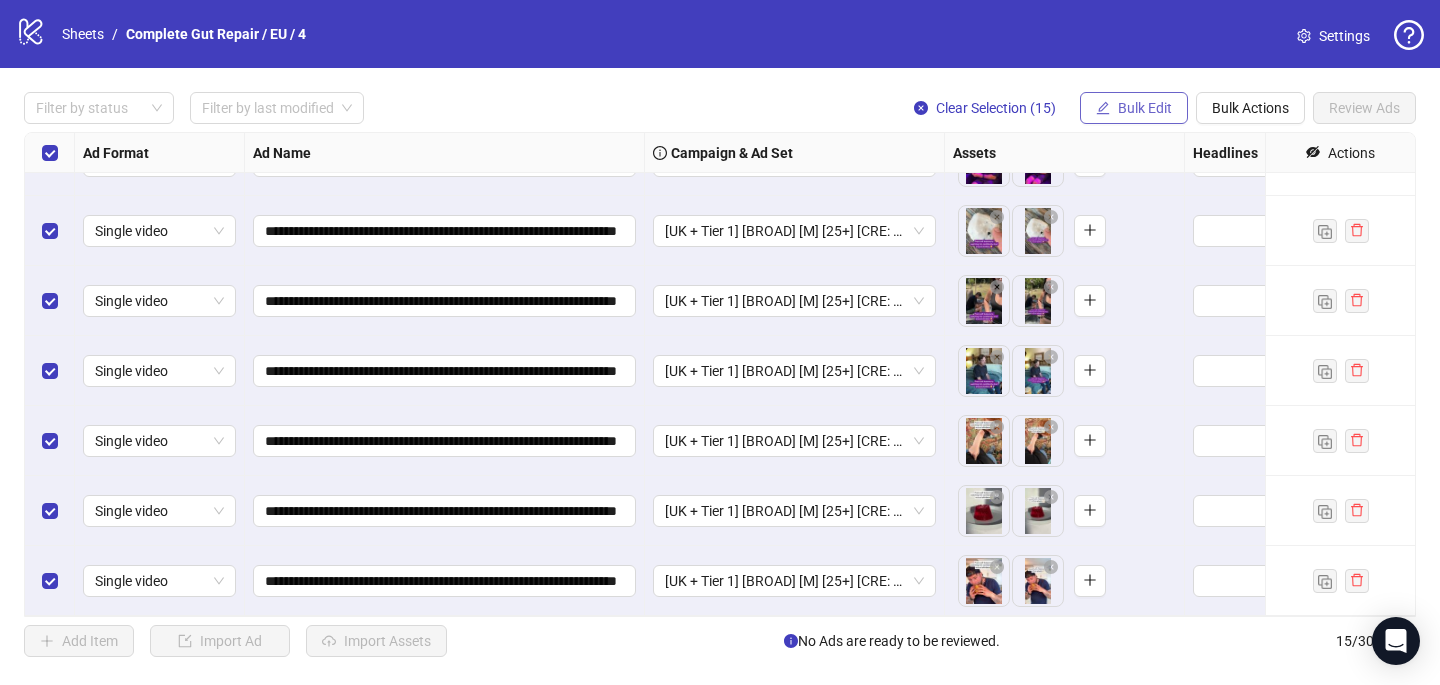 click on "Bulk Edit" at bounding box center (1145, 108) 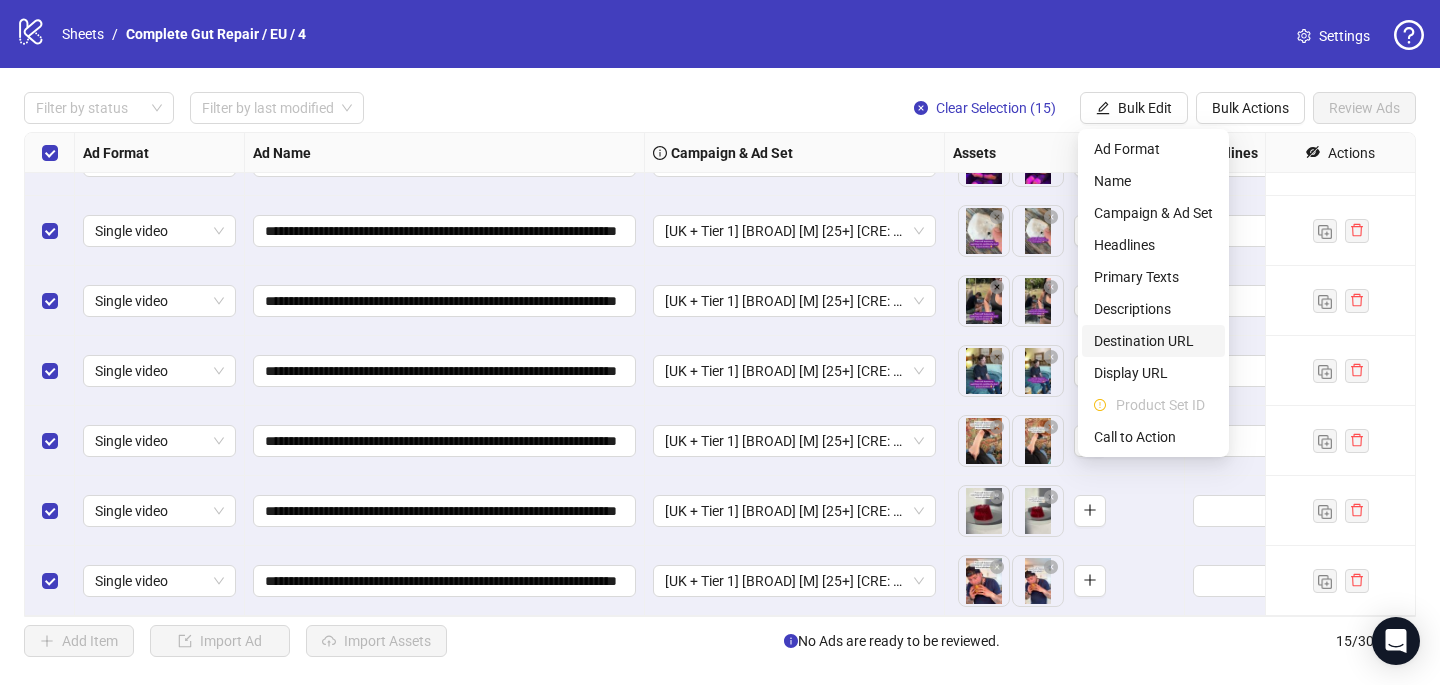 click on "Destination URL" at bounding box center (1153, 341) 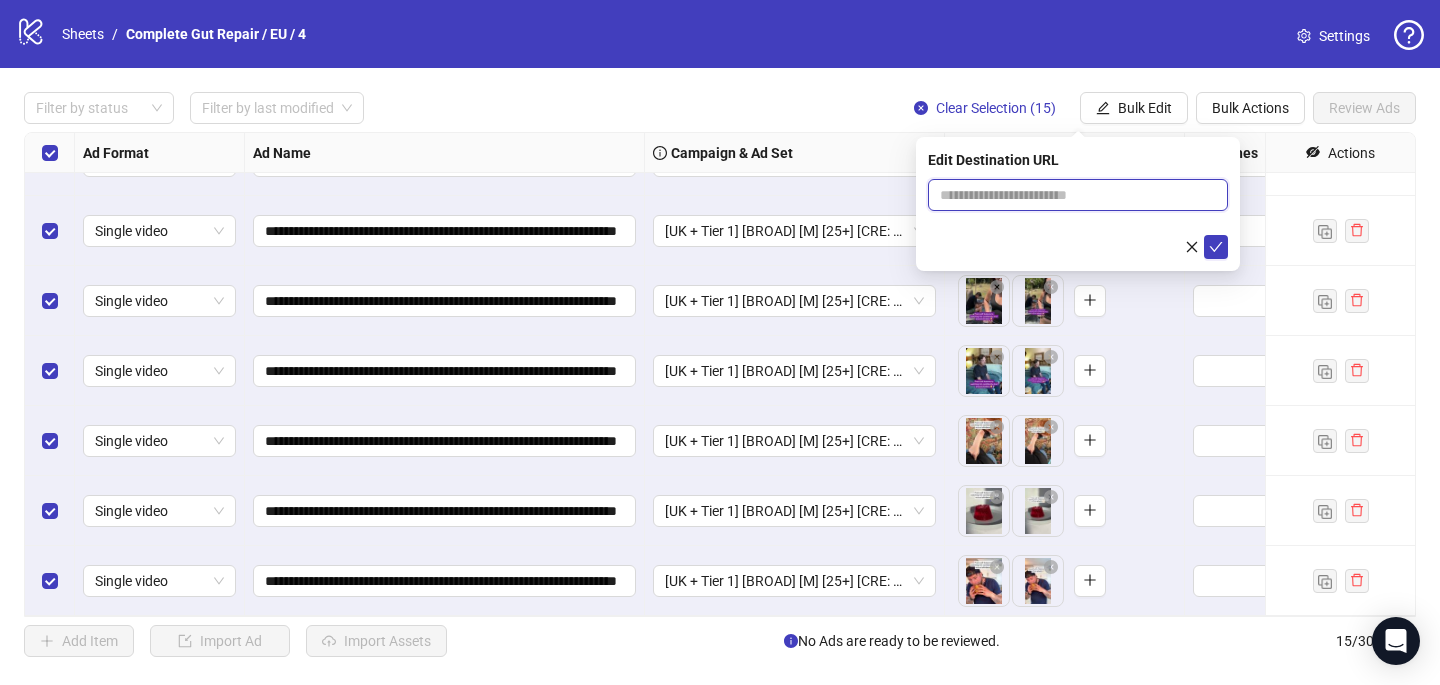 click at bounding box center (1070, 195) 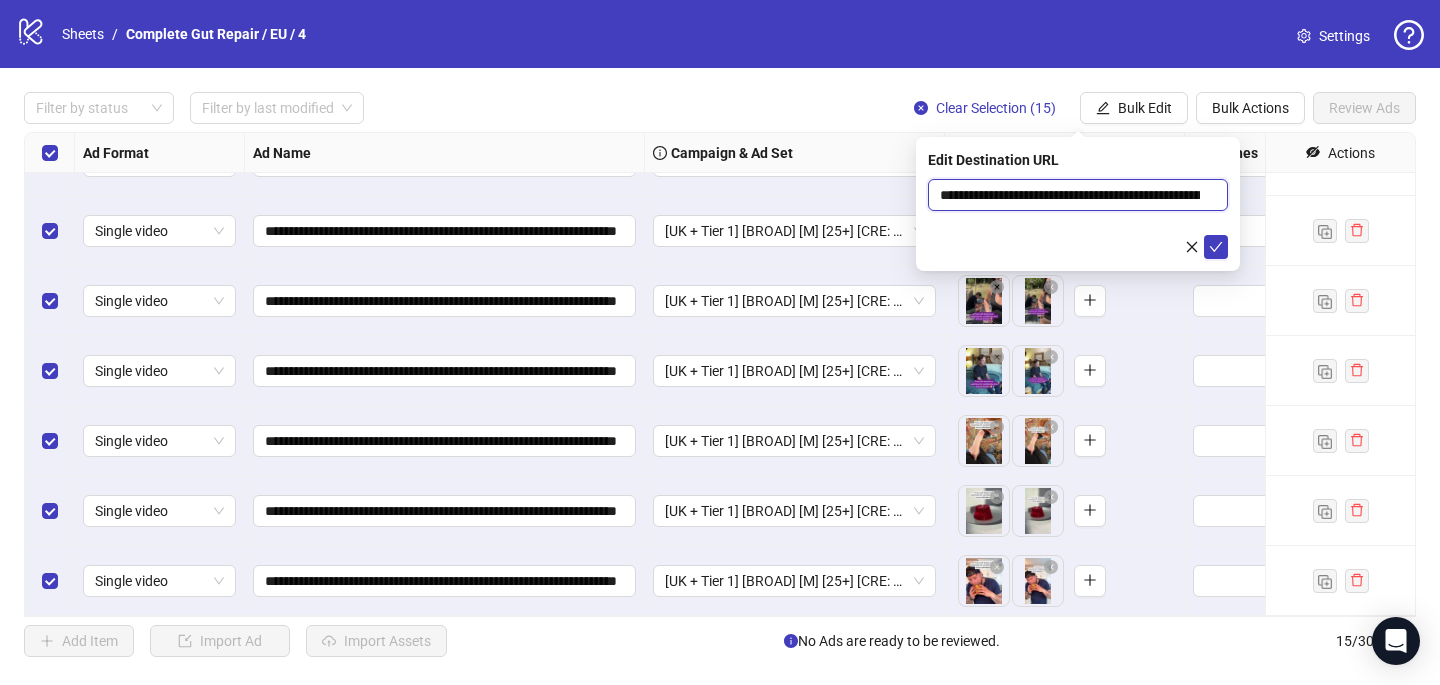 scroll, scrollTop: 0, scrollLeft: 116, axis: horizontal 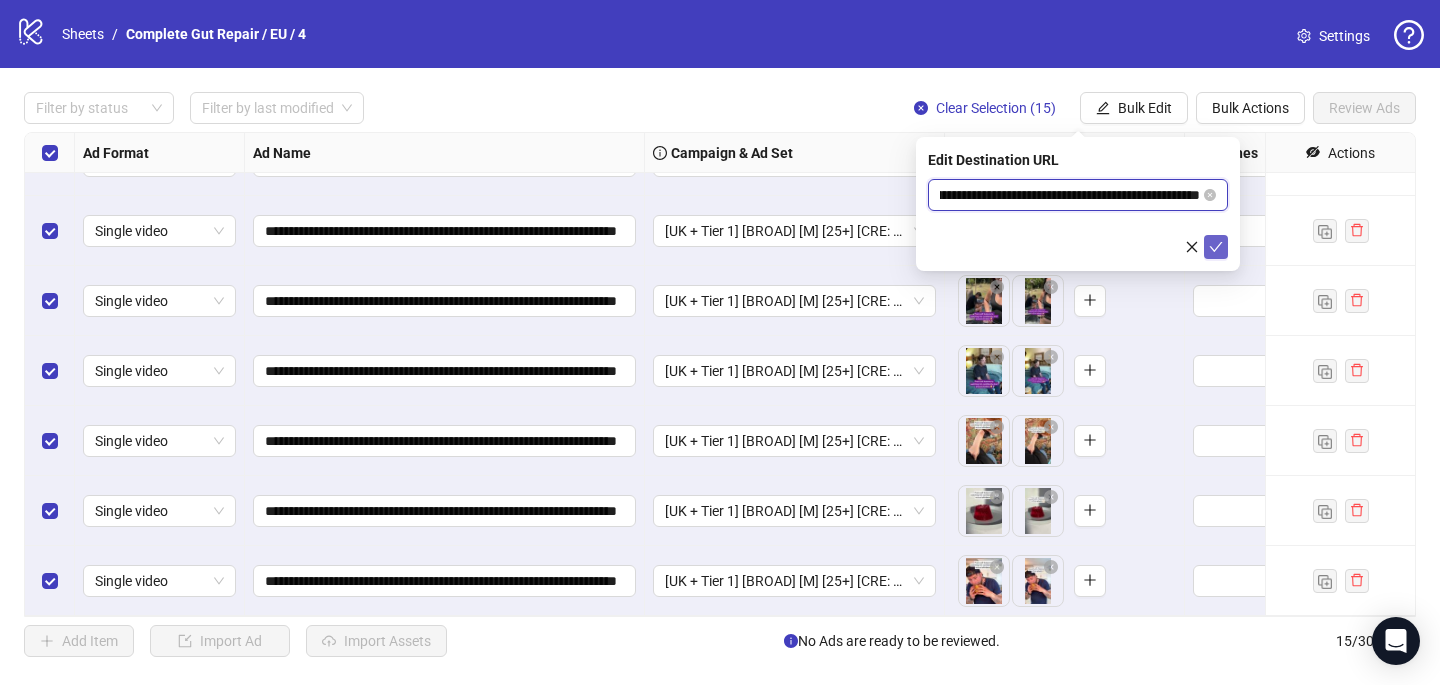 type on "**********" 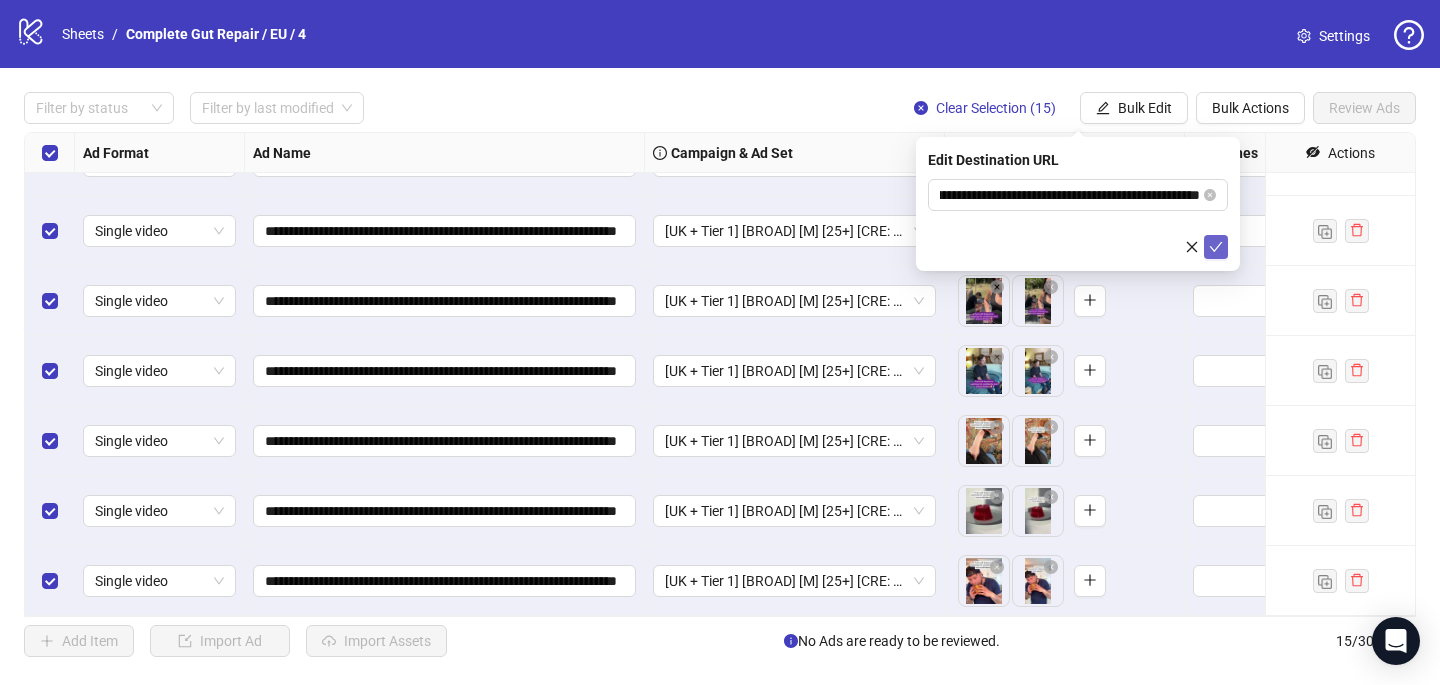 click at bounding box center [1216, 247] 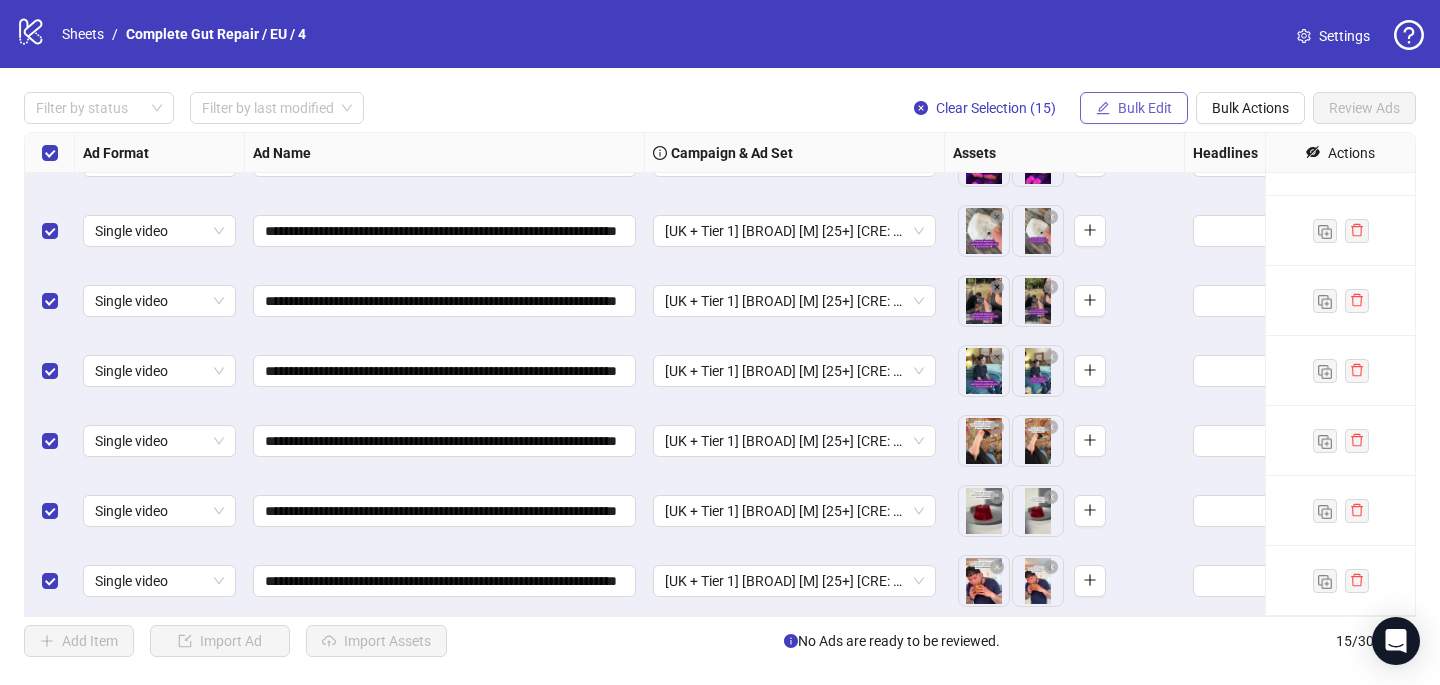 click on "Bulk Edit" at bounding box center (1145, 108) 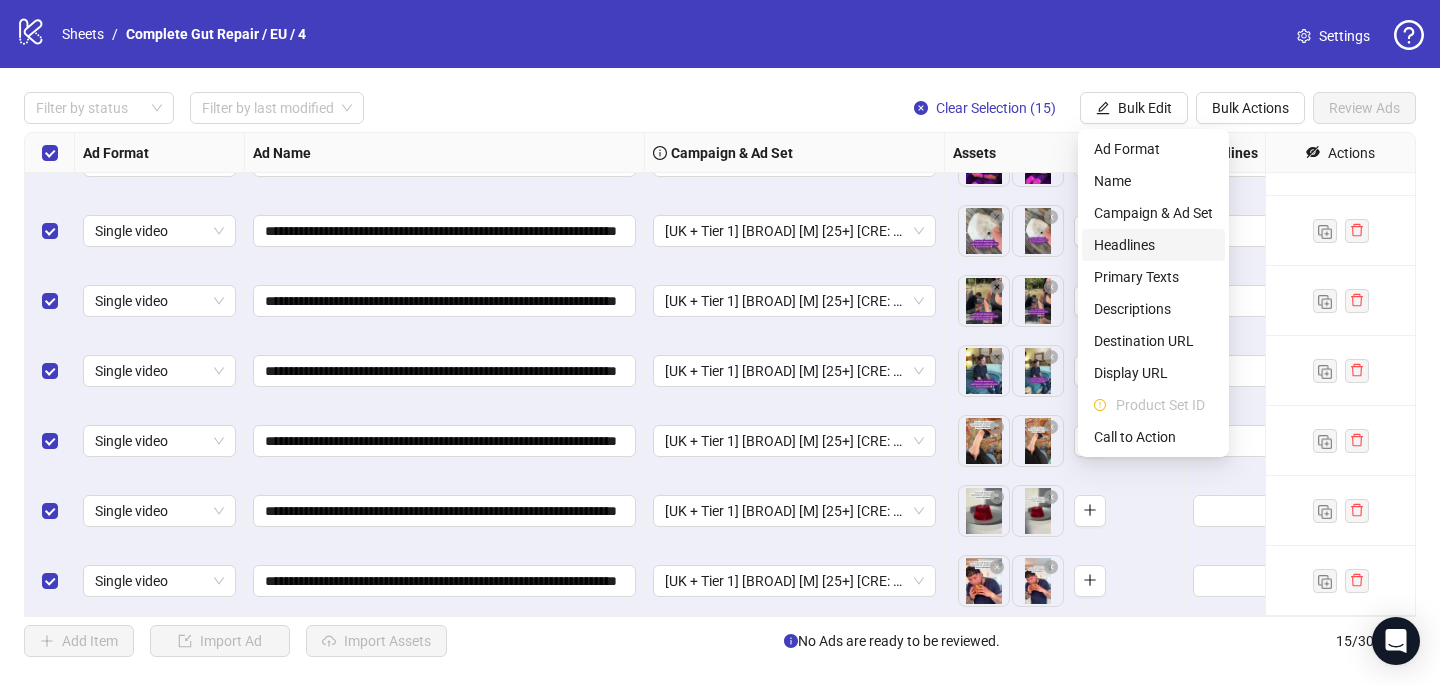 click on "Headlines" at bounding box center (1153, 245) 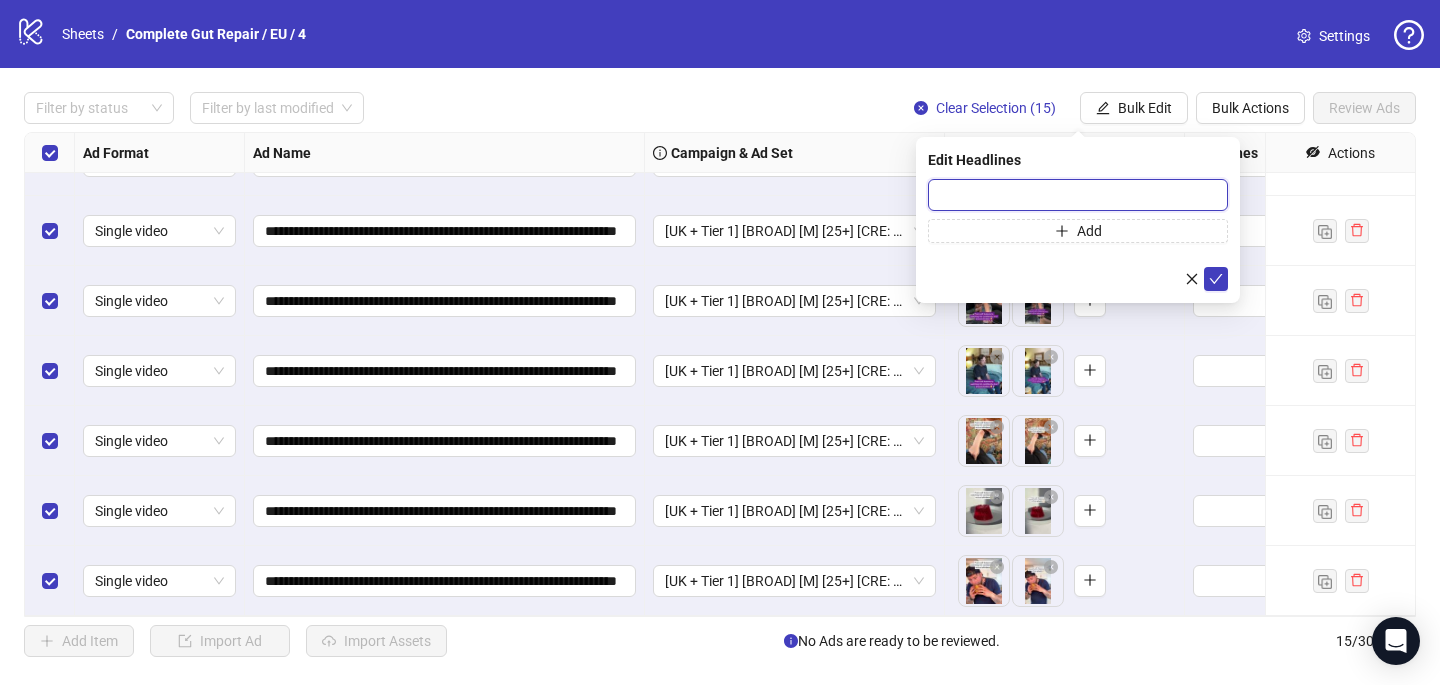 click at bounding box center [1078, 195] 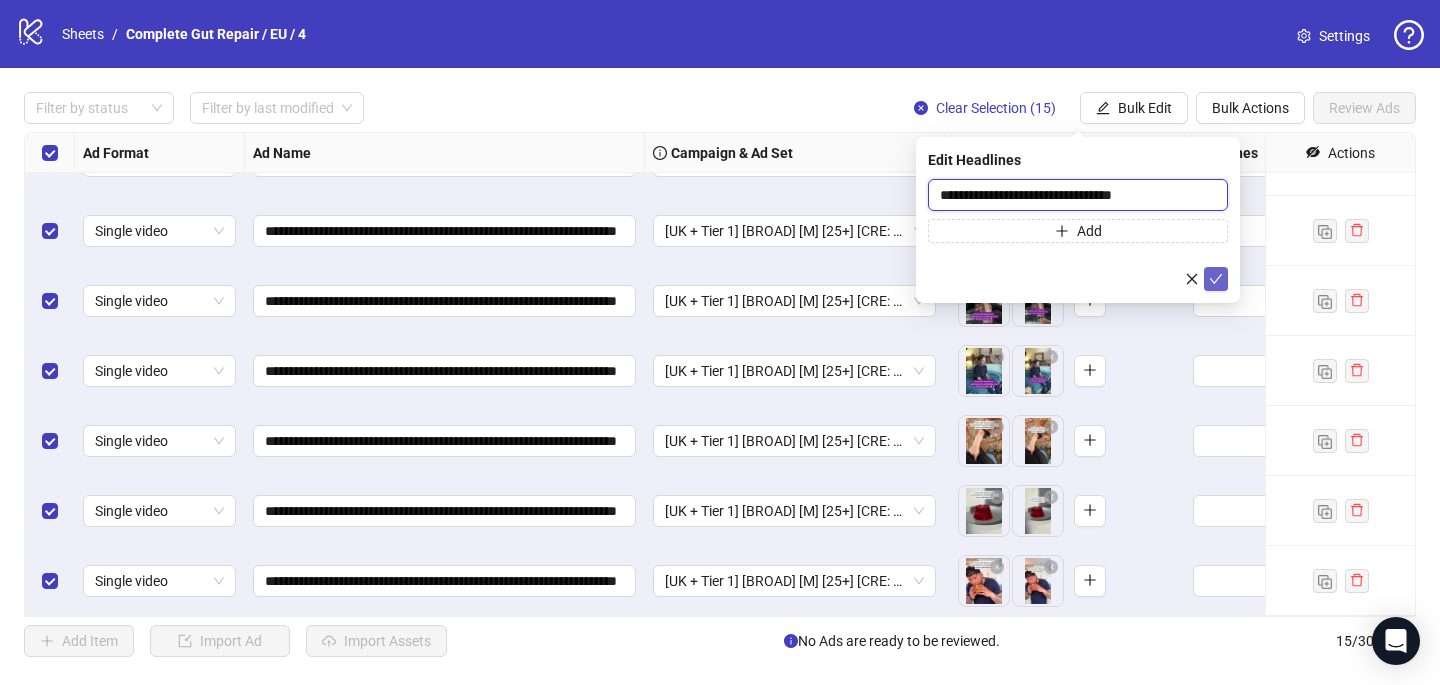 type on "**********" 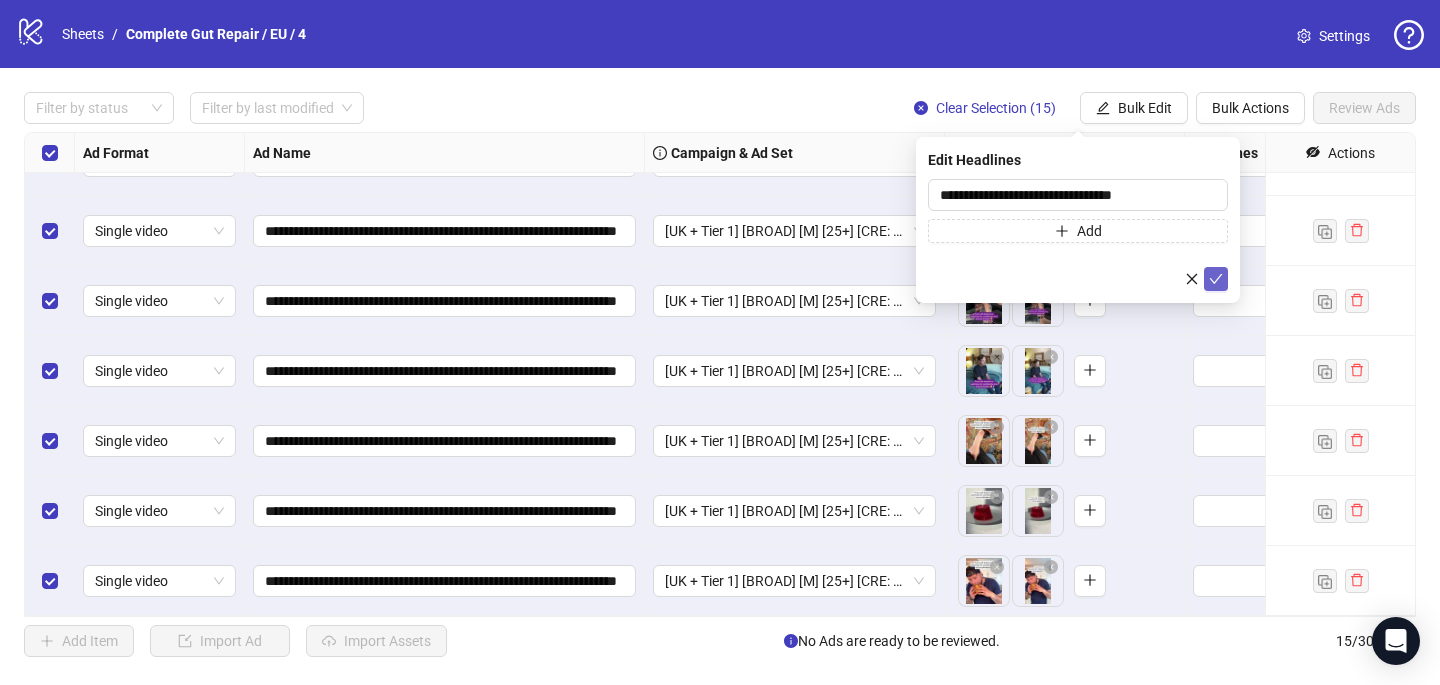 click at bounding box center [1216, 279] 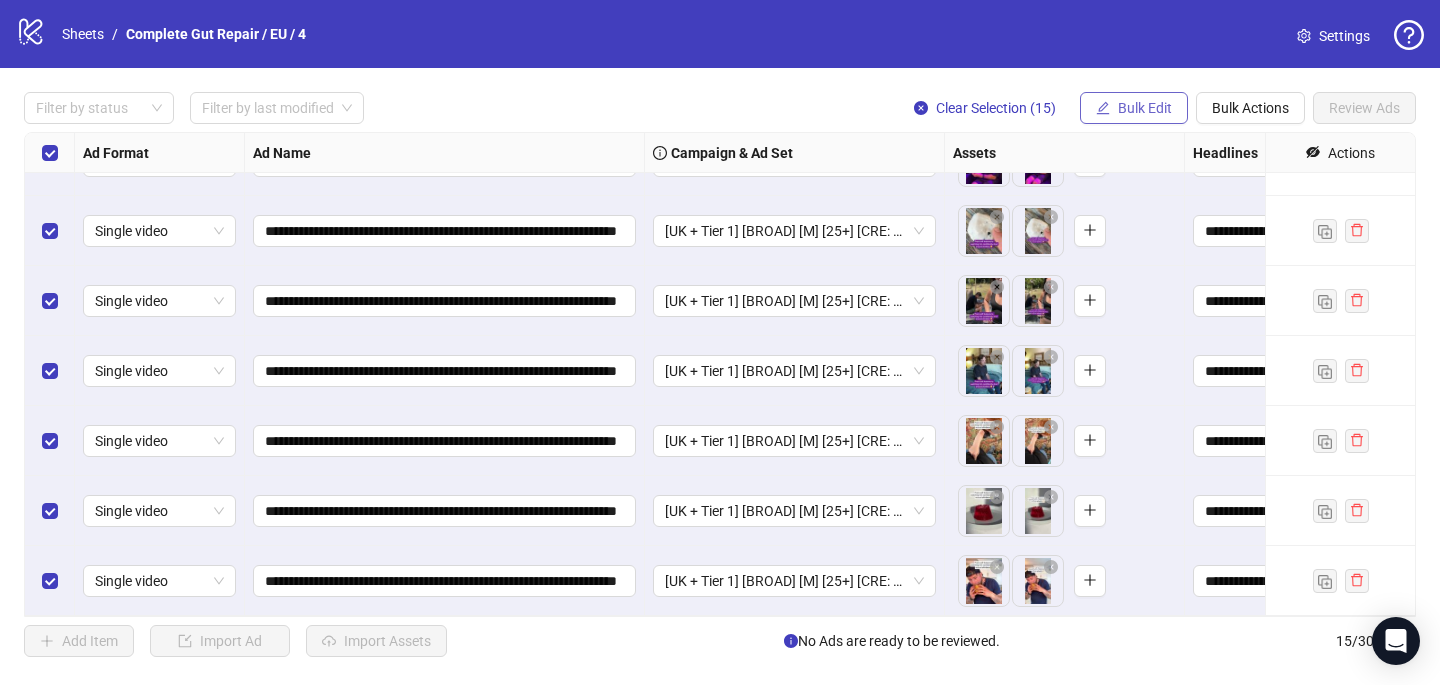 click on "Bulk Edit" at bounding box center [1134, 108] 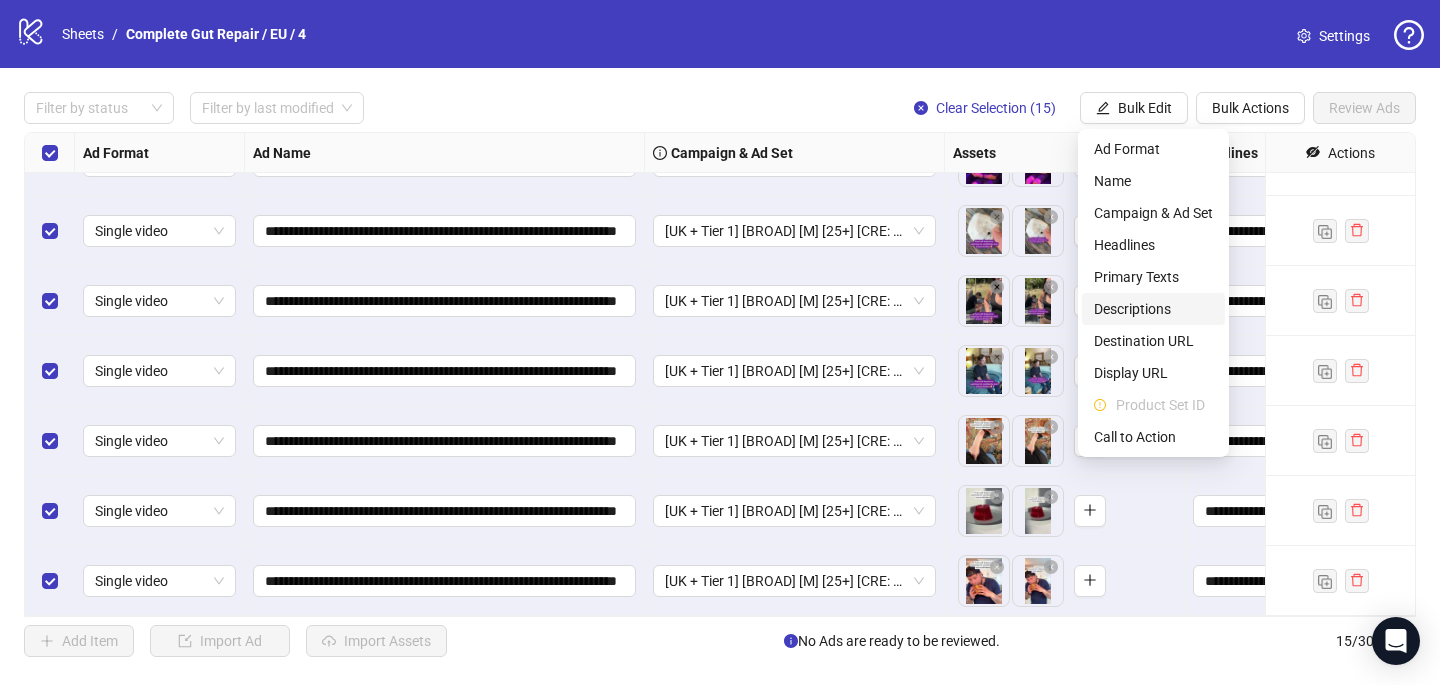 click on "Descriptions" at bounding box center (1153, 309) 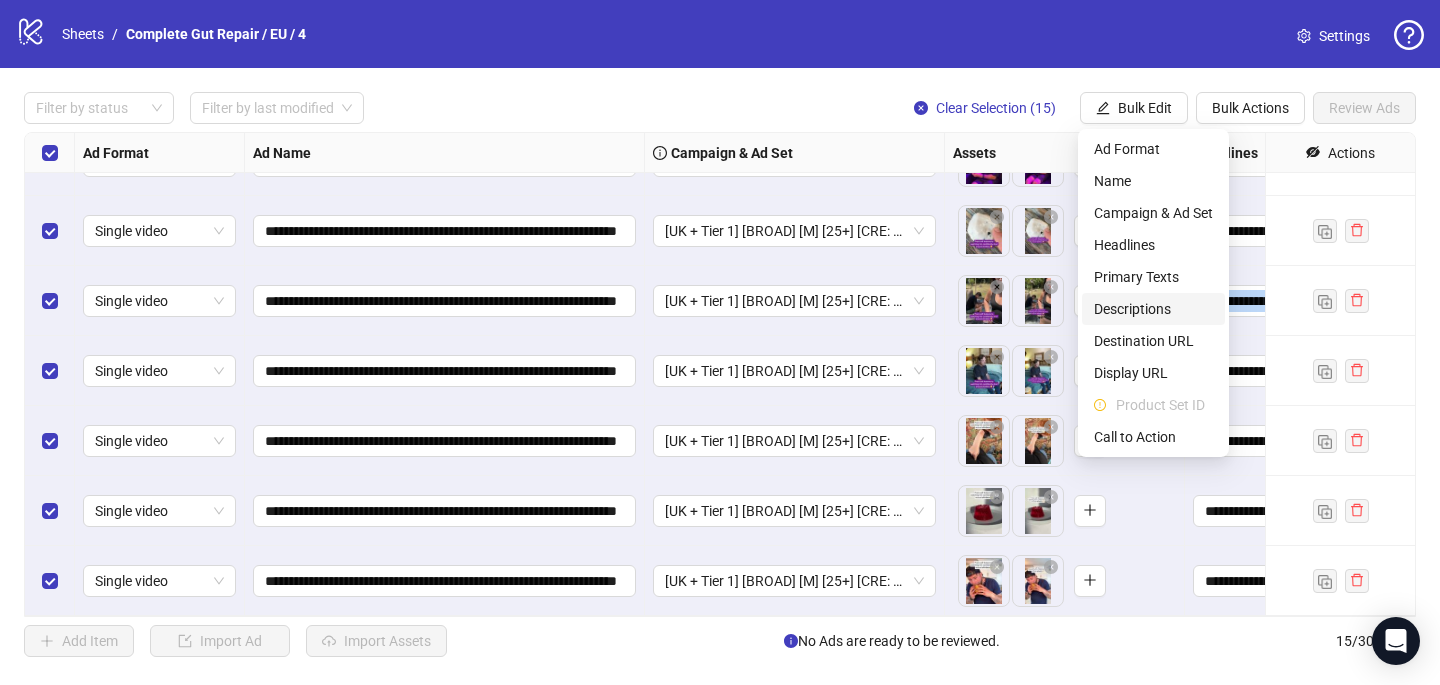 click on "To pick up a draggable item, press the space bar.
While dragging, use the arrow keys to move the item.
Press space again to drop the item in its new position, or press escape to cancel." at bounding box center [1064, 301] 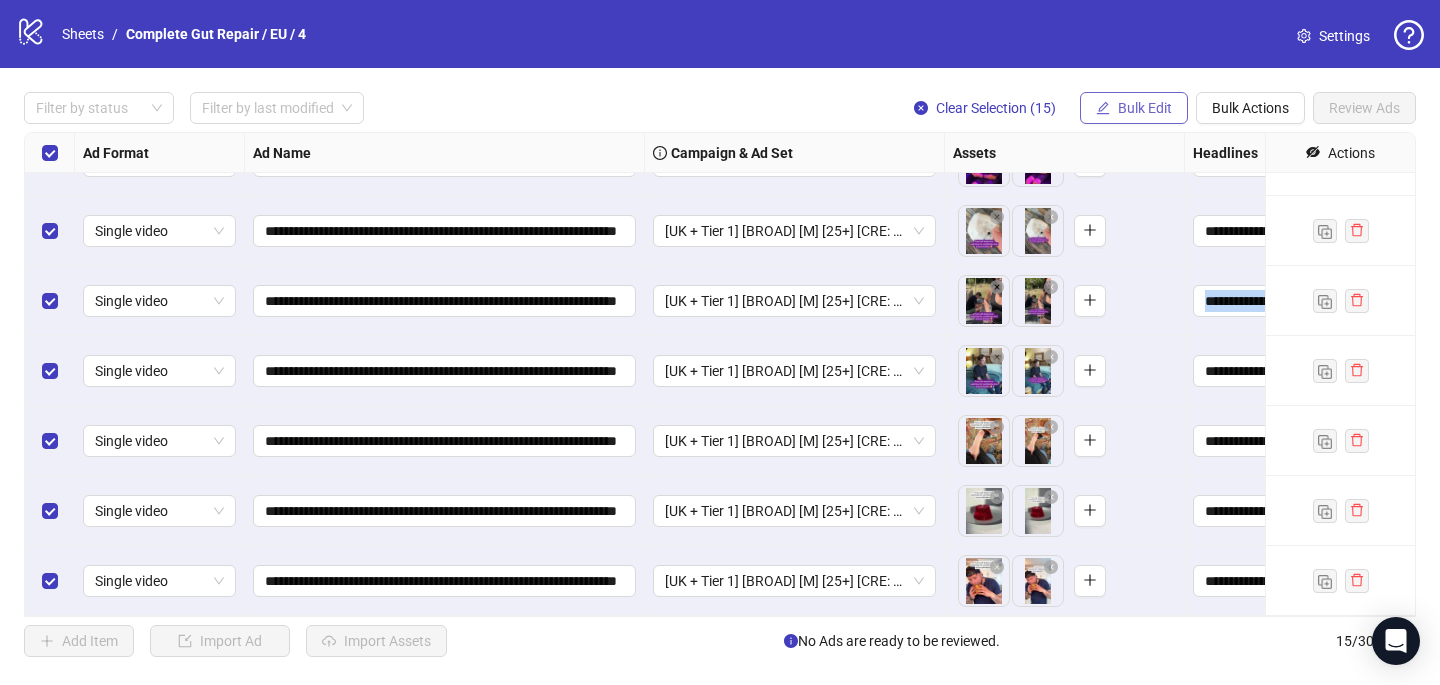 click on "Bulk Edit" at bounding box center [1145, 108] 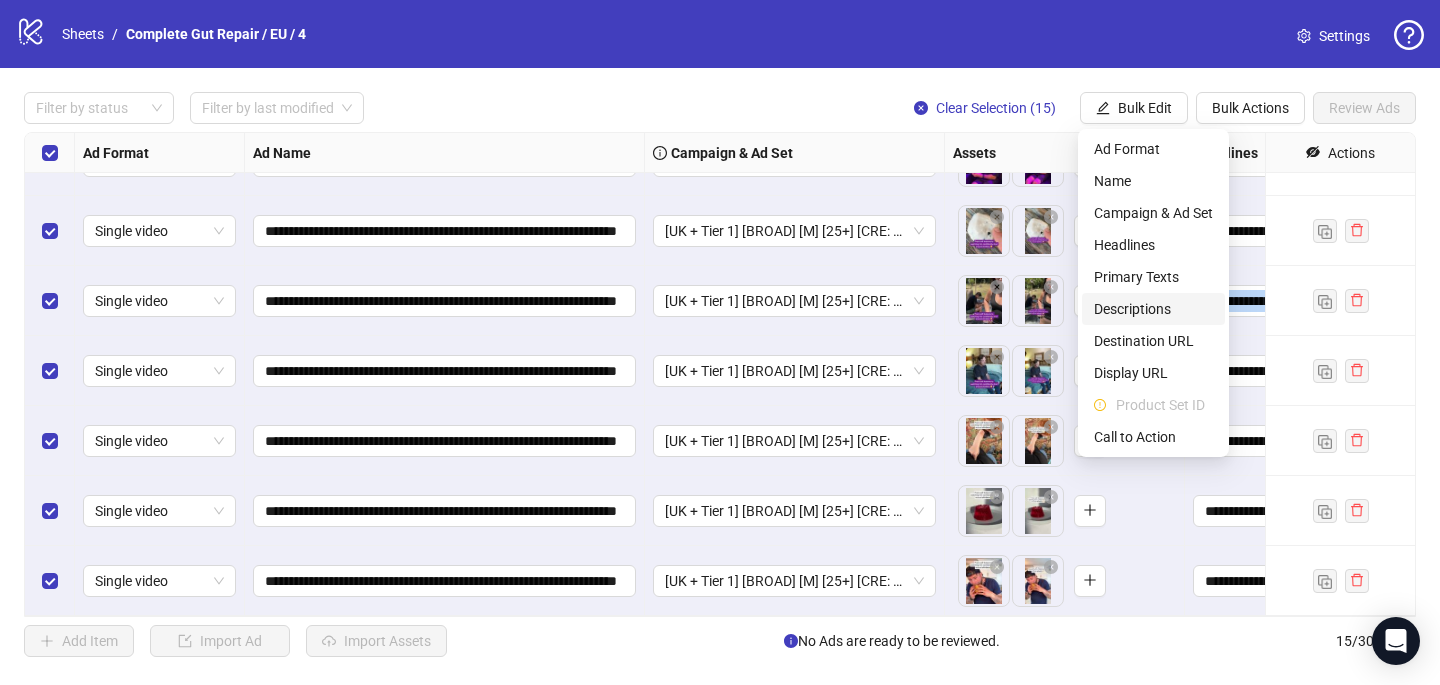 click on "Descriptions" at bounding box center [1153, 309] 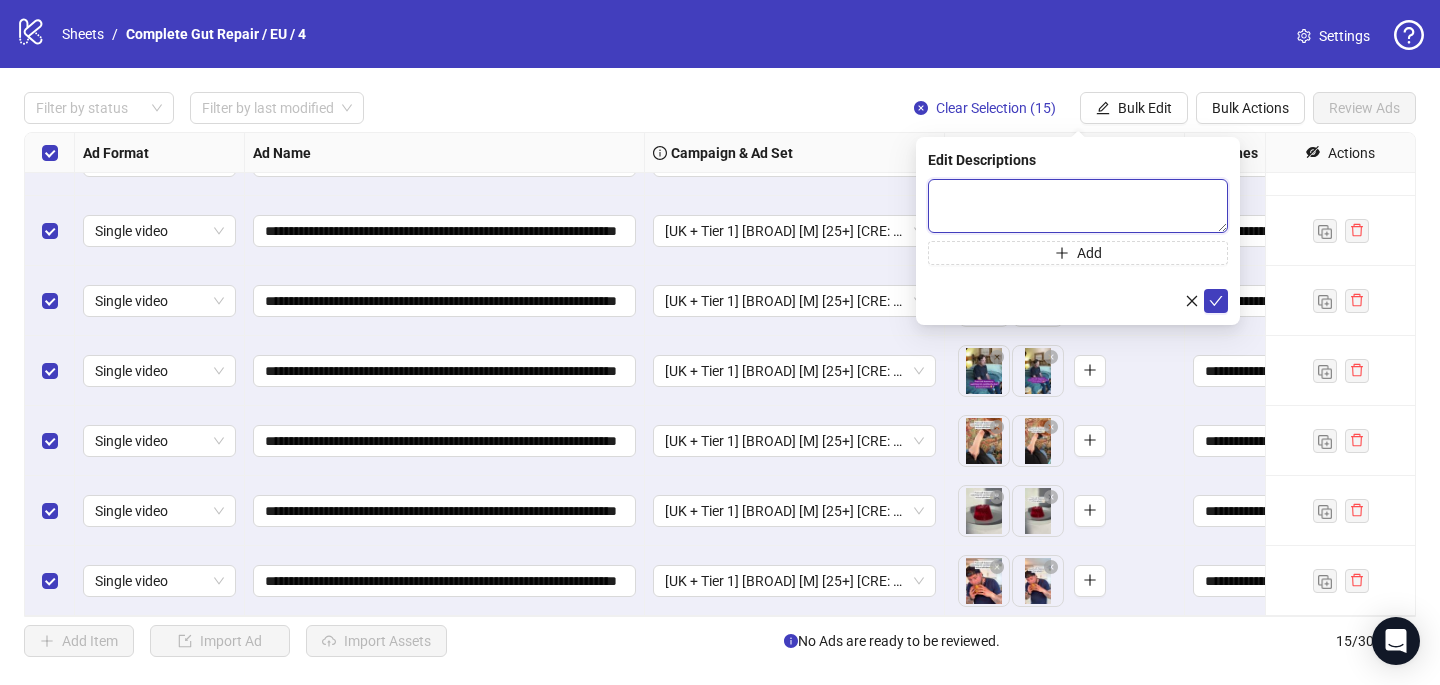 click at bounding box center (1078, 206) 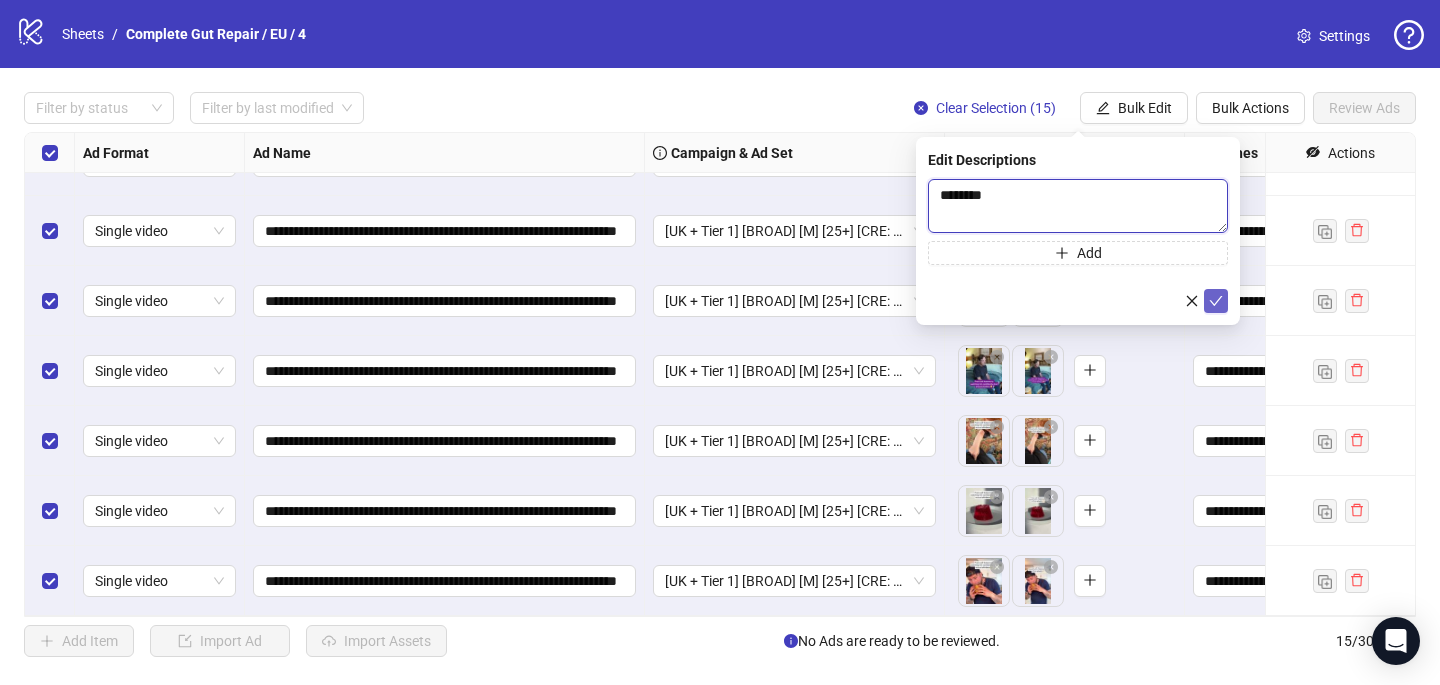 type 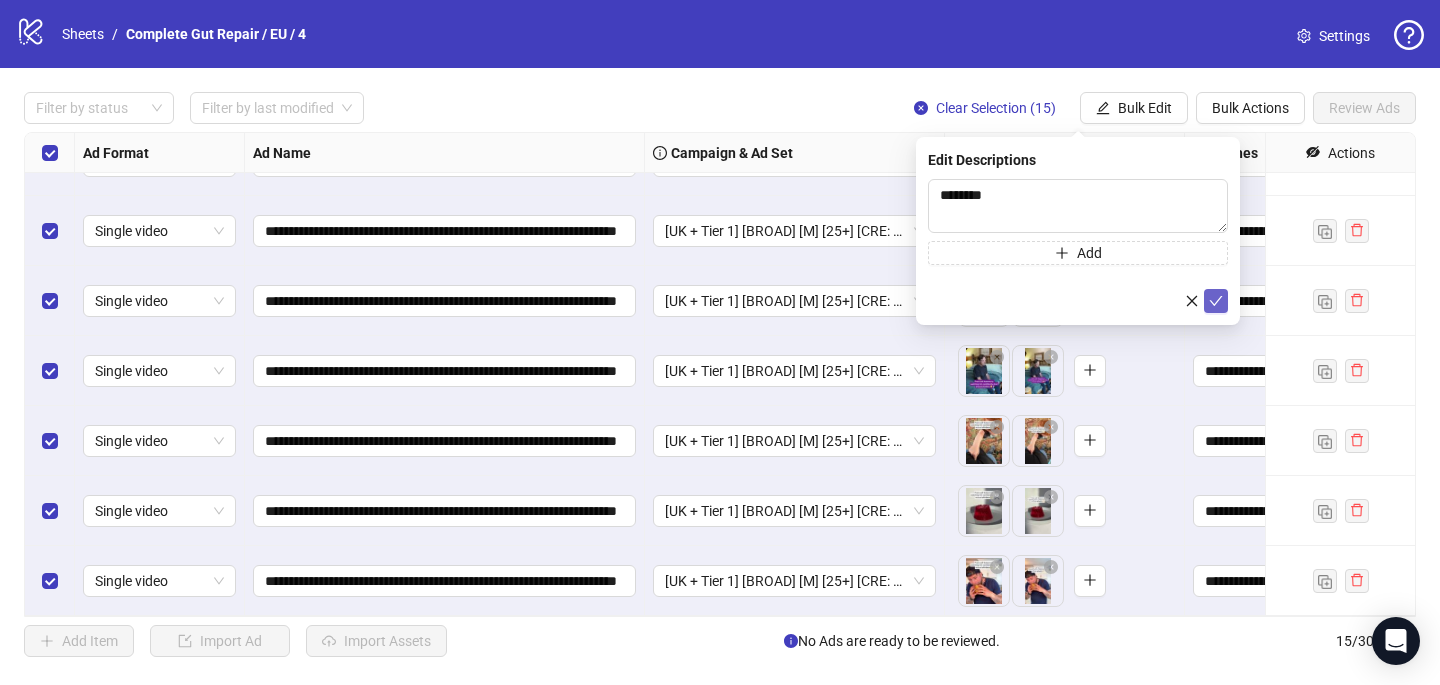 click at bounding box center [1216, 301] 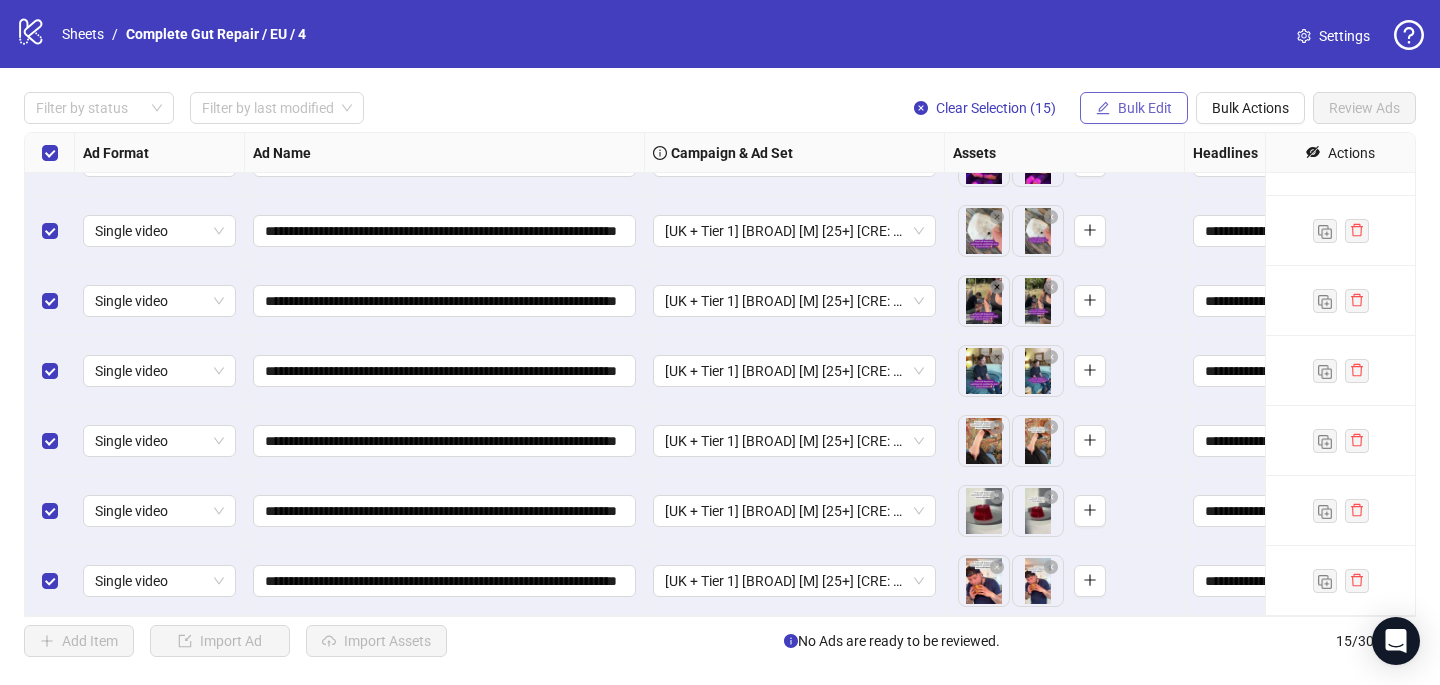 click on "Bulk Edit" at bounding box center [1145, 108] 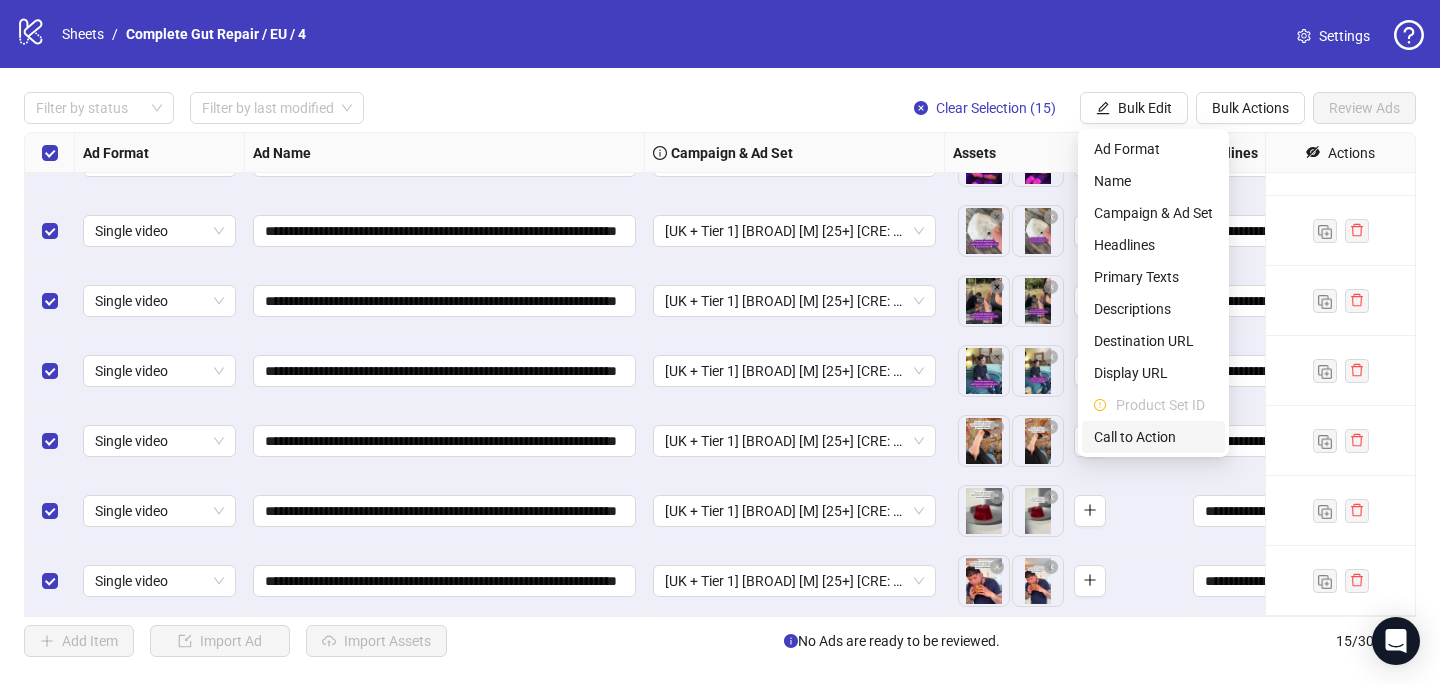 click on "Call to Action" at bounding box center [1153, 437] 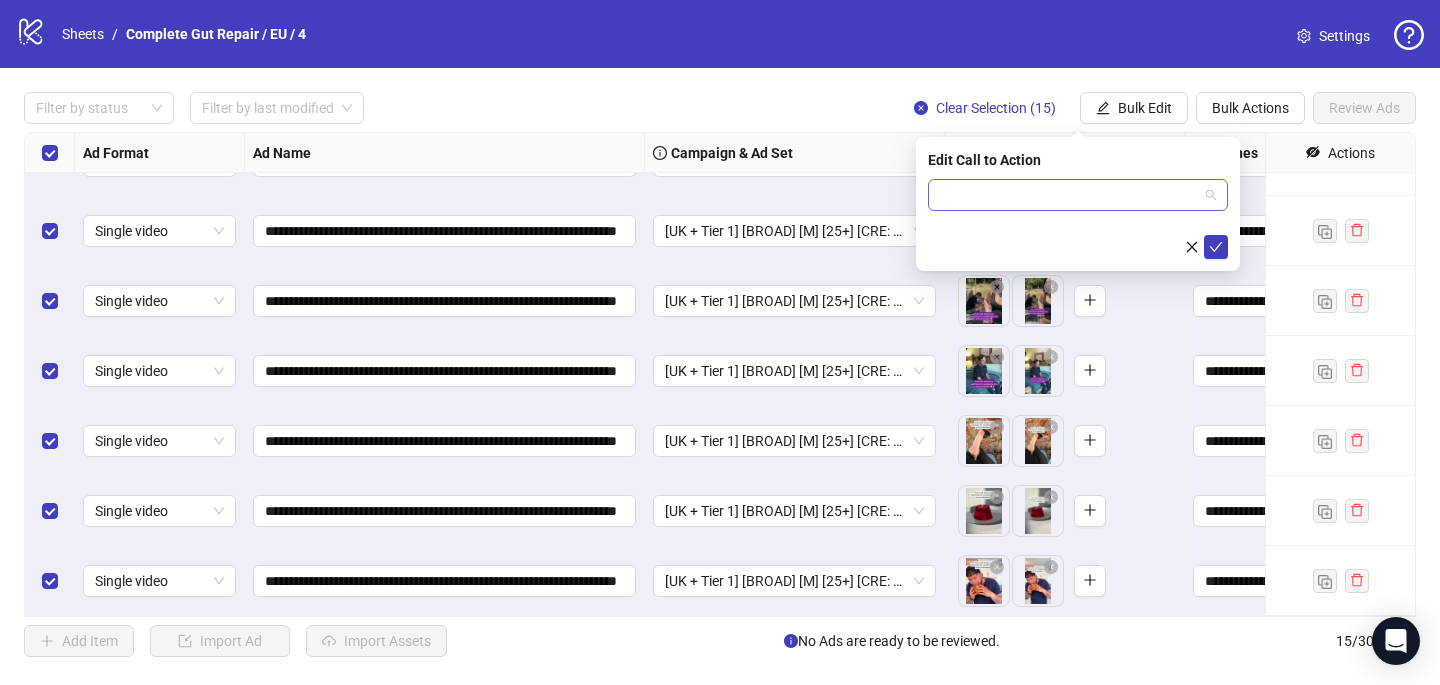 click at bounding box center [1069, 195] 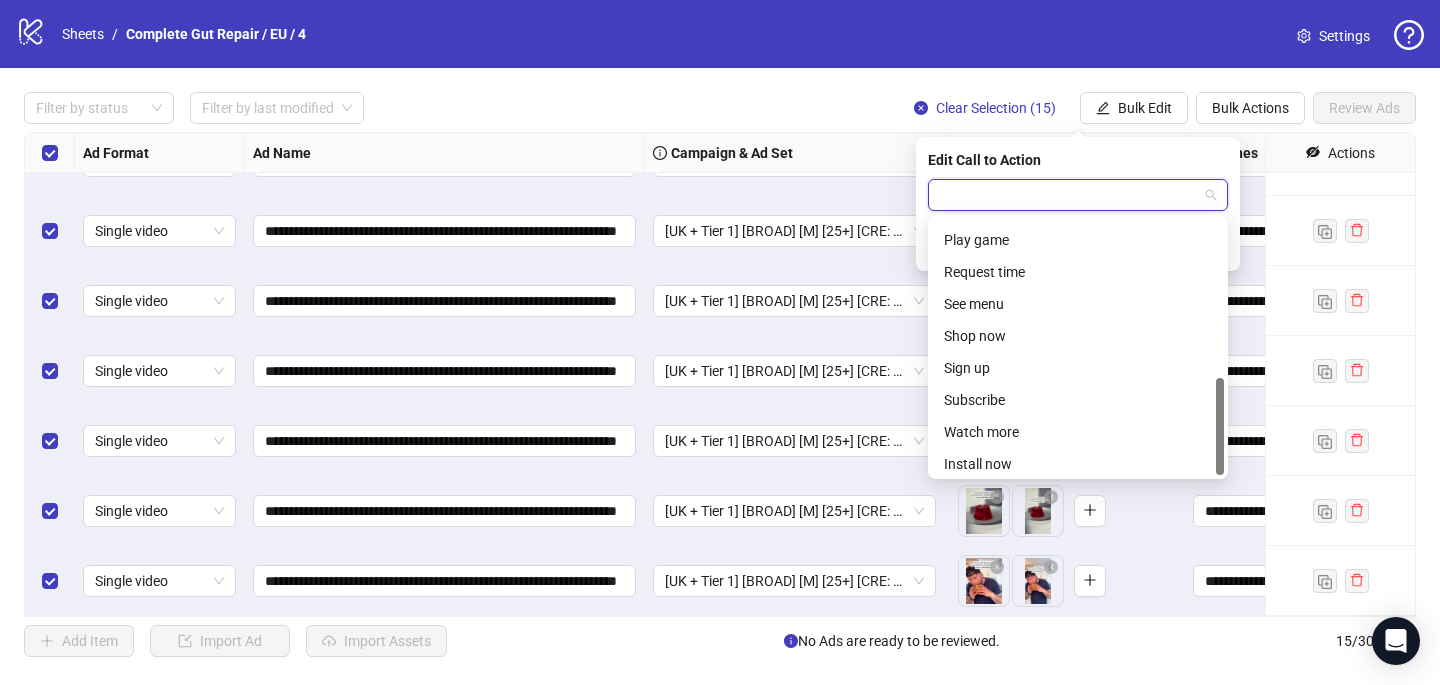scroll, scrollTop: 416, scrollLeft: 0, axis: vertical 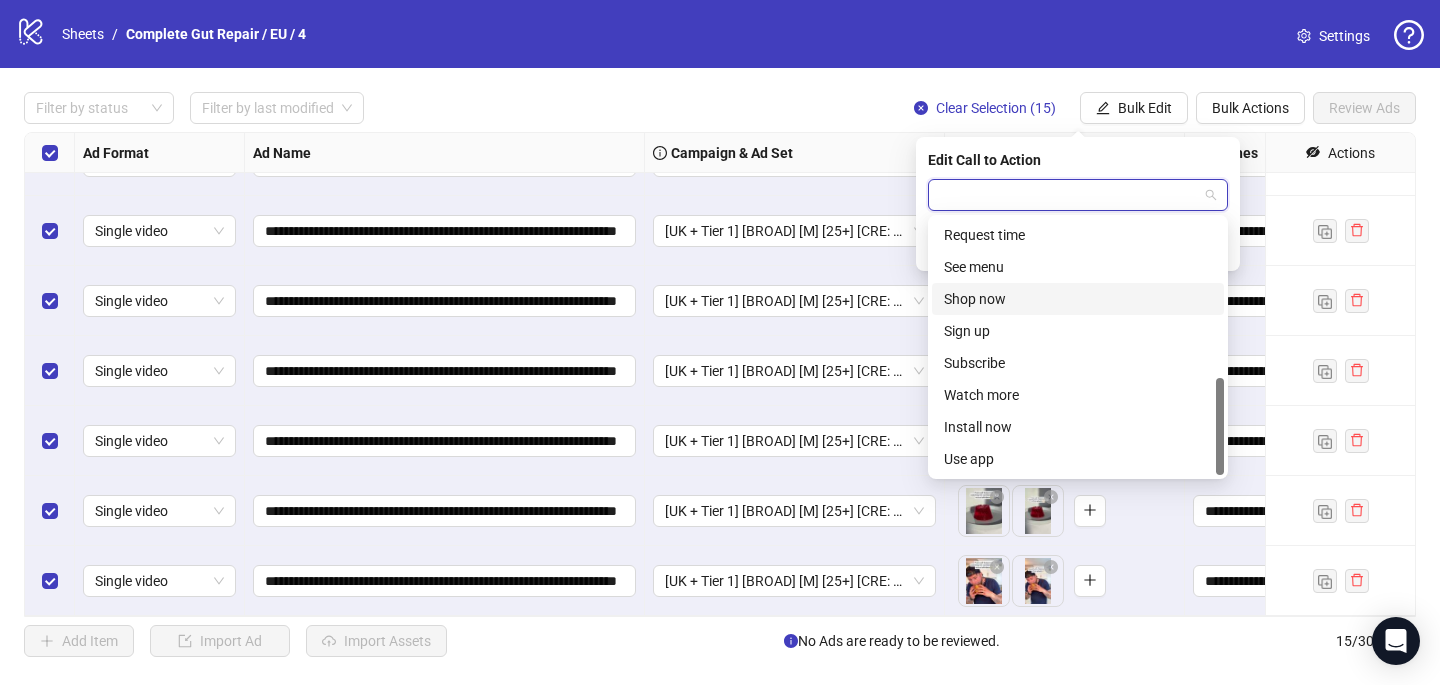 click on "Shop now" at bounding box center [1078, 299] 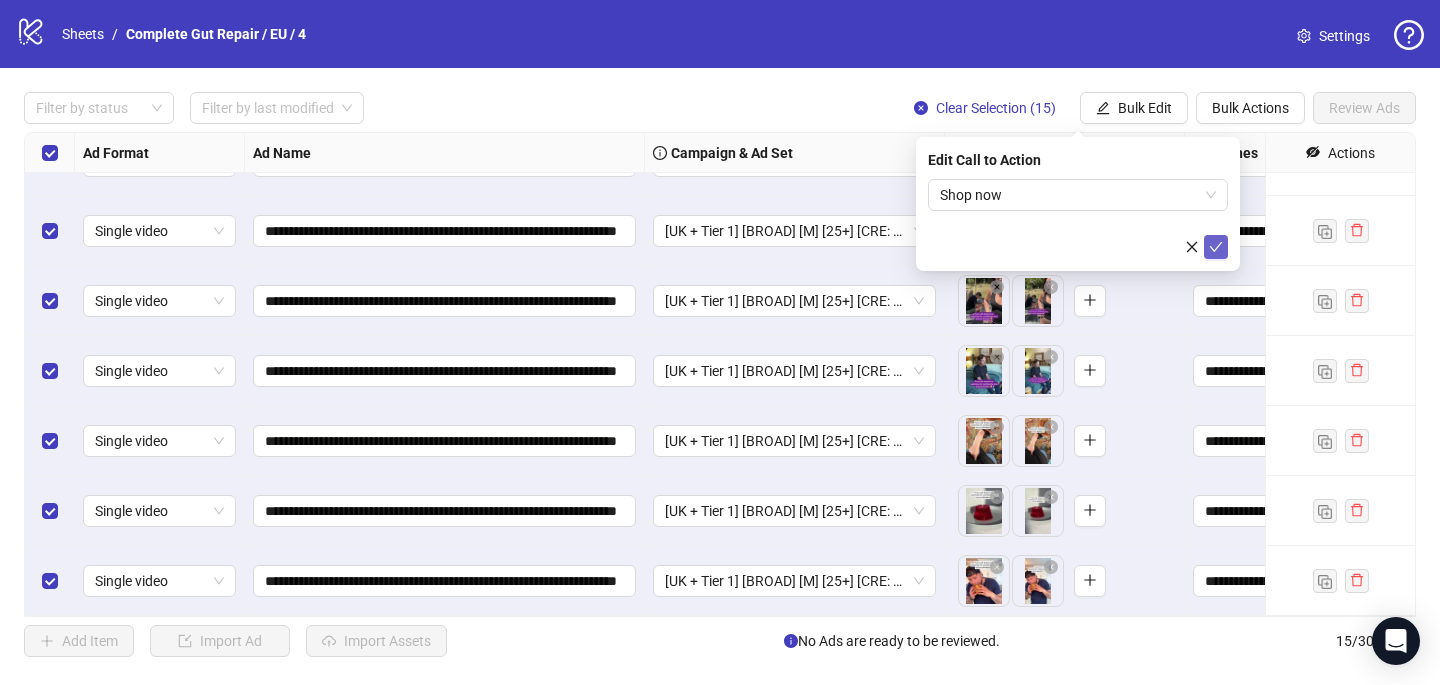 click at bounding box center (1216, 247) 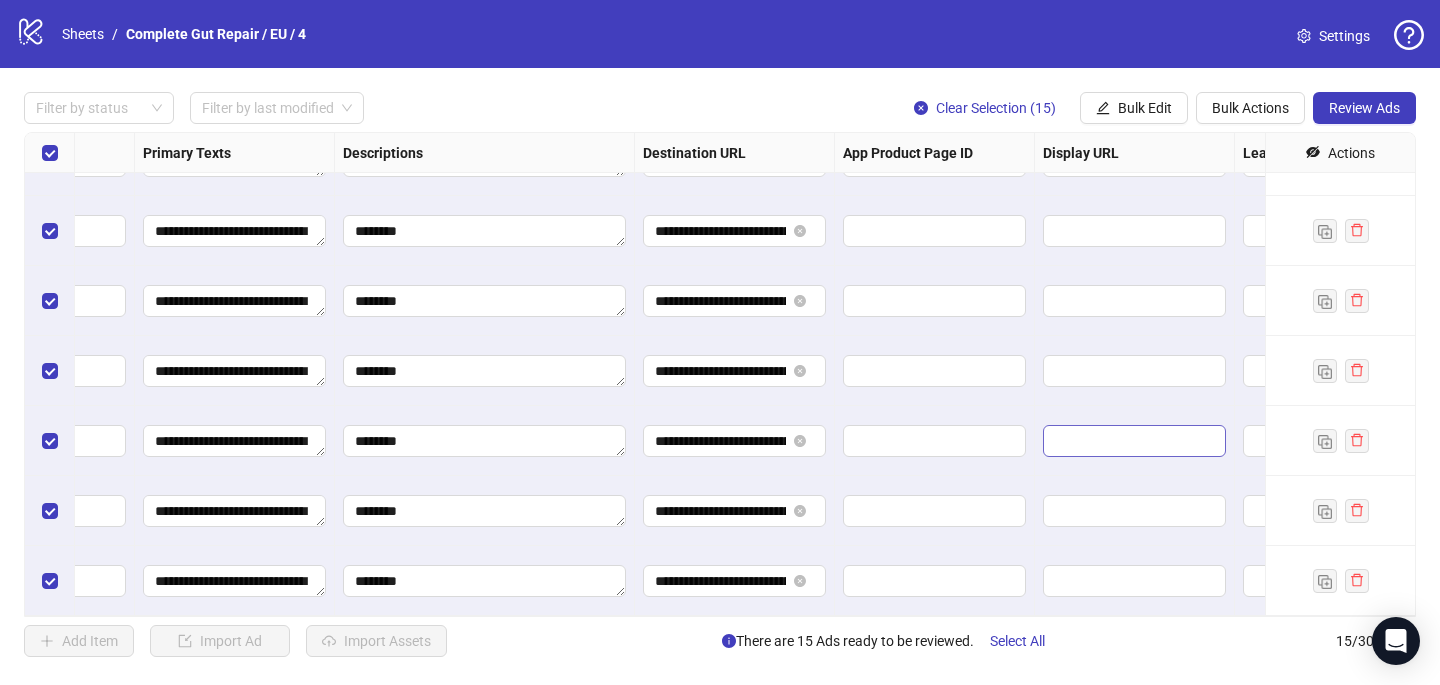 scroll, scrollTop: 607, scrollLeft: 1880, axis: both 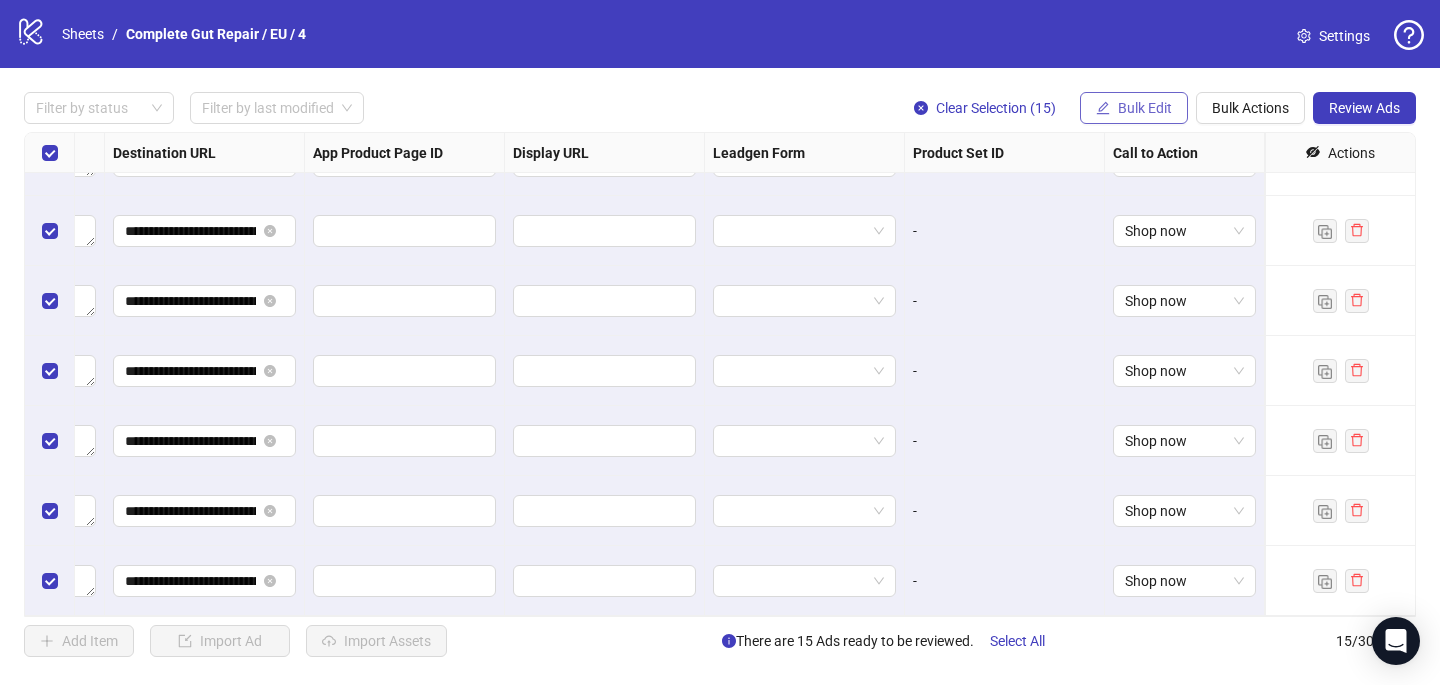 click on "Bulk Edit" at bounding box center [1145, 108] 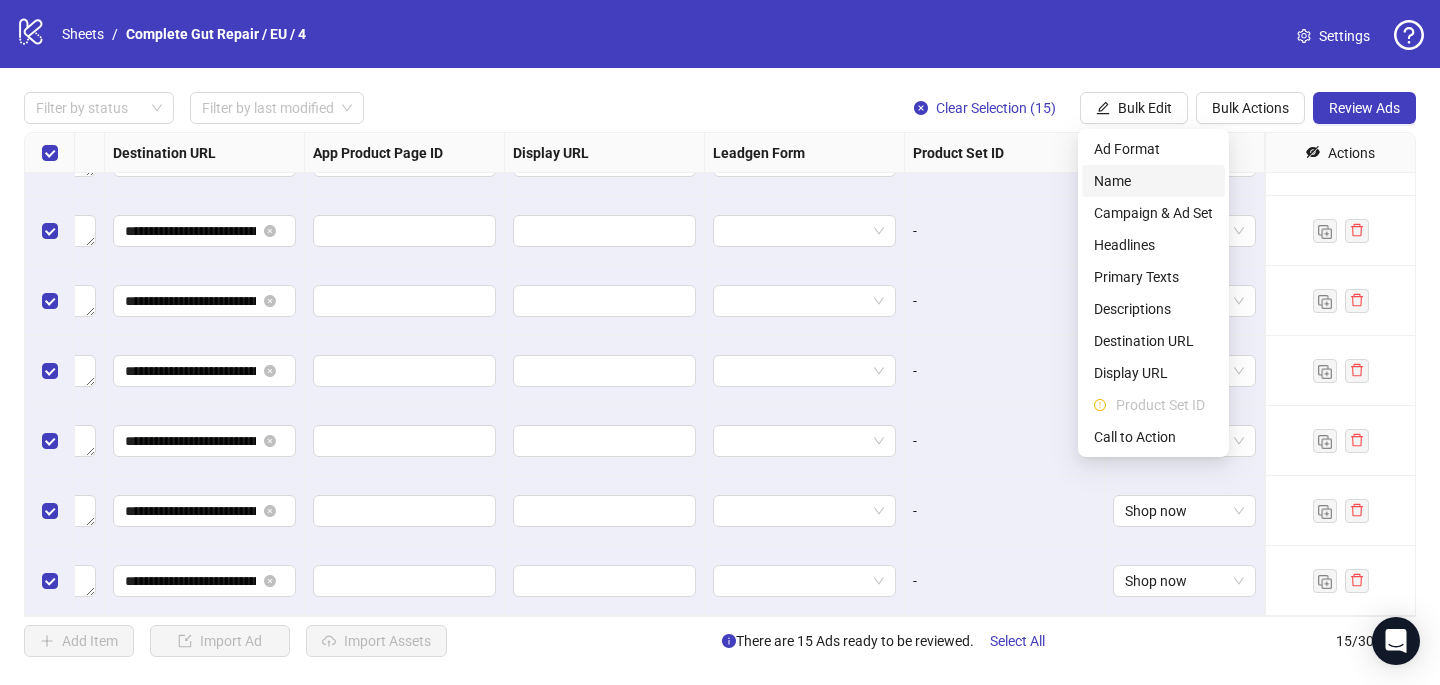 click on "Name" at bounding box center [1153, 181] 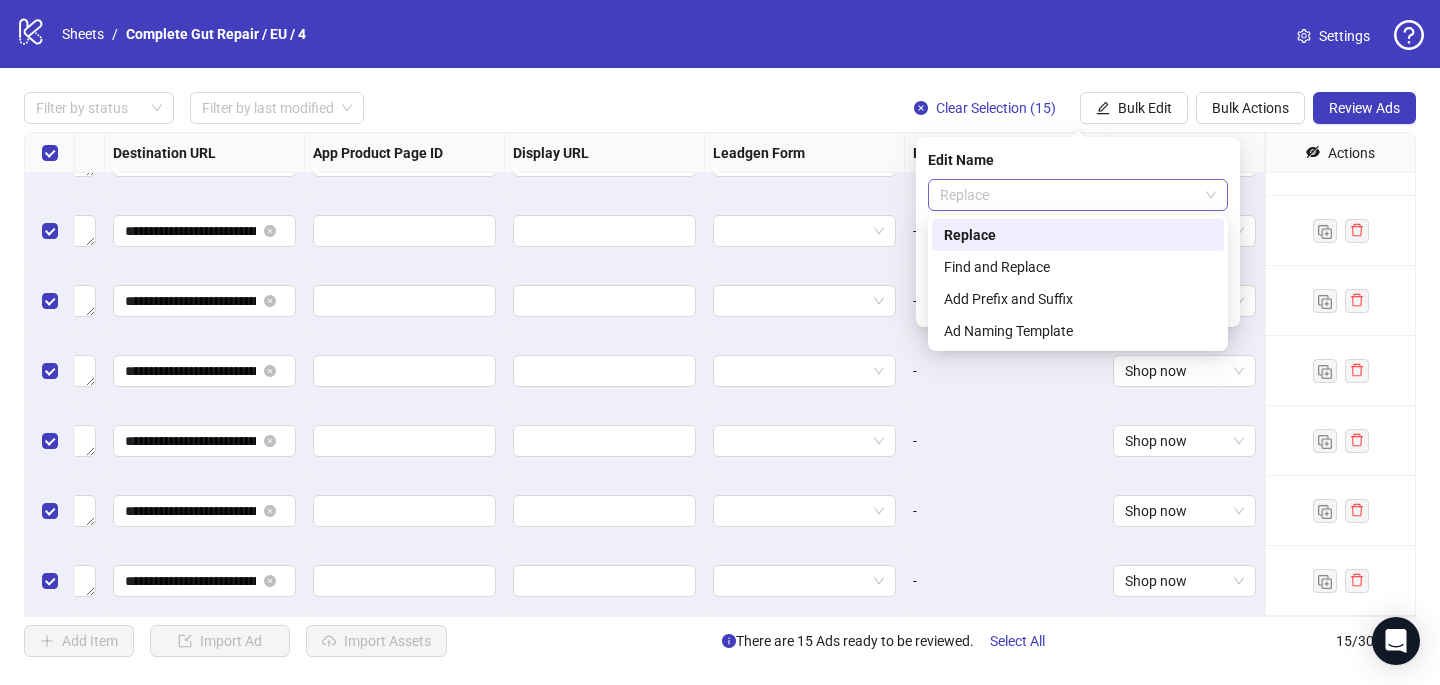 click on "Replace" at bounding box center (1078, 195) 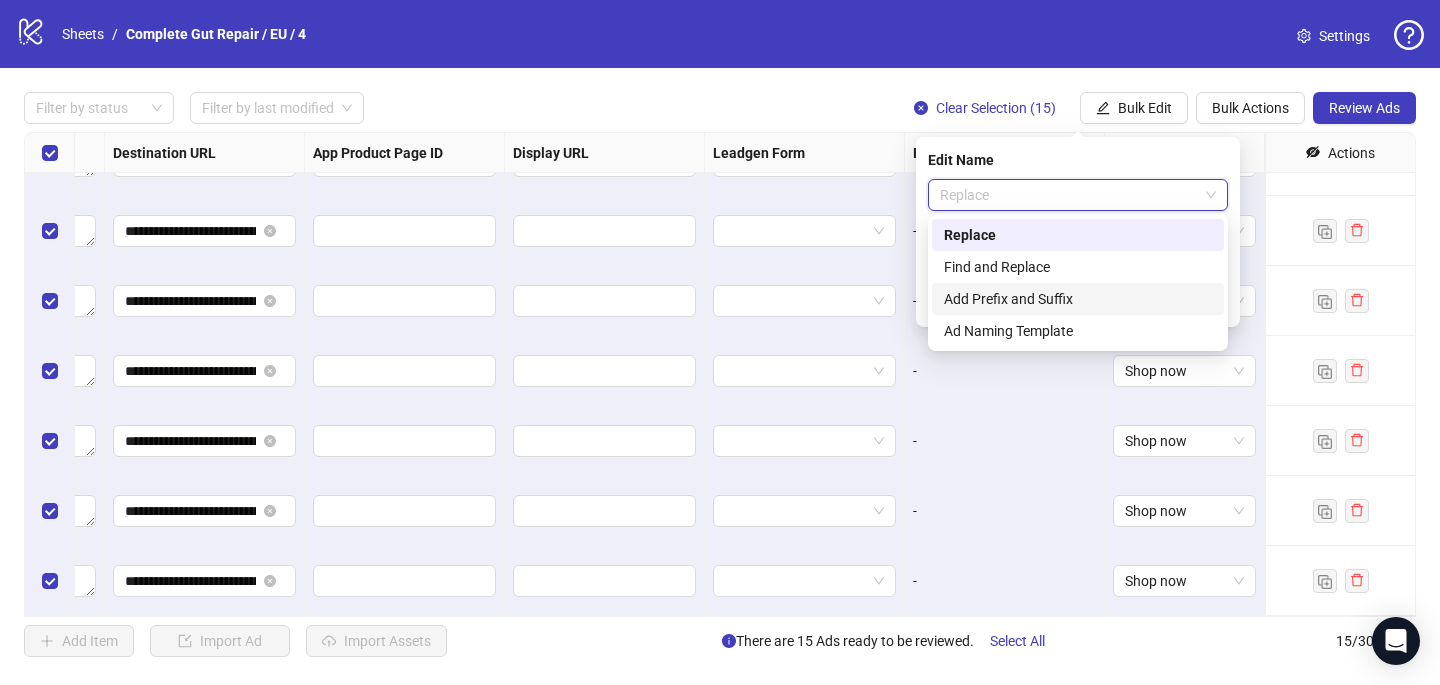 click on "Add Prefix and Suffix" at bounding box center (1078, 299) 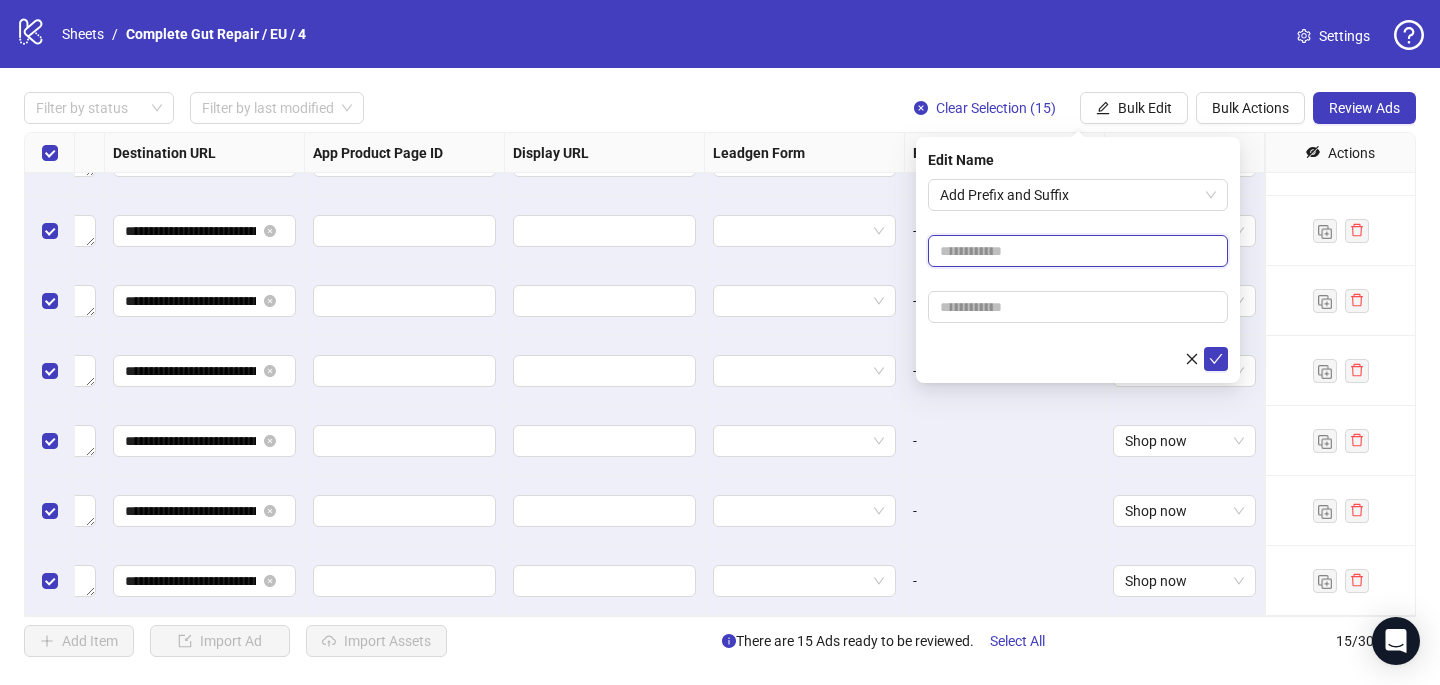 click at bounding box center [1078, 251] 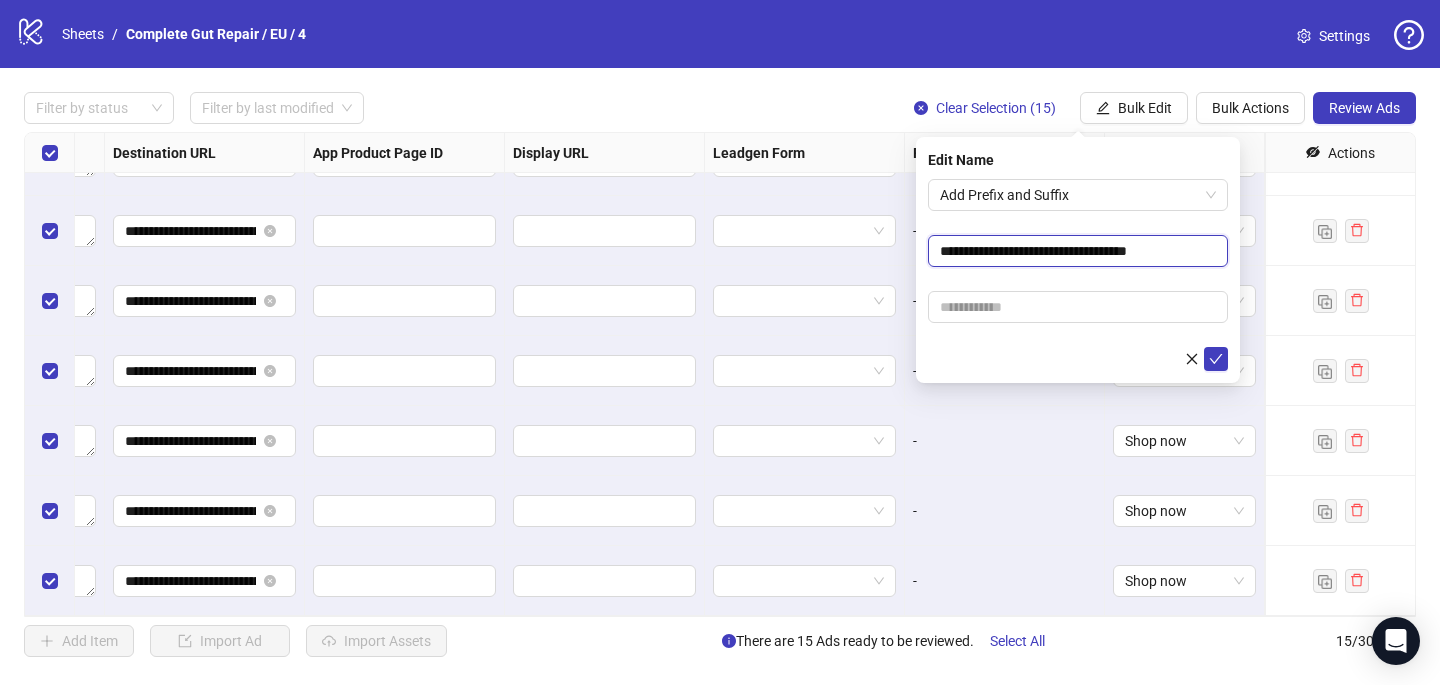 type on "**********" 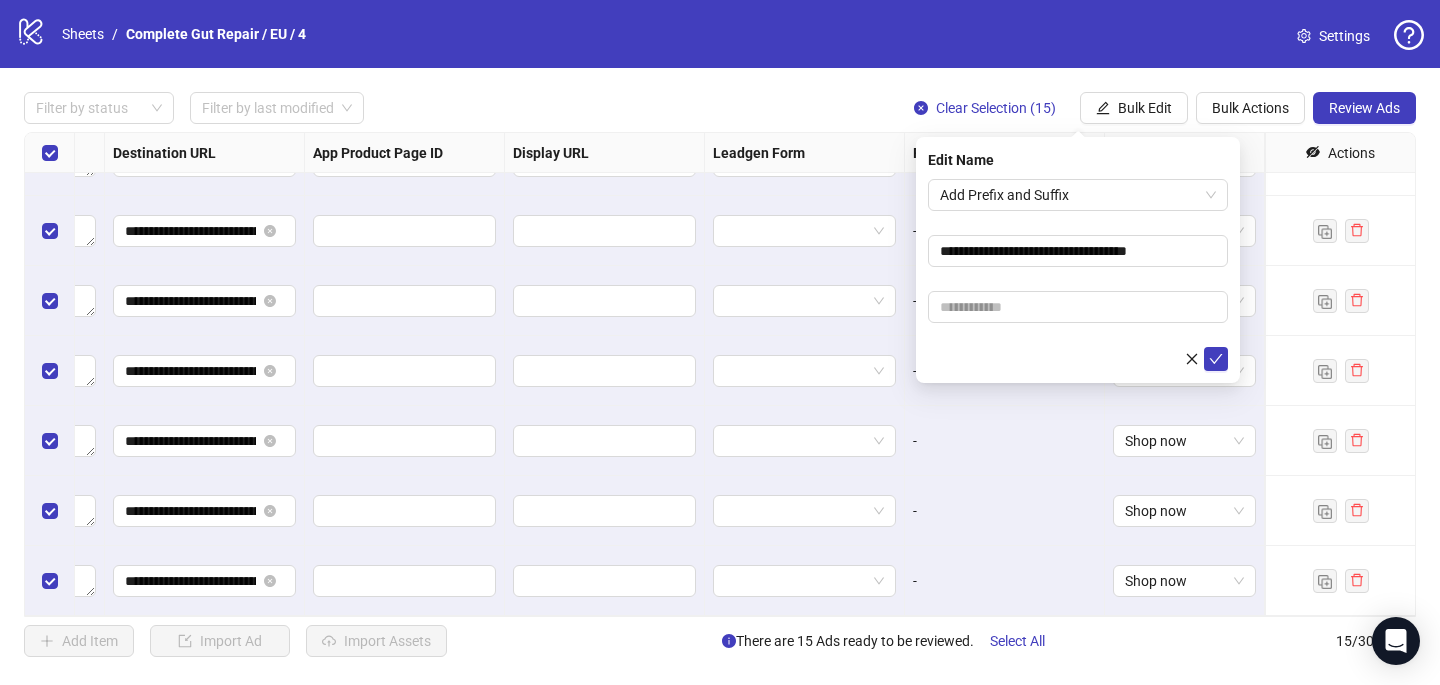 click on "**********" at bounding box center [1078, 275] 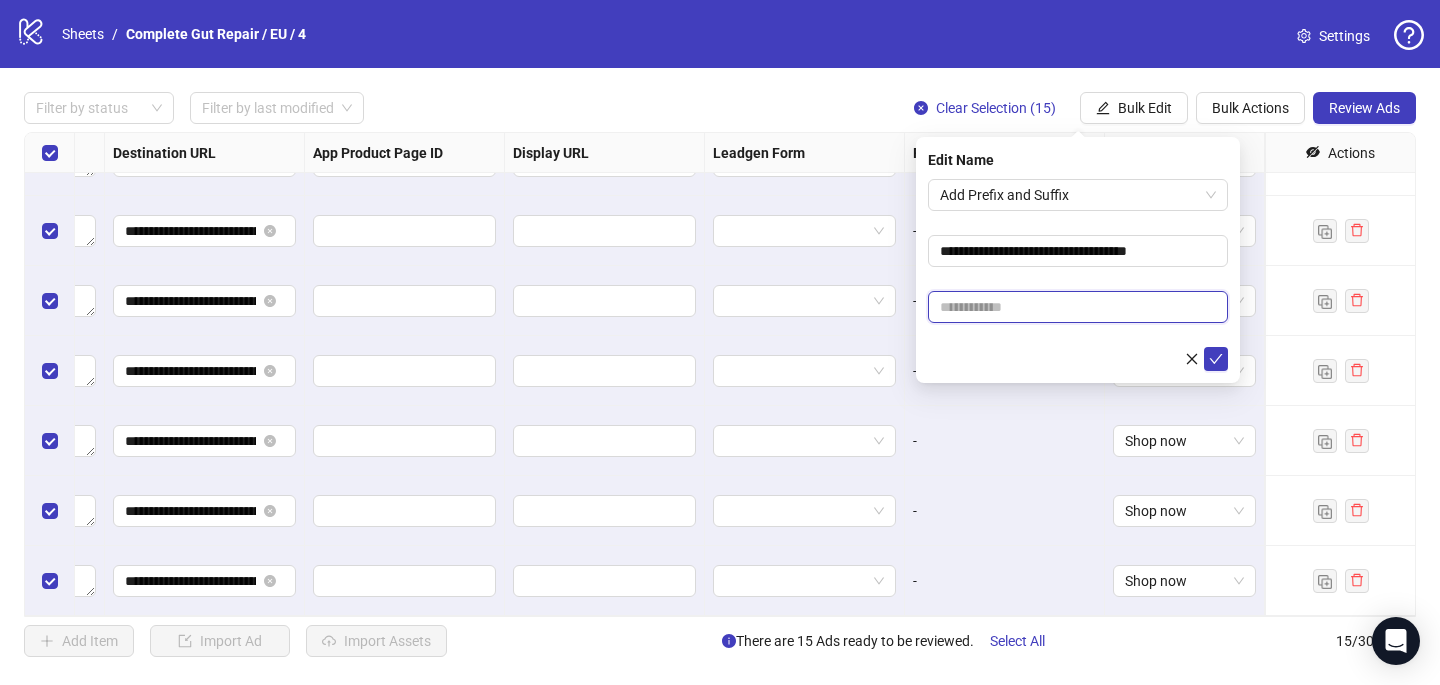 click at bounding box center (1078, 307) 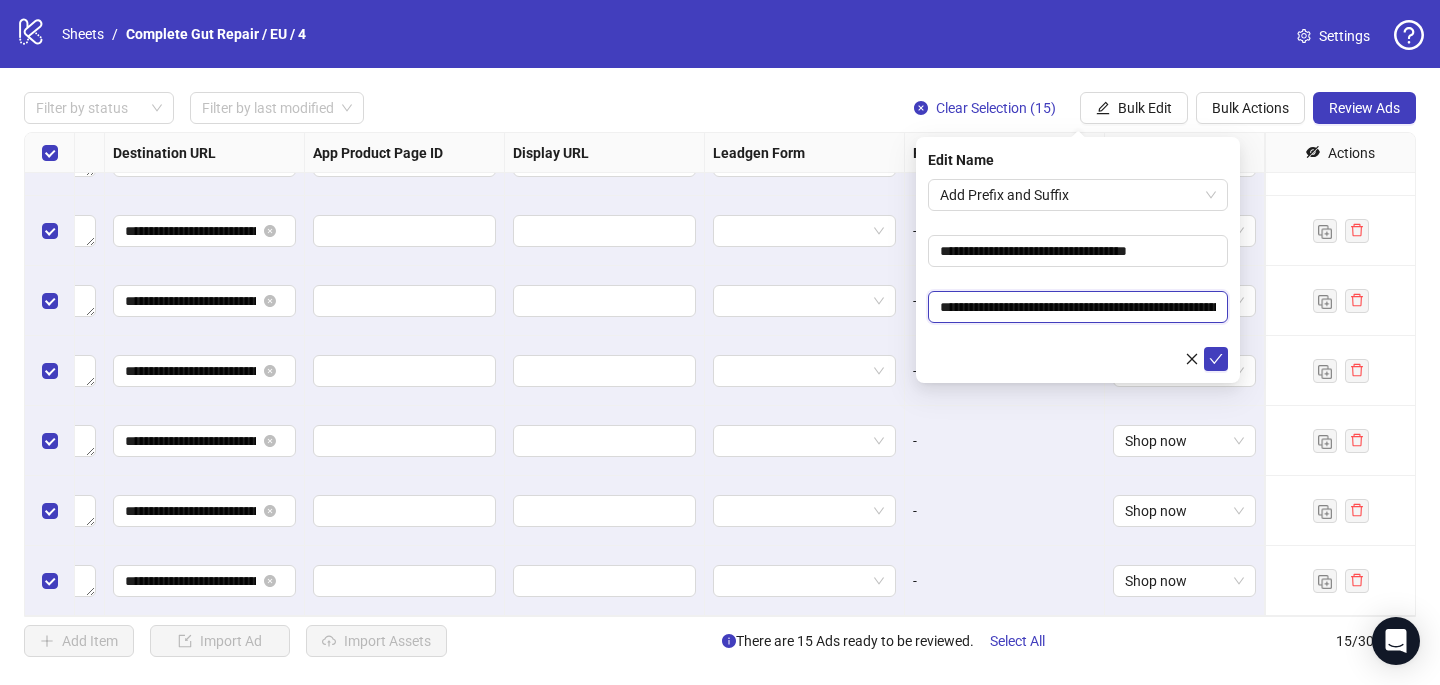 scroll, scrollTop: 0, scrollLeft: 280, axis: horizontal 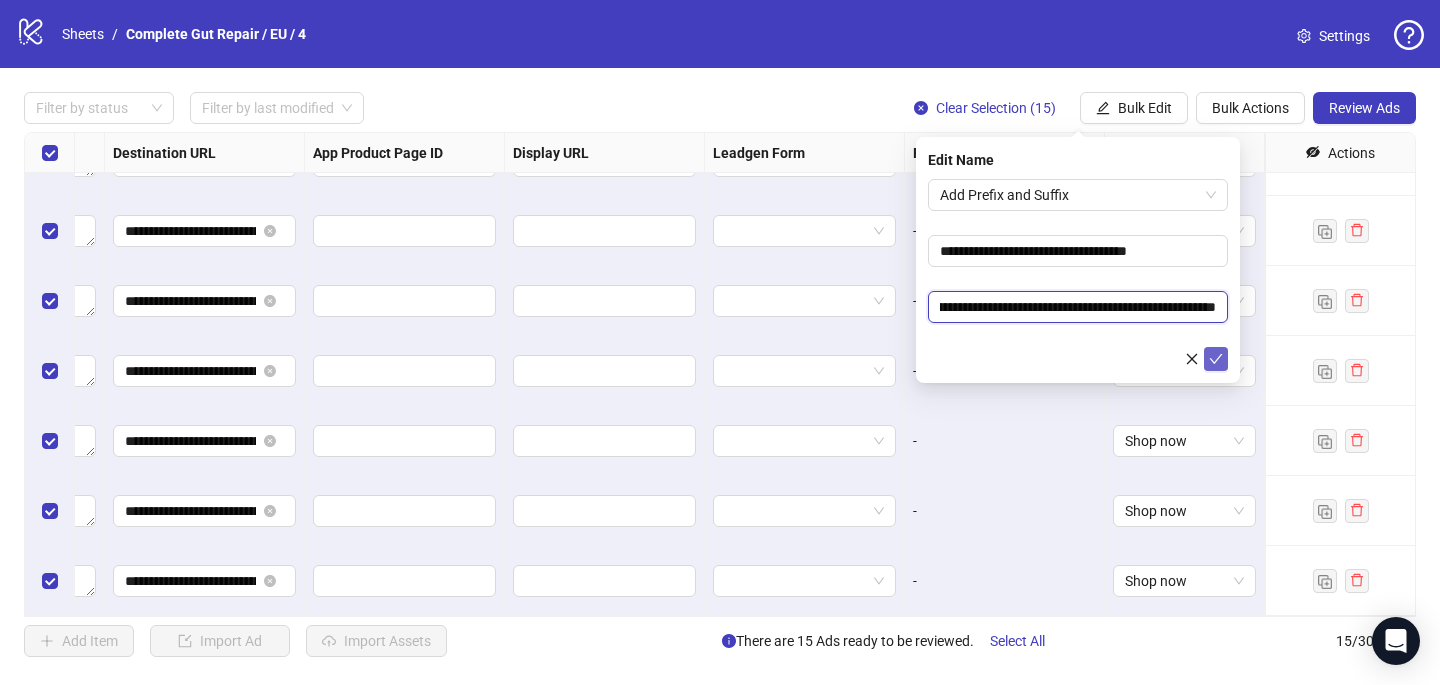 type on "**********" 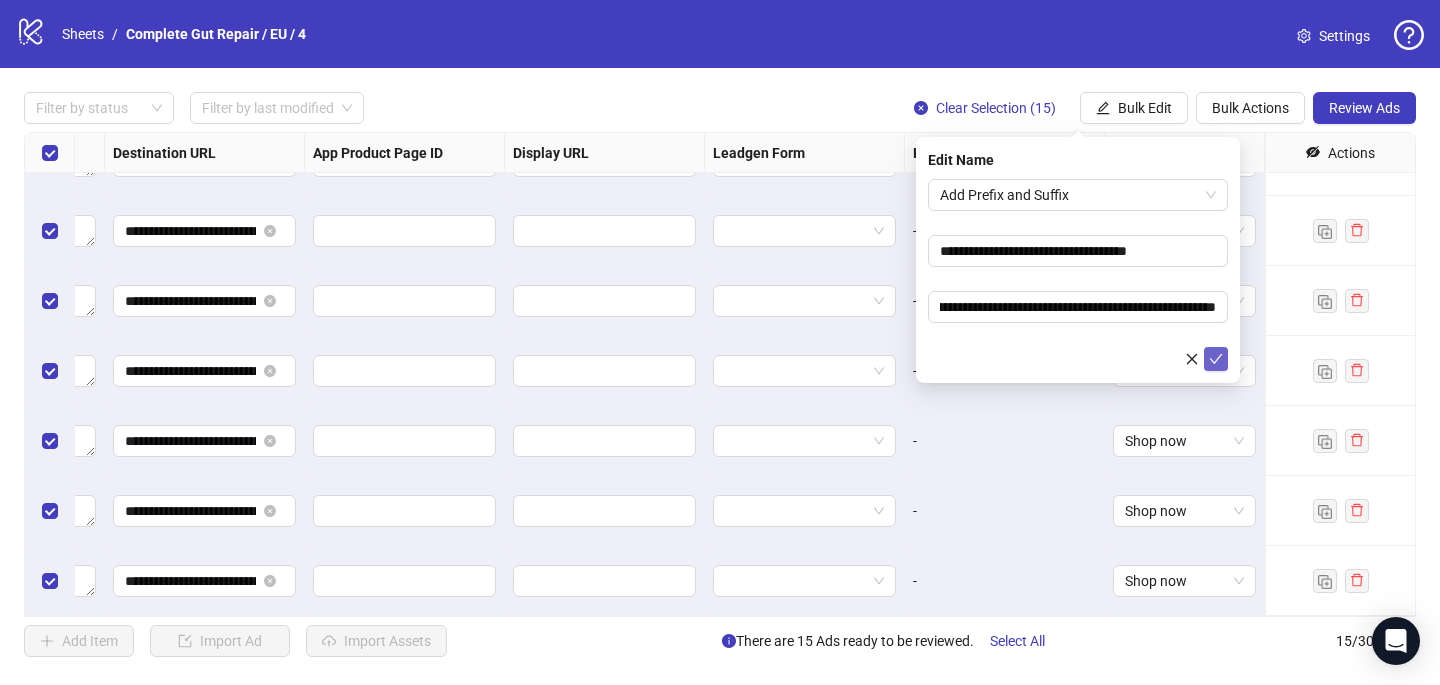 click at bounding box center (1216, 359) 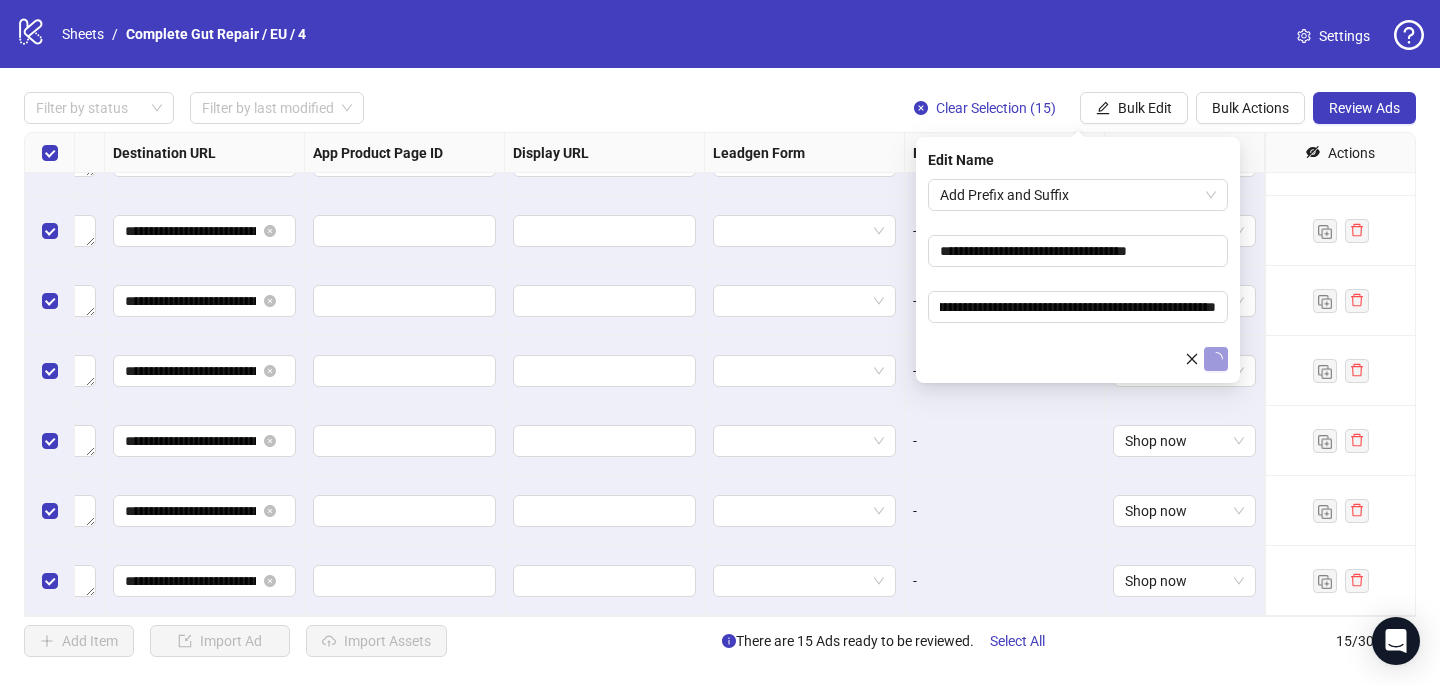 scroll, scrollTop: 0, scrollLeft: 0, axis: both 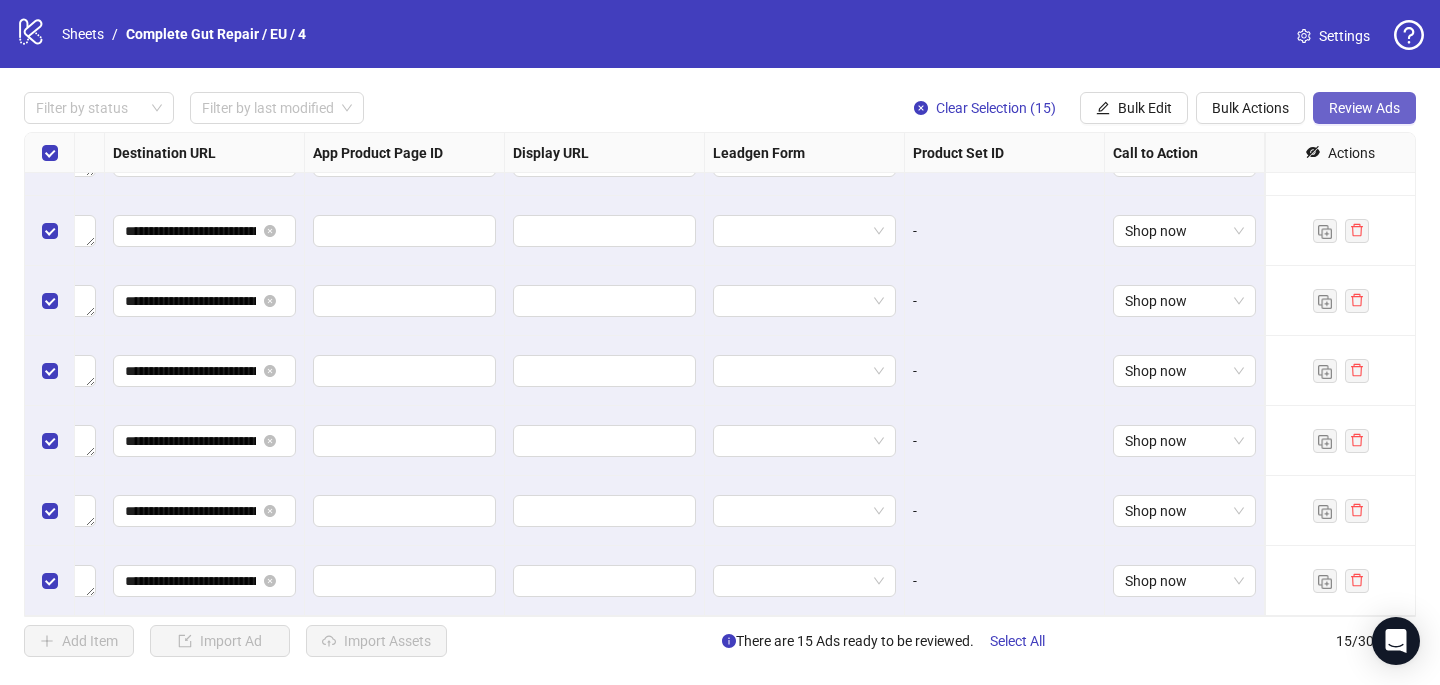 click on "Review Ads" at bounding box center [1364, 108] 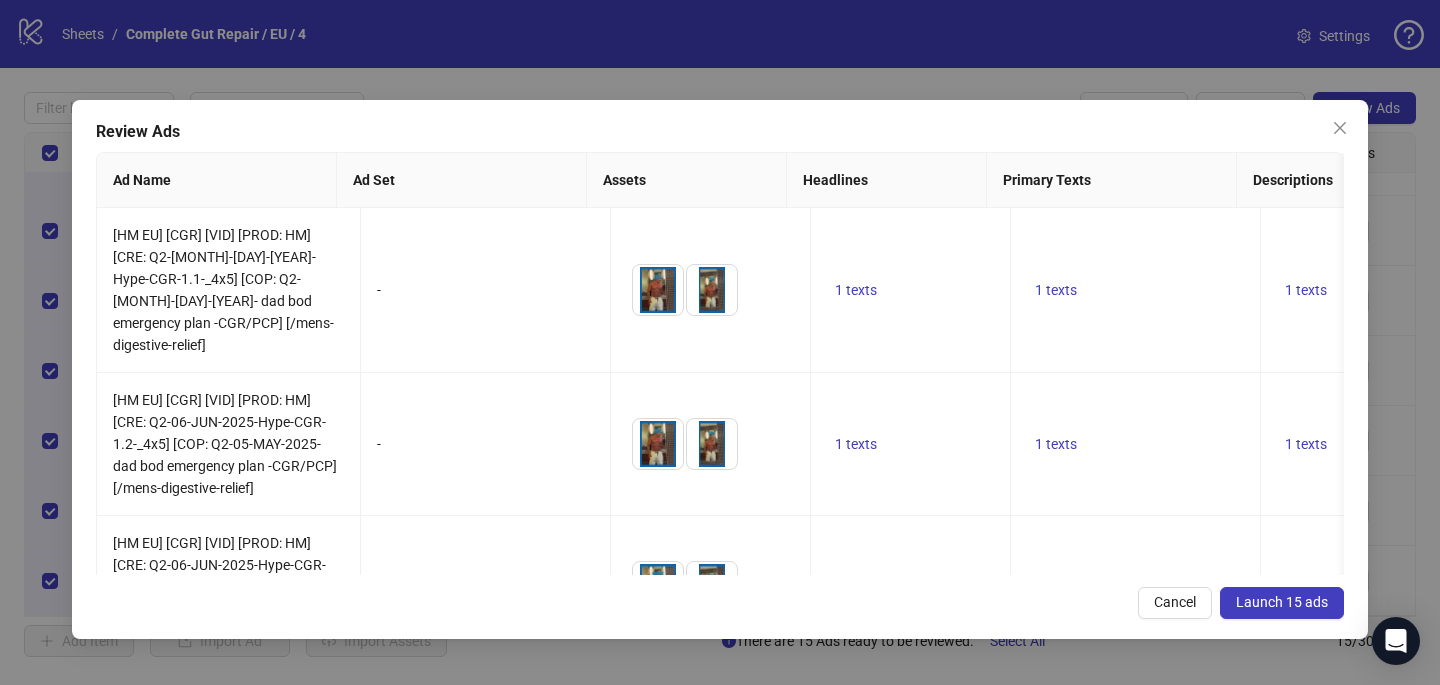 click on "Review Ads Ad Name Ad Set Assets Headlines Primary Texts Descriptions Destination URL Display URL Call to Action Facebook Page Product Set ID Leadgen Form Instagram User Status Pixel URL Parameters                                 [HM EU] [CGR] [VID] [PROD: HM] [CRE: Q2-[MONTH]-[DAY]-[YEAR]-Hype-CGR-1.1-_4x5] [COP: Q2-[MONTH]-[DAY]-[YEAR]- dad bod emergency plan -CGR/PCP] [/mens-digestive-relief] -
To pick up a draggable item, press the space bar.
While dragging, use the arrow keys to move the item.
Press space again to drop the item in its new position, or press escape to cancel.
1 texts 1 texts 1 texts https://eu.happymammoth.com/pages/mens-digestive-relief Shop now Happy Mammoth - thehappymammoth ACTIVE Matt Murphy's Pixel utm_source=facebook&utm_medium=cpc&utm_campaign=|FB|_{{campaign.name}}&utm_content={{adset.name}}&utm_term={{ad.name}}&WickedSource=Facebook&WickedID={{ad.id}}&tw_source={{site_source_name}}&tw_adid={{ad.id}} - 1 texts 1 texts 1 texts Shop now Happy Mammoth - thehappymammoth" at bounding box center [720, 369] 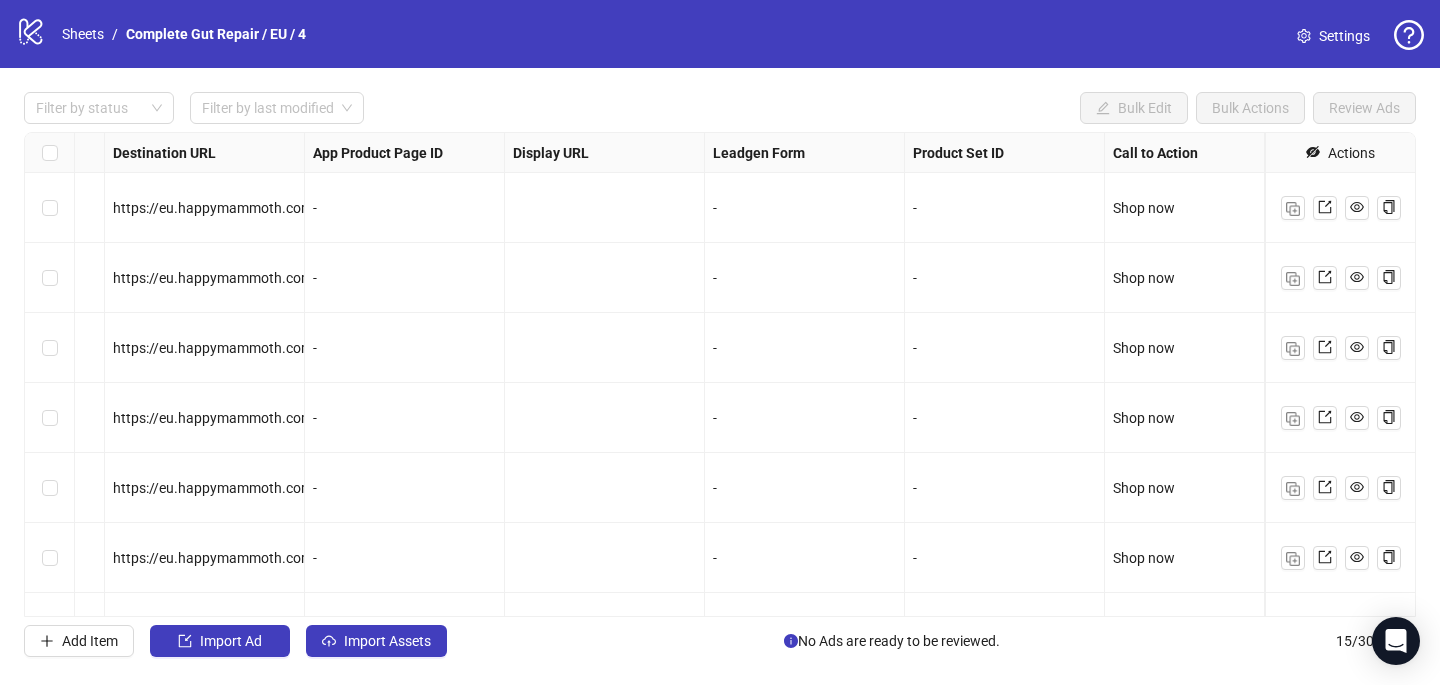 scroll, scrollTop: 607, scrollLeft: 1880, axis: both 